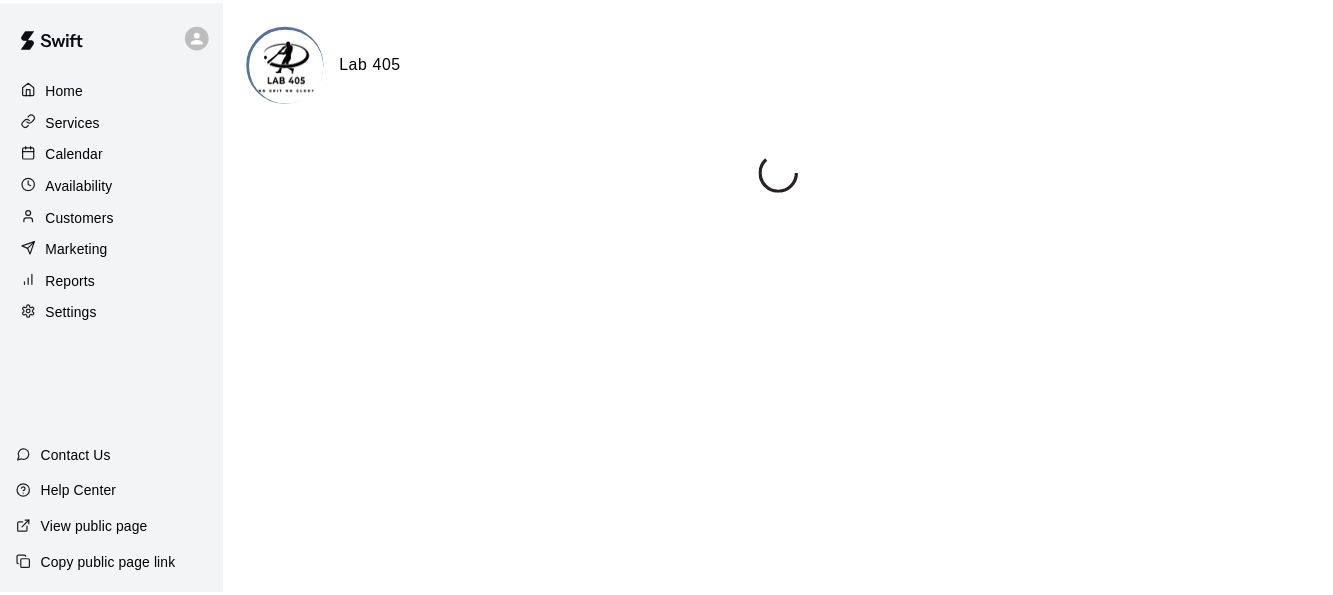 scroll, scrollTop: 0, scrollLeft: 0, axis: both 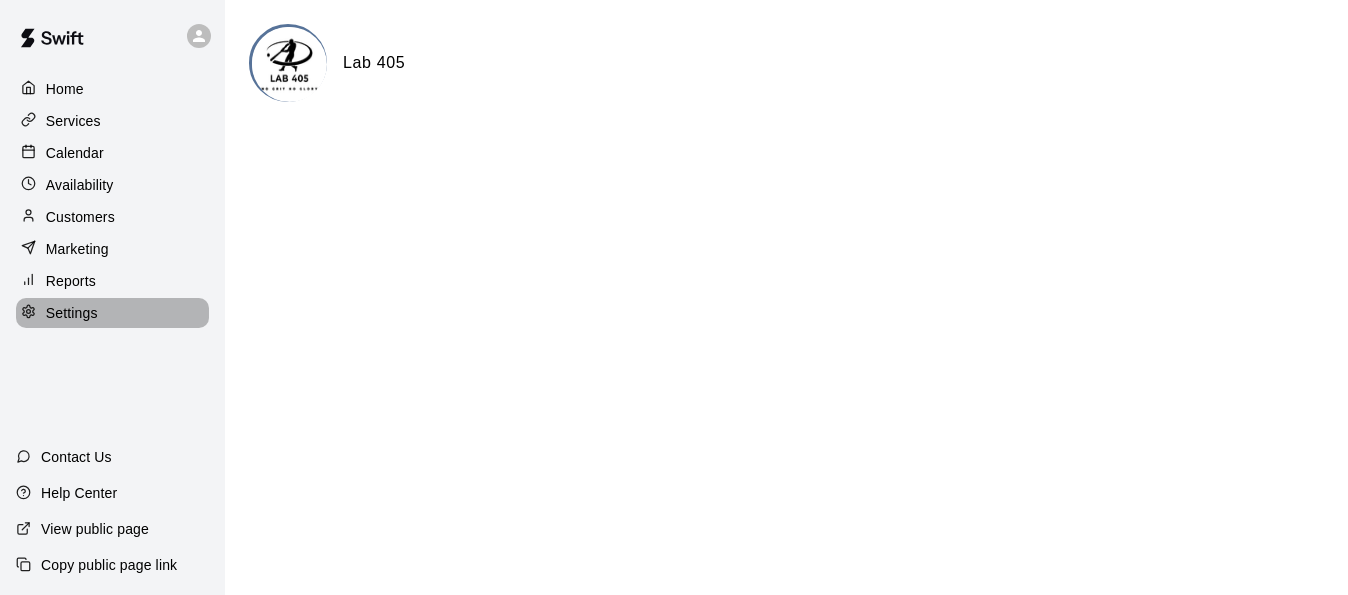 click on "Settings" at bounding box center [72, 313] 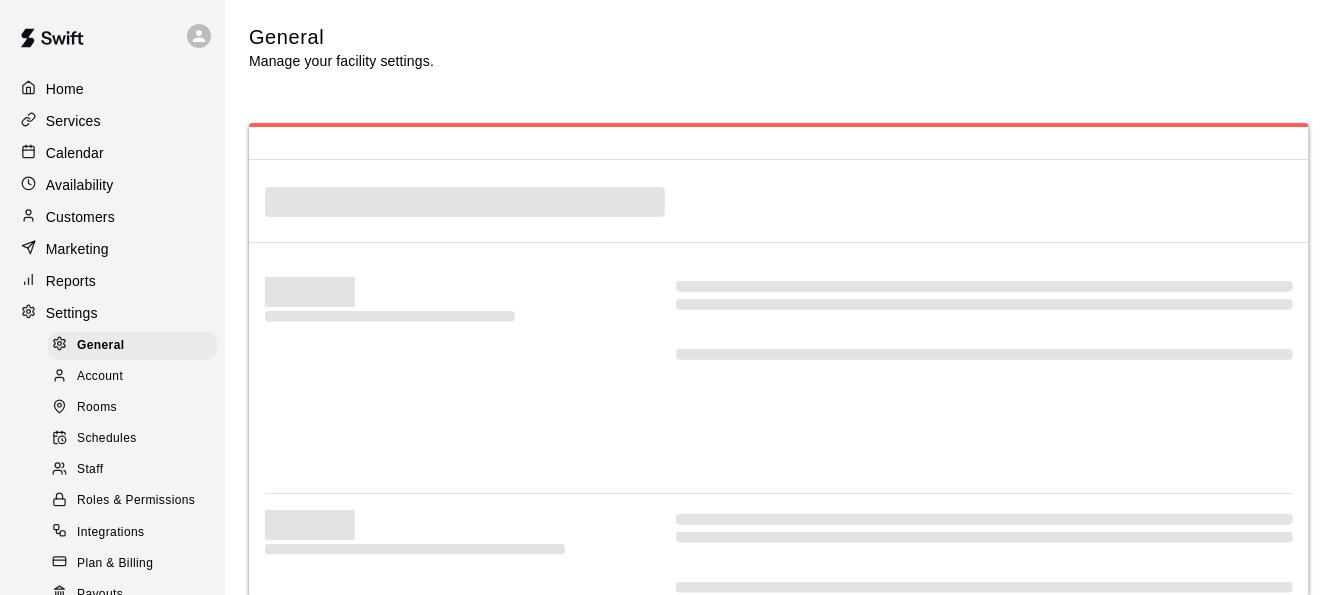 select on "**" 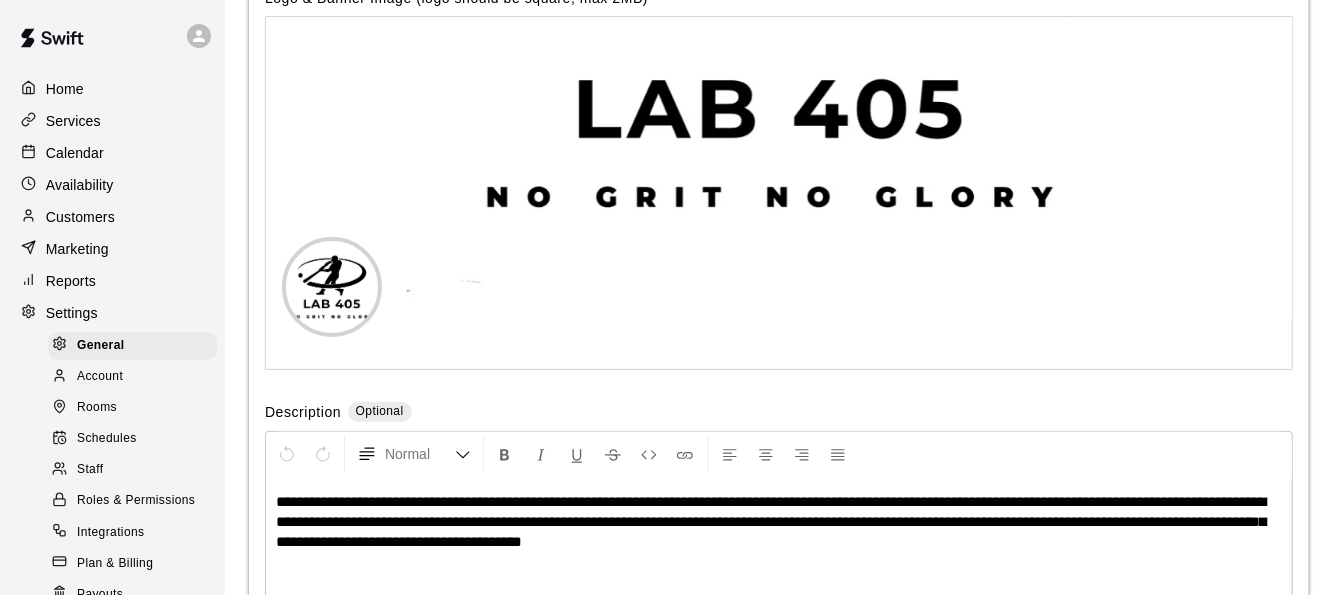 scroll, scrollTop: 4438, scrollLeft: 0, axis: vertical 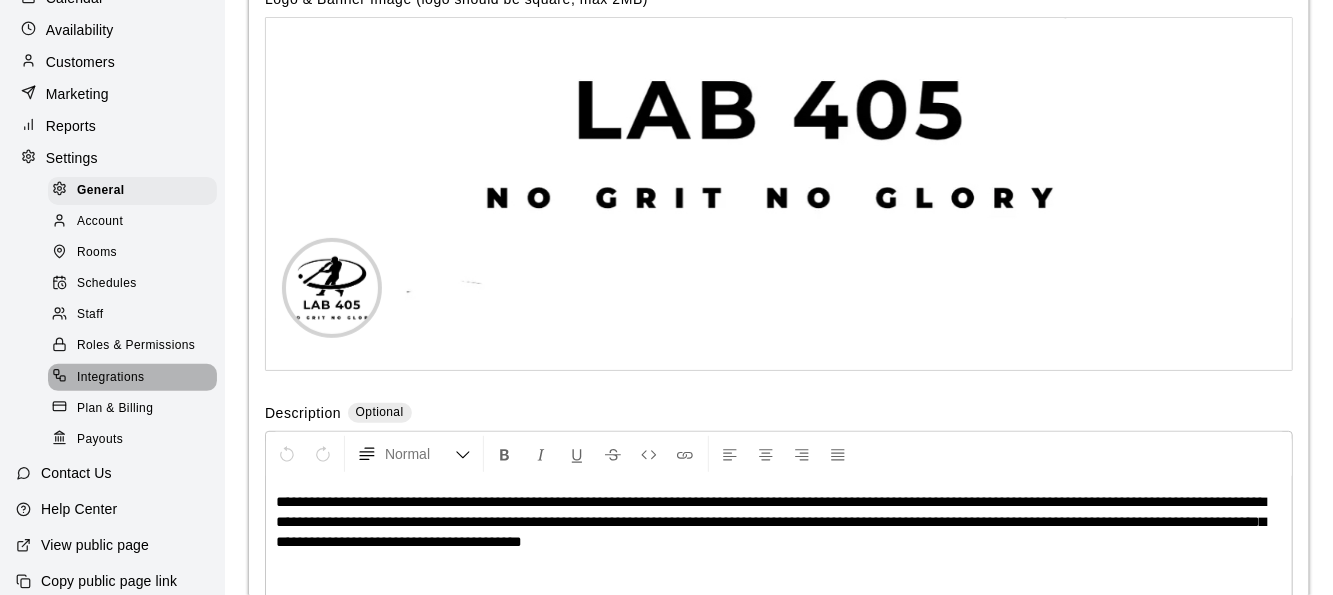 click on "Integrations" at bounding box center (111, 378) 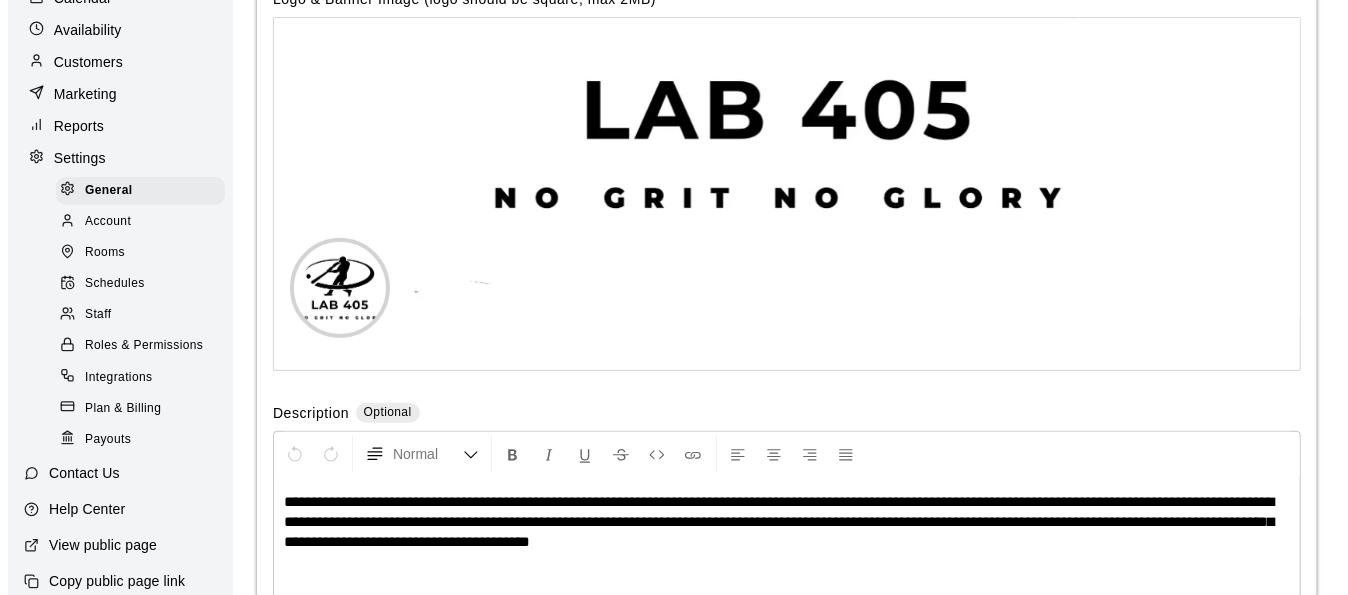 scroll, scrollTop: 0, scrollLeft: 0, axis: both 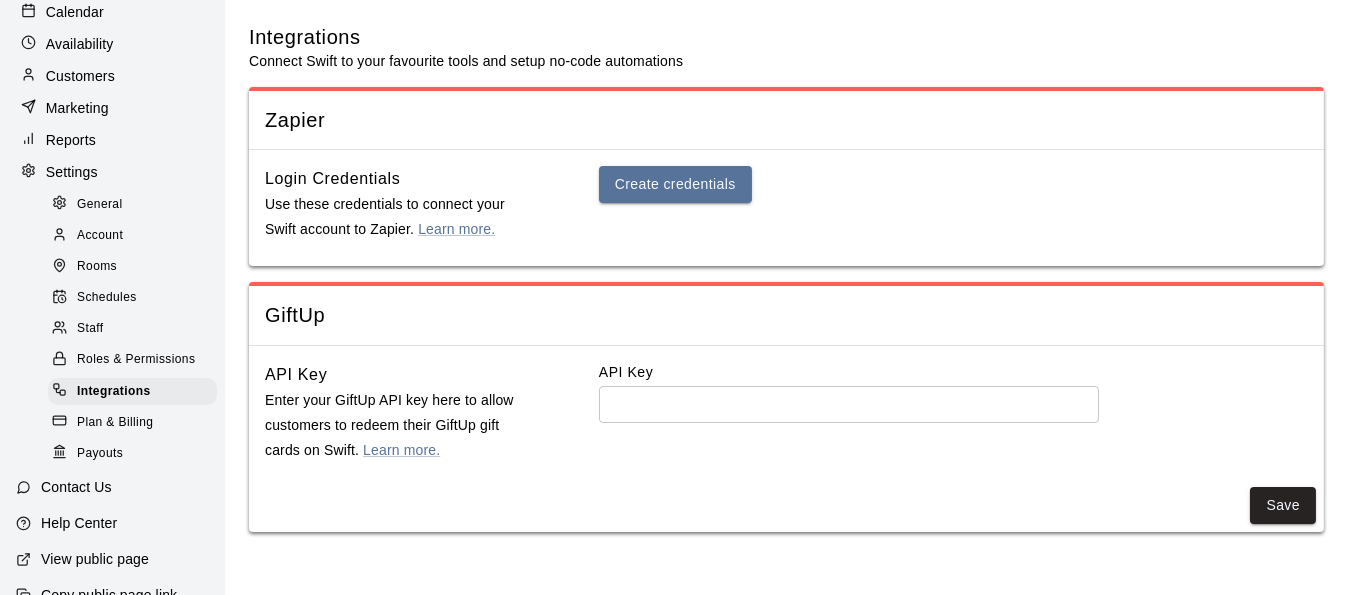 click on "Roles & Permissions" at bounding box center [136, 360] 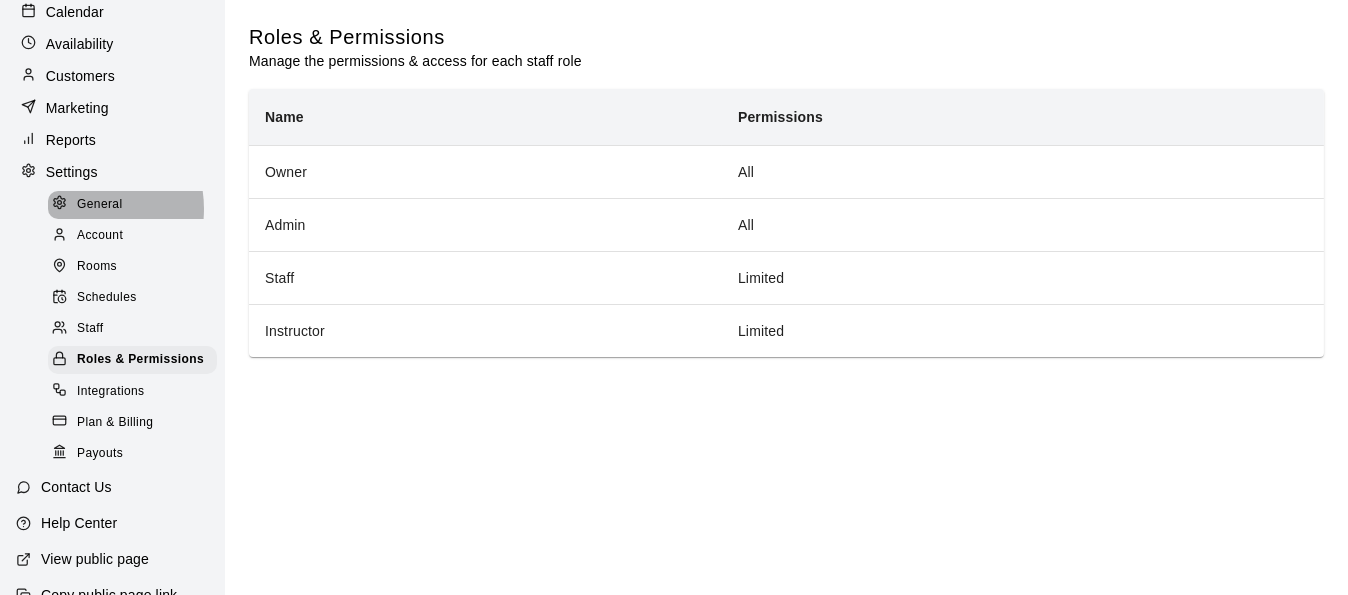 click at bounding box center (64, 204) 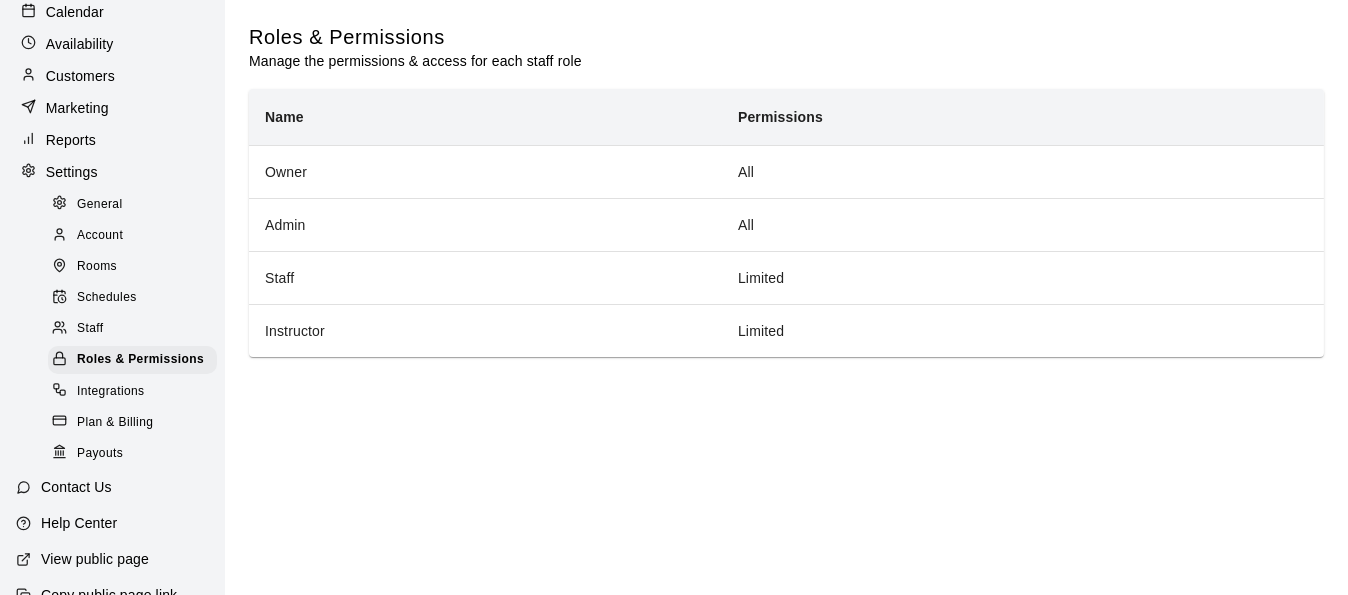 select on "**" 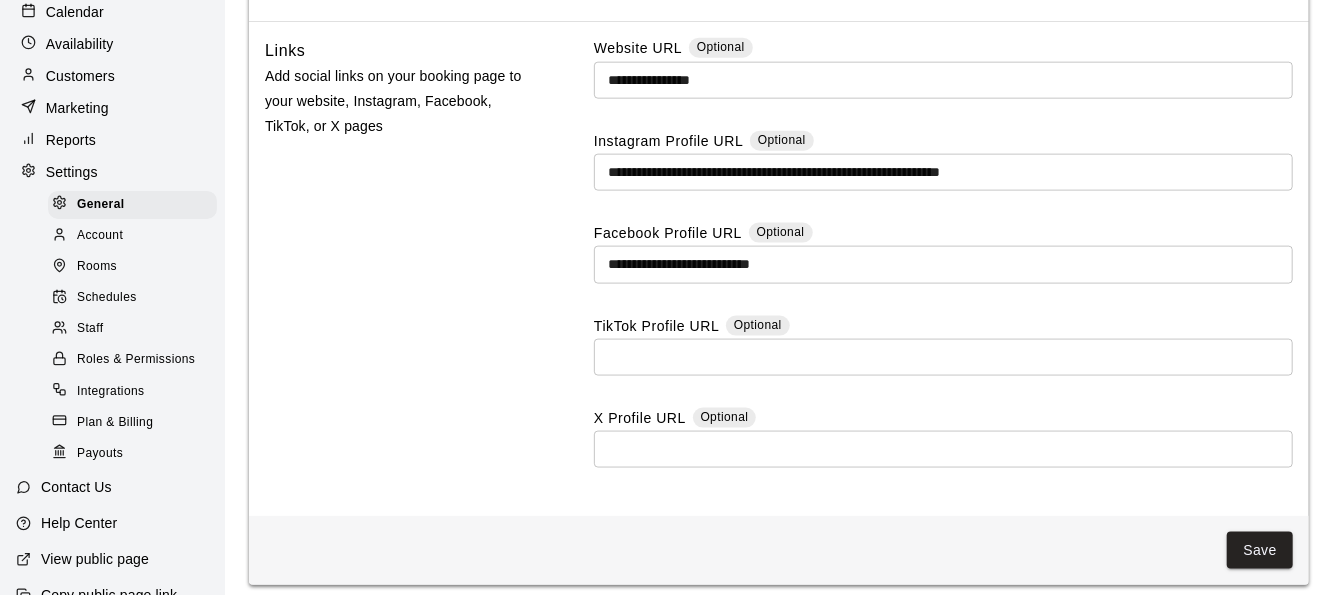 scroll, scrollTop: 5383, scrollLeft: 0, axis: vertical 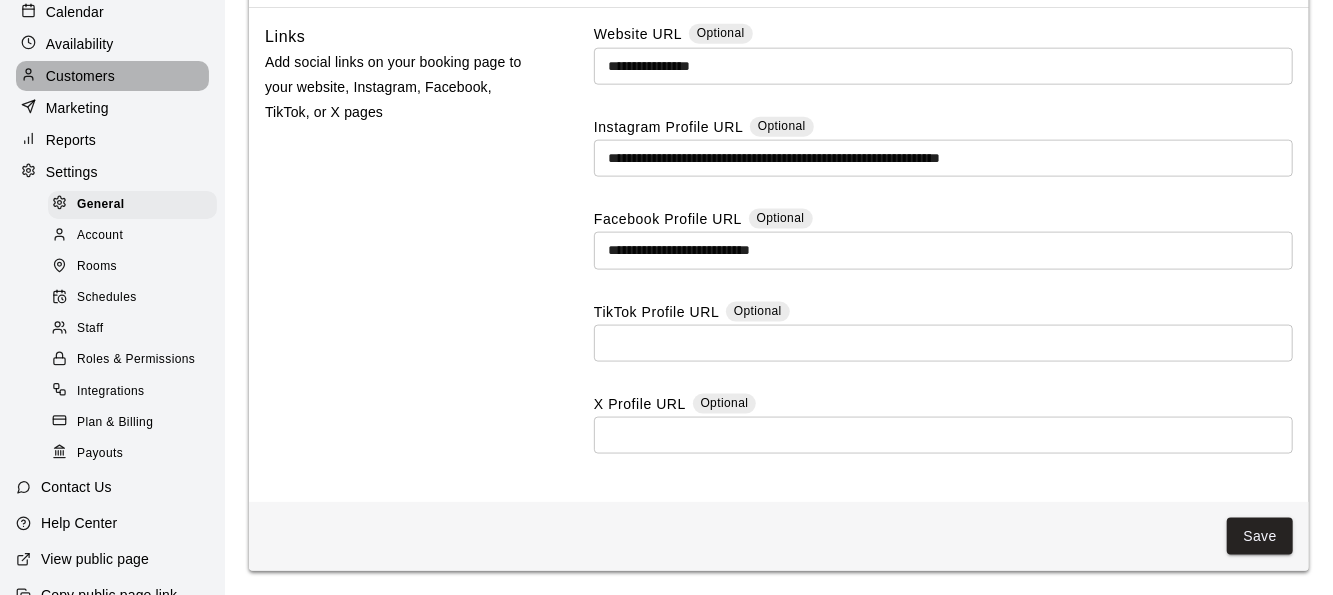 click on "Customers" at bounding box center [112, 76] 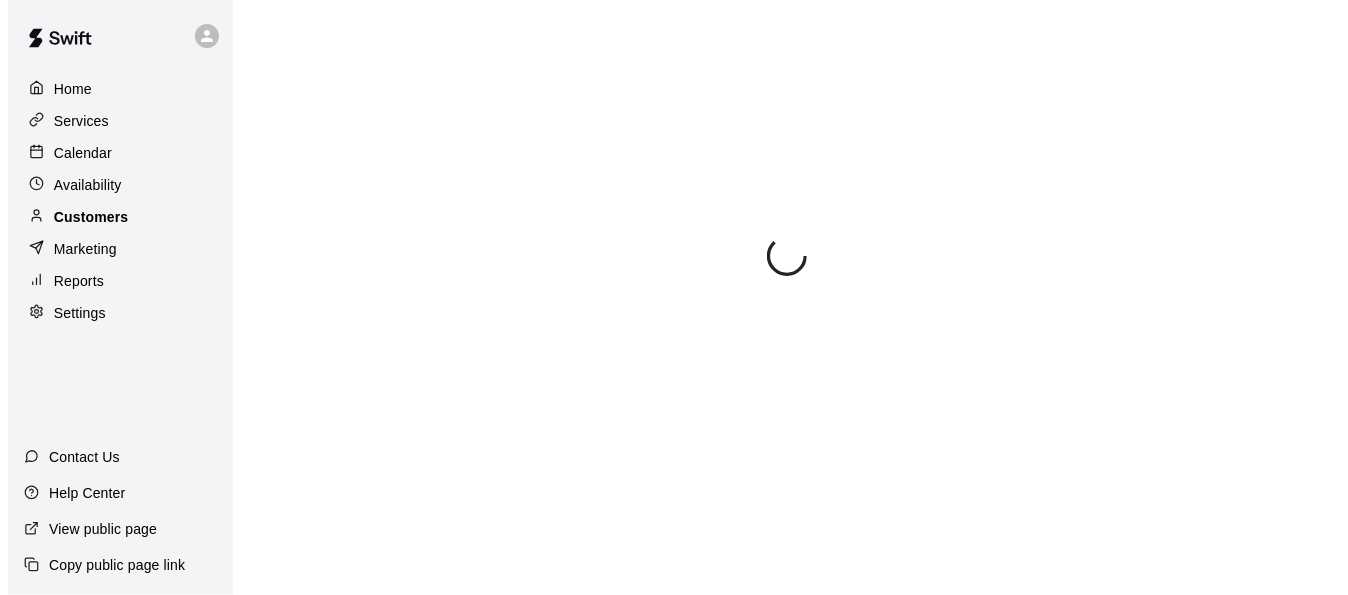 scroll, scrollTop: 0, scrollLeft: 0, axis: both 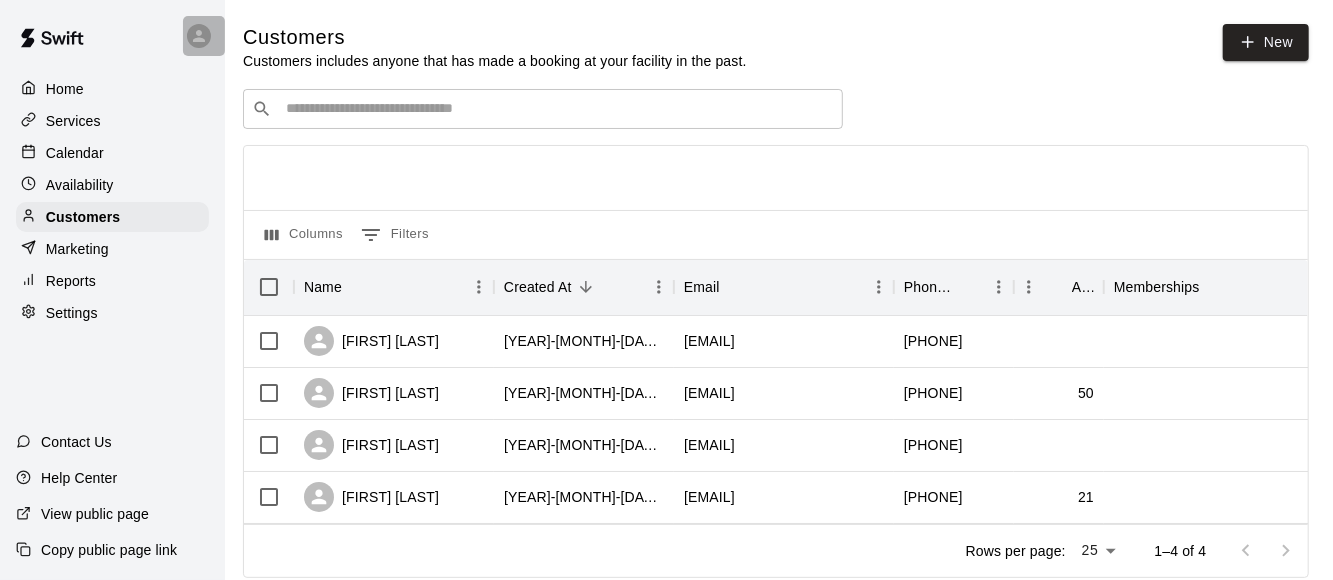click 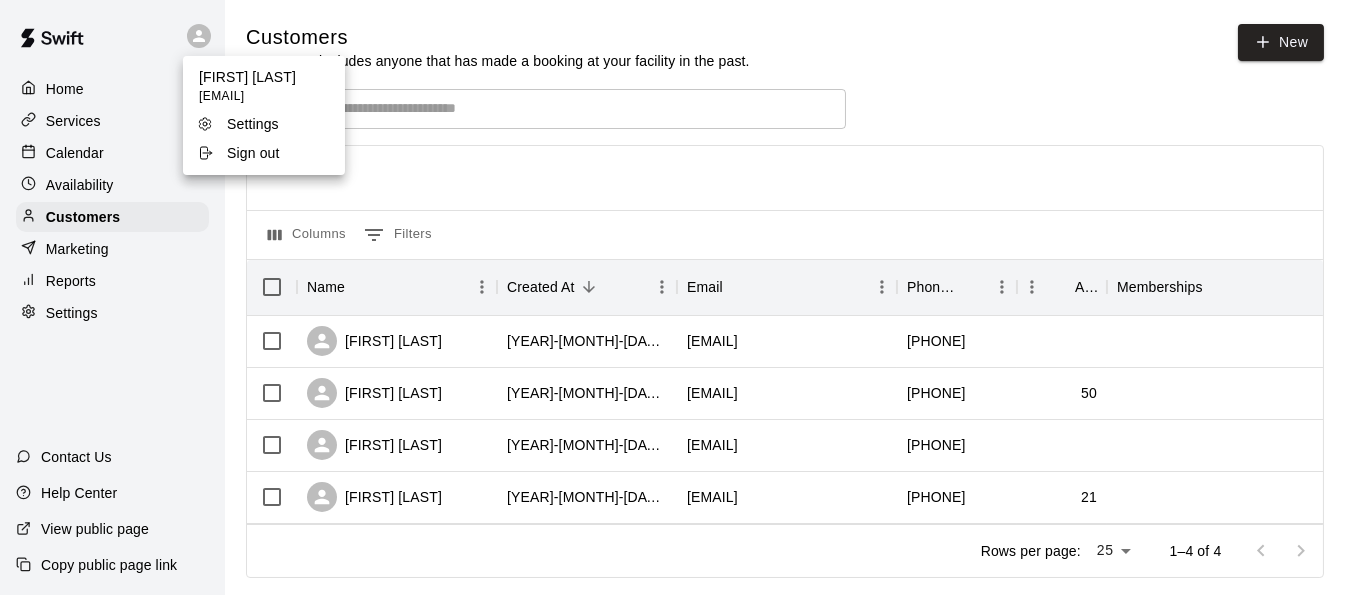 click at bounding box center (674, 297) 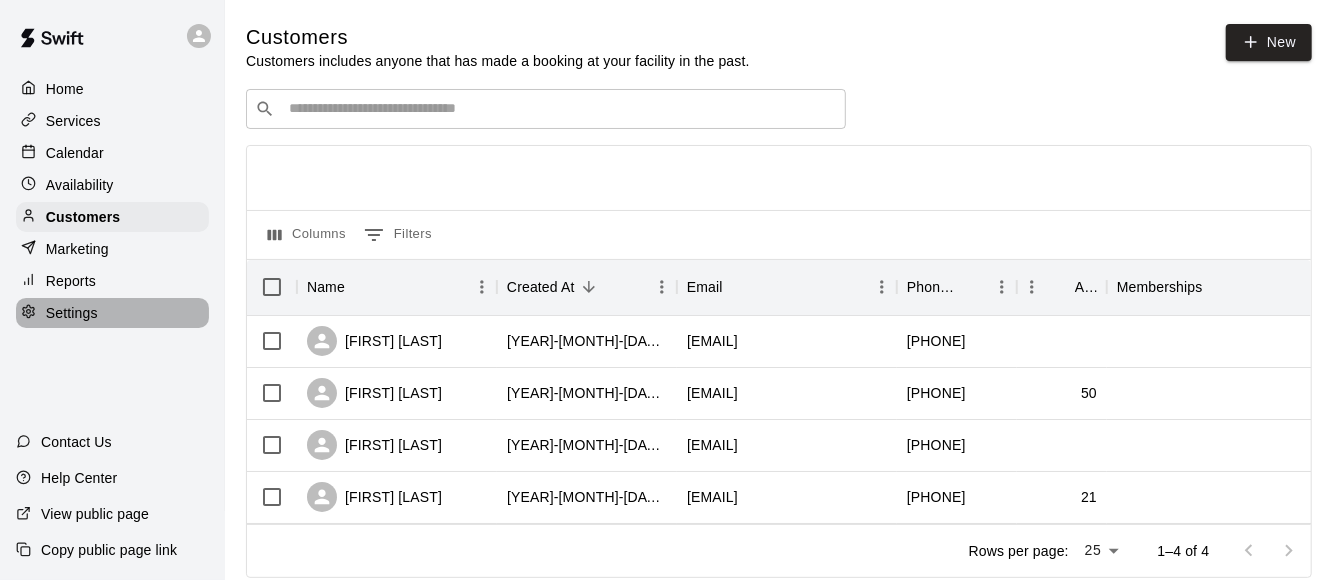 click on "Settings" at bounding box center [72, 313] 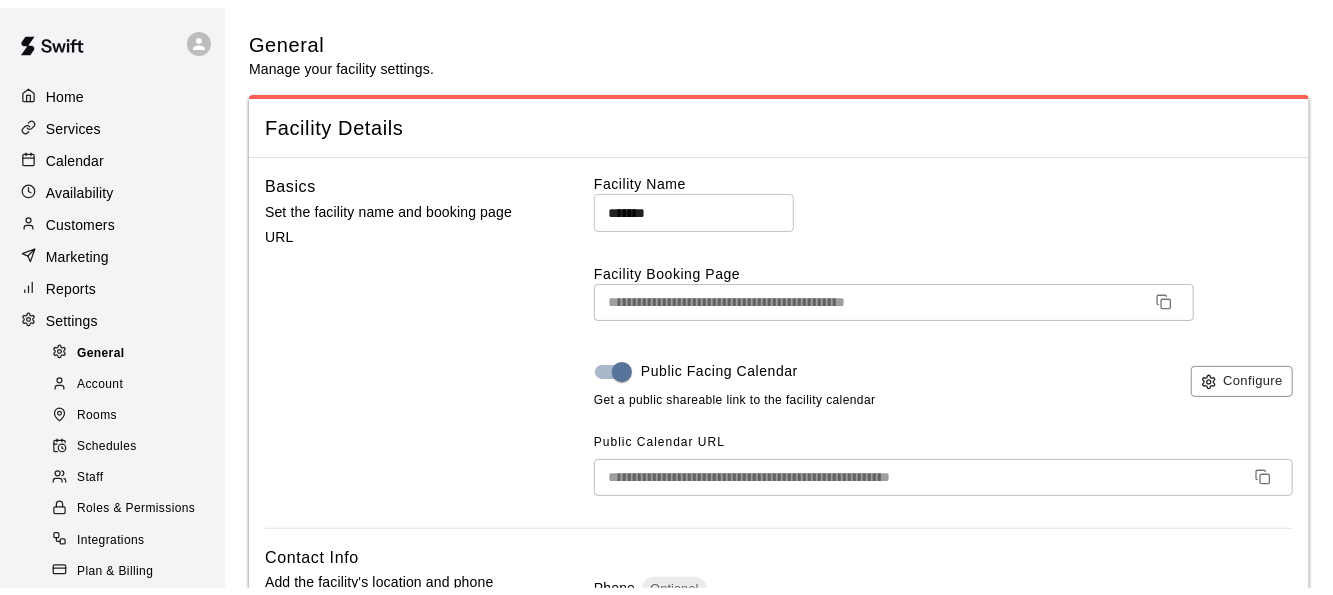 scroll, scrollTop: 4438, scrollLeft: 0, axis: vertical 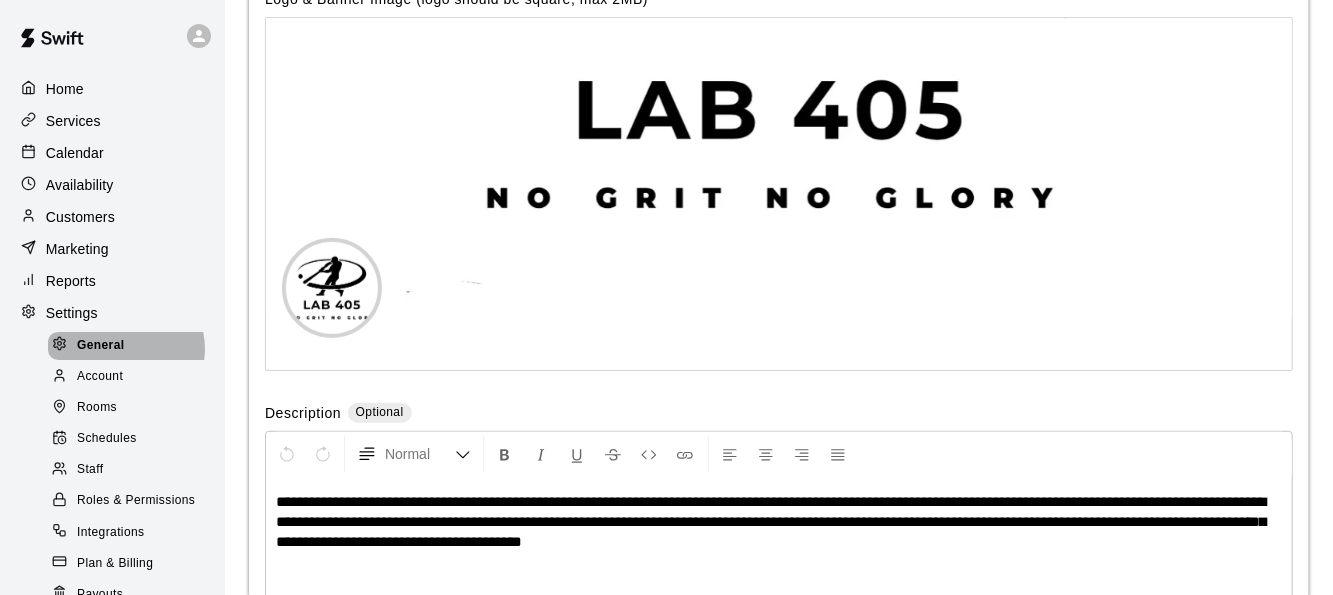 click on "General" at bounding box center [101, 346] 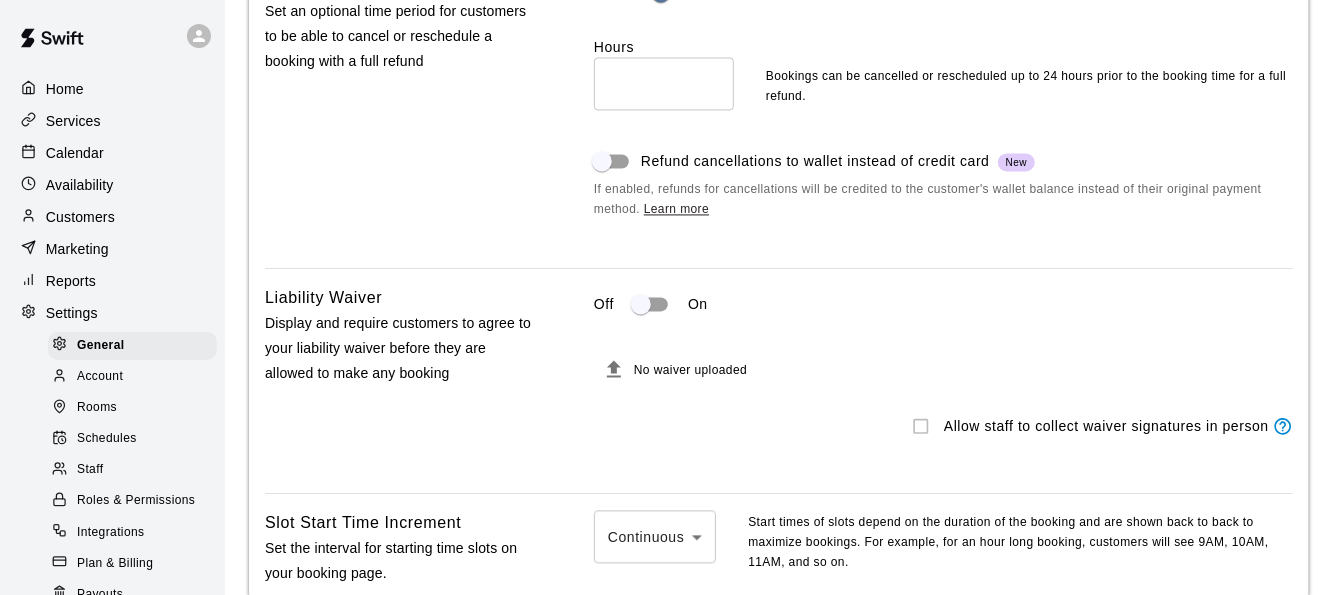 scroll, scrollTop: 2110, scrollLeft: 0, axis: vertical 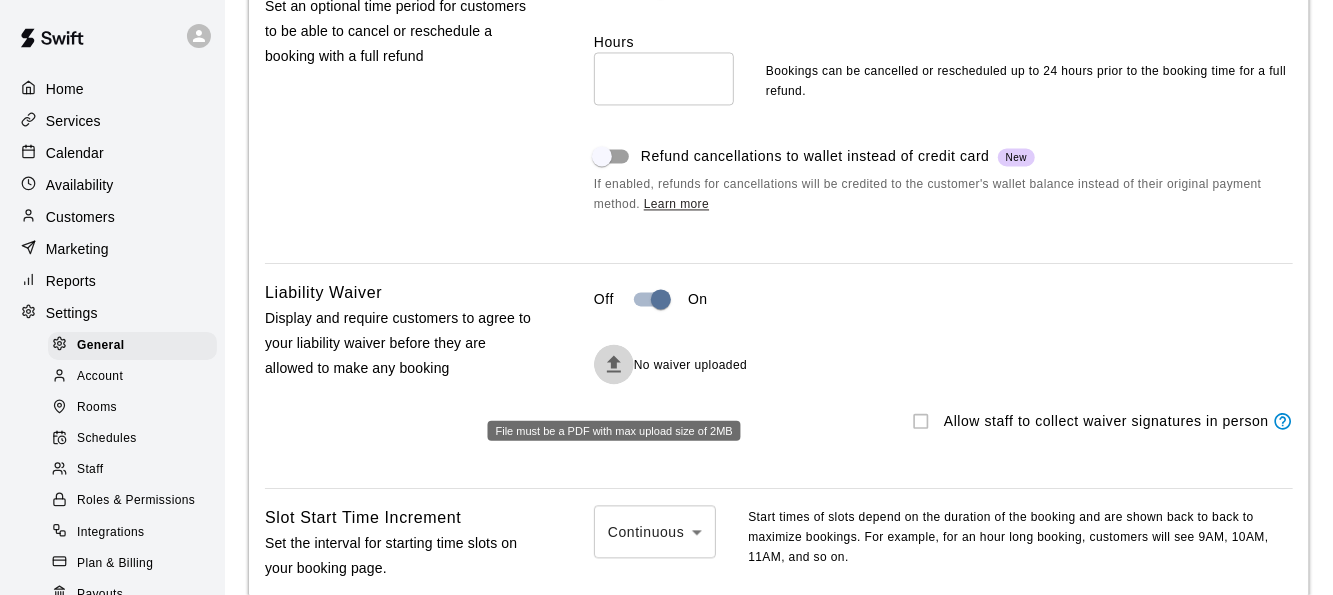 click 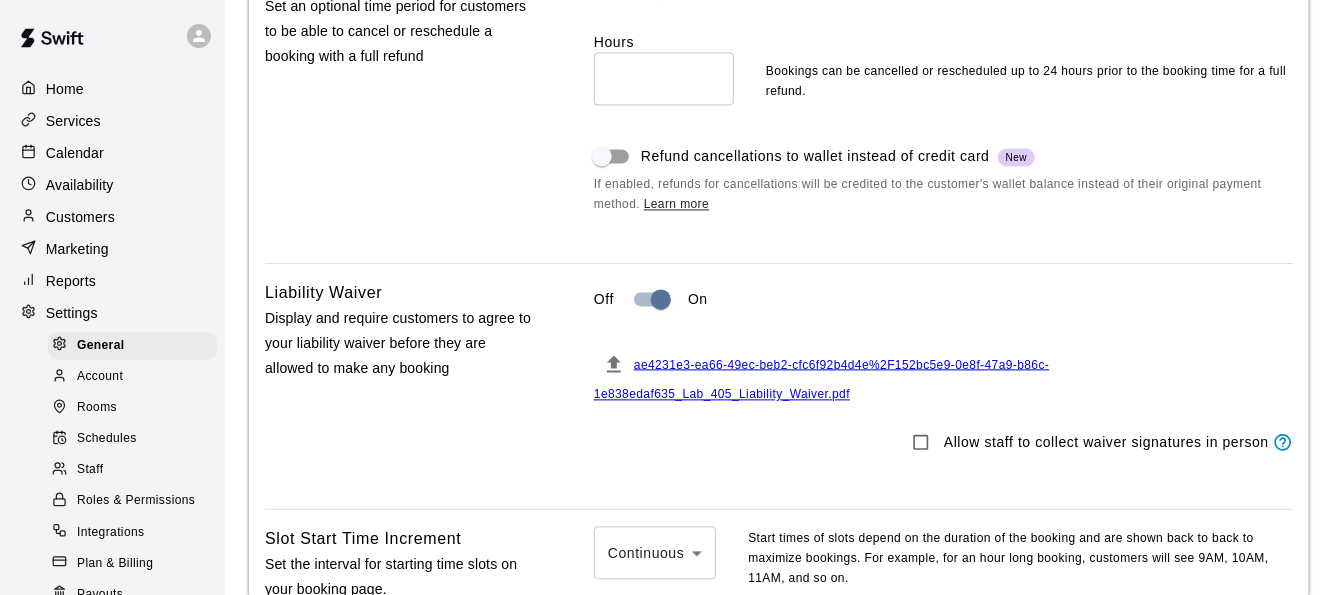 click on "ae4231e3-ea66-49ec-beb2-cfc6f92b4d4e%2F152bc5e9-0e8f-47a9-b86c-1e838edaf635_Lab_405_Liability_Waiver.pdf" at bounding box center (822, 379) 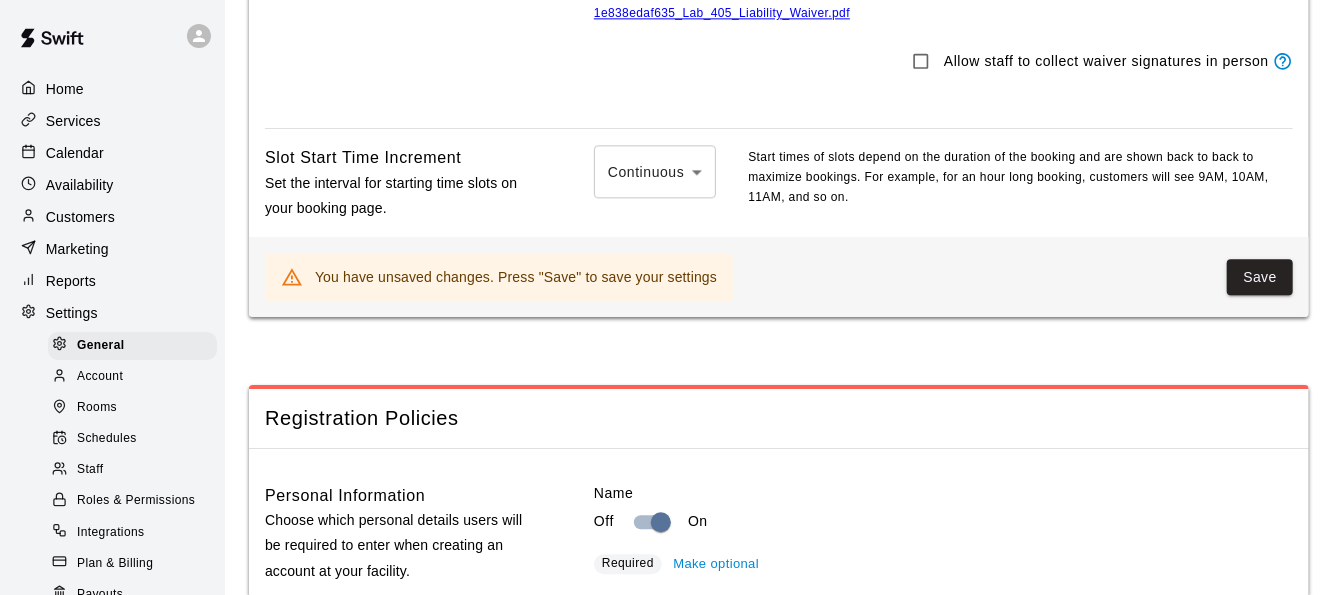 scroll, scrollTop: 2517, scrollLeft: 0, axis: vertical 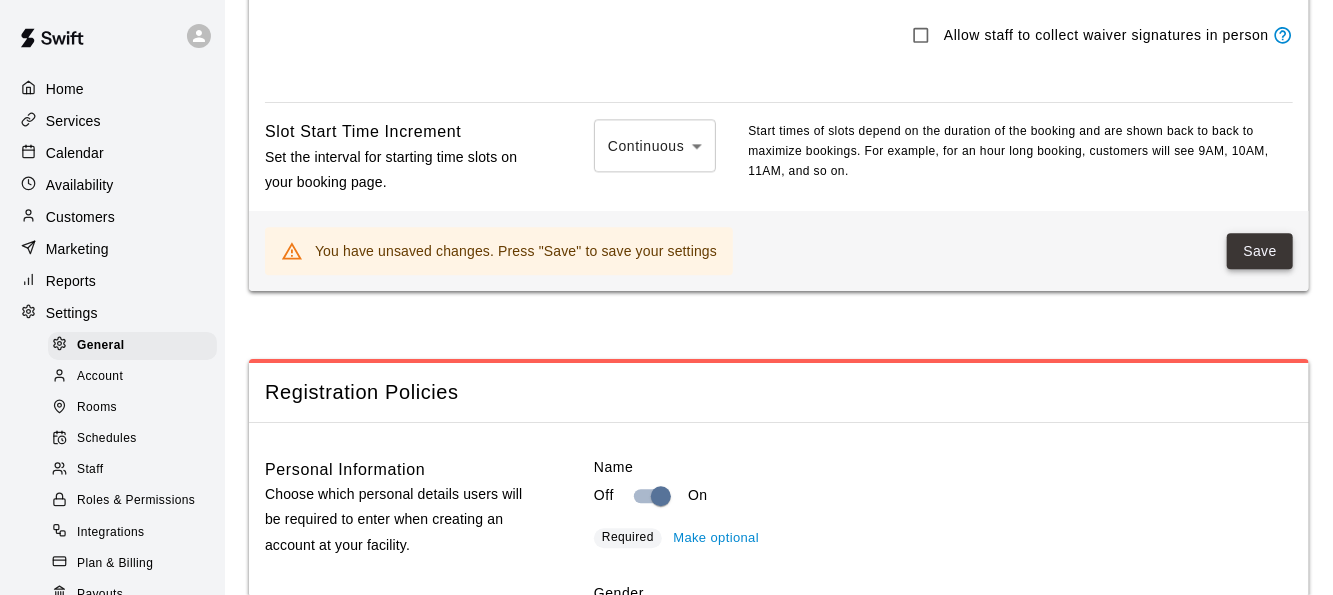 click on "Save" at bounding box center [1260, 251] 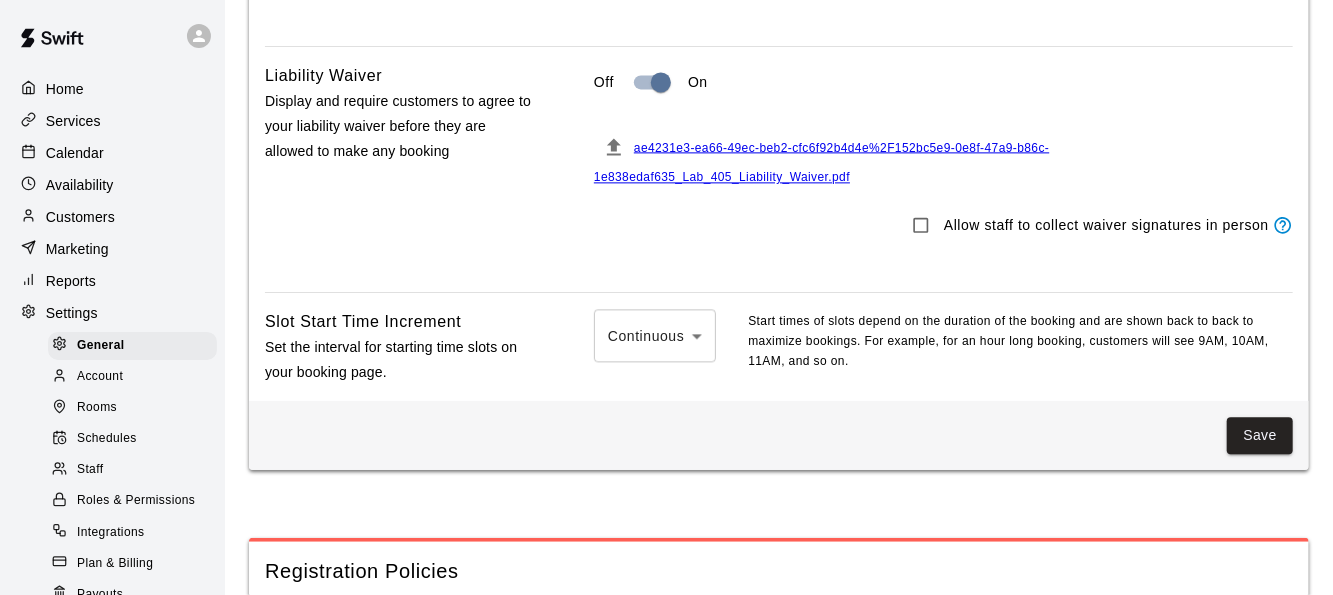 scroll, scrollTop: 2327, scrollLeft: 0, axis: vertical 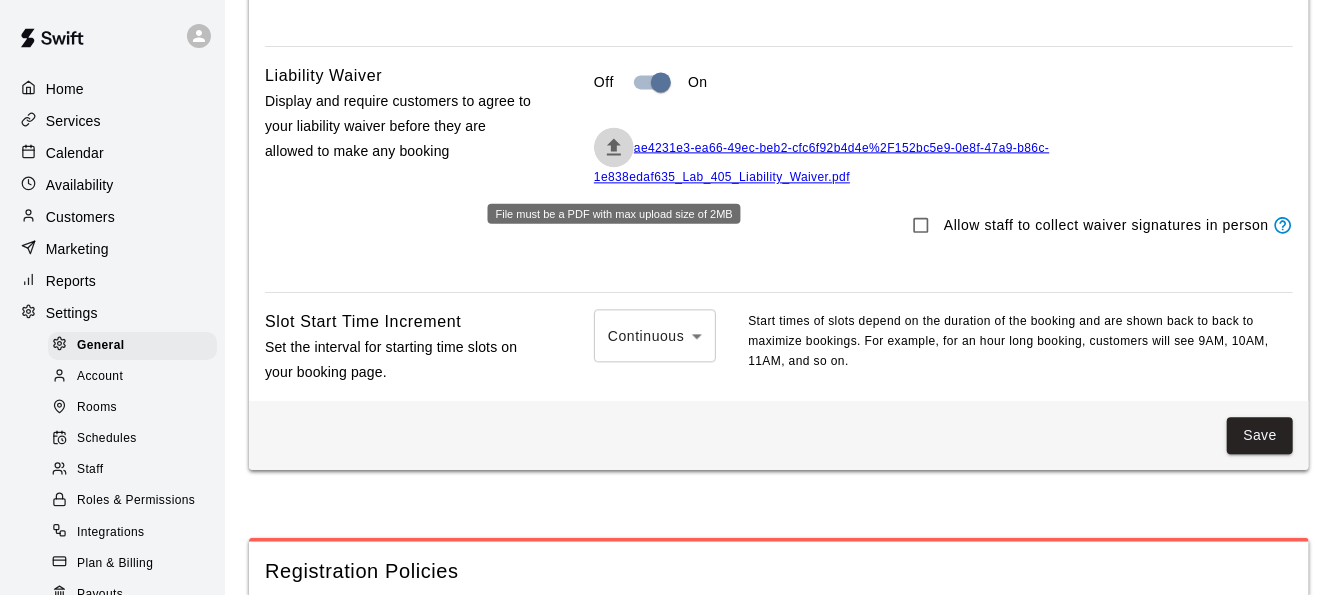 click 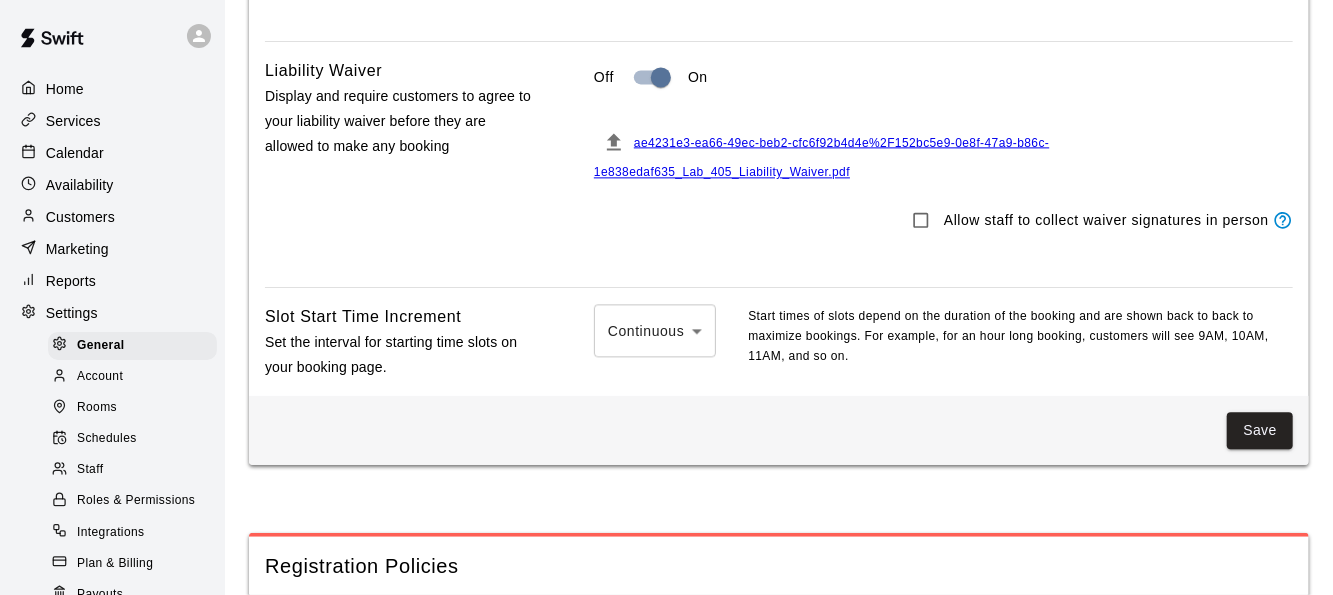 scroll, scrollTop: 2338, scrollLeft: 0, axis: vertical 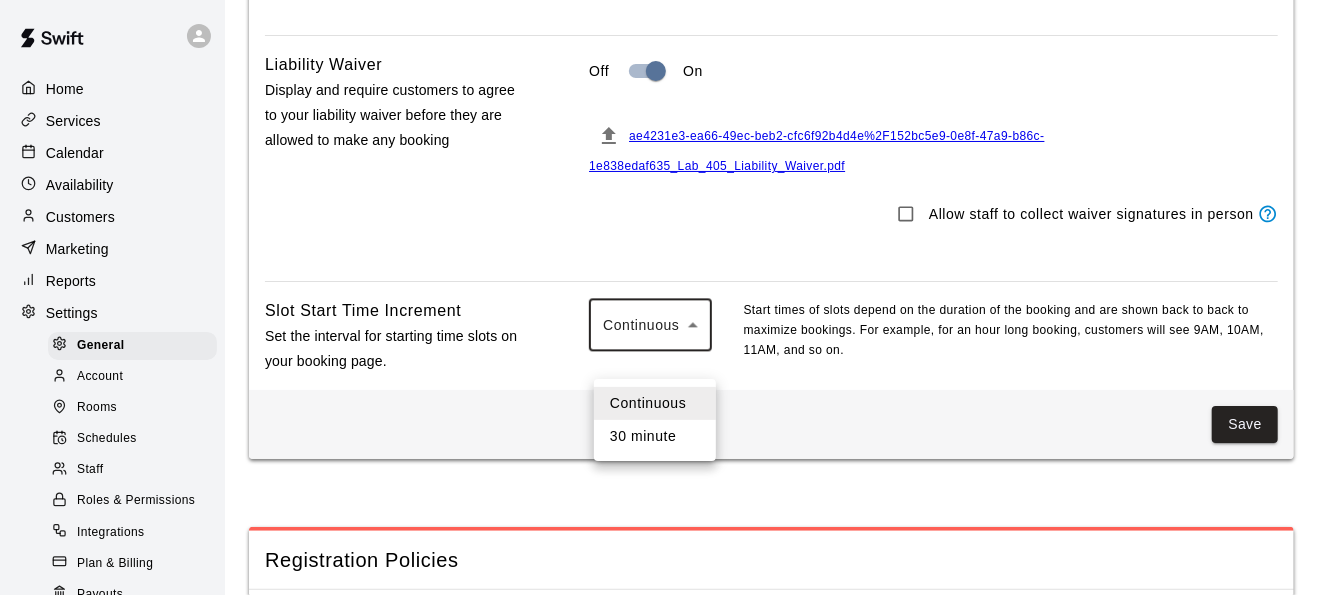 click on "**********" at bounding box center (666, 749) 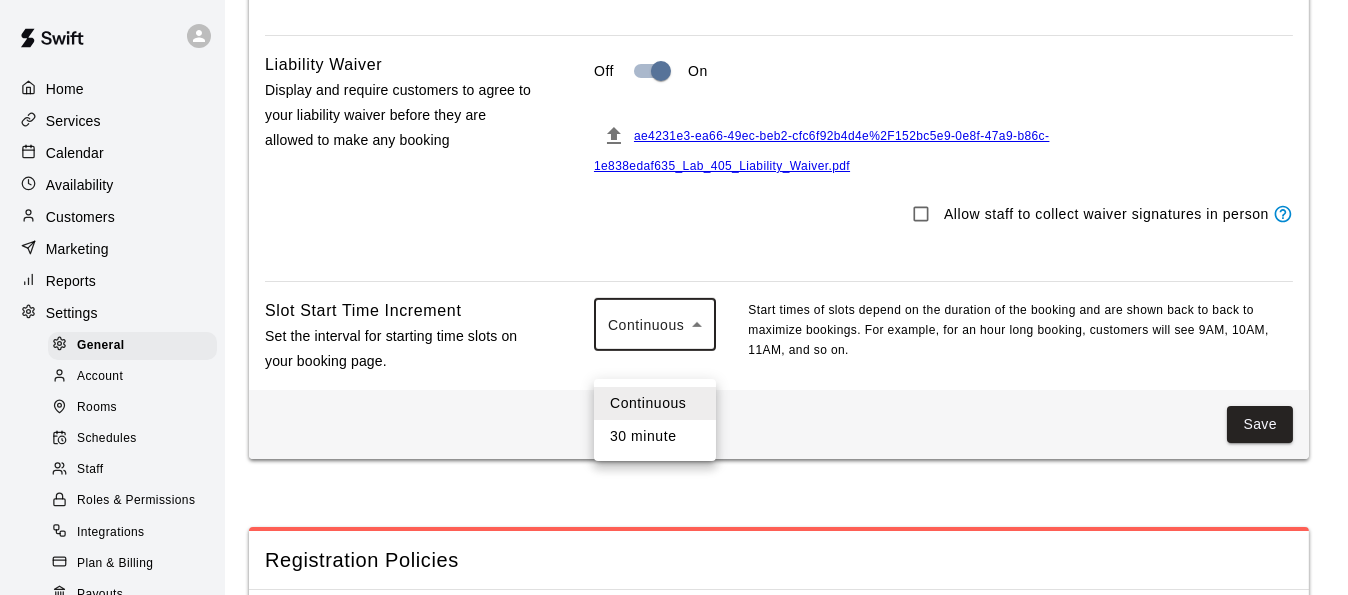click at bounding box center (674, 297) 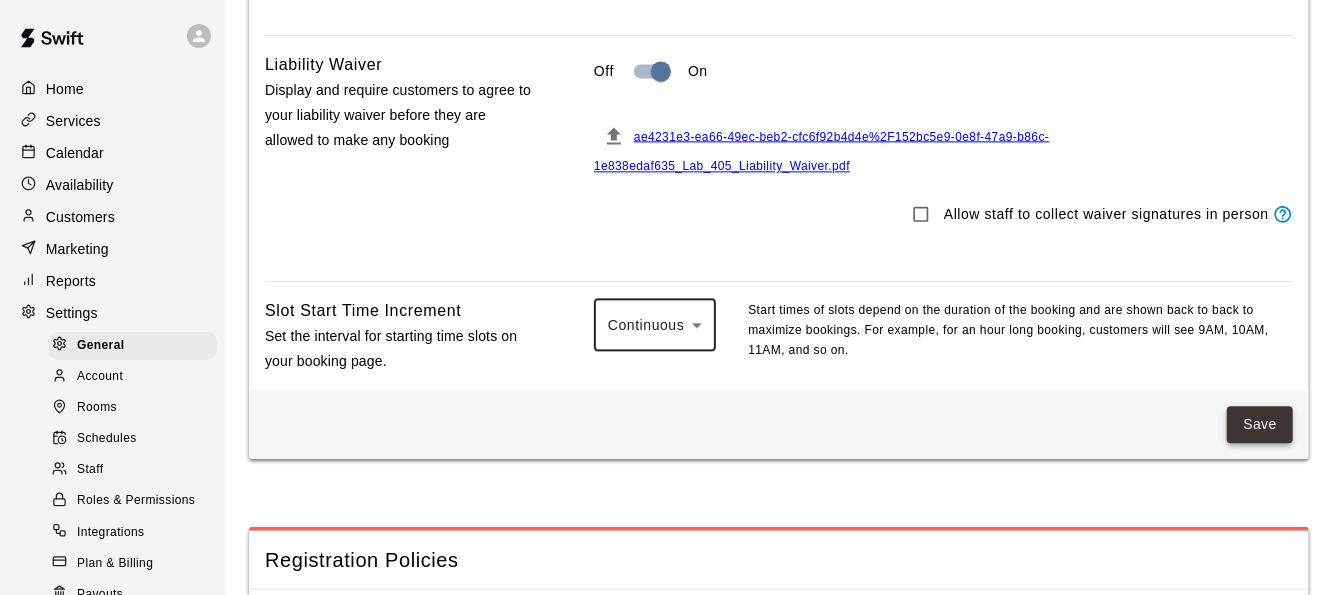 click on "Save" at bounding box center (1260, 424) 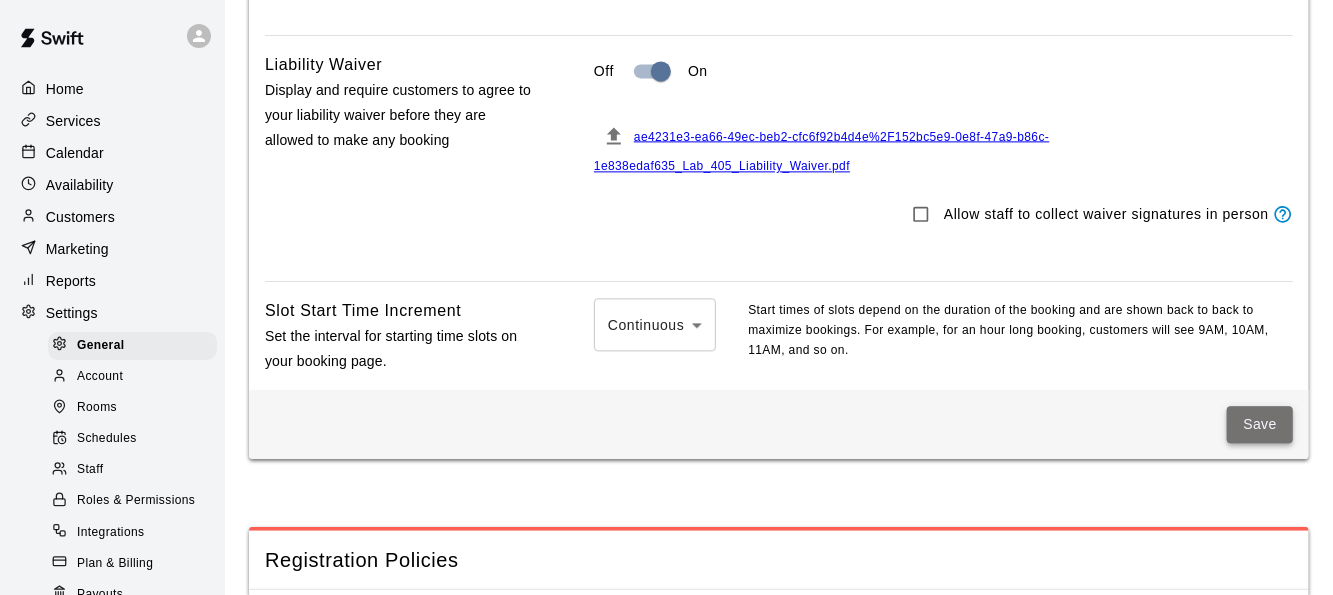 click on "Save" at bounding box center (1260, 424) 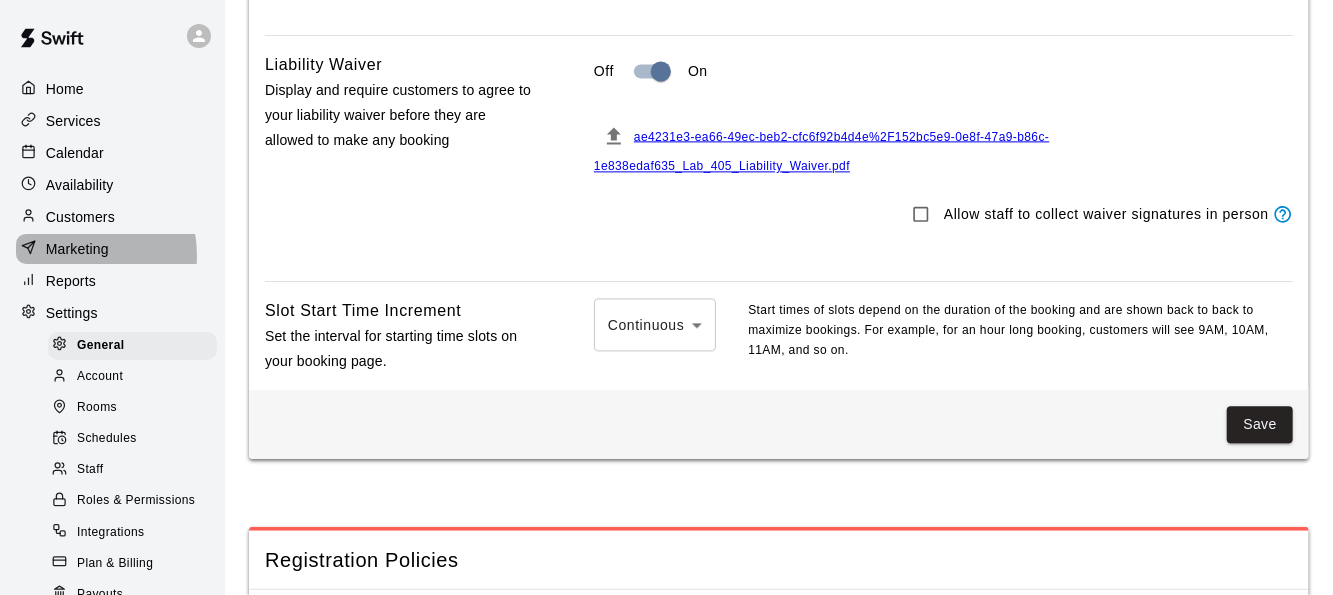 click on "Marketing" at bounding box center [77, 249] 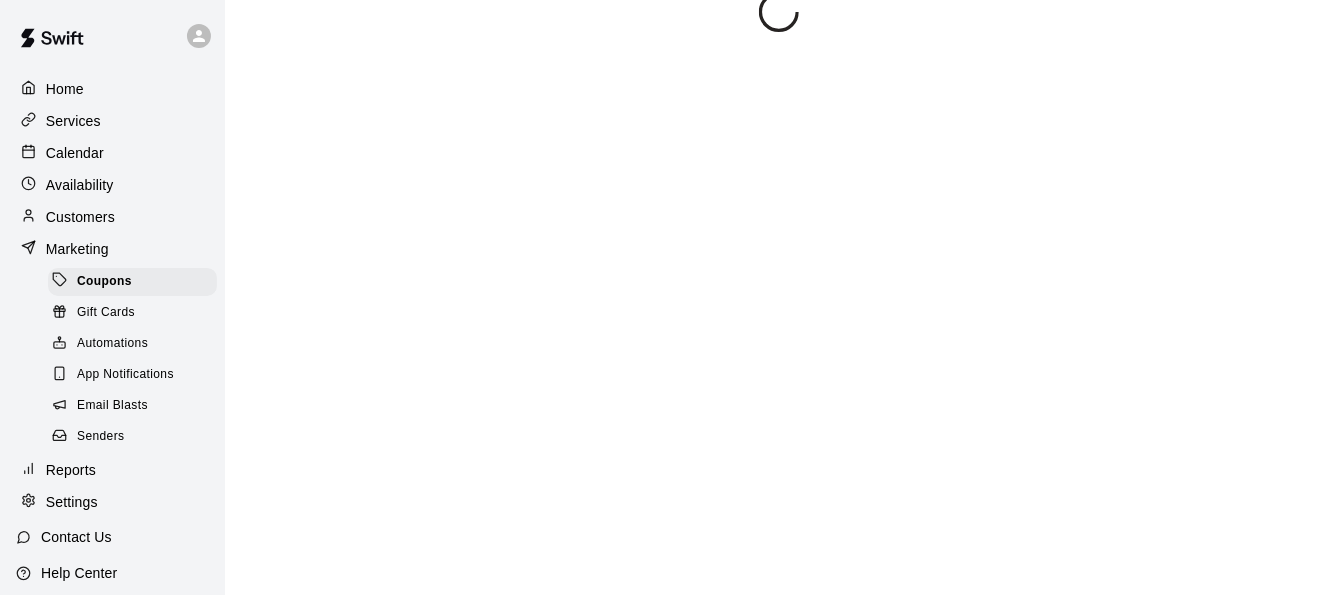 scroll, scrollTop: 0, scrollLeft: 0, axis: both 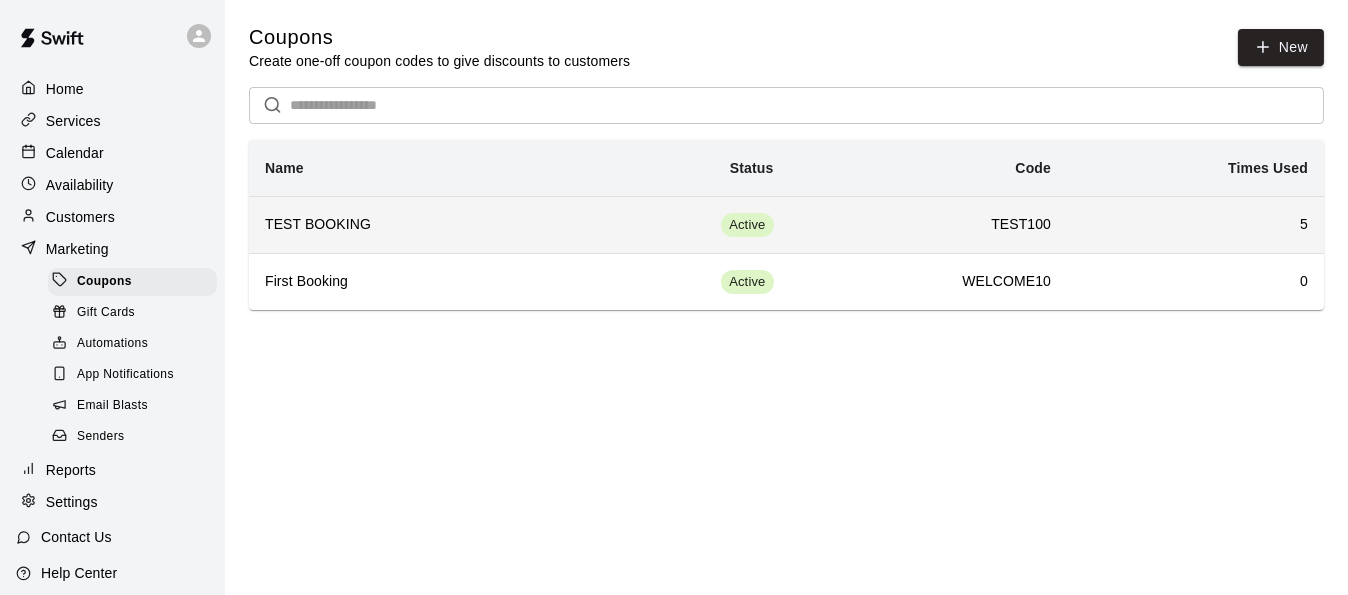 click on "TEST BOOKING" at bounding box center (407, 225) 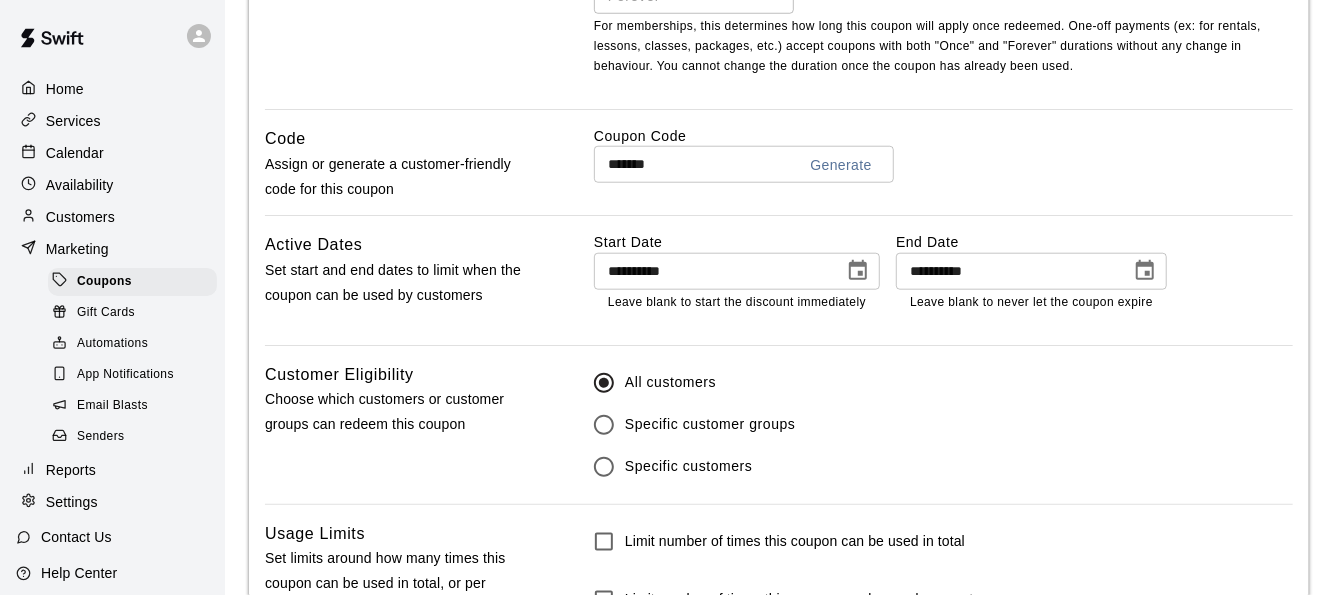 scroll, scrollTop: 981, scrollLeft: 0, axis: vertical 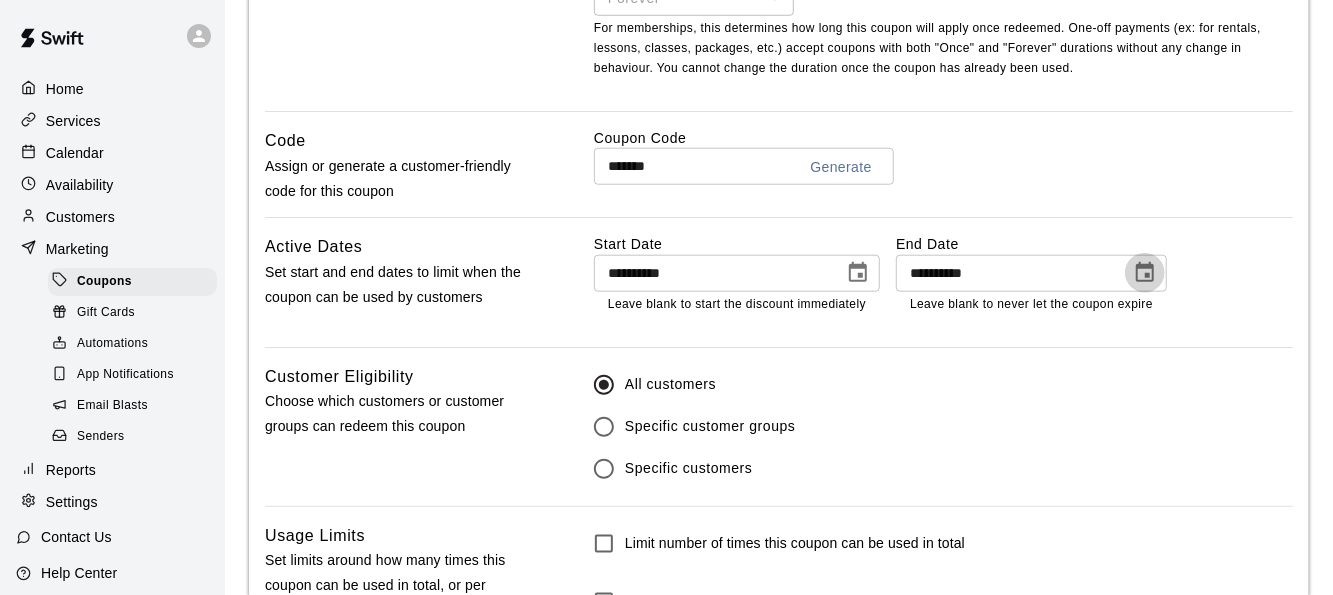 click 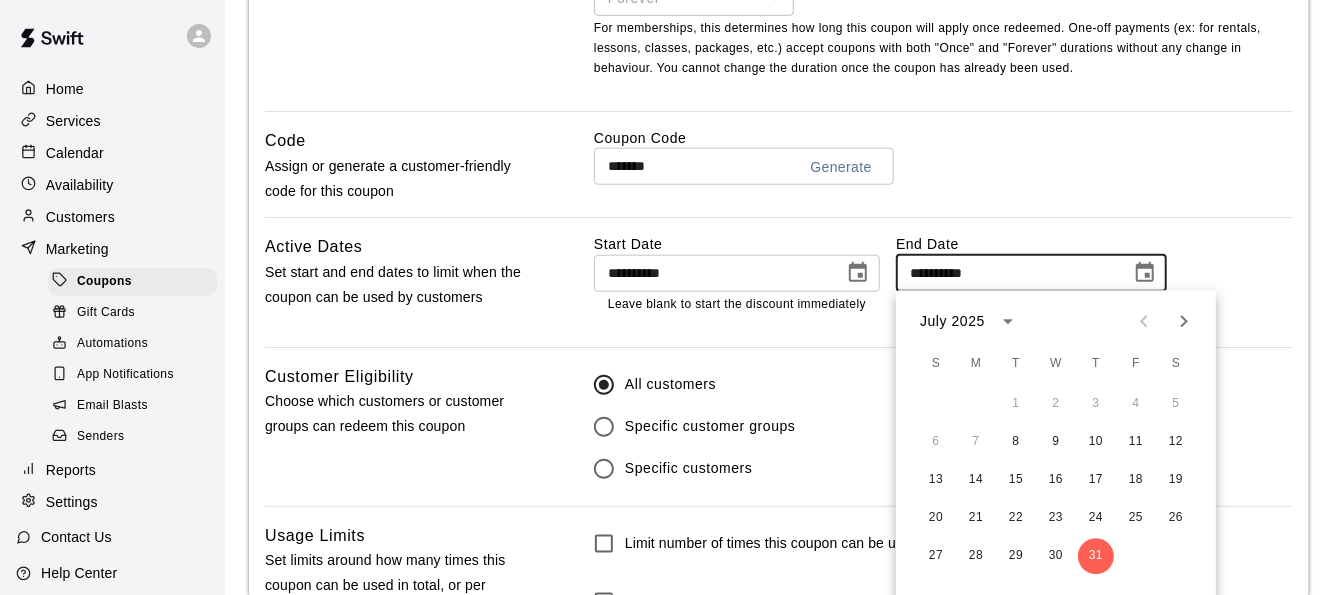click 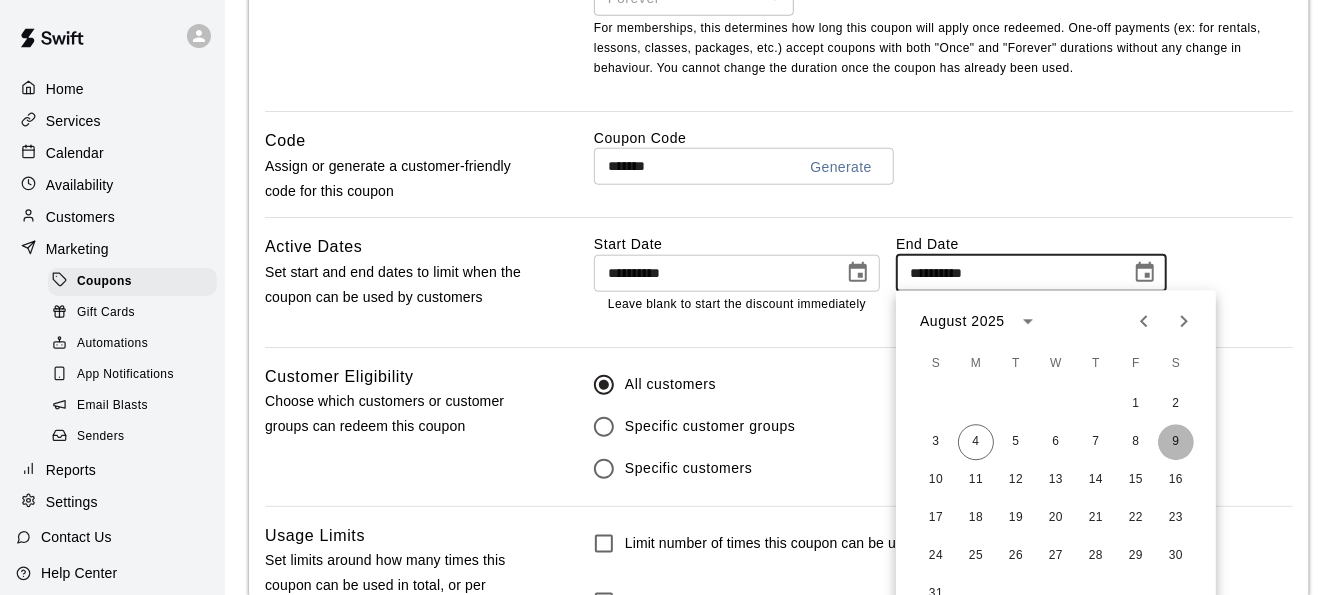 click on "9" at bounding box center [1176, 443] 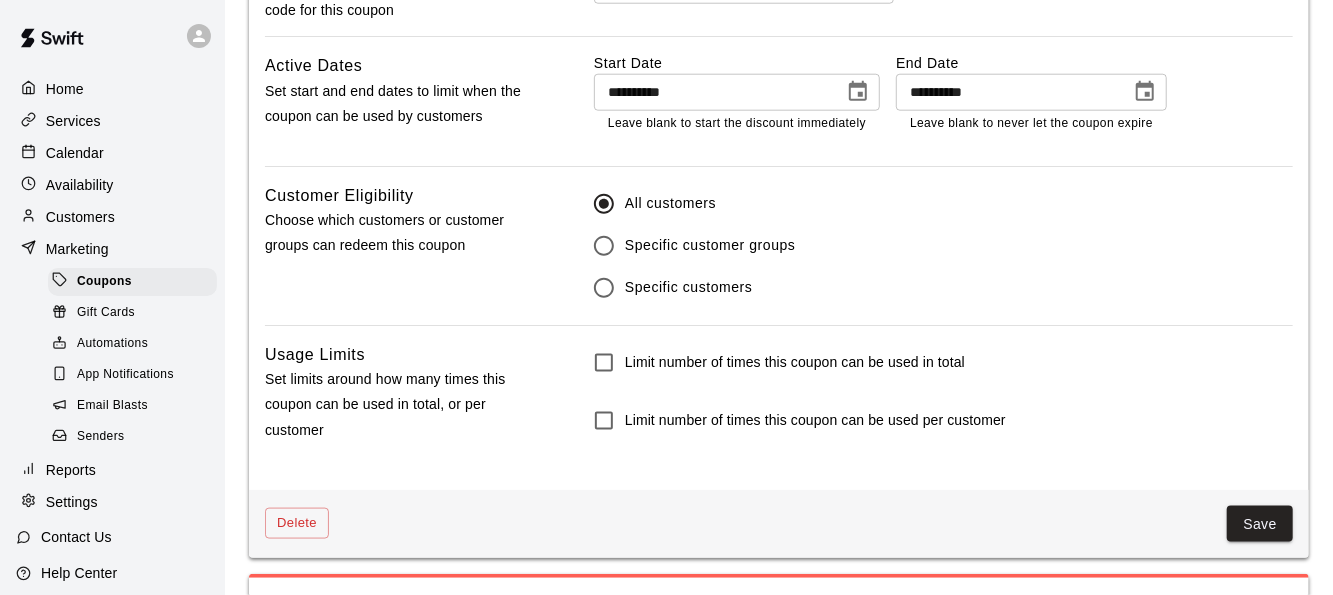 scroll, scrollTop: 1280, scrollLeft: 0, axis: vertical 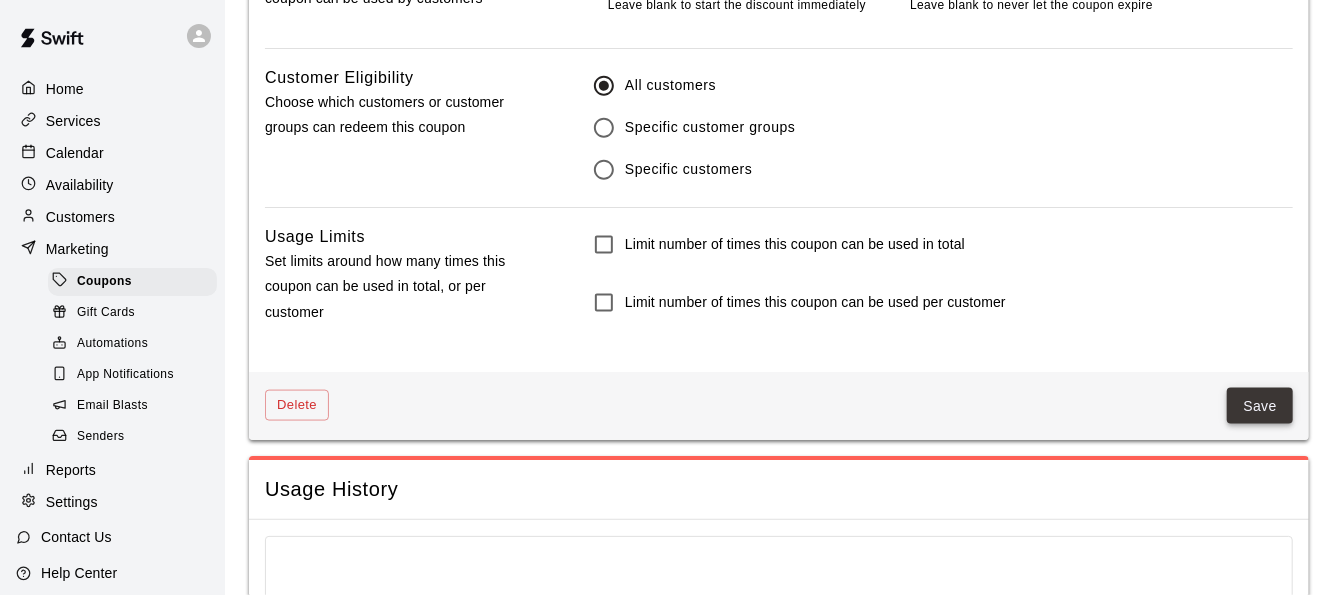 click on "Save" at bounding box center (1260, 406) 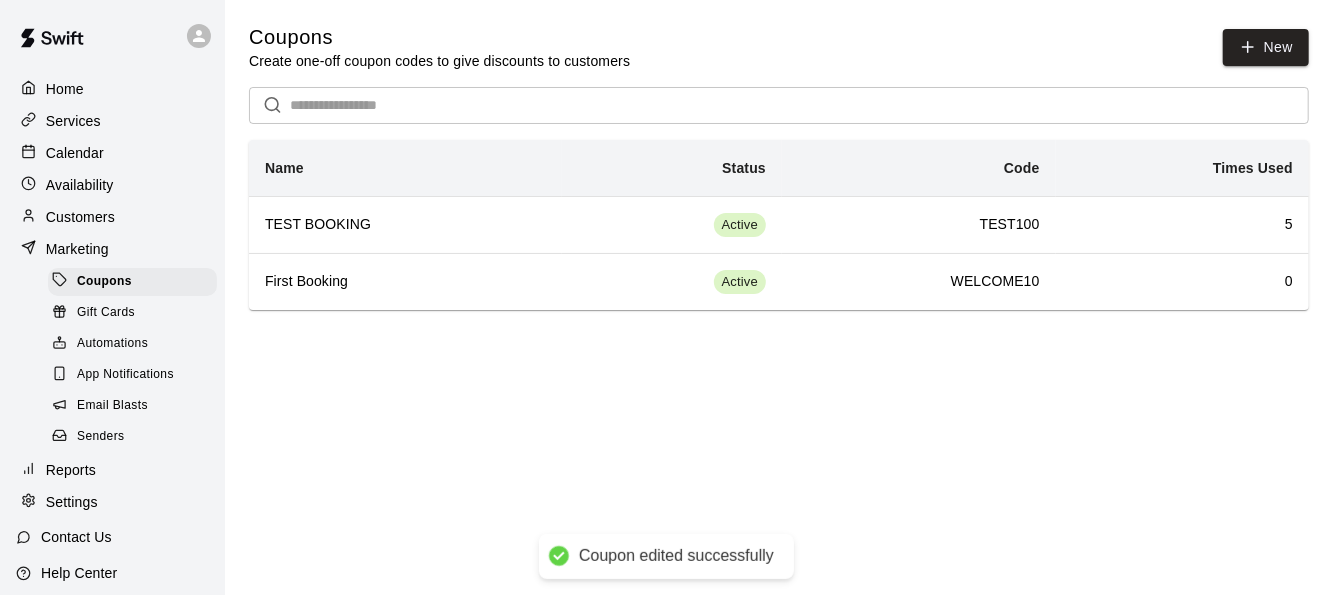scroll, scrollTop: 0, scrollLeft: 0, axis: both 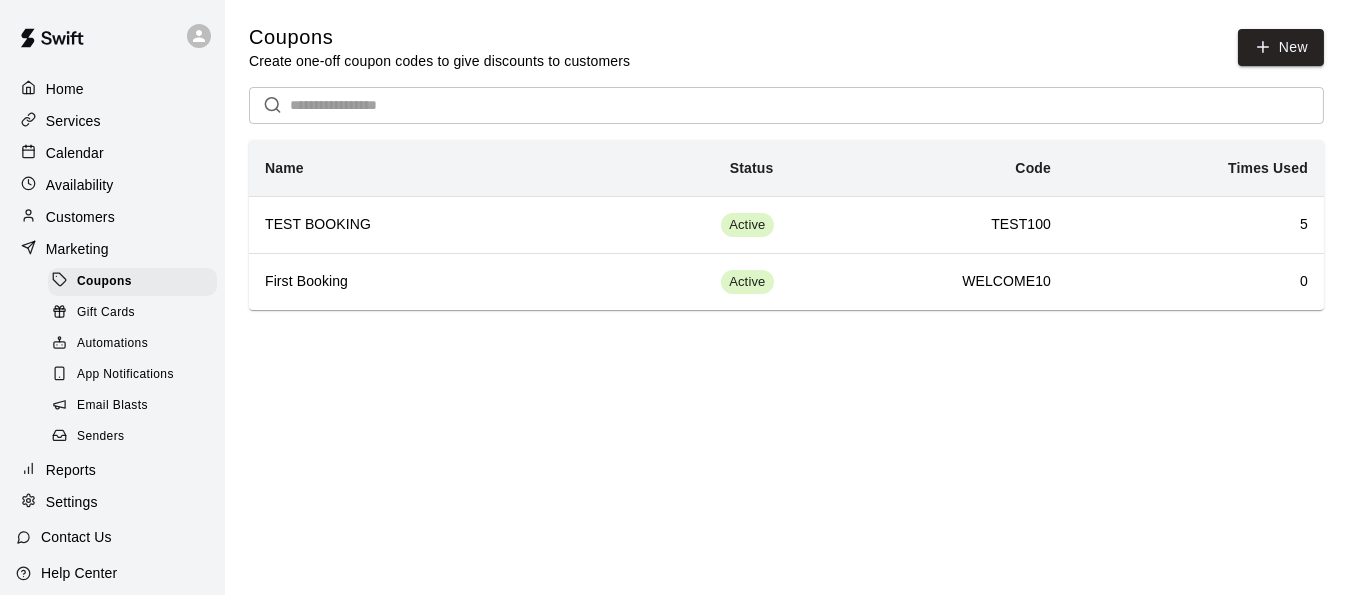 click on "Customers" at bounding box center [80, 217] 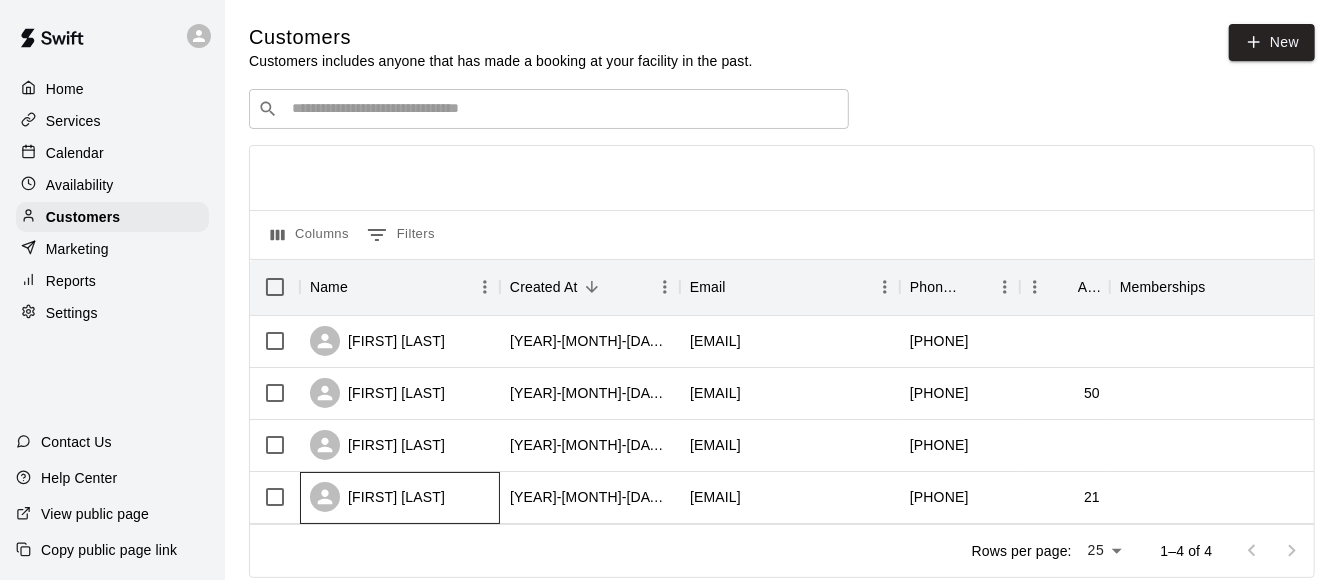 click on "[FIRST] [LAST]" at bounding box center [400, 498] 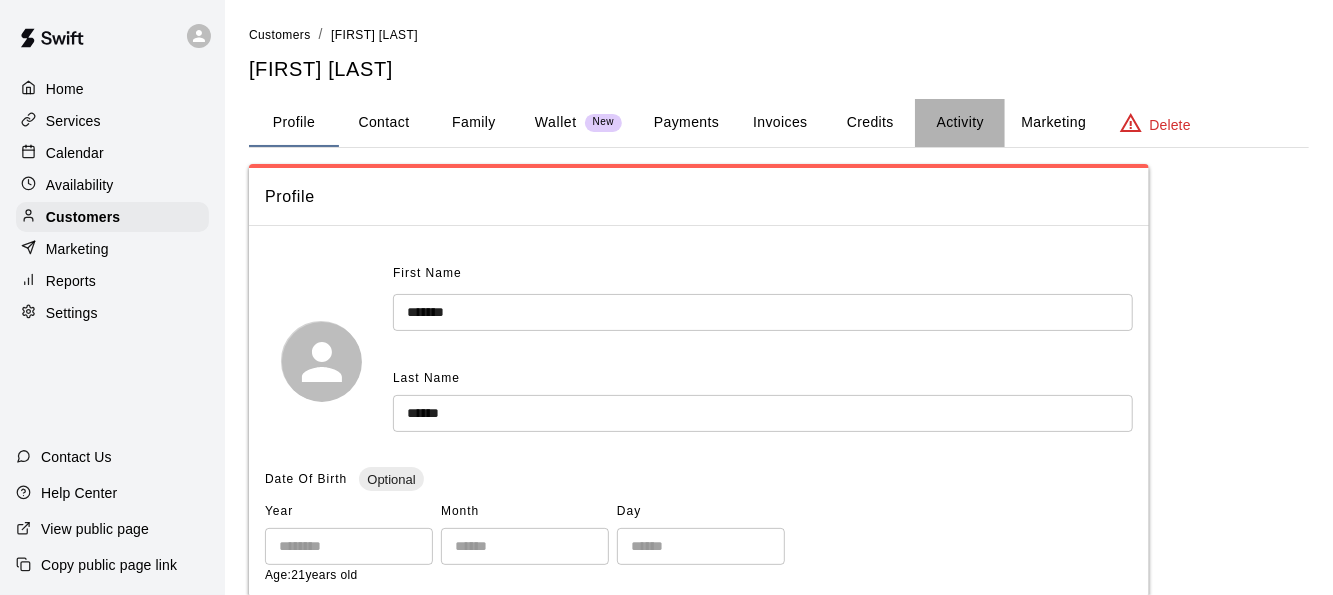 click on "Activity" at bounding box center (960, 123) 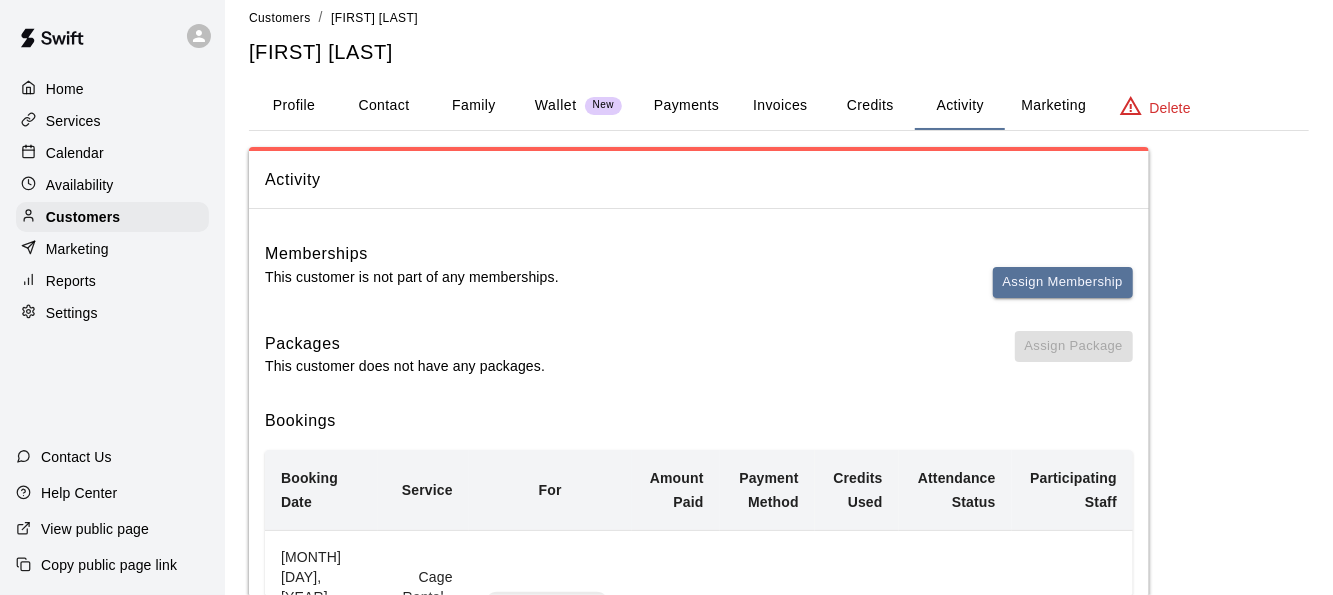 scroll, scrollTop: 0, scrollLeft: 0, axis: both 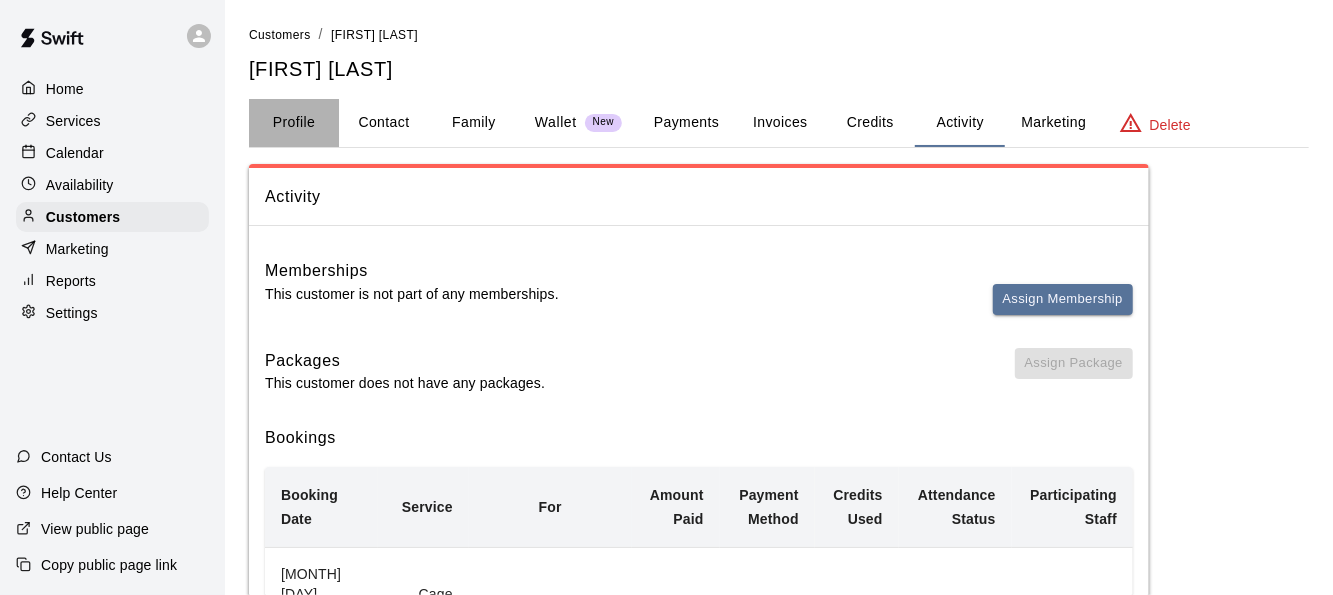 click on "Profile" at bounding box center [294, 123] 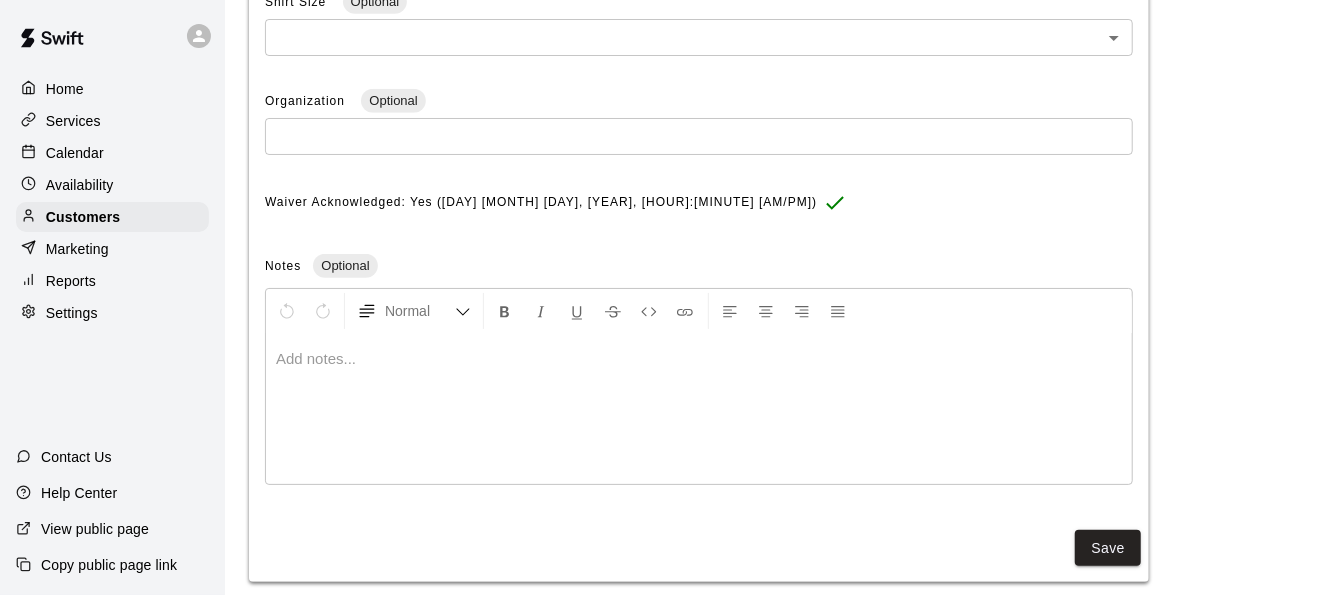 scroll, scrollTop: 731, scrollLeft: 0, axis: vertical 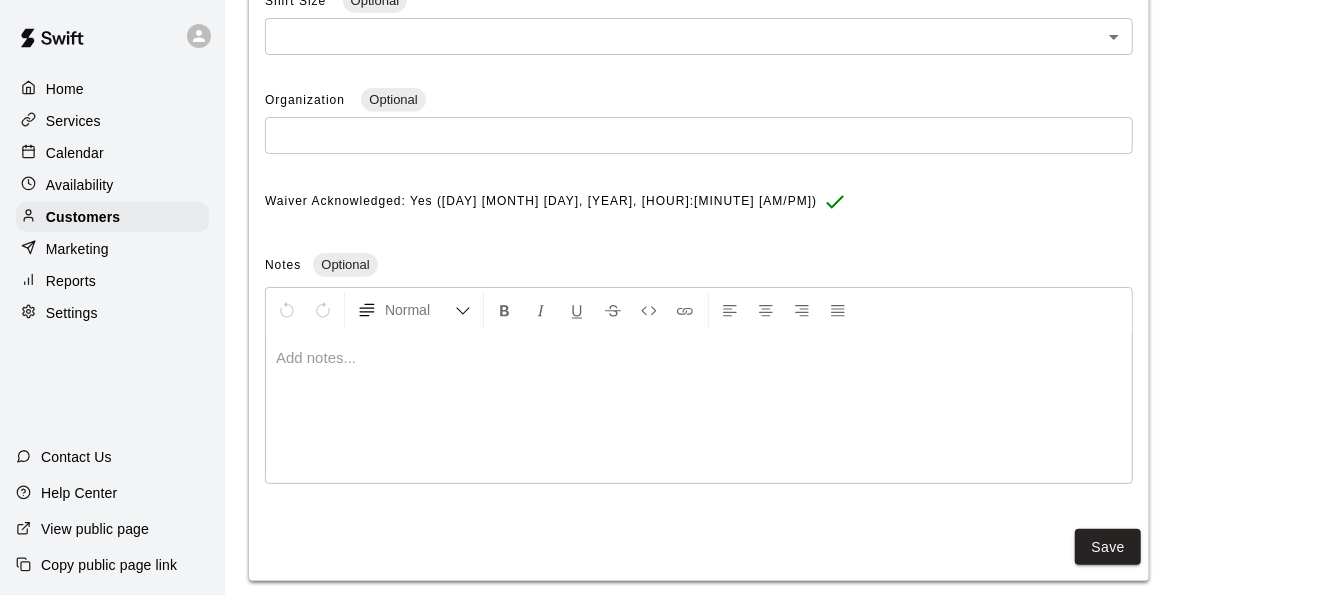 click on "Waiver Acknowledged:   Yes ([DAY] [MONTH] [DAY], [YEAR], [HOUR]:[MINUTE] [AM/PM])" at bounding box center [541, 202] 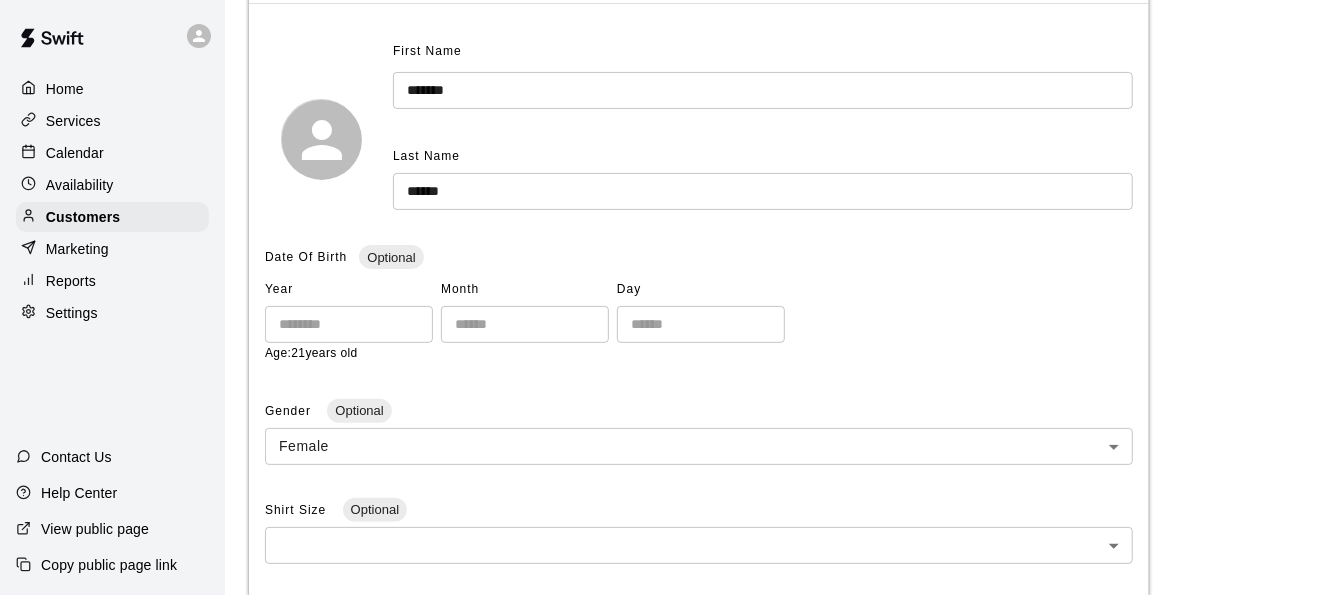 scroll, scrollTop: 0, scrollLeft: 0, axis: both 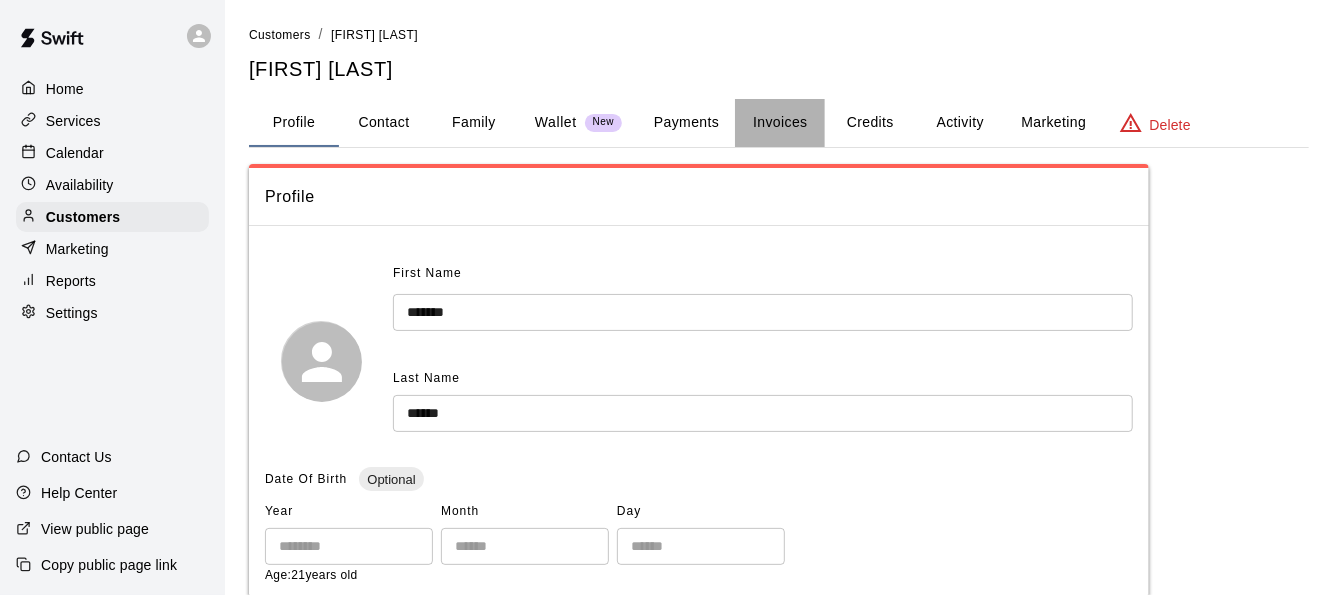 click on "Invoices" at bounding box center (780, 123) 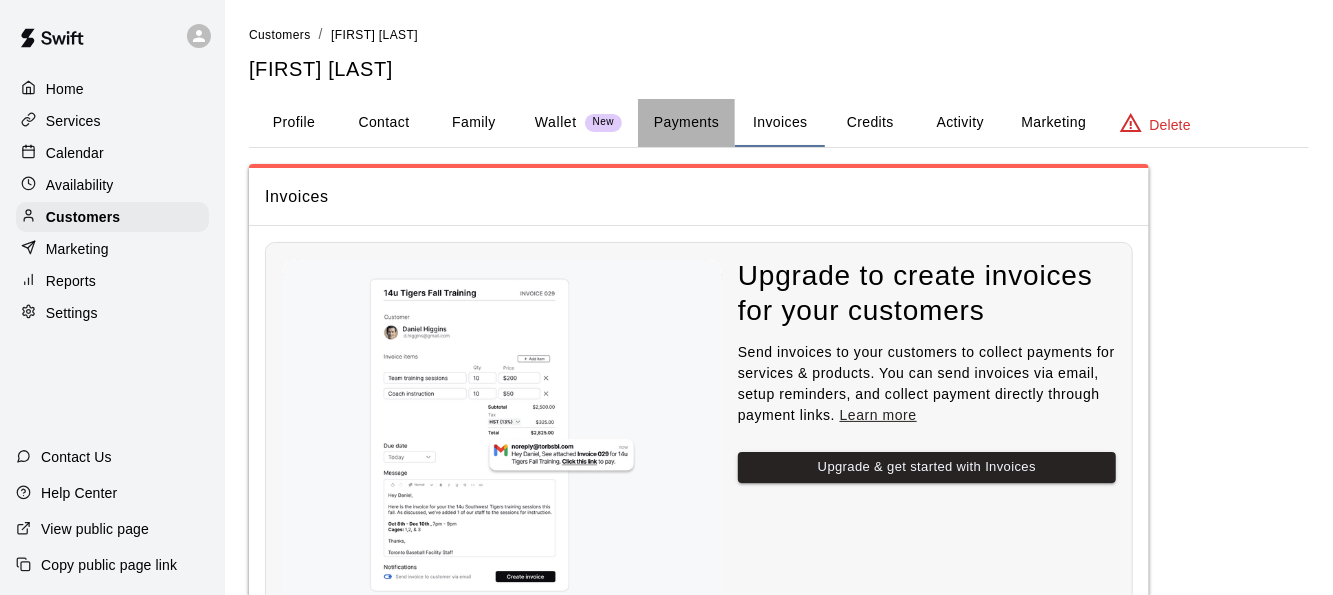 click on "Payments" at bounding box center (686, 123) 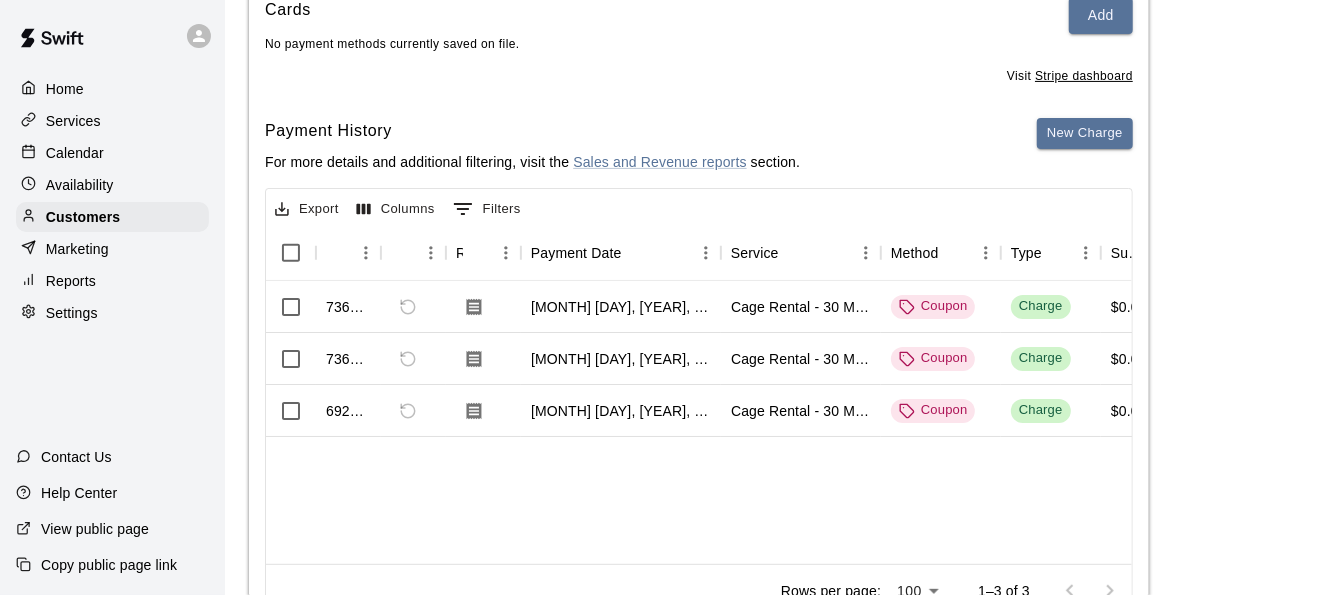 scroll, scrollTop: 265, scrollLeft: 0, axis: vertical 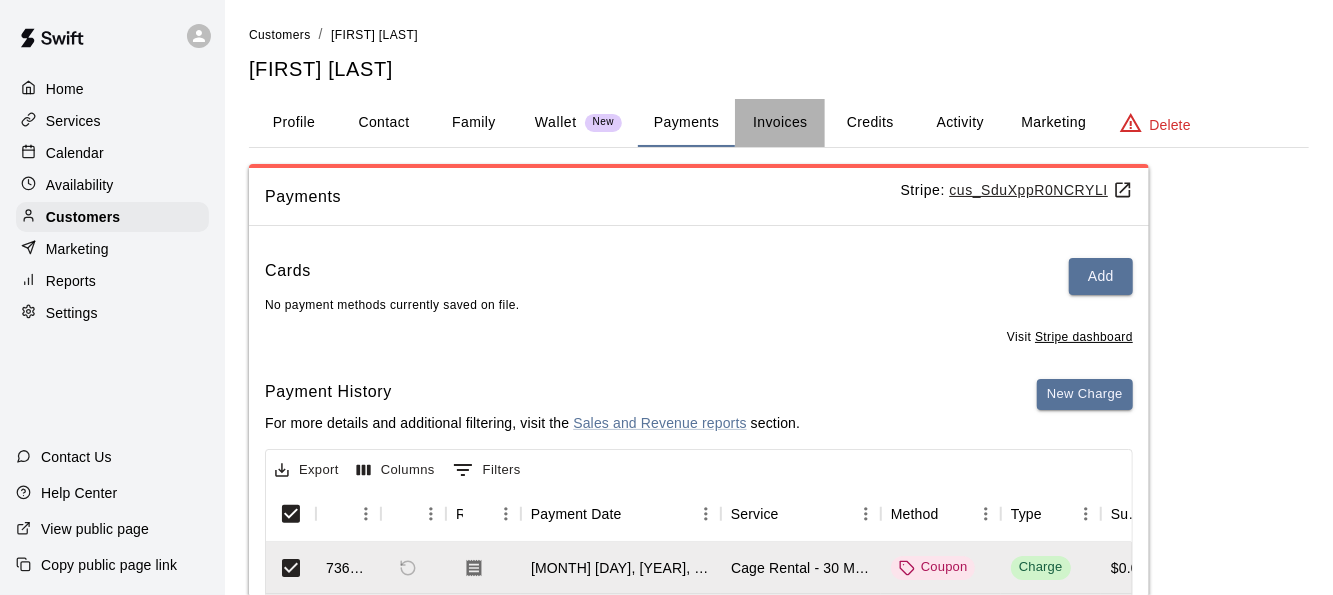 click on "Invoices" at bounding box center (780, 123) 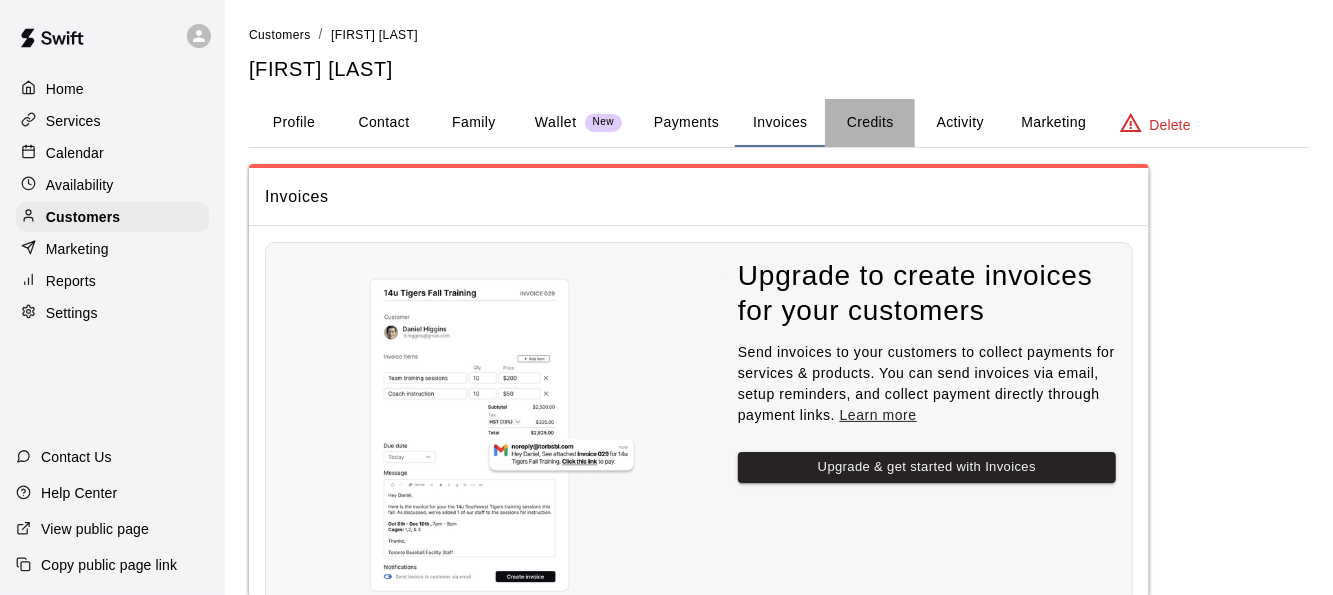 click on "Credits" at bounding box center (870, 123) 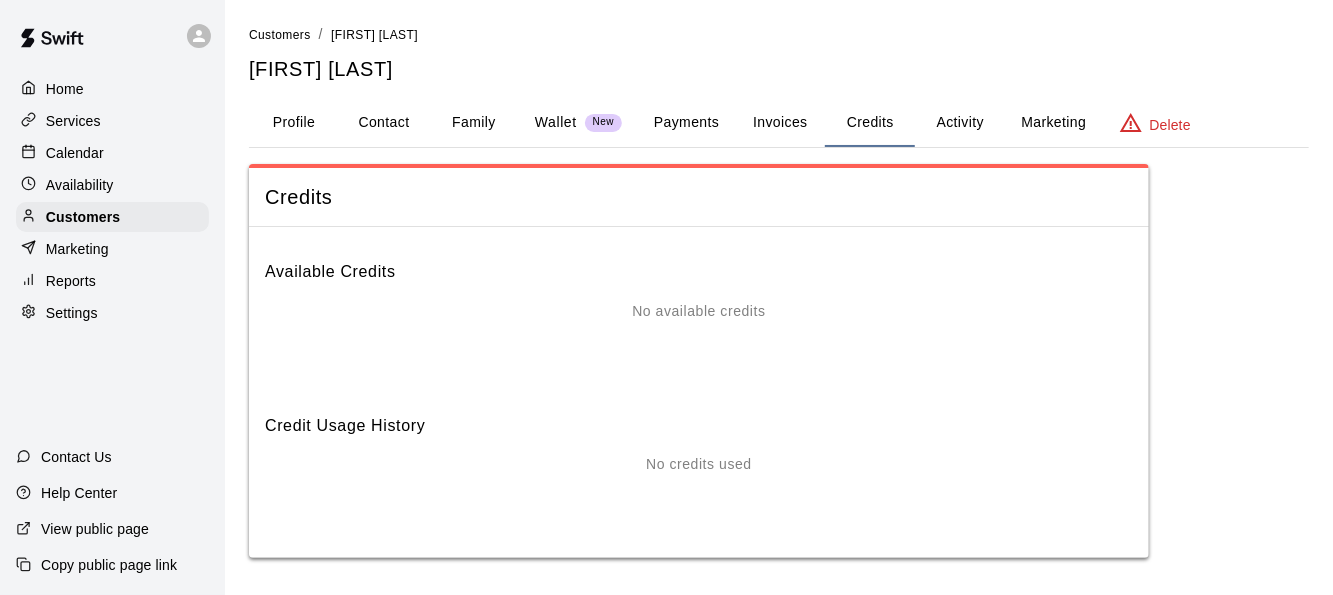 scroll, scrollTop: 0, scrollLeft: 0, axis: both 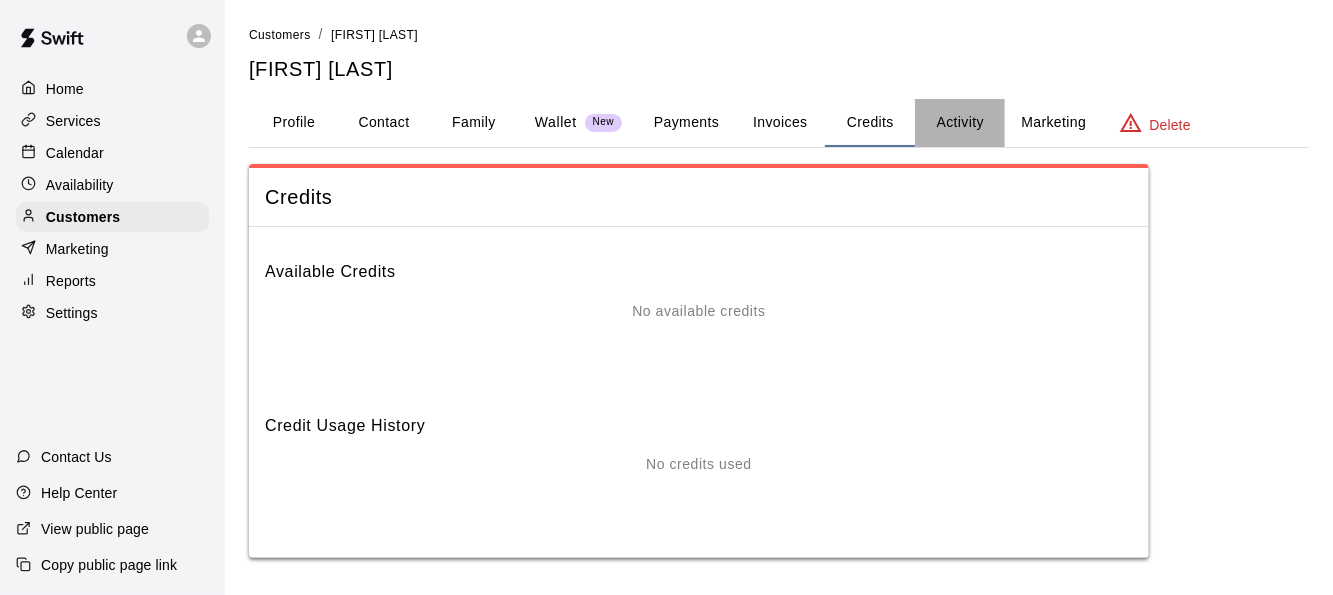click on "Activity" at bounding box center [960, 123] 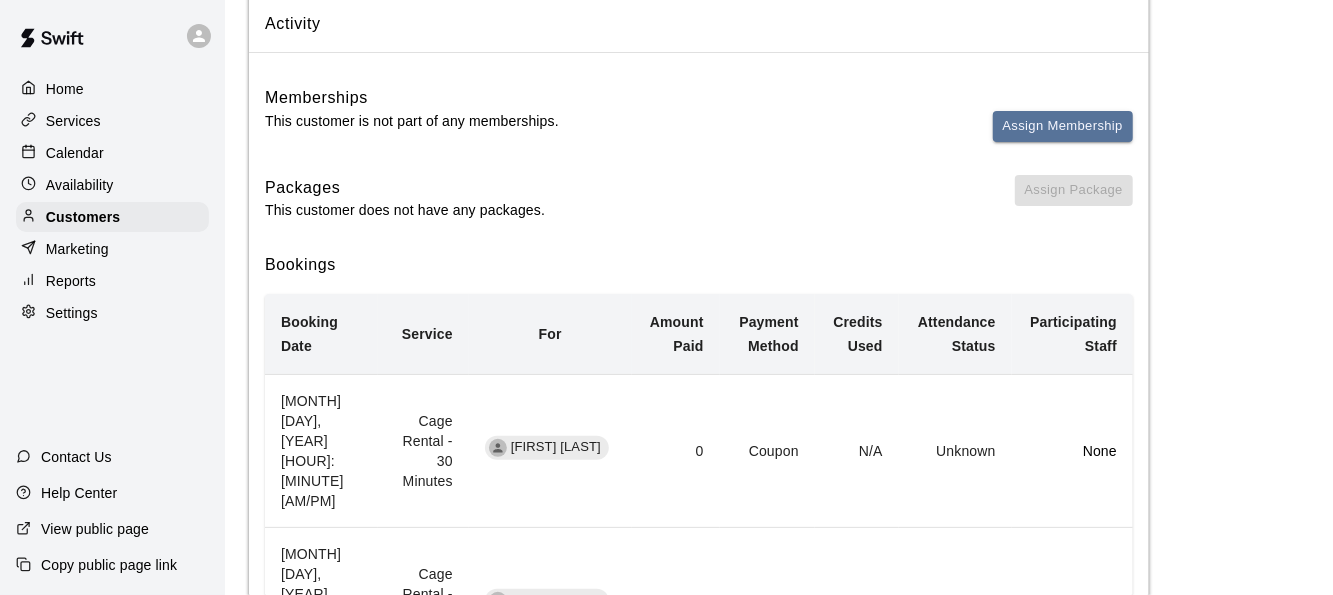 scroll, scrollTop: 0, scrollLeft: 0, axis: both 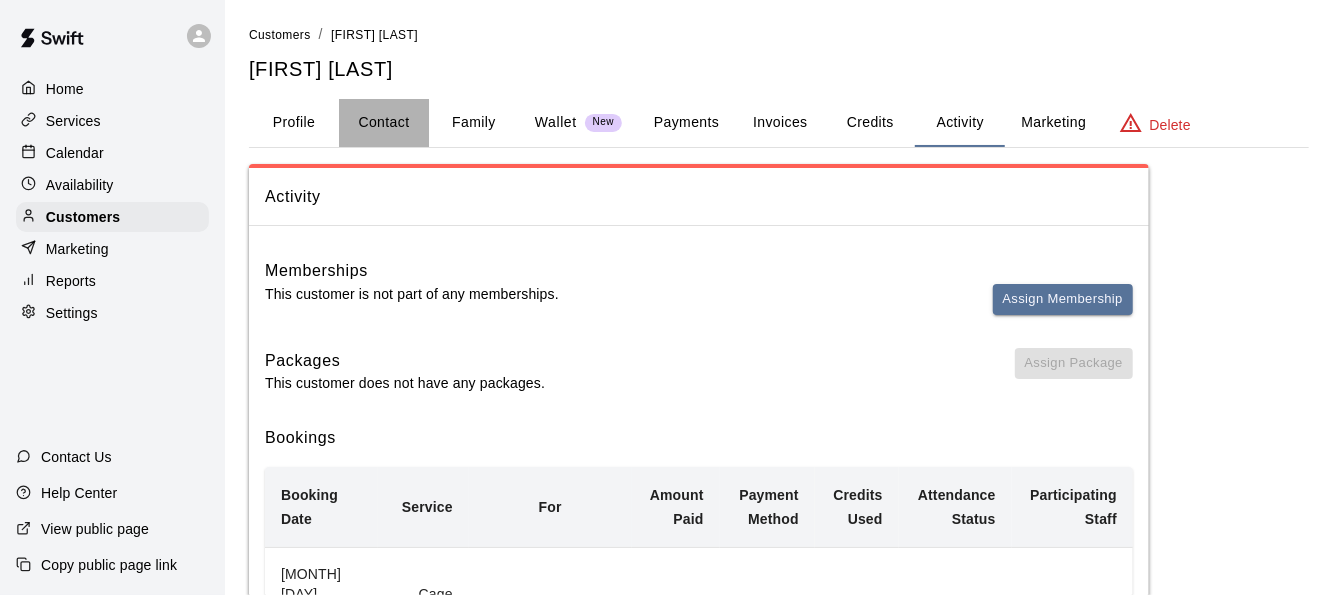 click on "Contact" at bounding box center (384, 123) 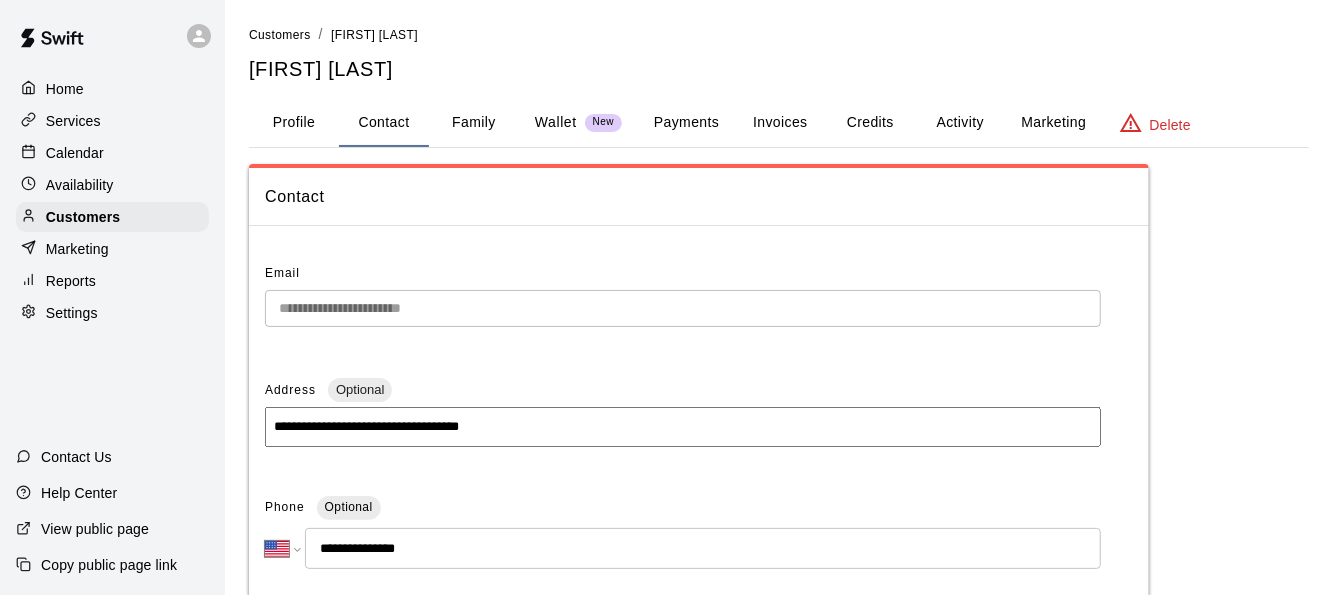 click on "Family" at bounding box center (474, 123) 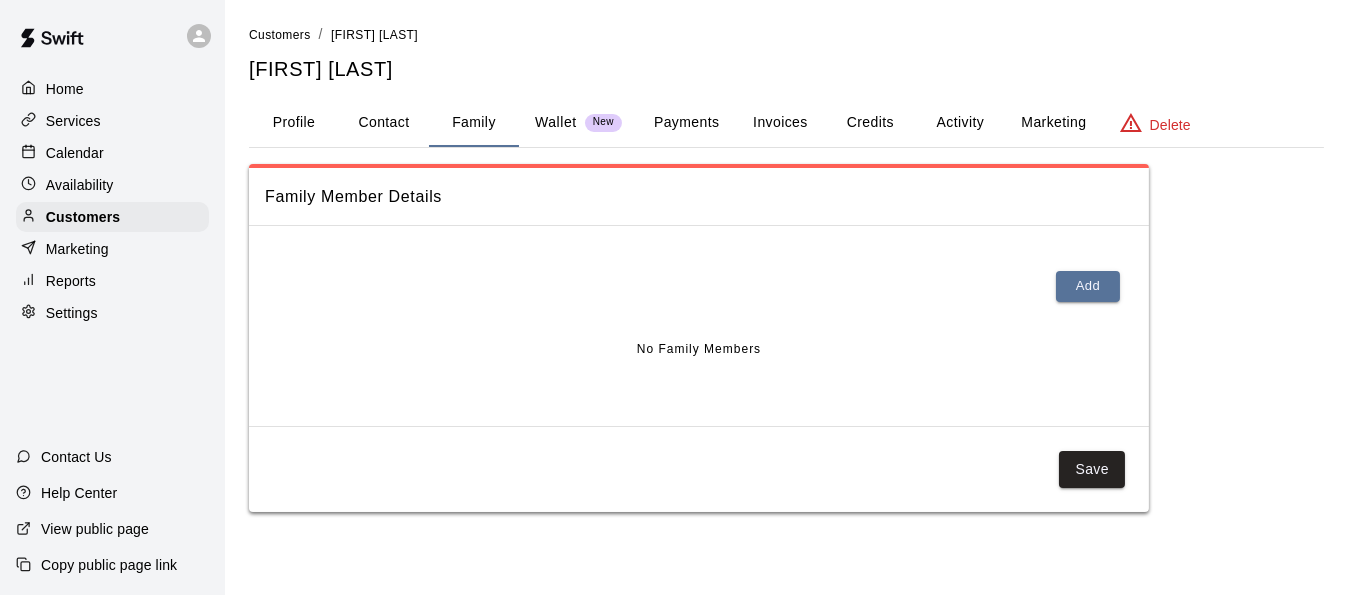 click 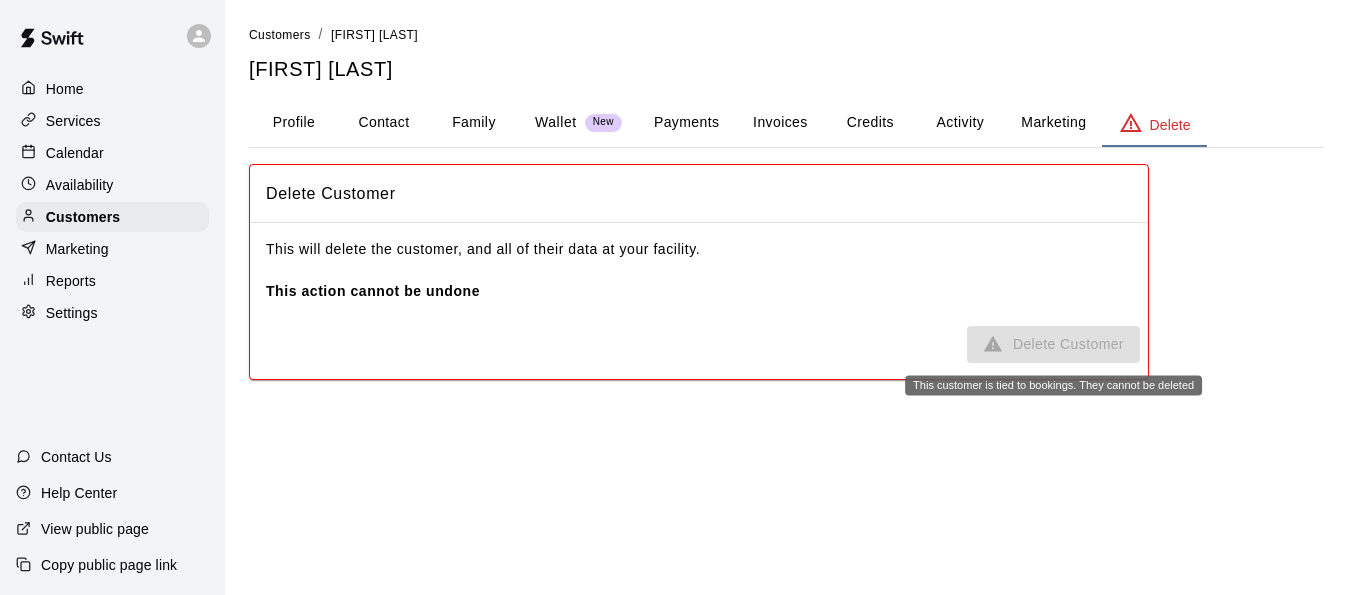 click on "Delete Customer" at bounding box center [1053, 344] 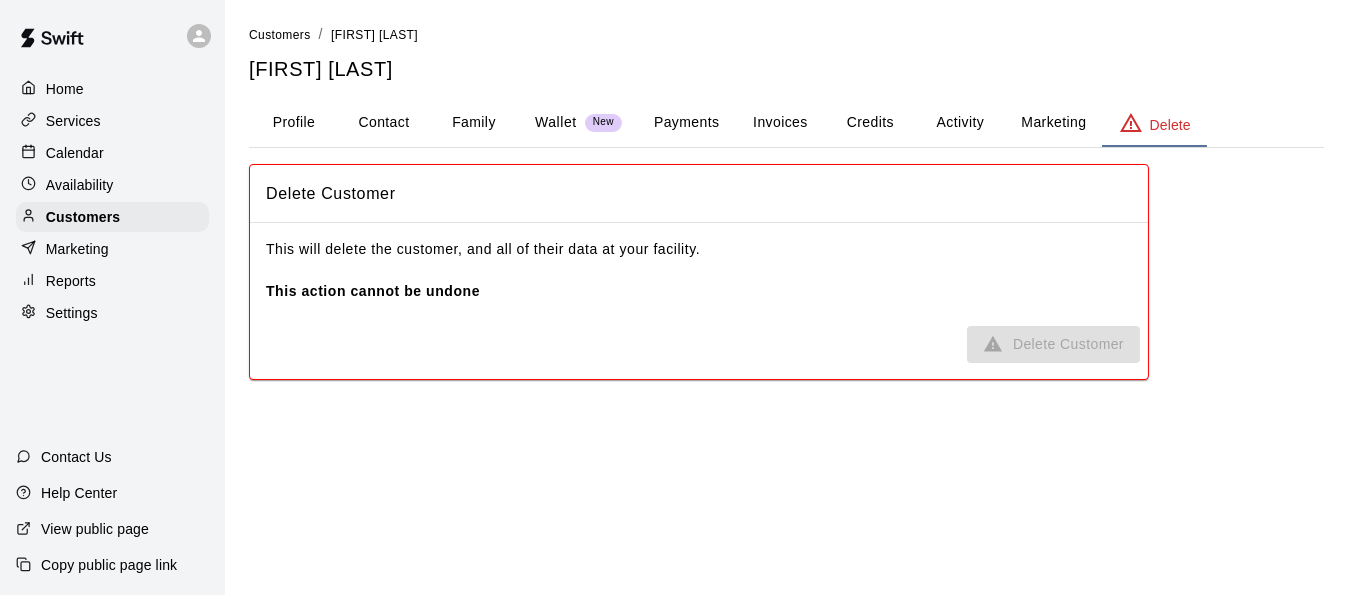 click on "Activity" at bounding box center [960, 123] 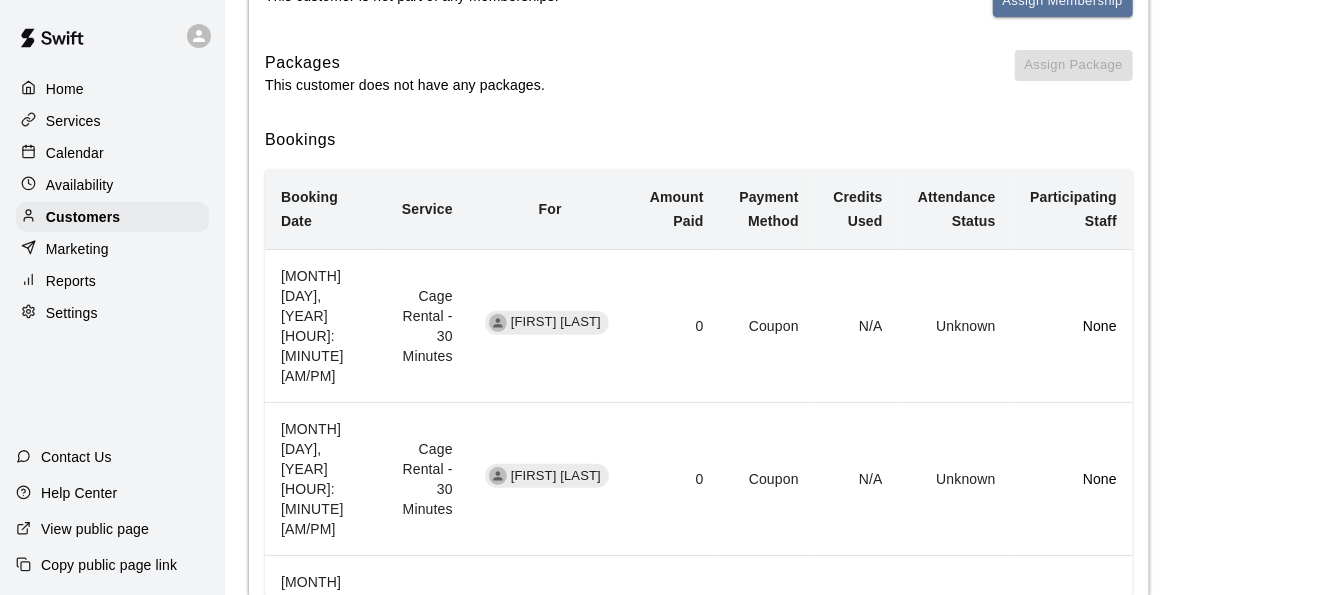 scroll, scrollTop: 298, scrollLeft: 0, axis: vertical 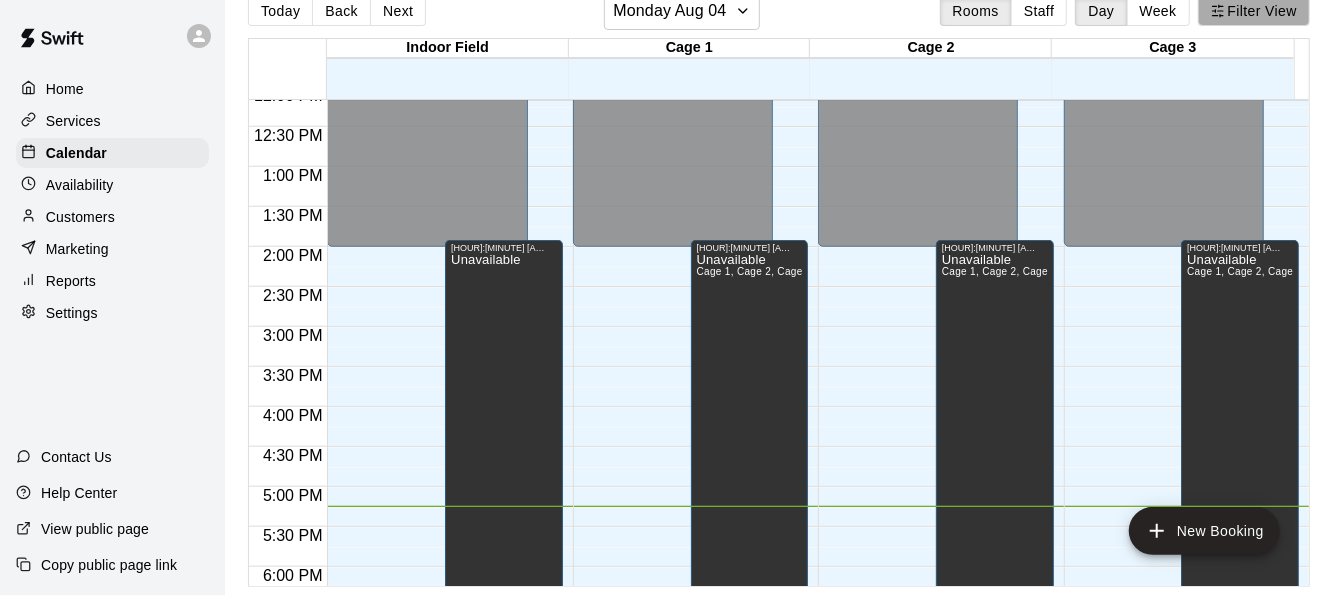 click on "Filter View" at bounding box center [1254, 11] 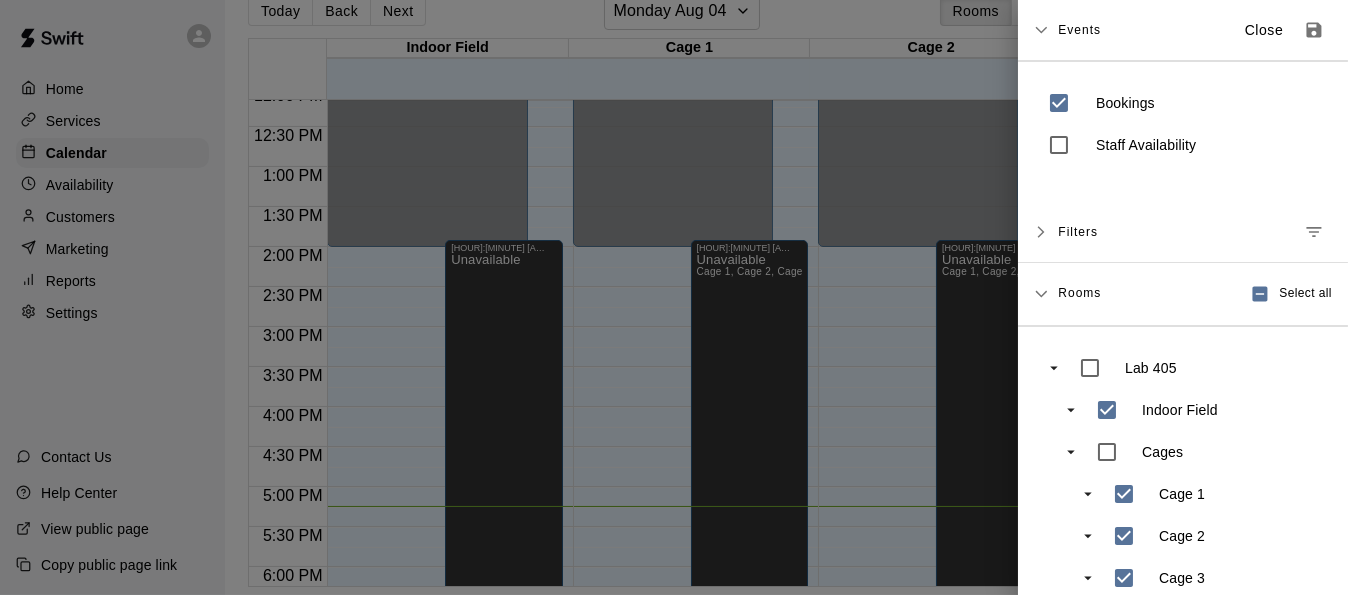 drag, startPoint x: 1080, startPoint y: 231, endPoint x: 1209, endPoint y: 215, distance: 129.98846 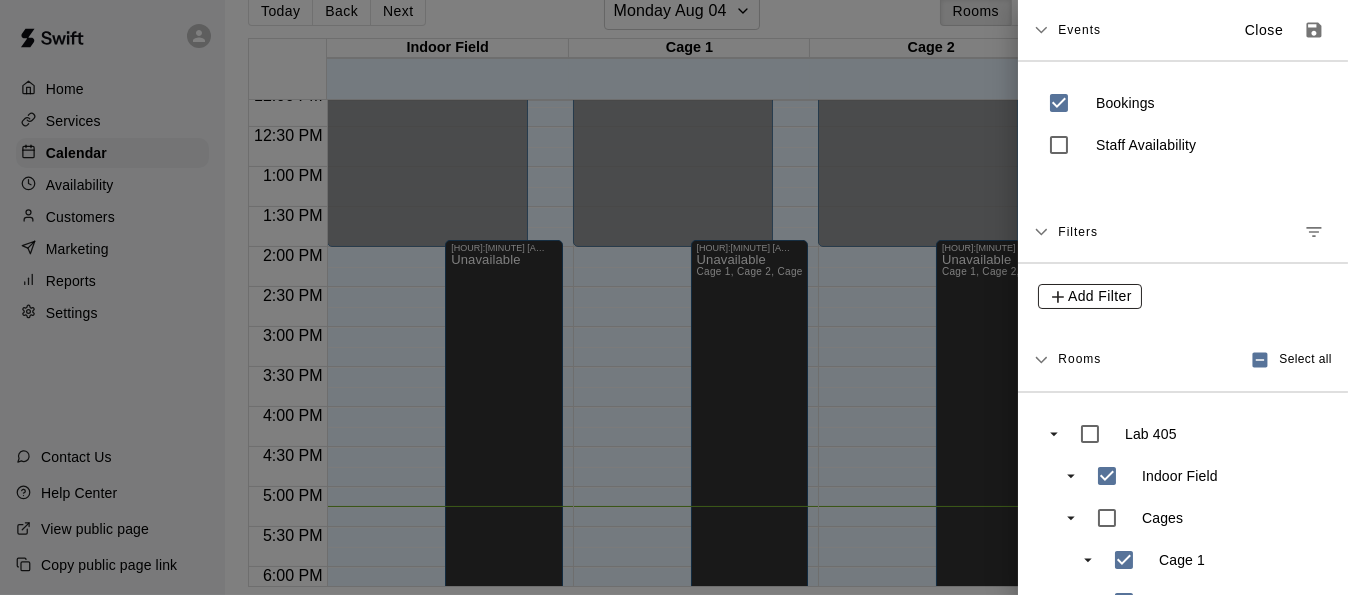 click on "Add Filter" at bounding box center (1100, 296) 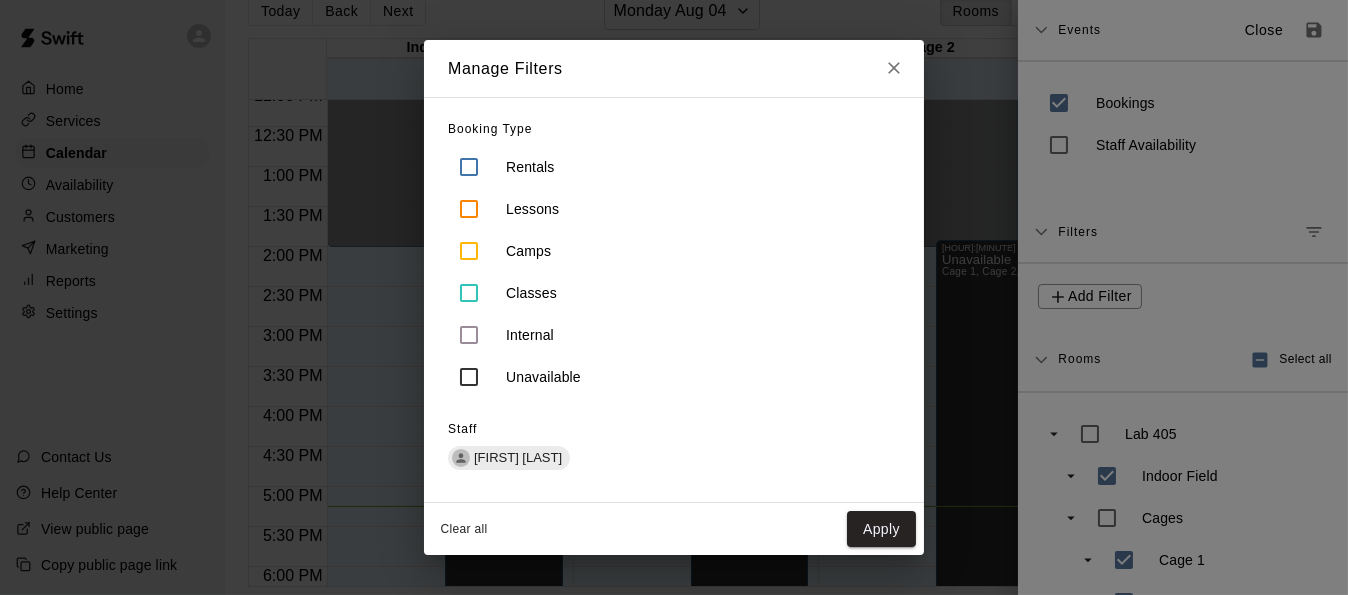 click on "Unavailable" at bounding box center [543, 377] 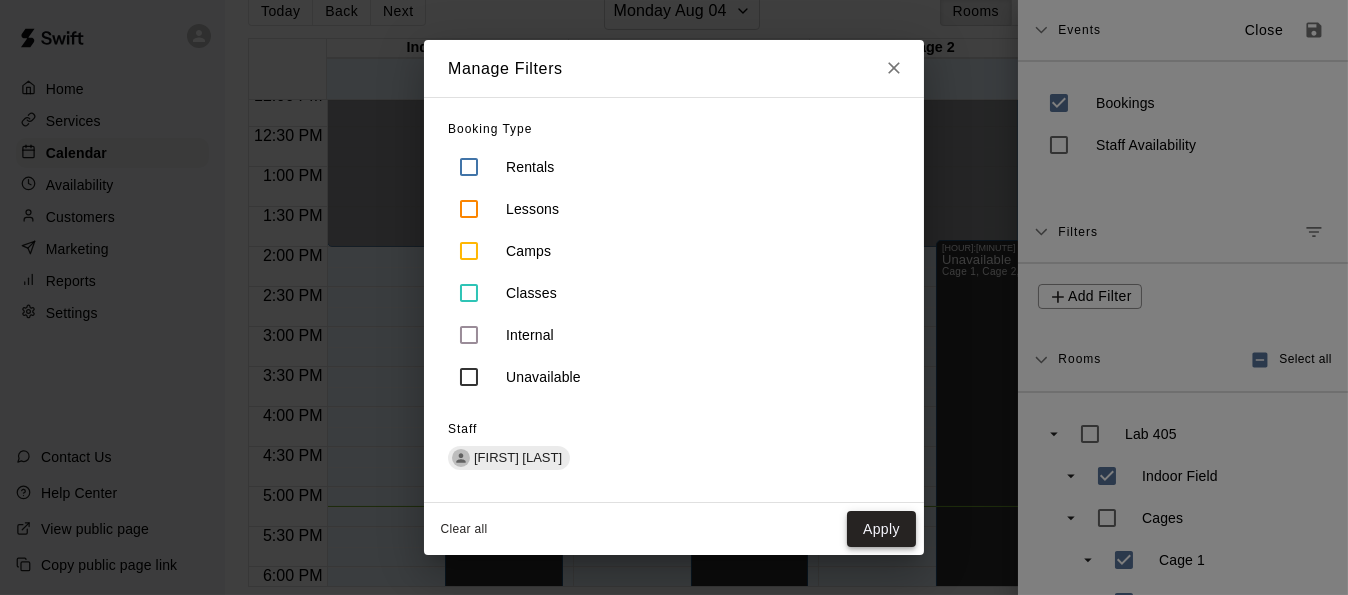 click on "Apply" at bounding box center (881, 529) 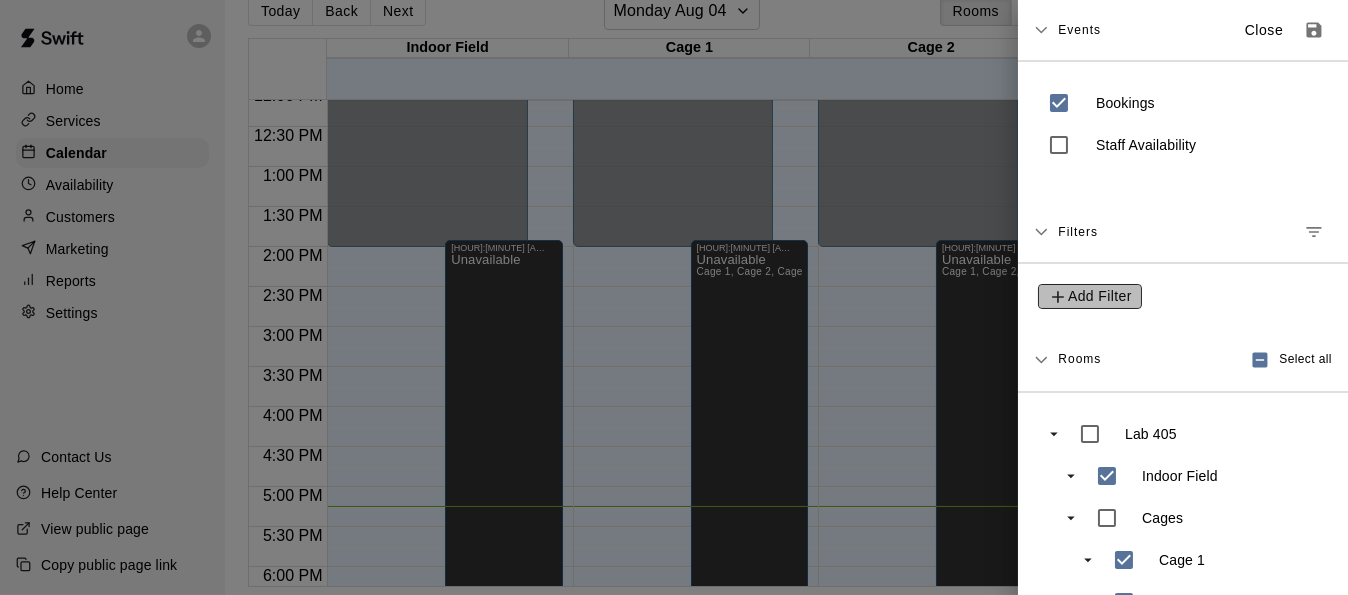 click 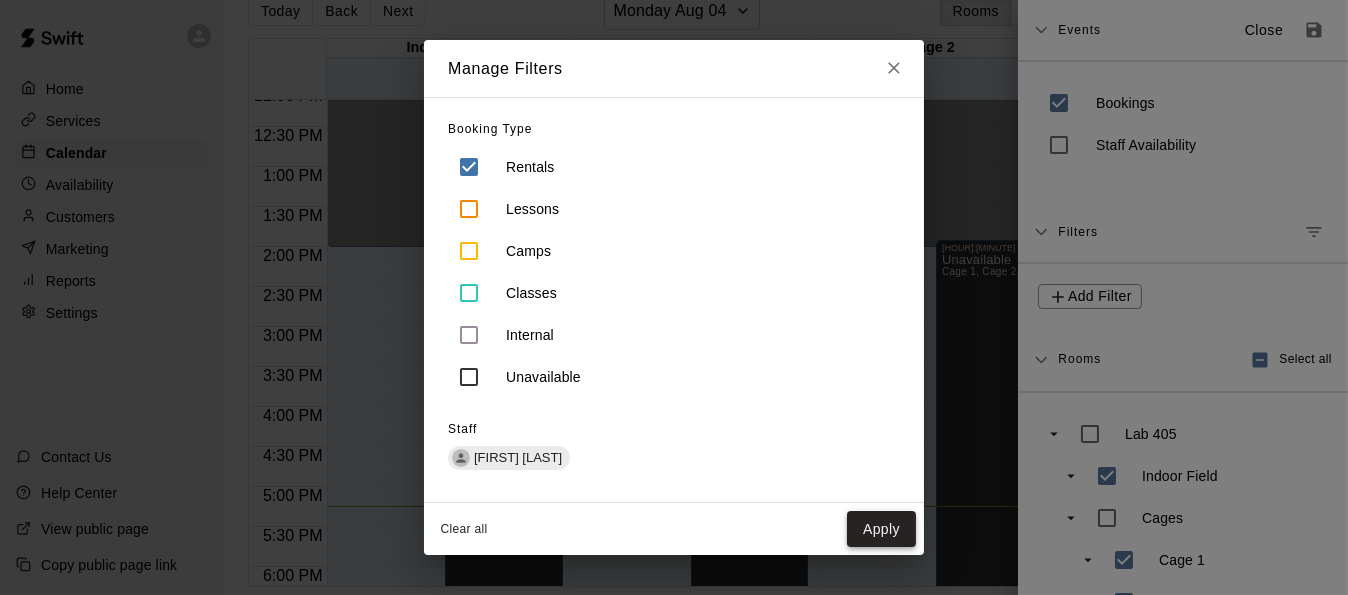 click on "Apply" at bounding box center [881, 529] 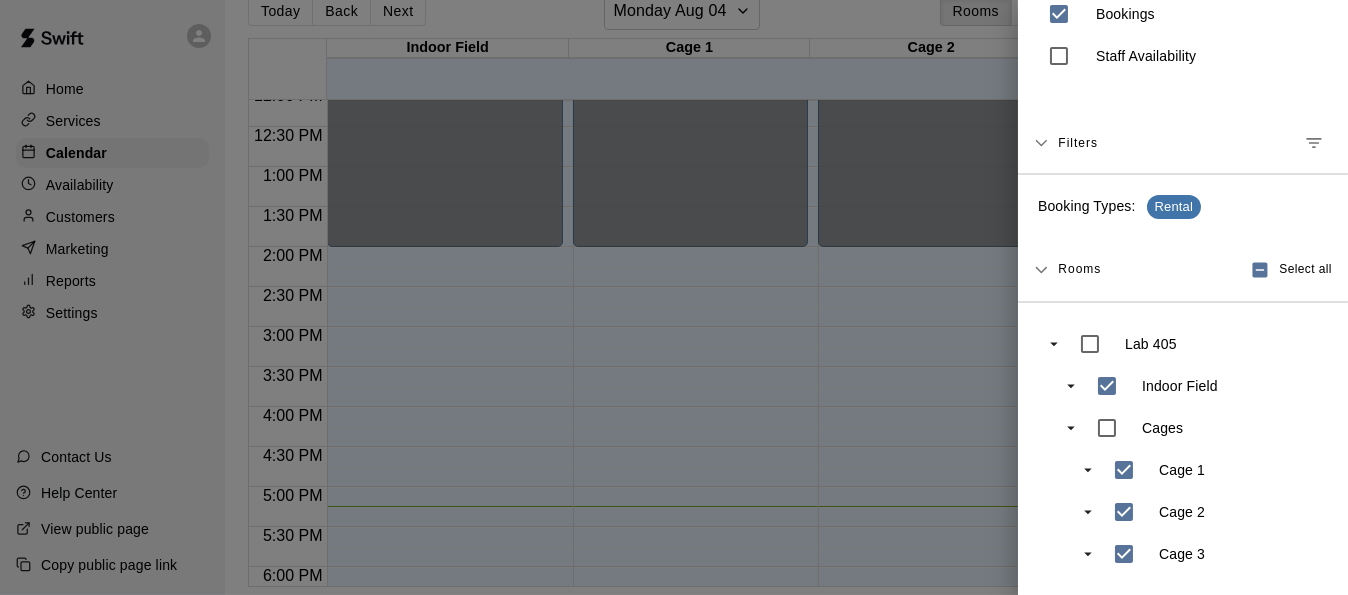 scroll, scrollTop: 0, scrollLeft: 0, axis: both 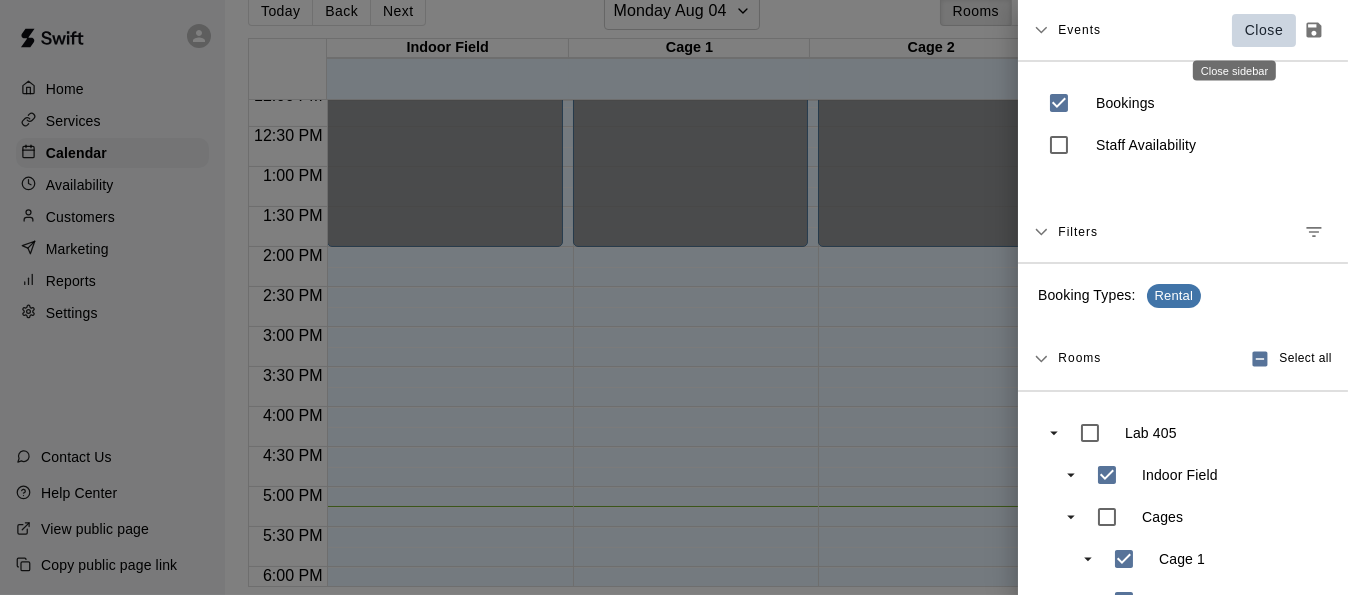 click on "Close" at bounding box center [1264, 30] 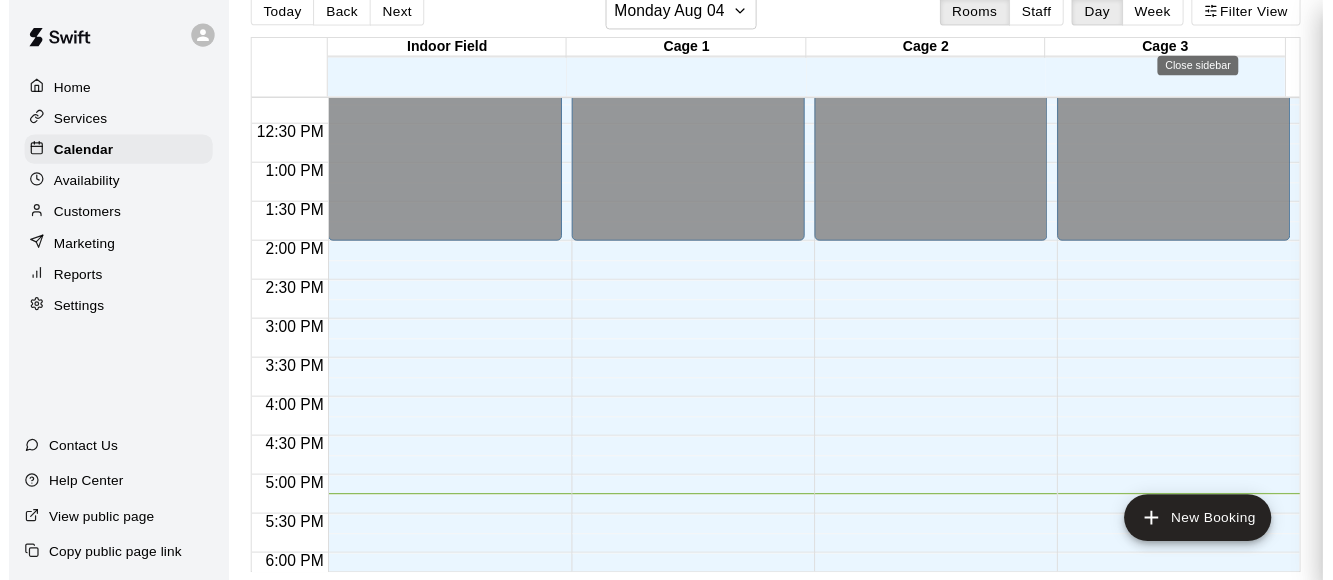 scroll, scrollTop: 28, scrollLeft: 0, axis: vertical 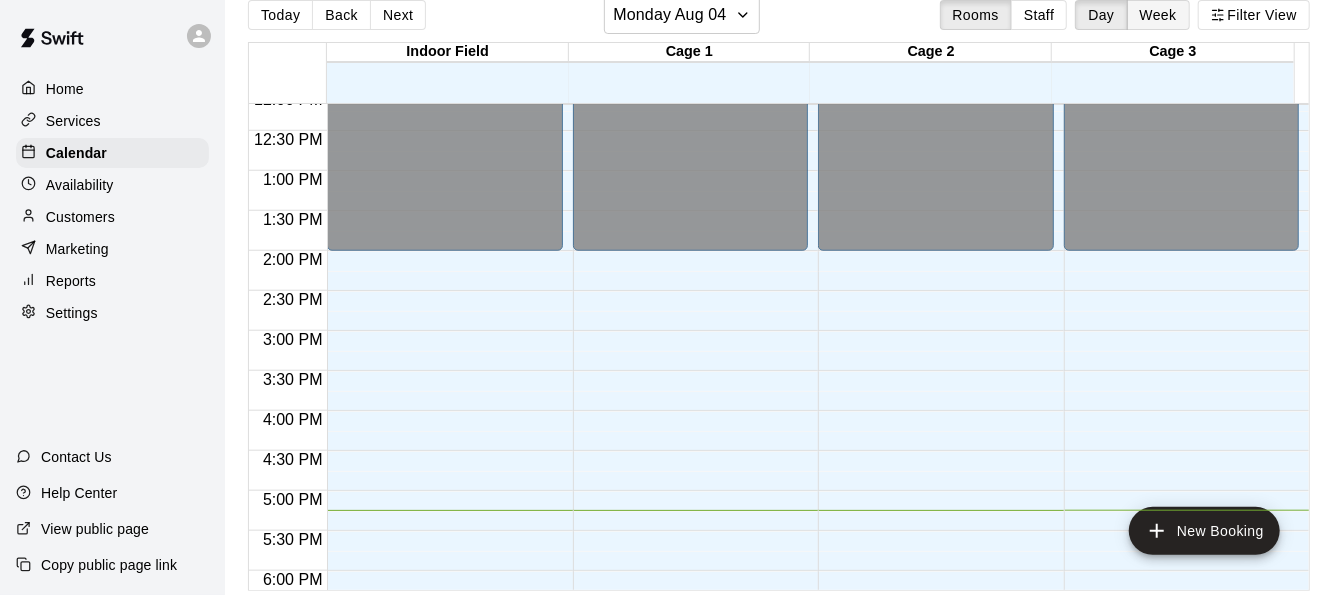 click on "Week" at bounding box center [1158, 15] 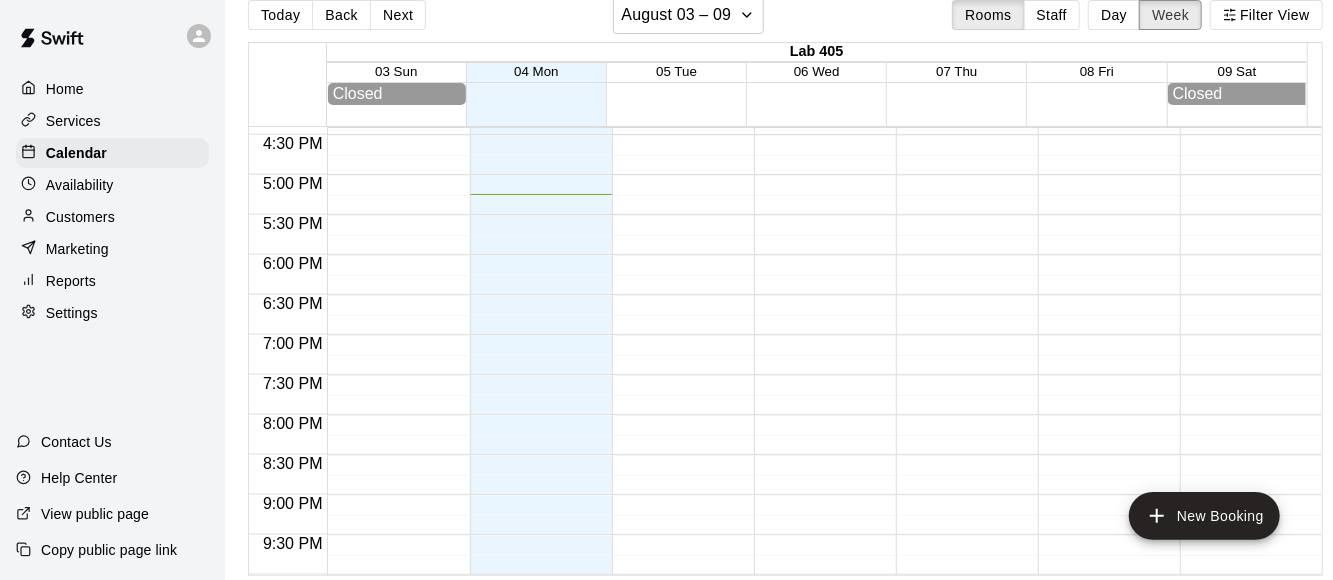 scroll, scrollTop: 1327, scrollLeft: 0, axis: vertical 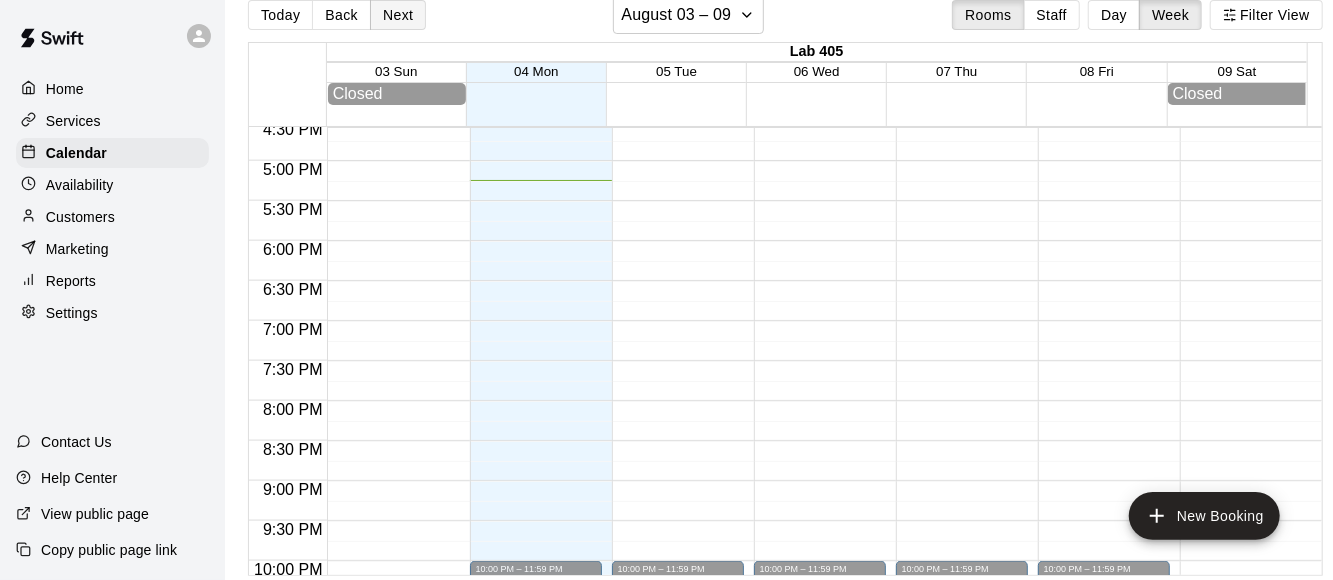 click on "Next" at bounding box center (398, 15) 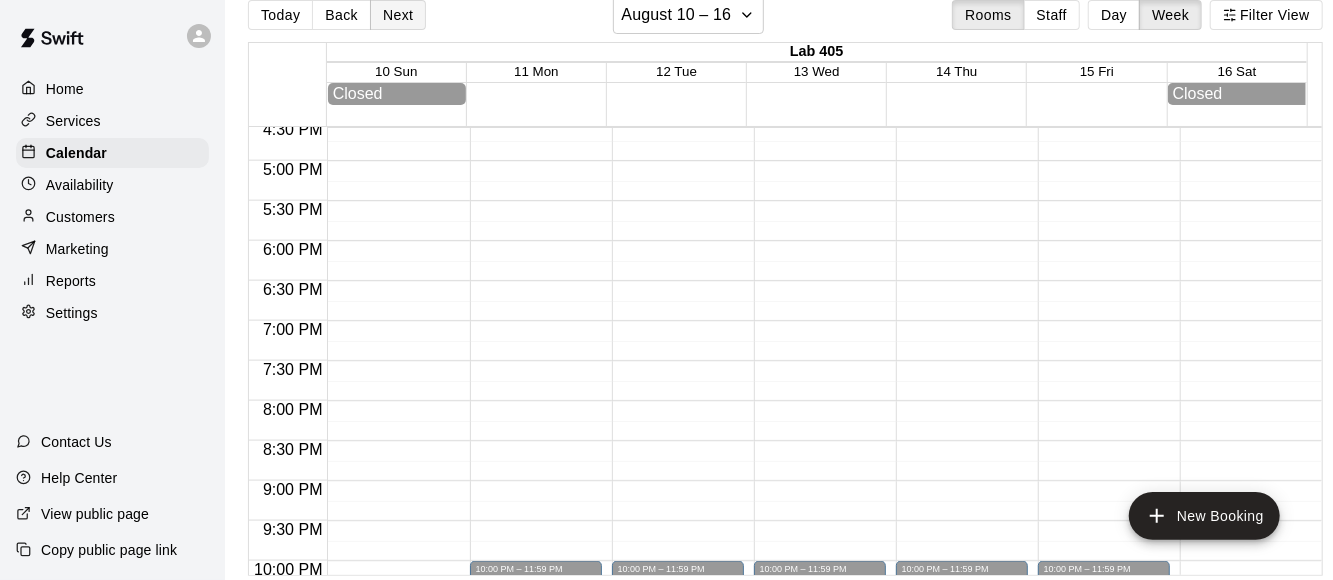 click on "Next" at bounding box center [398, 15] 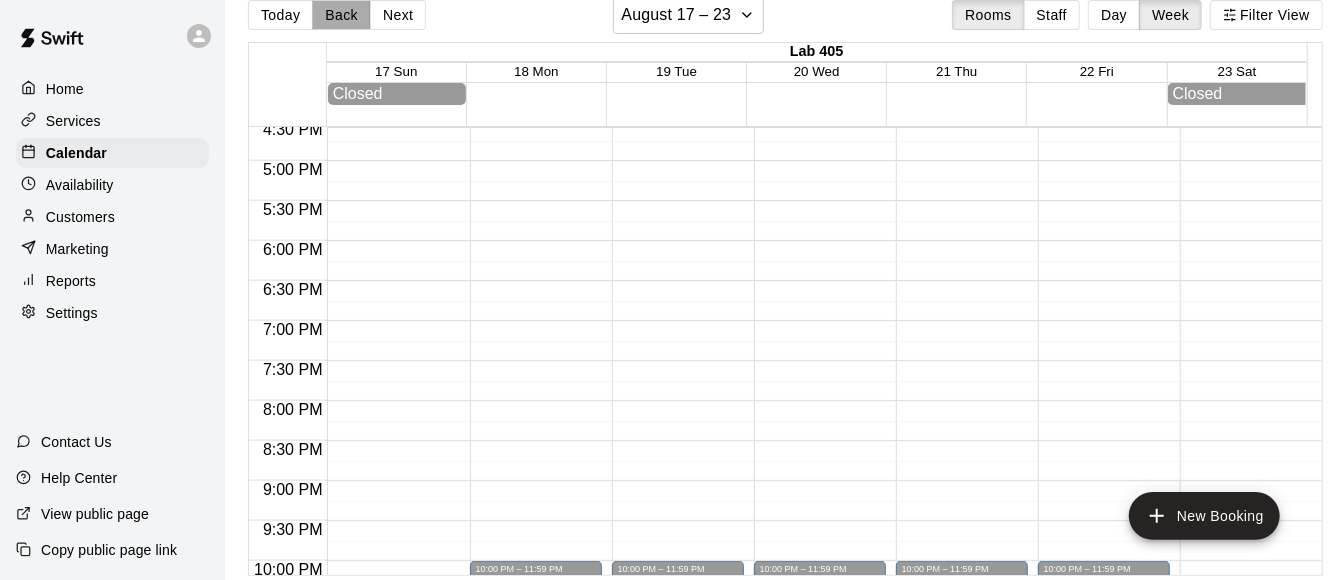 click on "Back" at bounding box center (341, 15) 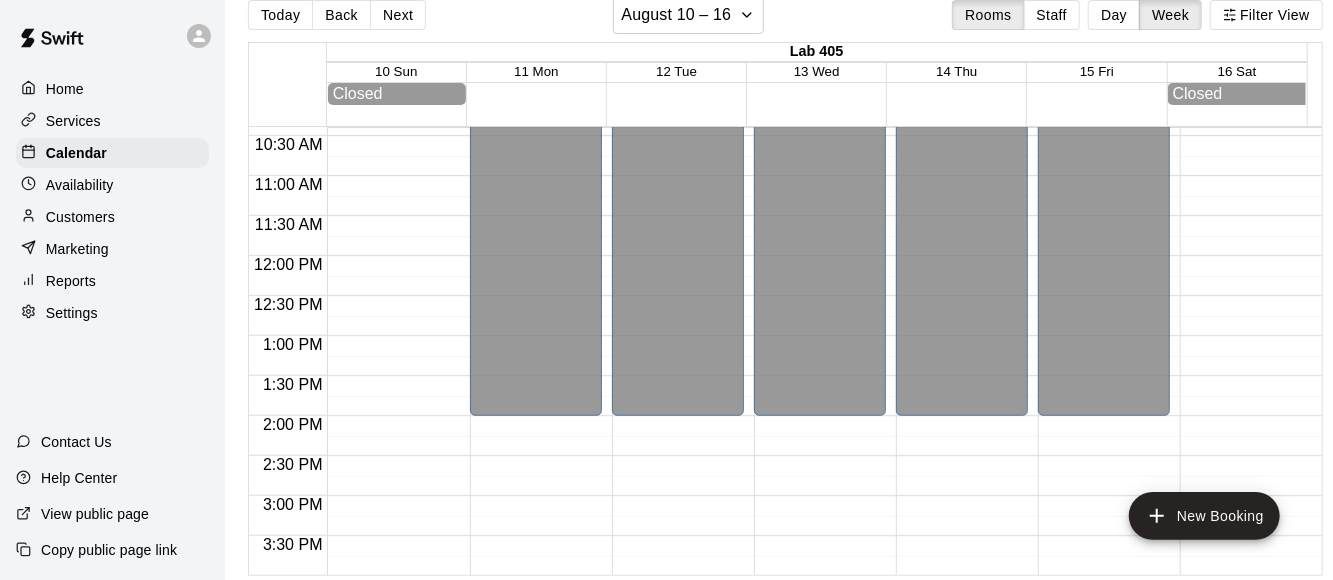 scroll, scrollTop: 1461, scrollLeft: 0, axis: vertical 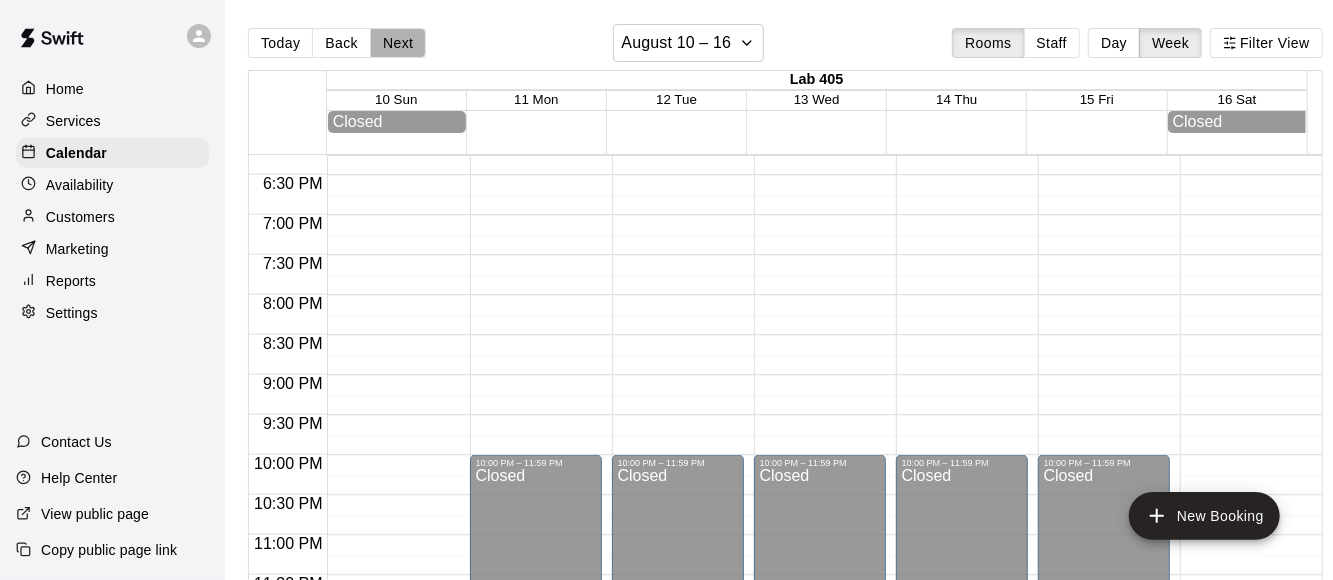 click on "Next" at bounding box center (398, 43) 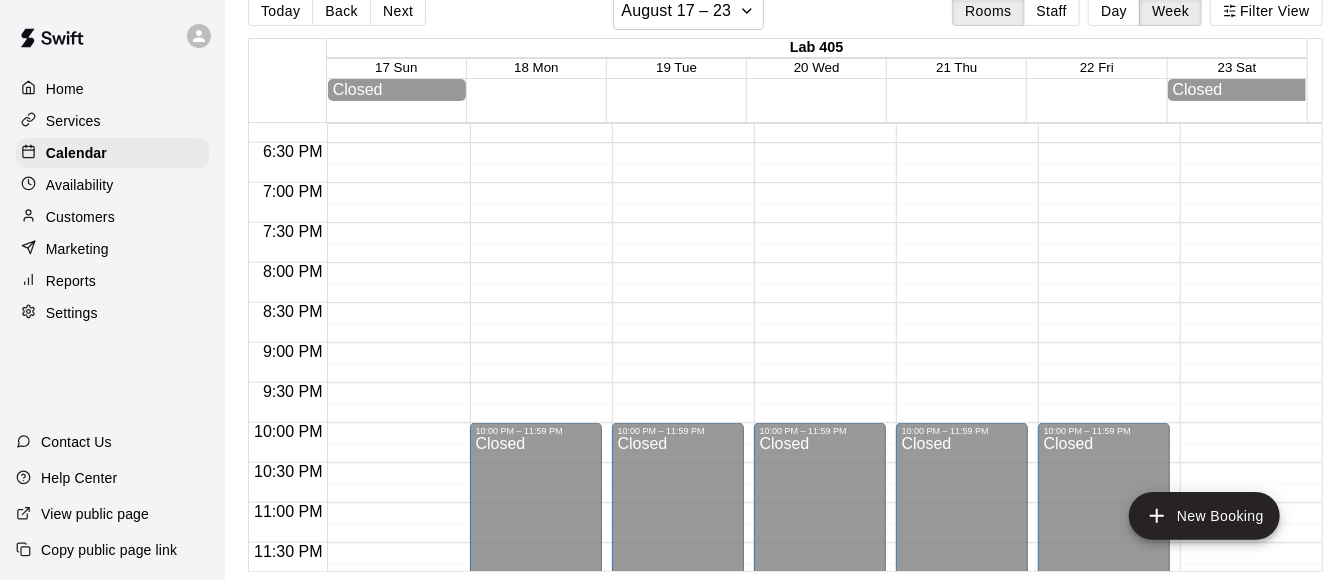 scroll, scrollTop: 0, scrollLeft: 0, axis: both 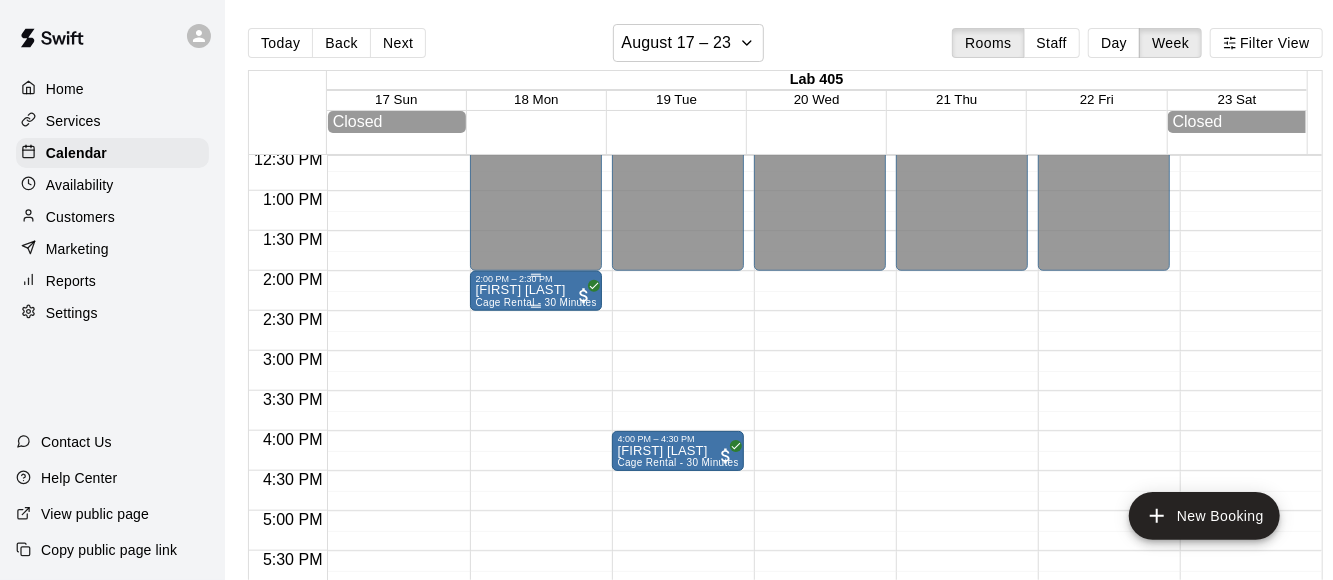 click on "[FIRST] [LAST]" at bounding box center (536, 290) 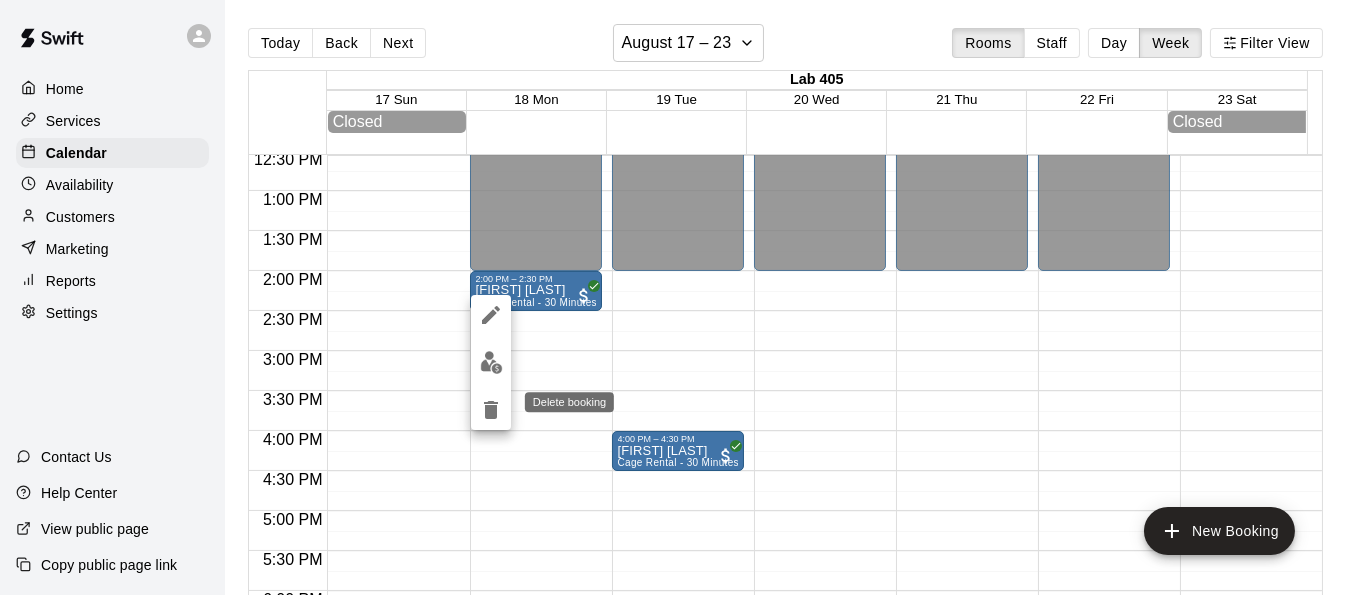 click 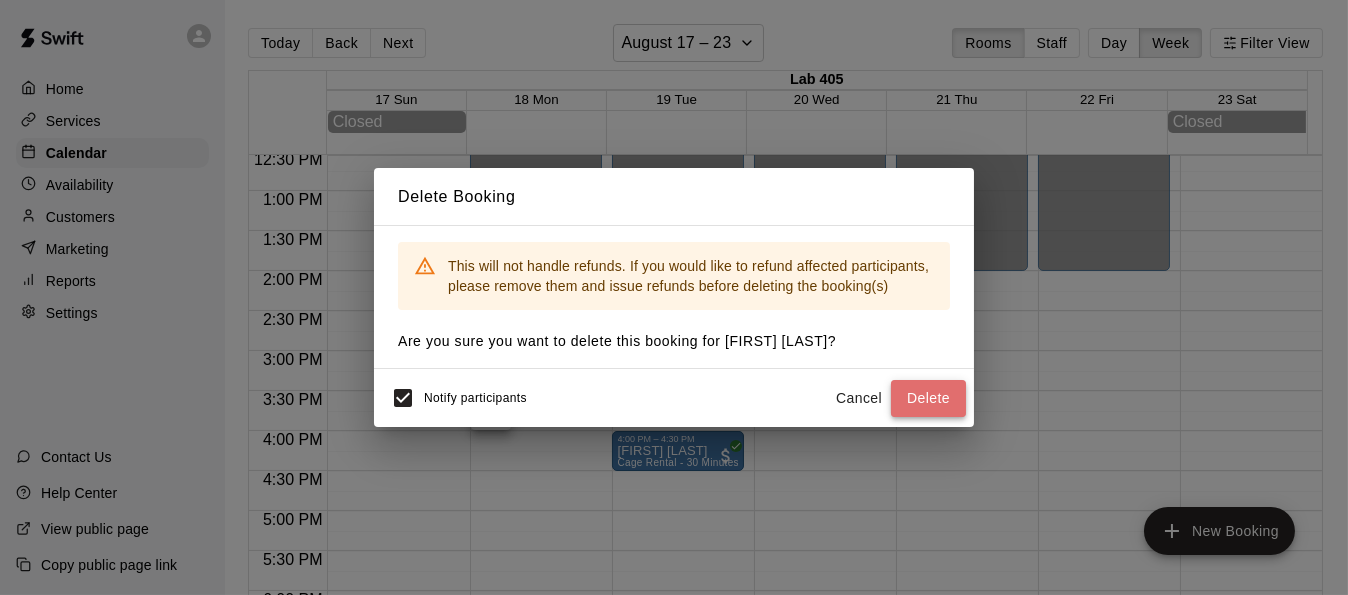 click on "Delete" at bounding box center (928, 398) 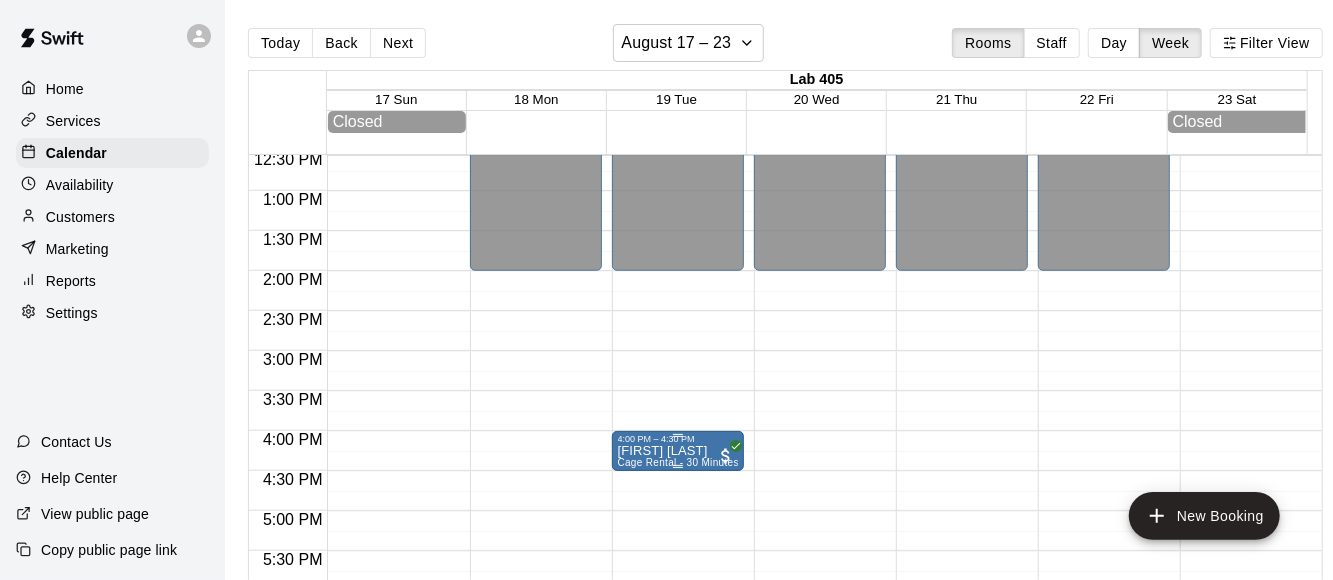 click on "[FIRST] [LAST]" at bounding box center [678, 451] 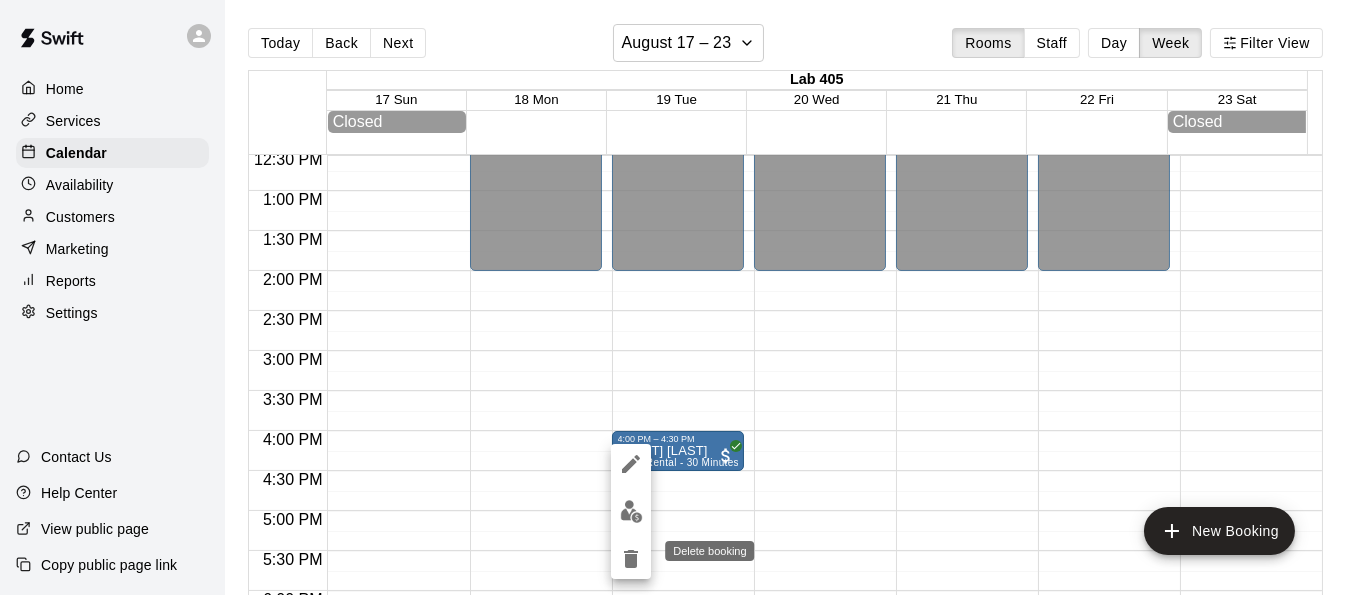 click 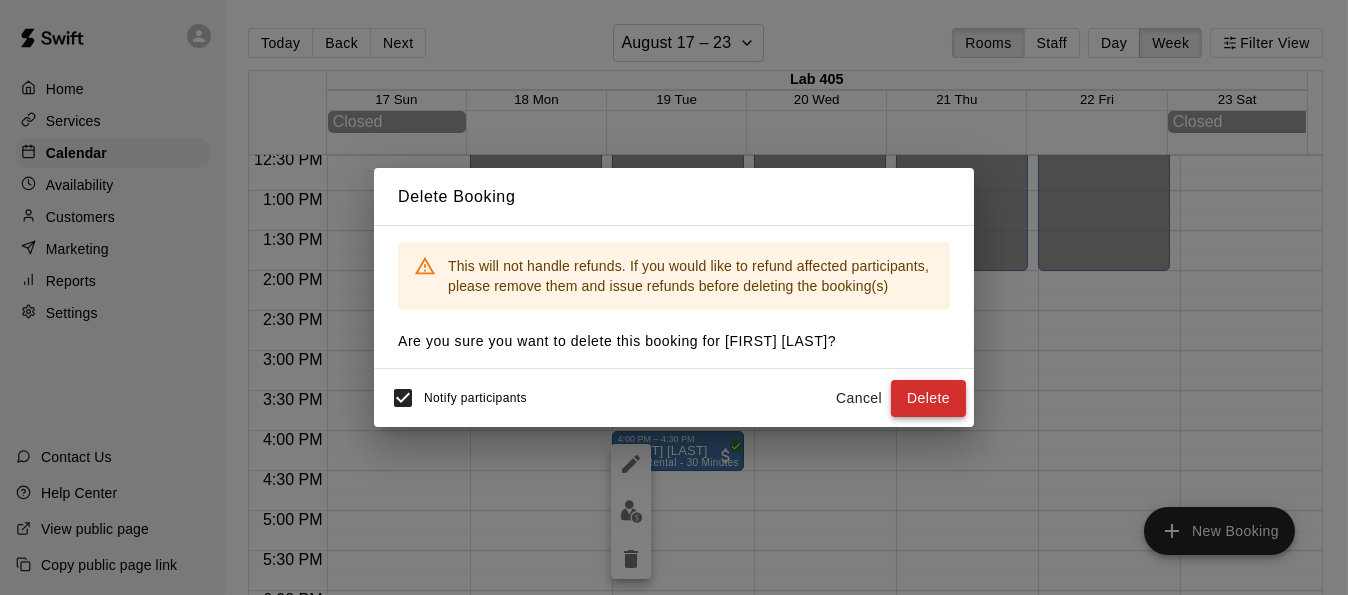 click on "Delete" at bounding box center [928, 398] 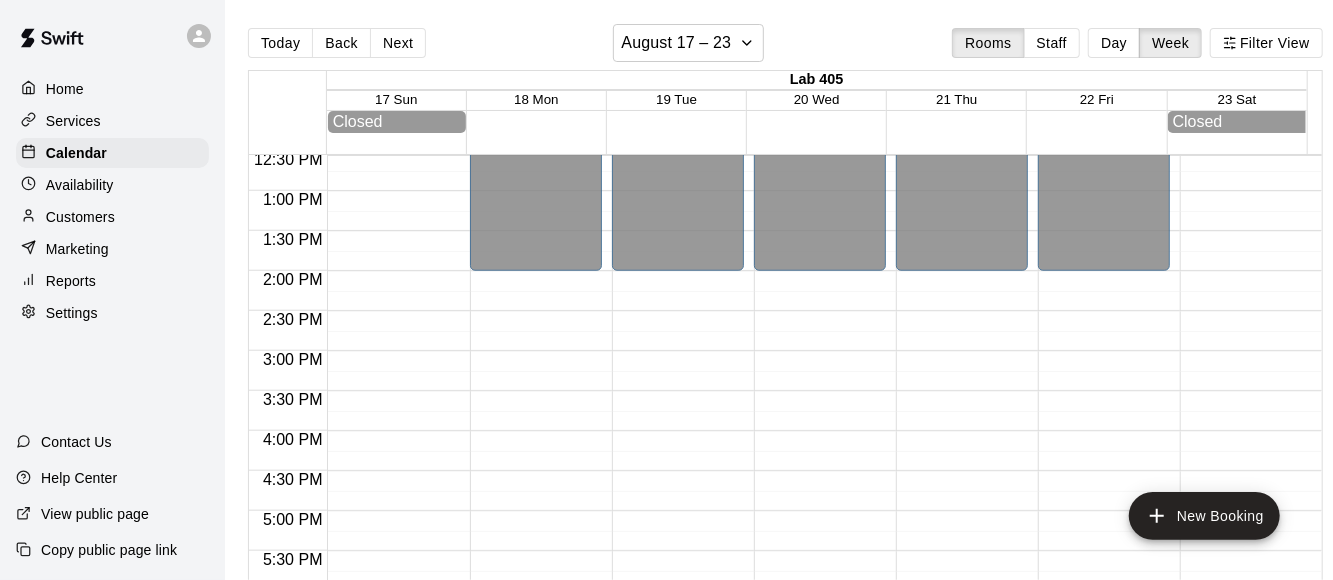 scroll, scrollTop: 1461, scrollLeft: 0, axis: vertical 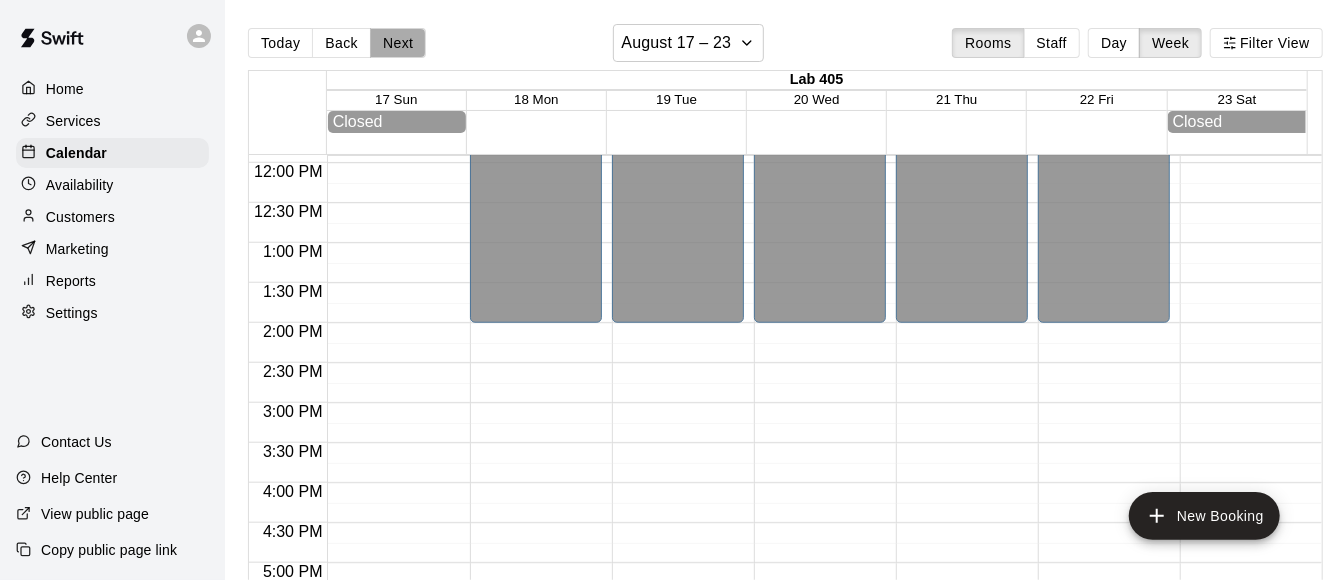 click on "Next" at bounding box center (398, 43) 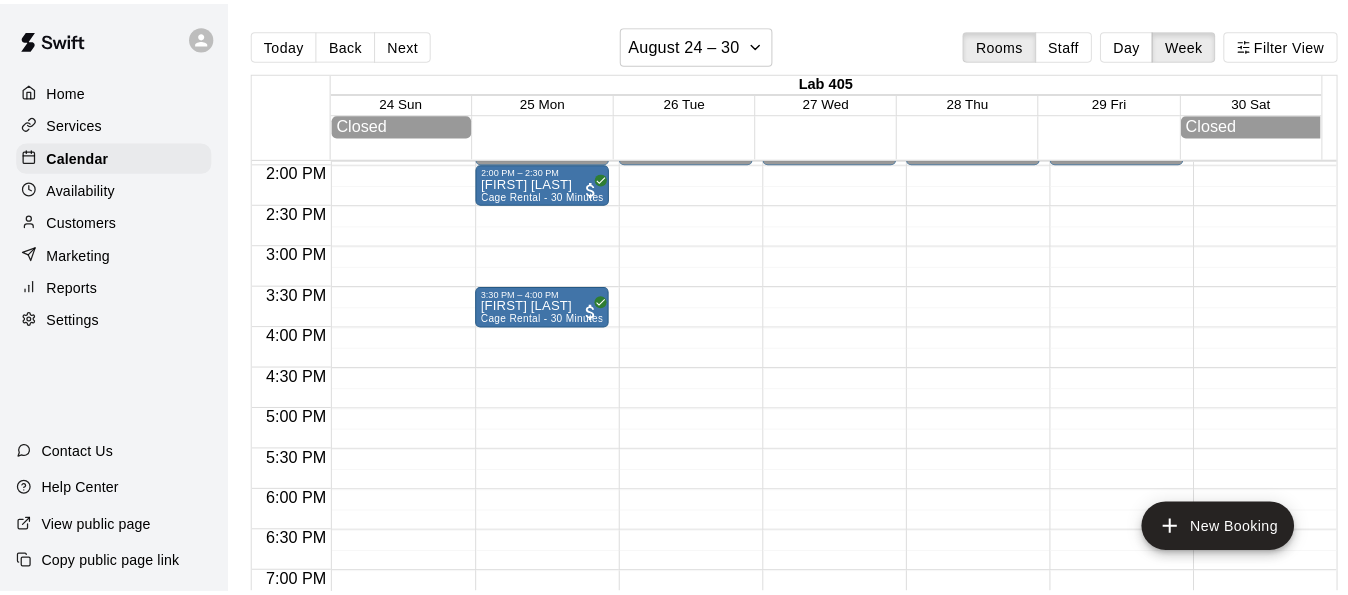 scroll, scrollTop: 956, scrollLeft: 0, axis: vertical 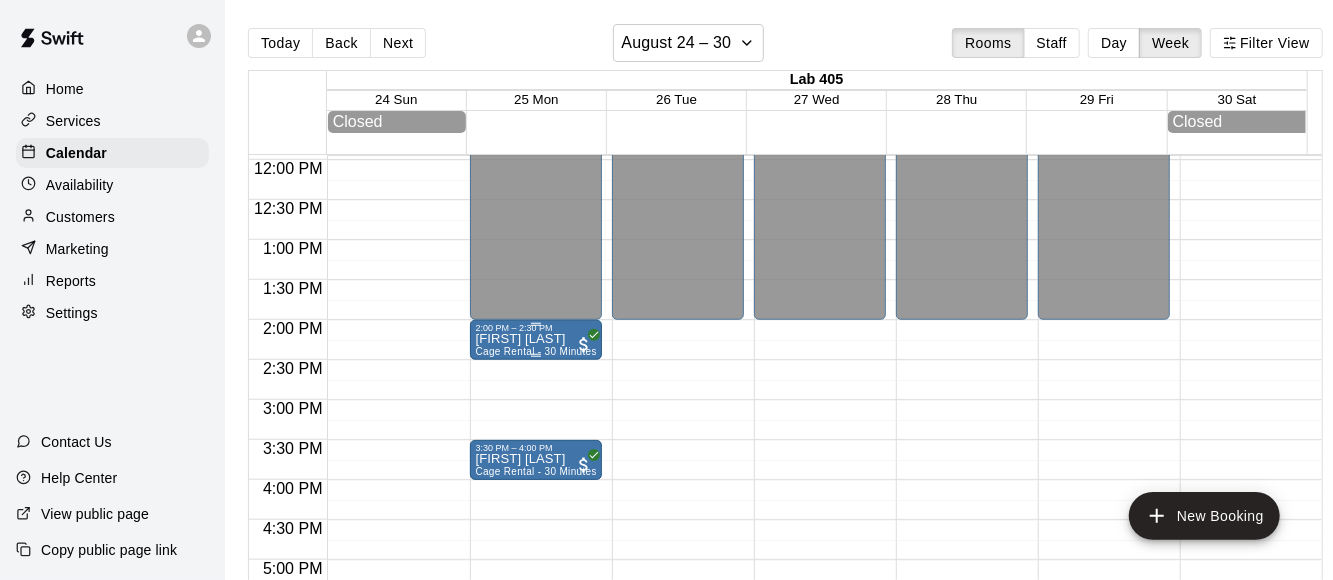click on "2:00 PM – 2:30 PM" at bounding box center [536, 328] 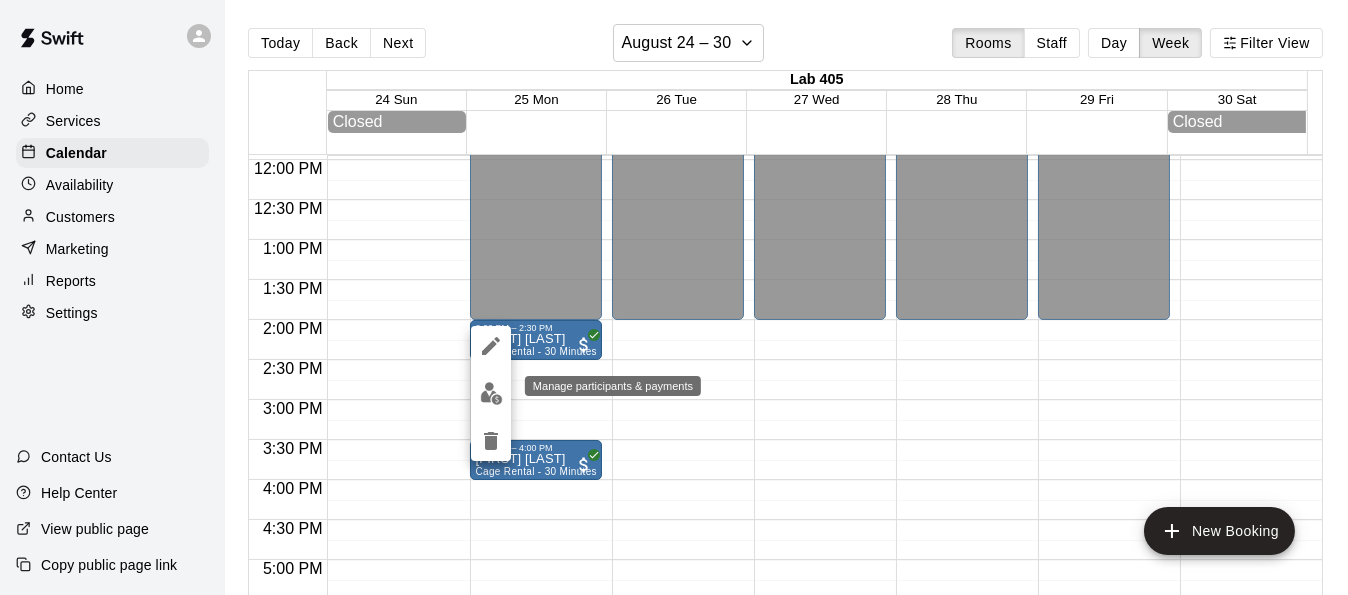 click at bounding box center (491, 393) 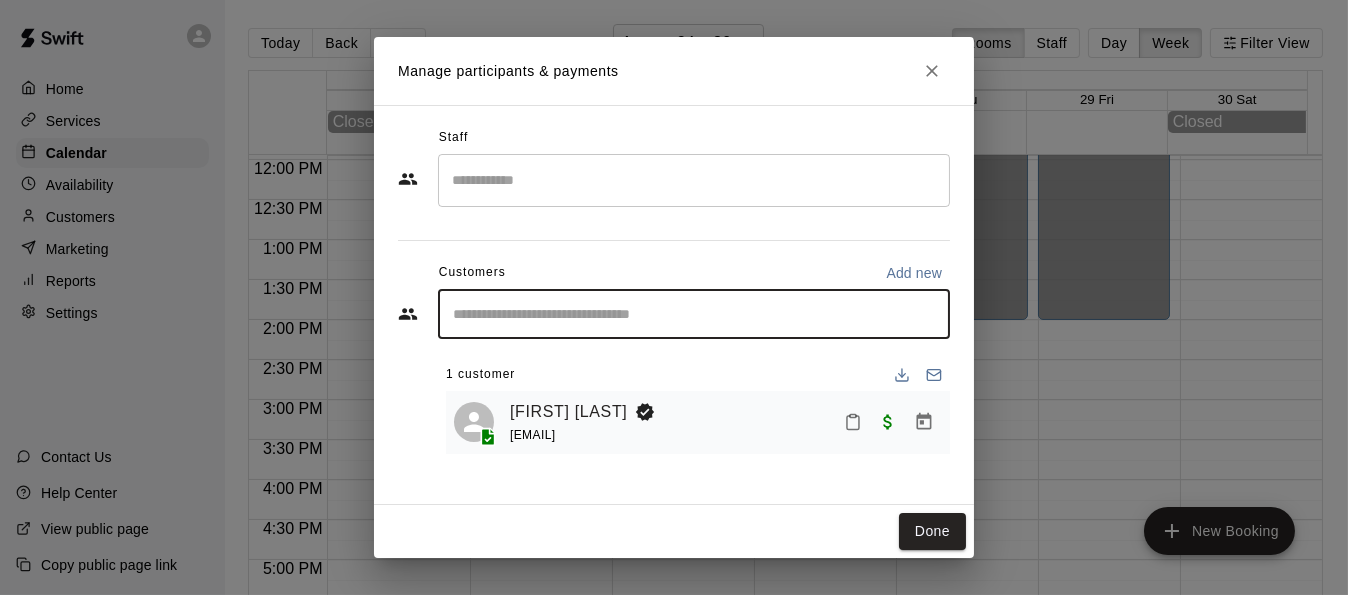 click at bounding box center [694, 314] 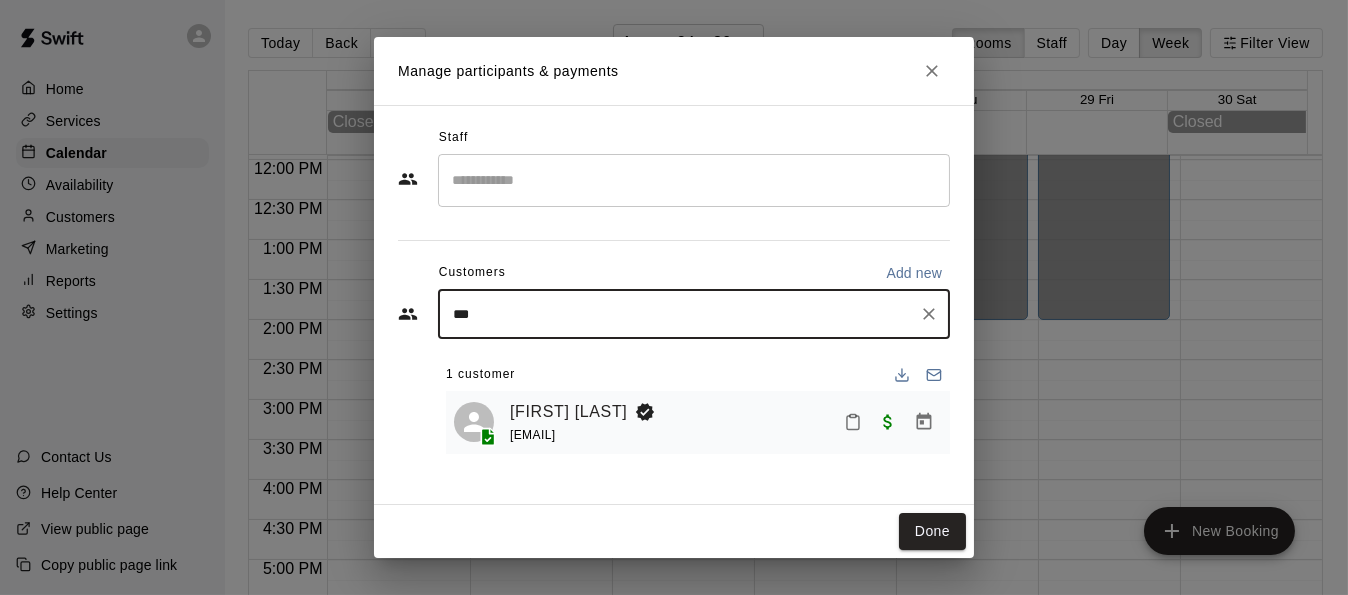 type on "****" 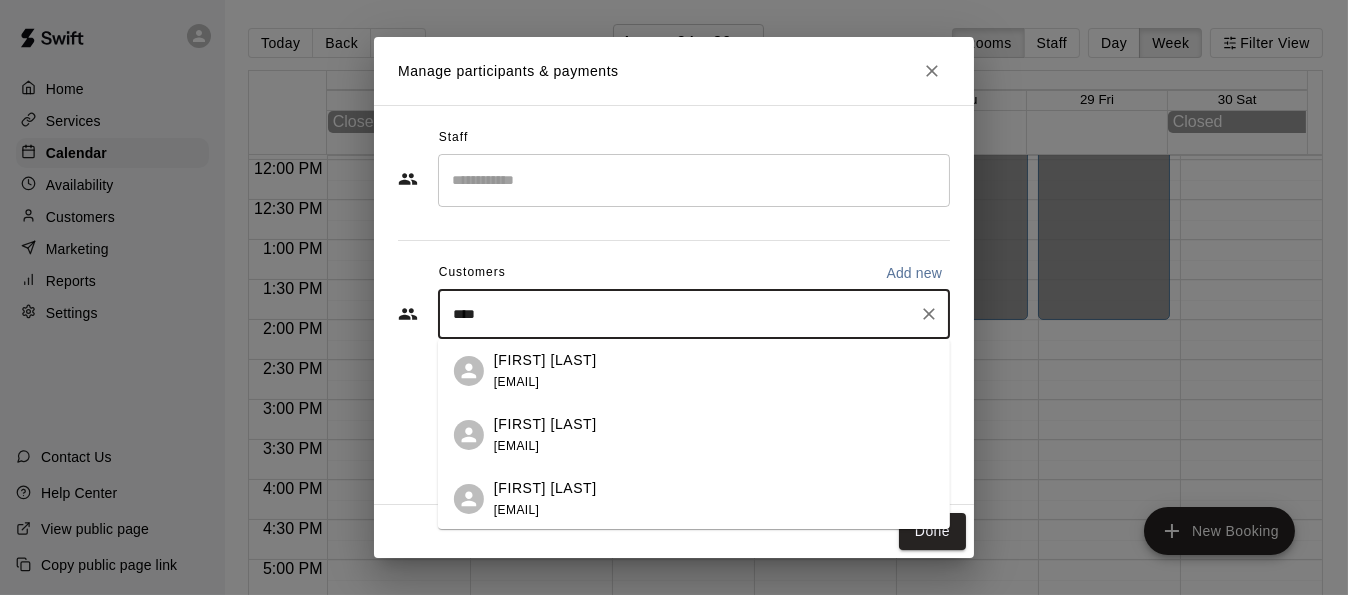 click on "[FIRST] [LAST] [EMAIL]" at bounding box center [714, 370] 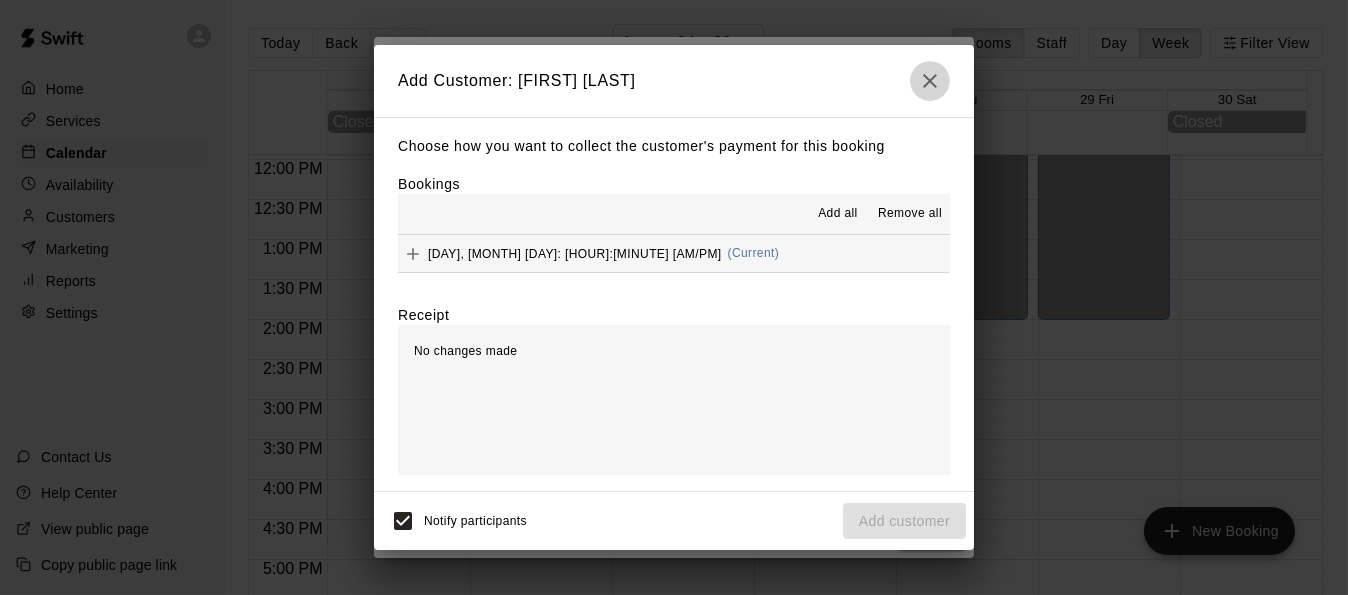 click 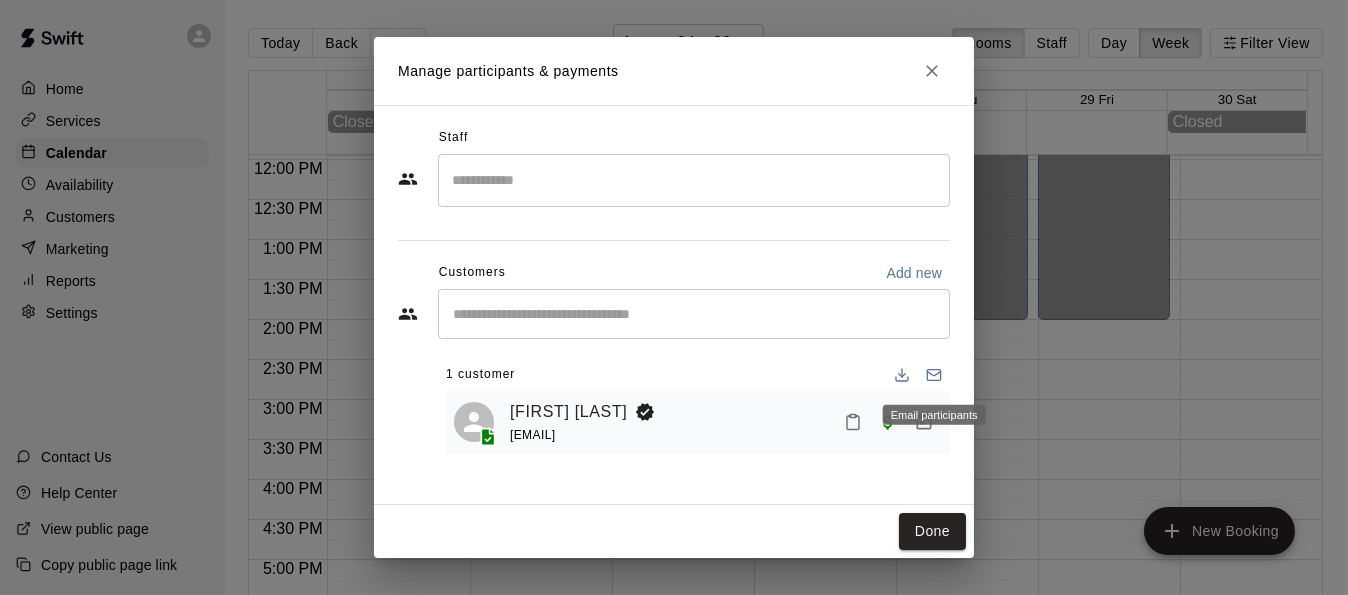 click 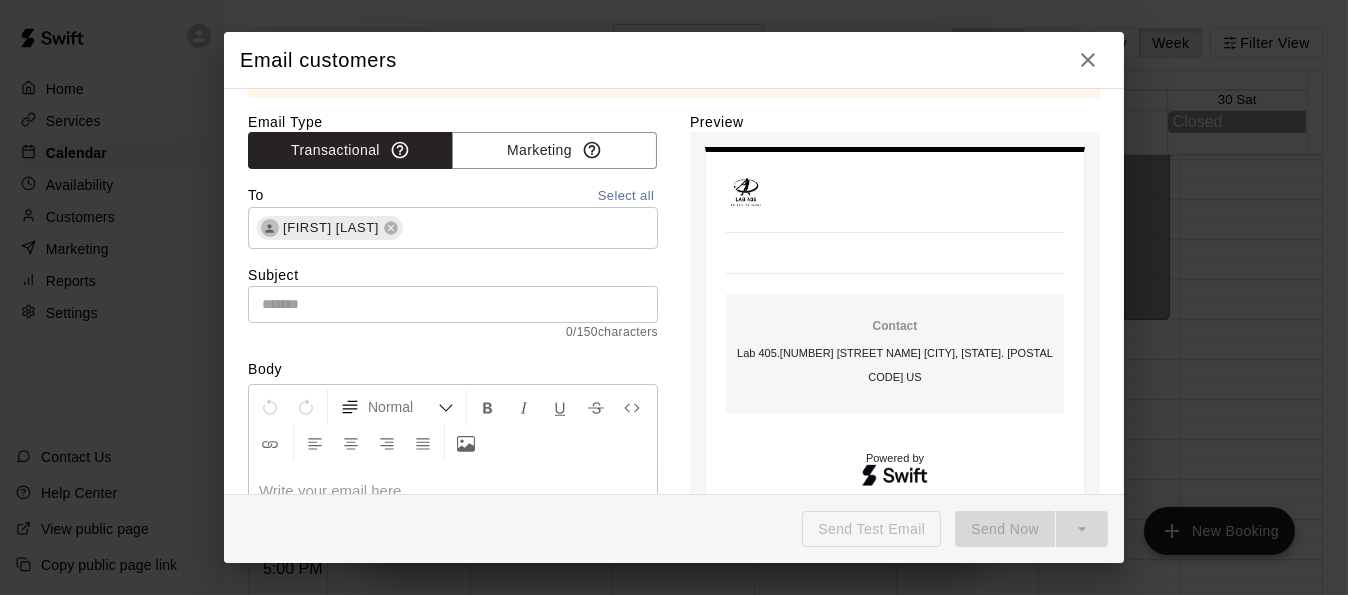 scroll, scrollTop: 0, scrollLeft: 0, axis: both 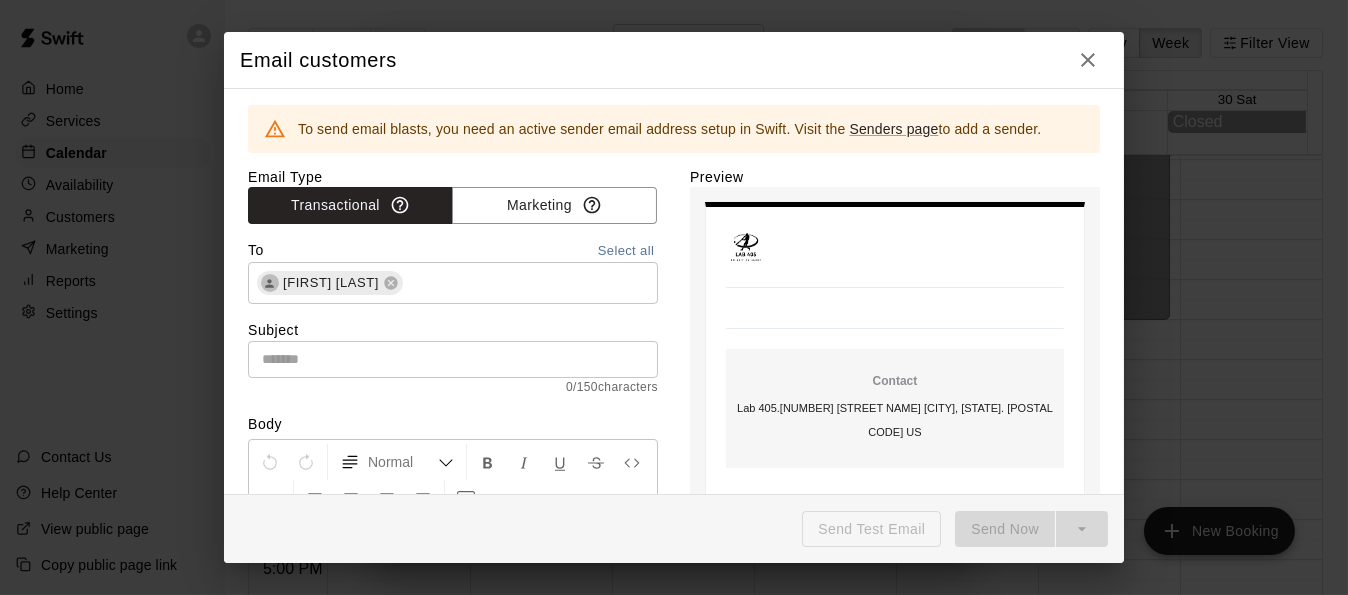 click 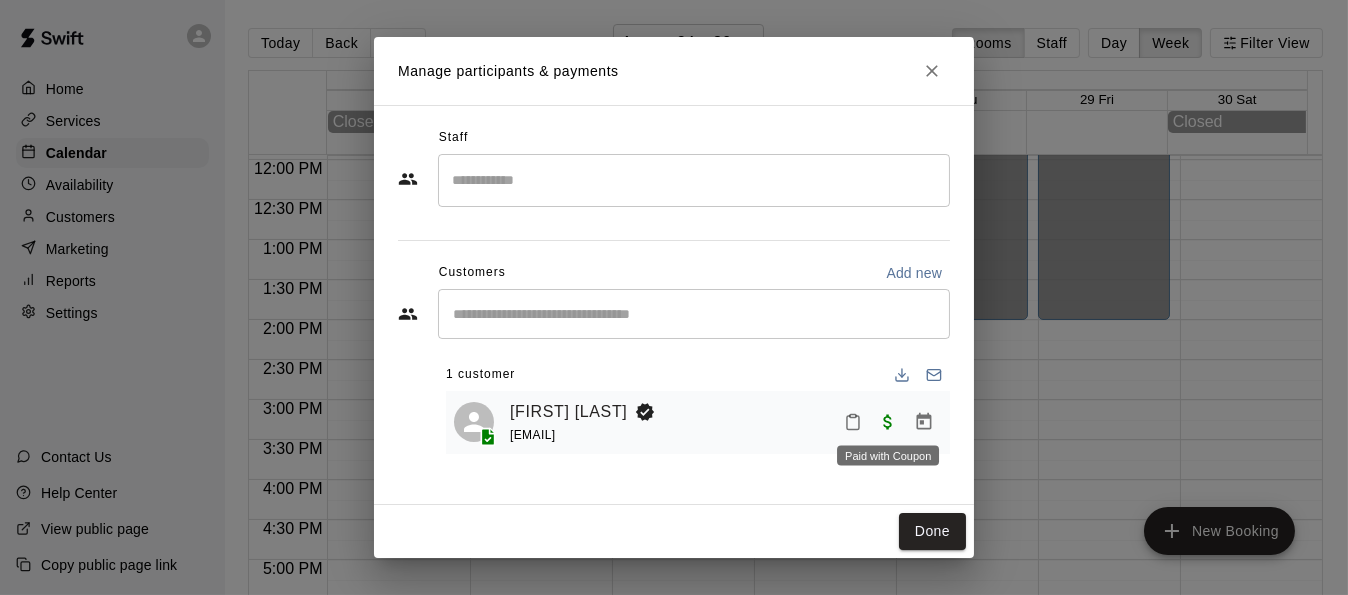 click at bounding box center (888, 421) 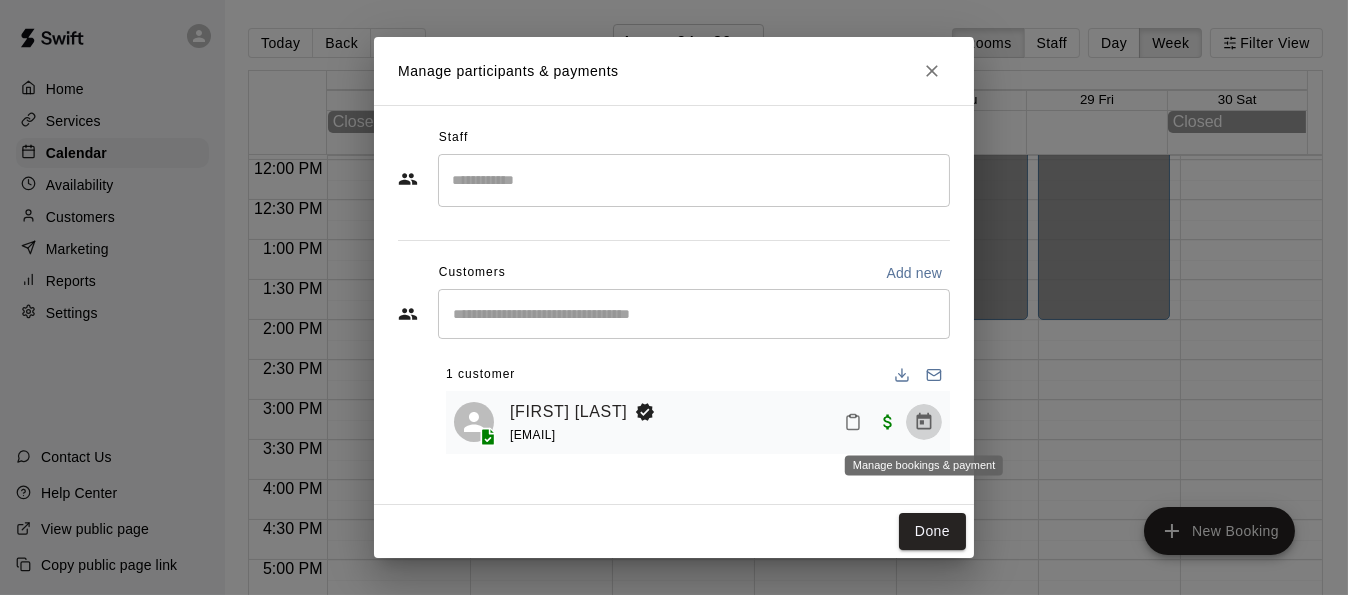click 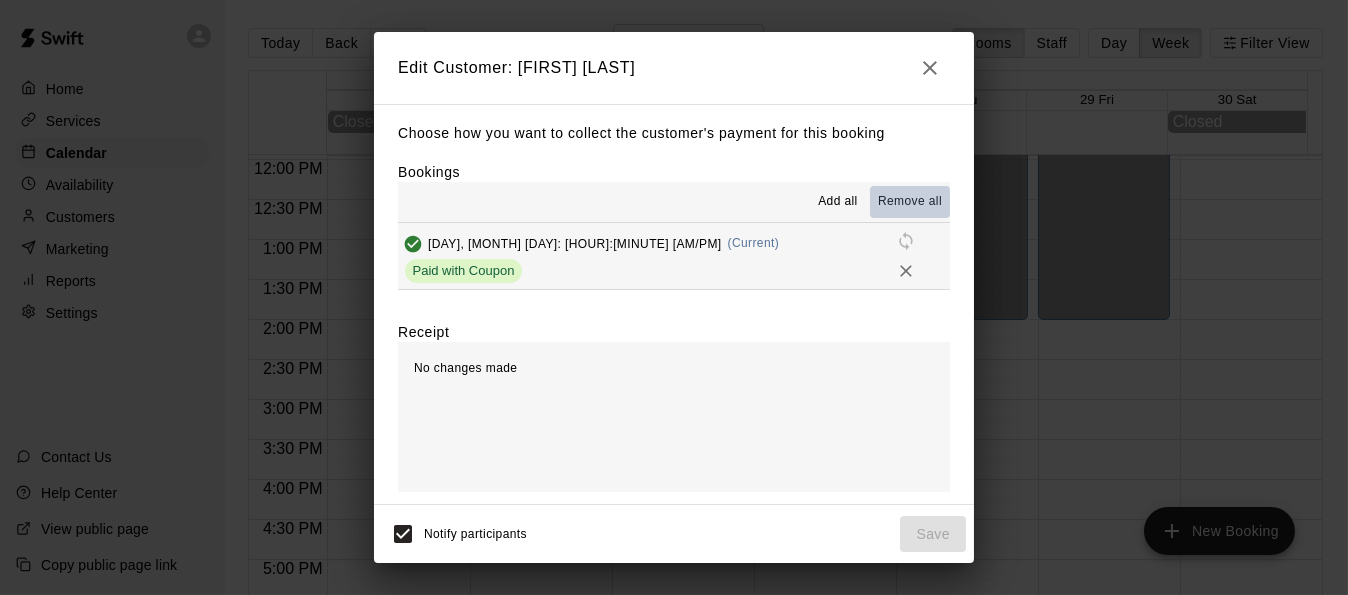click on "Remove all" at bounding box center (910, 202) 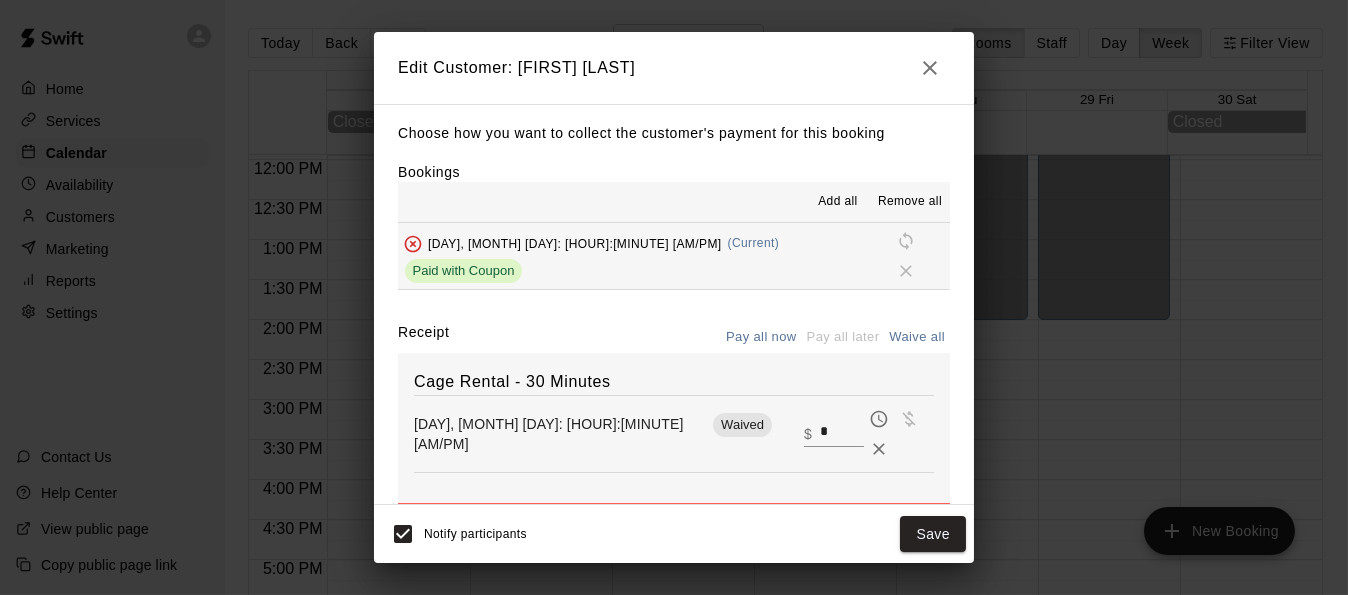 scroll, scrollTop: 37, scrollLeft: 0, axis: vertical 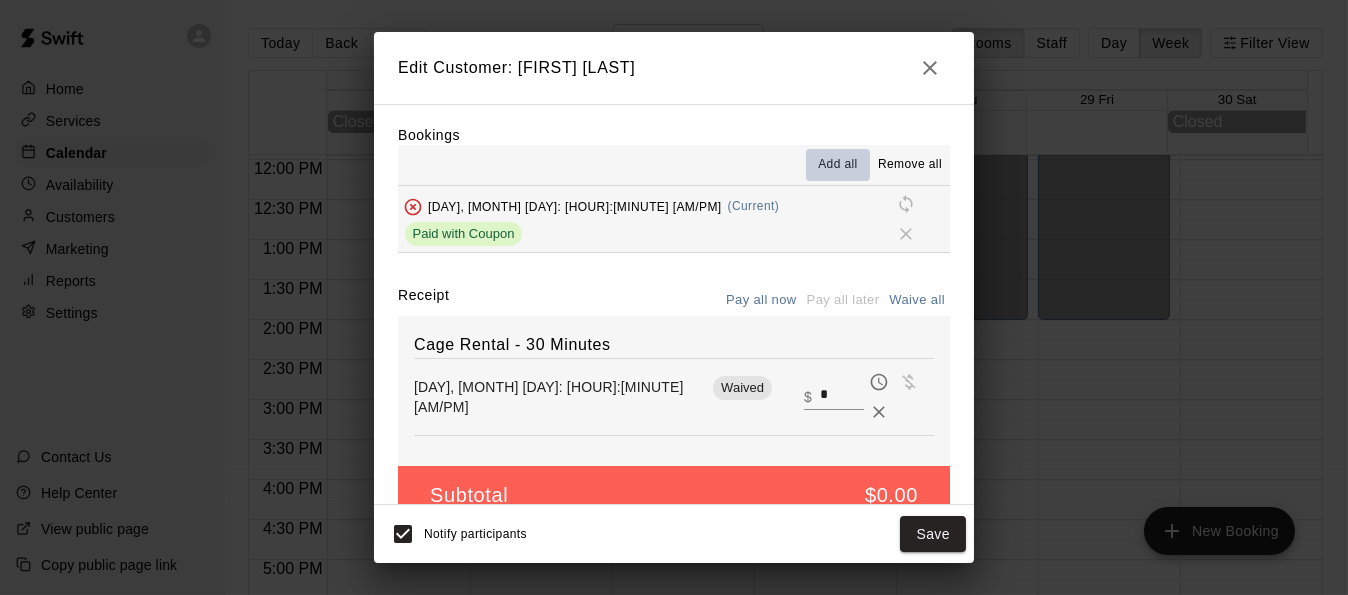 click on "Add all" at bounding box center [838, 165] 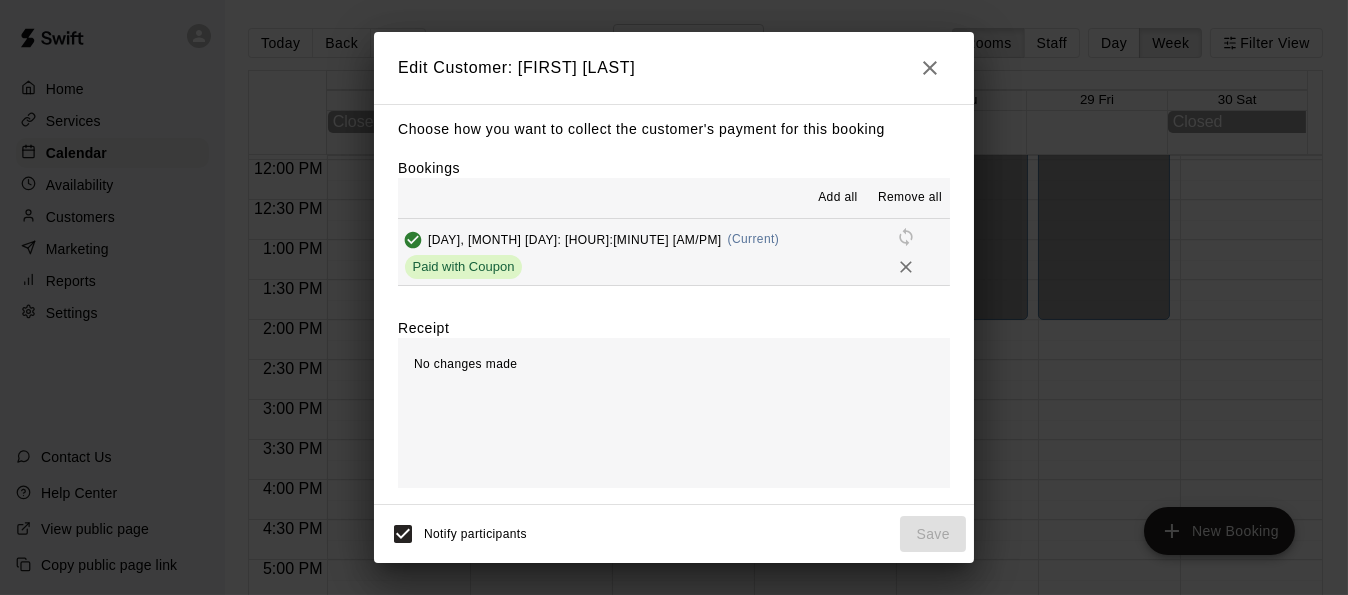 scroll, scrollTop: 0, scrollLeft: 0, axis: both 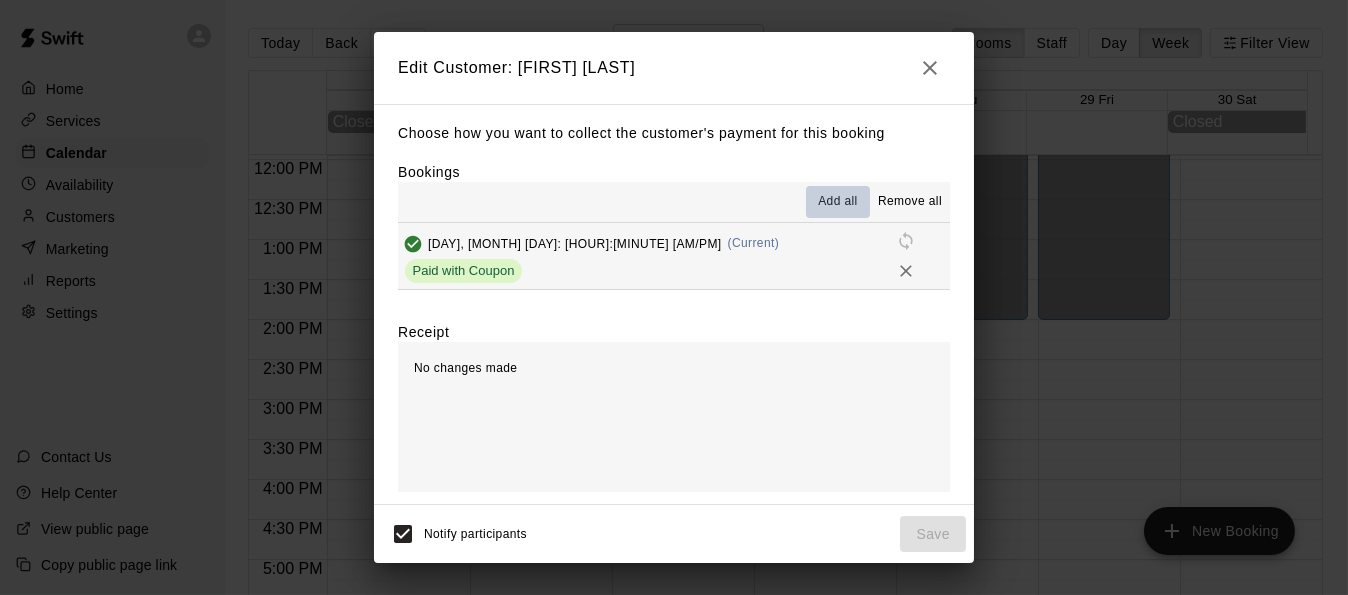 click on "Add all" at bounding box center (838, 202) 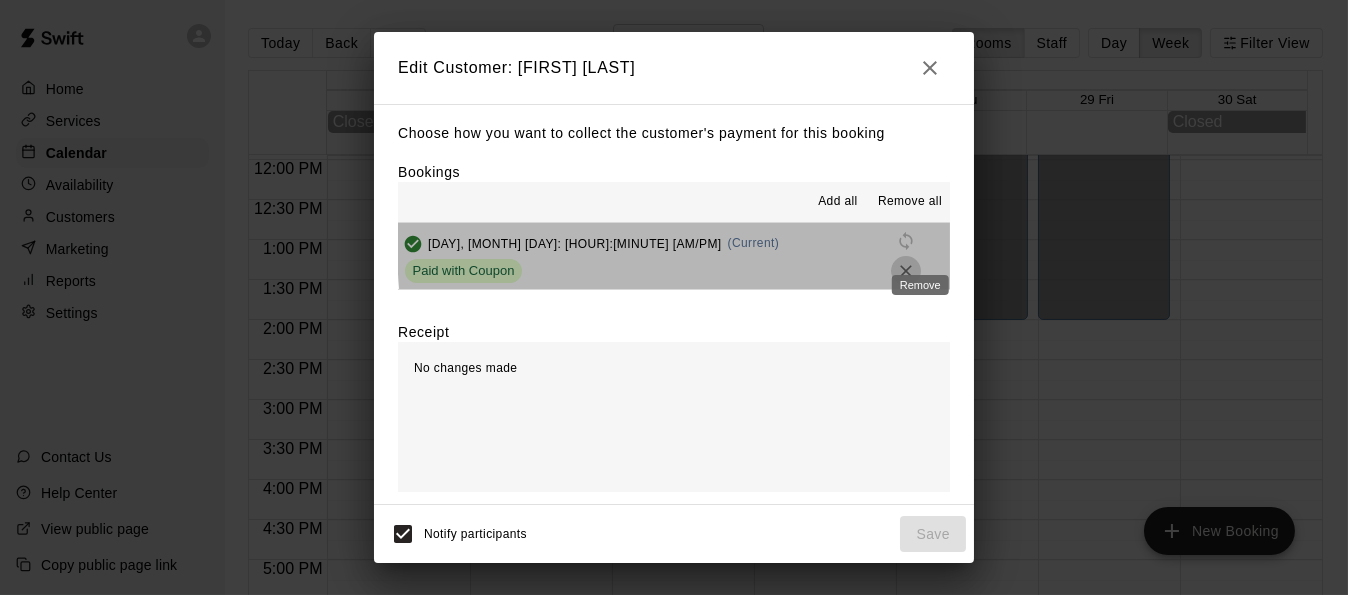 click 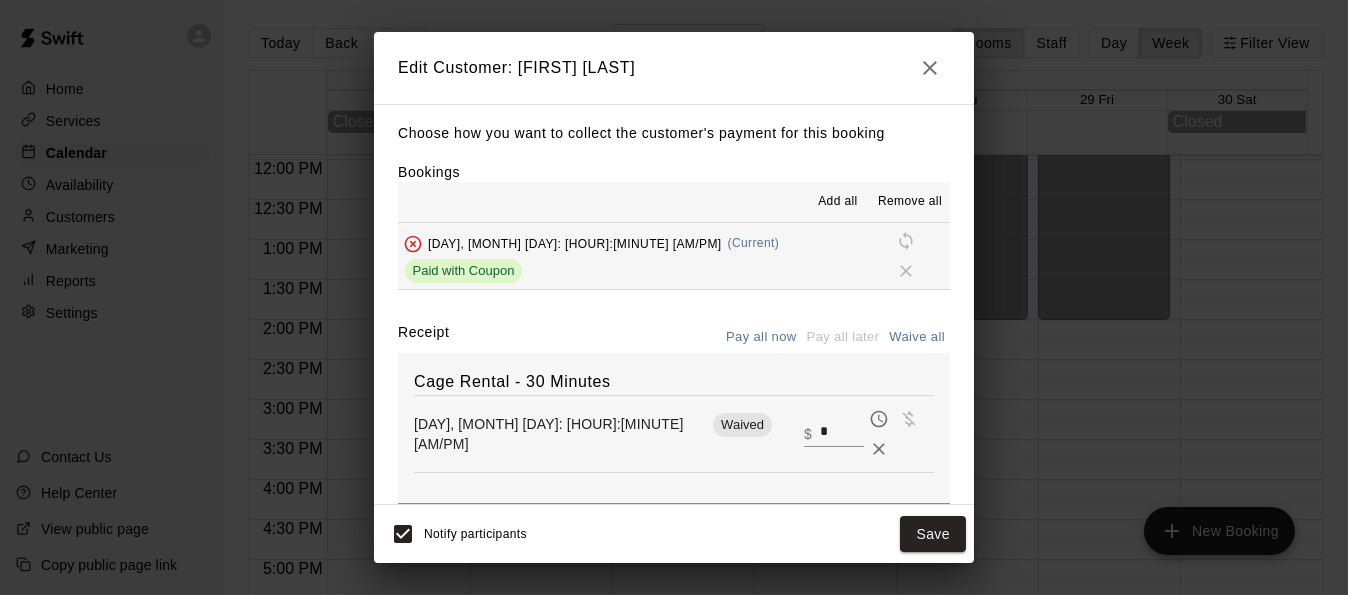 scroll, scrollTop: 44, scrollLeft: 0, axis: vertical 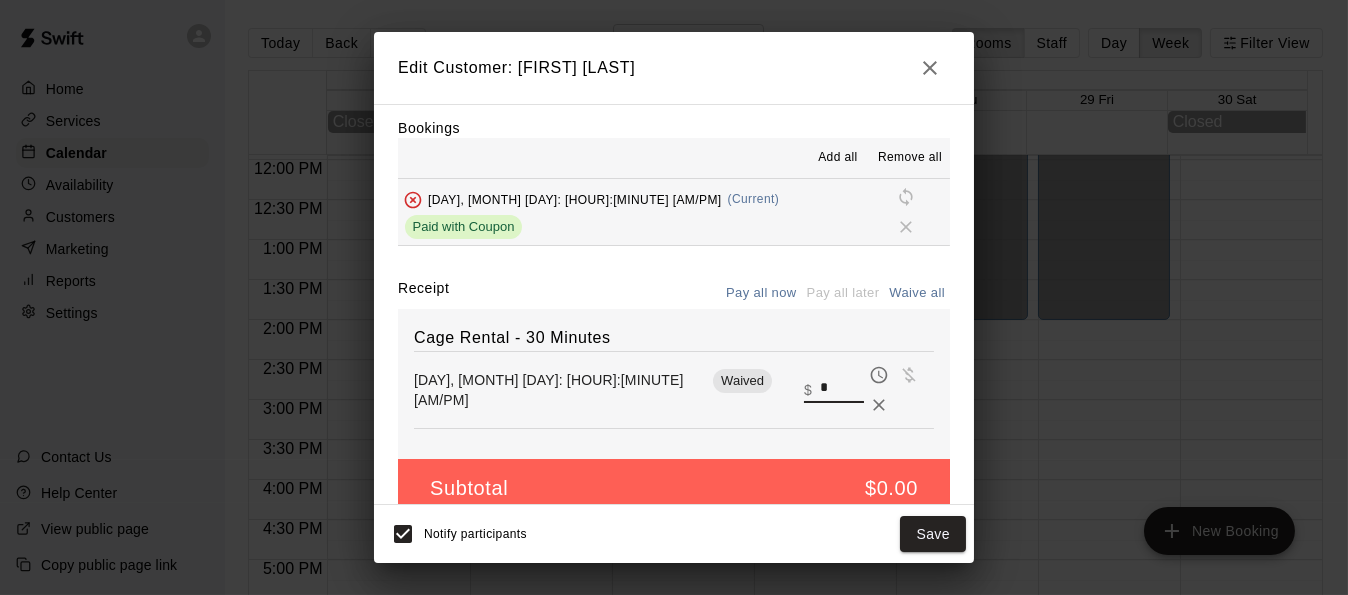 drag, startPoint x: 799, startPoint y: 347, endPoint x: 743, endPoint y: 344, distance: 56.0803 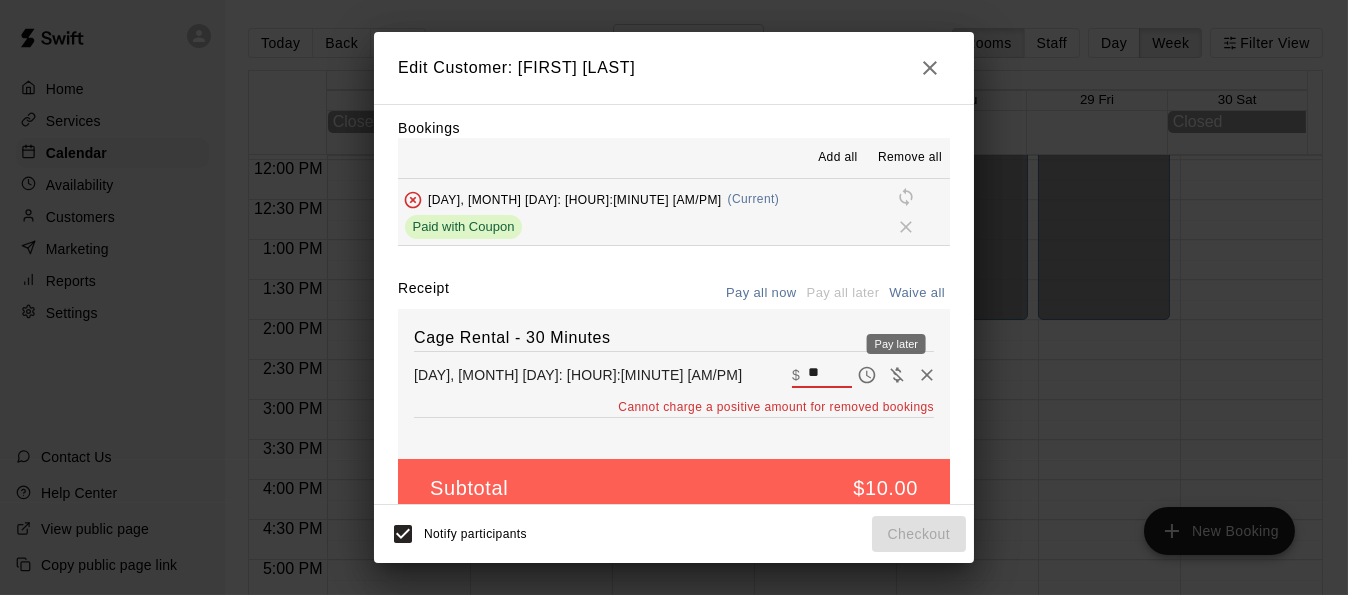 type on "*" 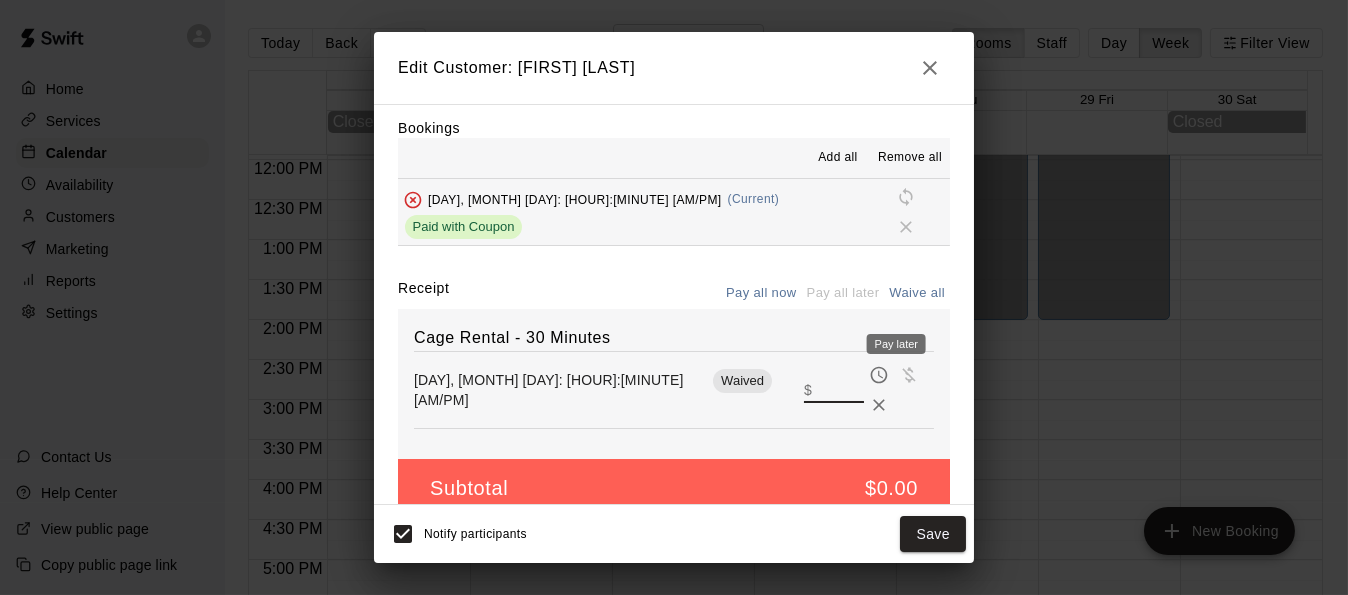 type on "*" 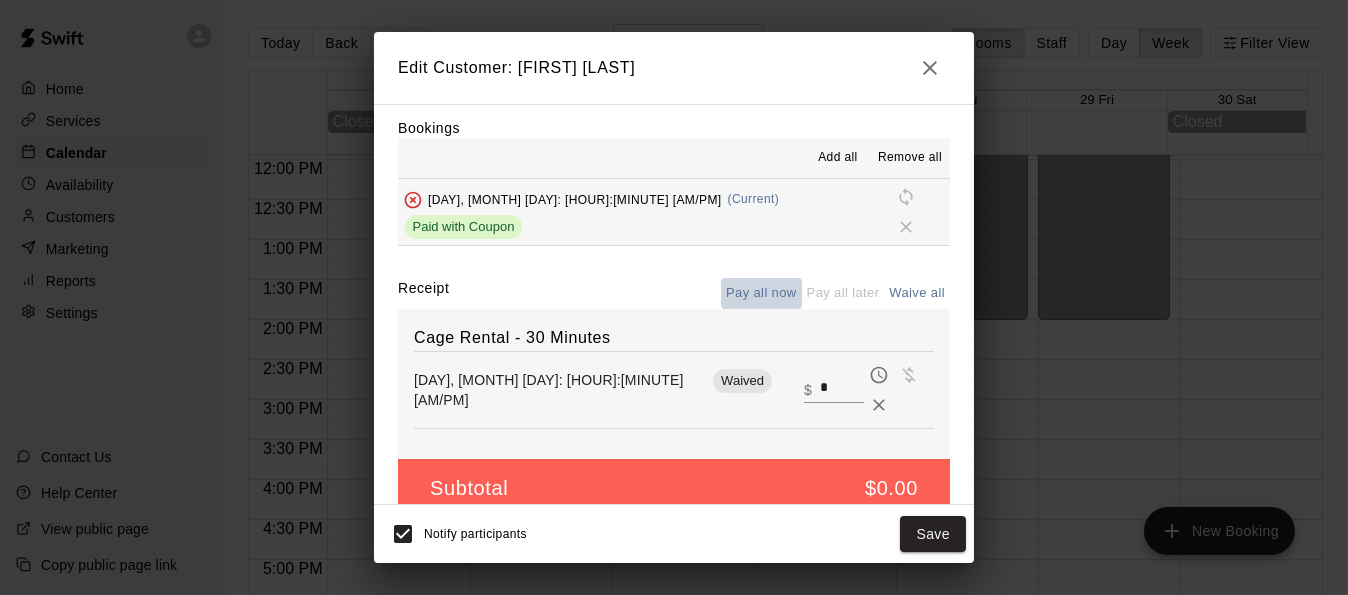 drag, startPoint x: 895, startPoint y: 257, endPoint x: 745, endPoint y: 257, distance: 150 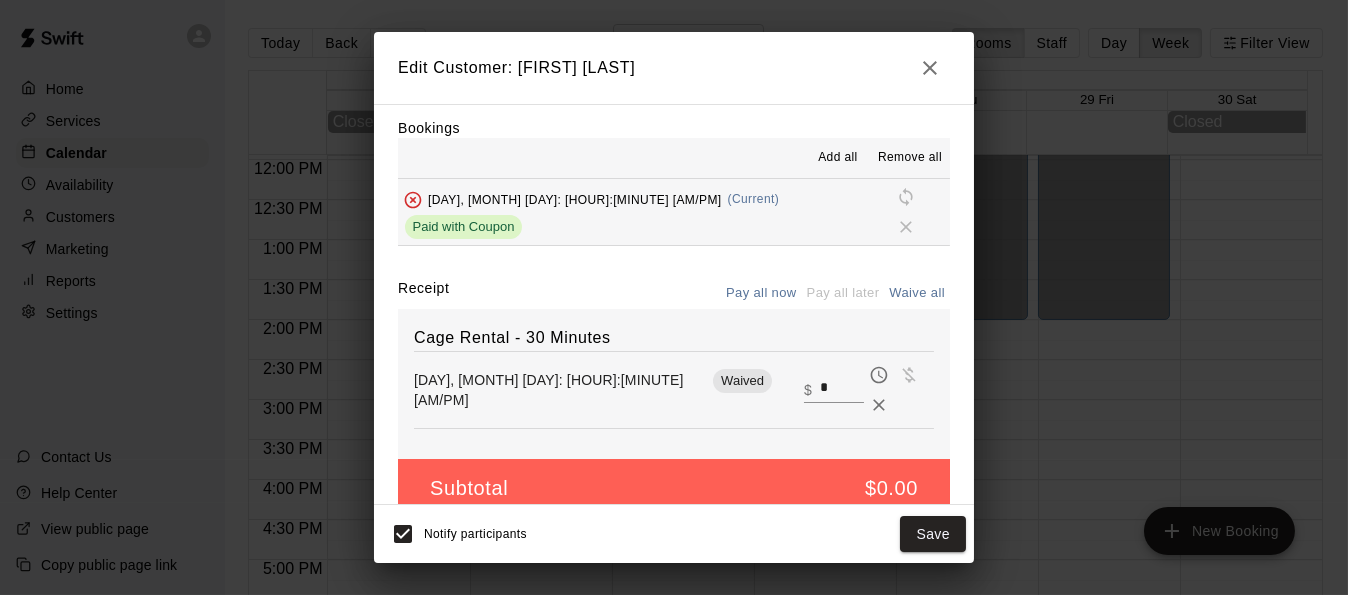 click at bounding box center [930, 68] 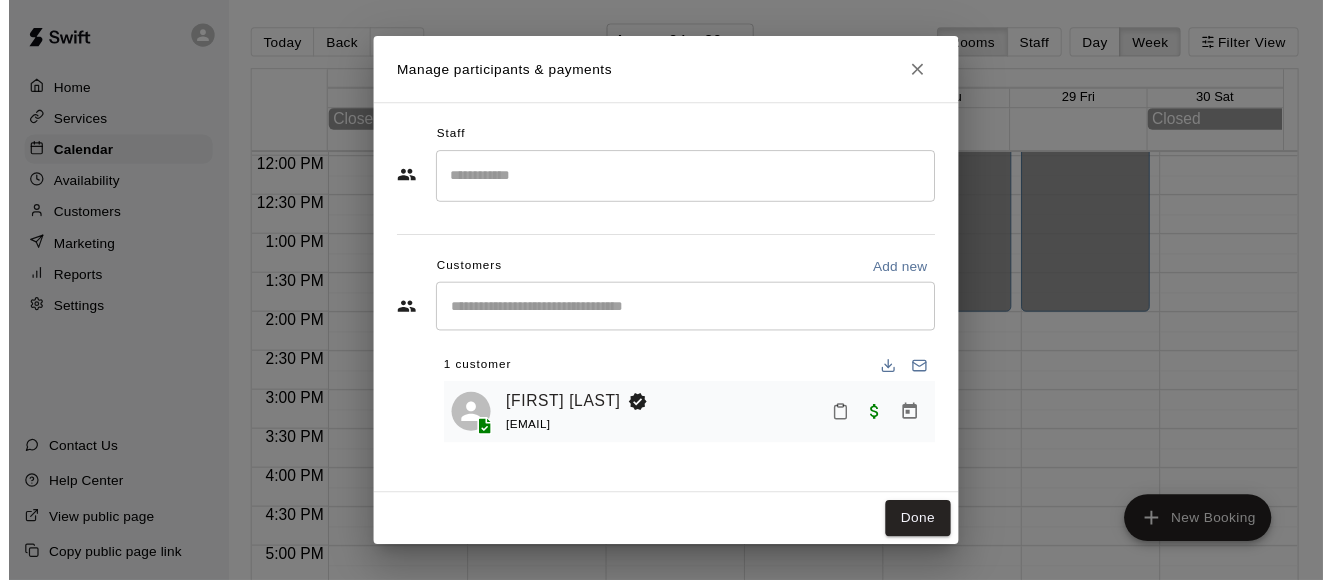 scroll, scrollTop: 0, scrollLeft: 0, axis: both 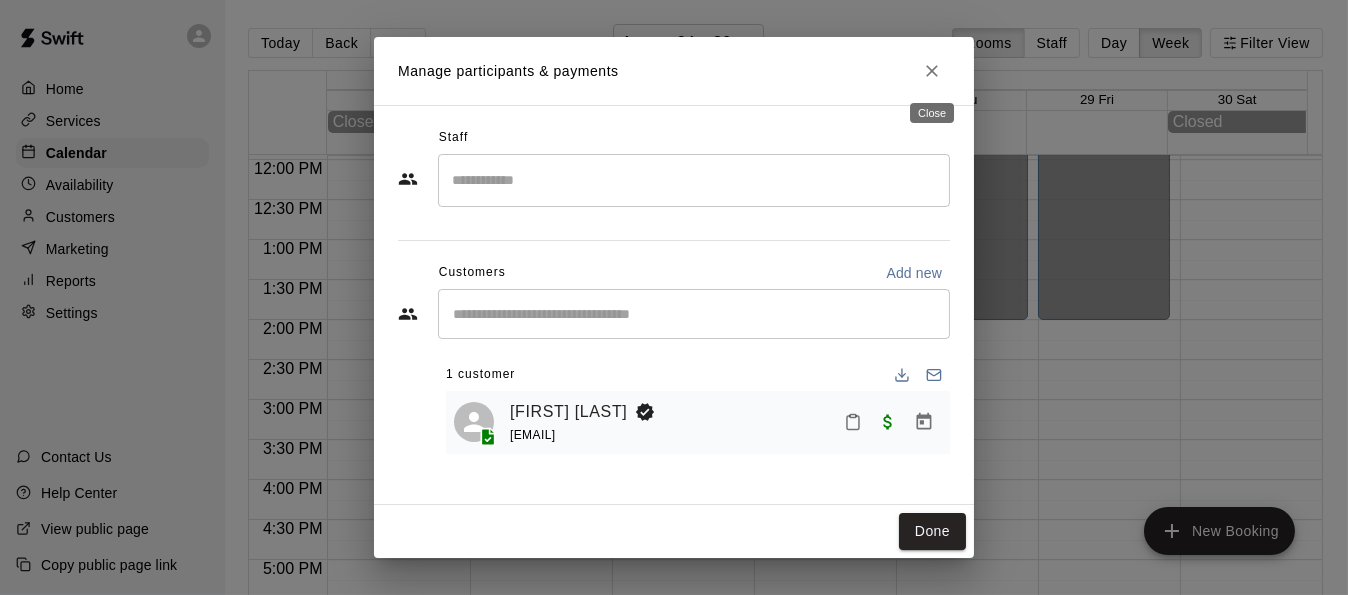 click 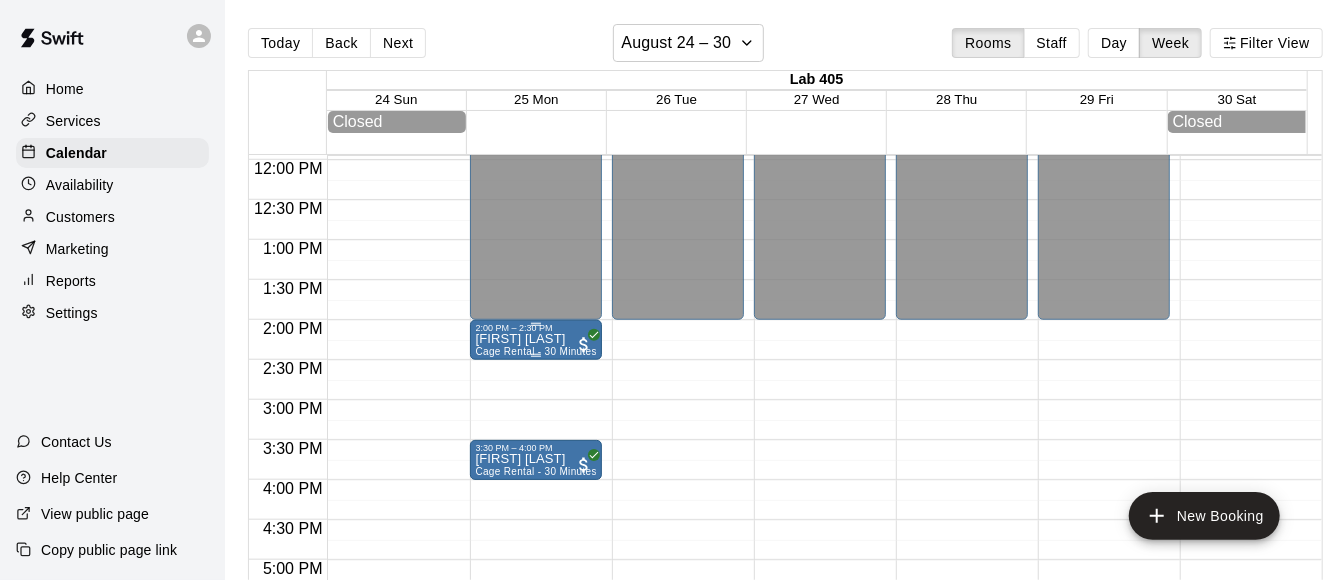 click on "[FIRST] [LAST]" at bounding box center [536, 339] 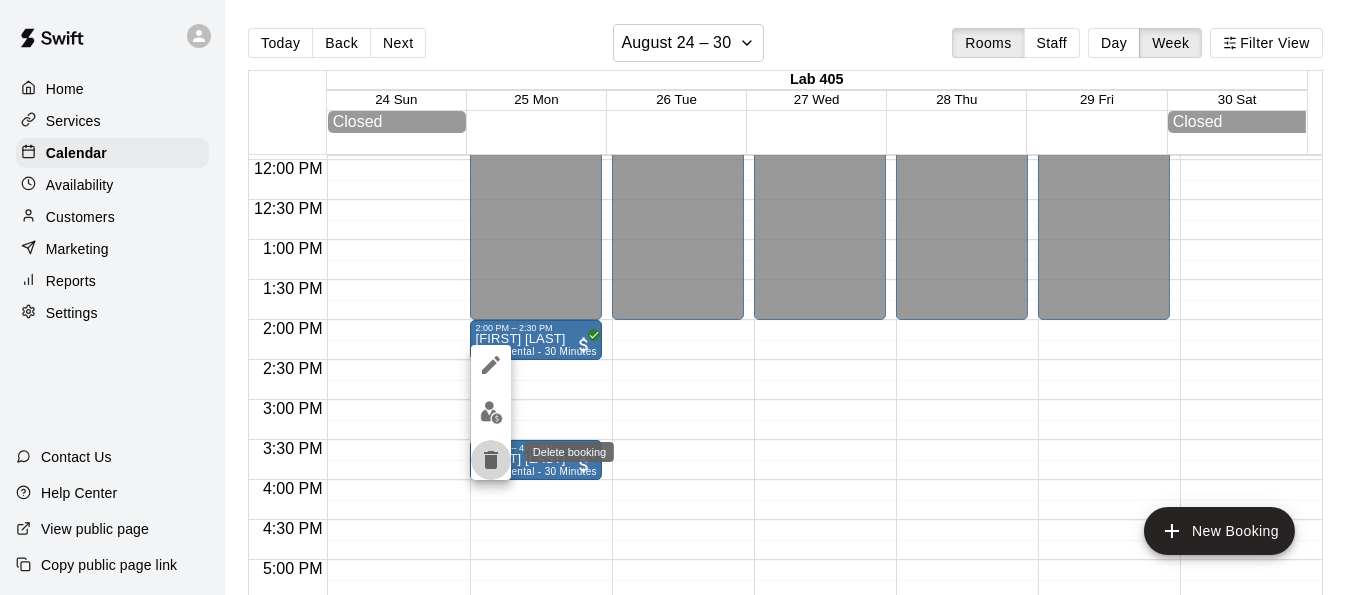 click 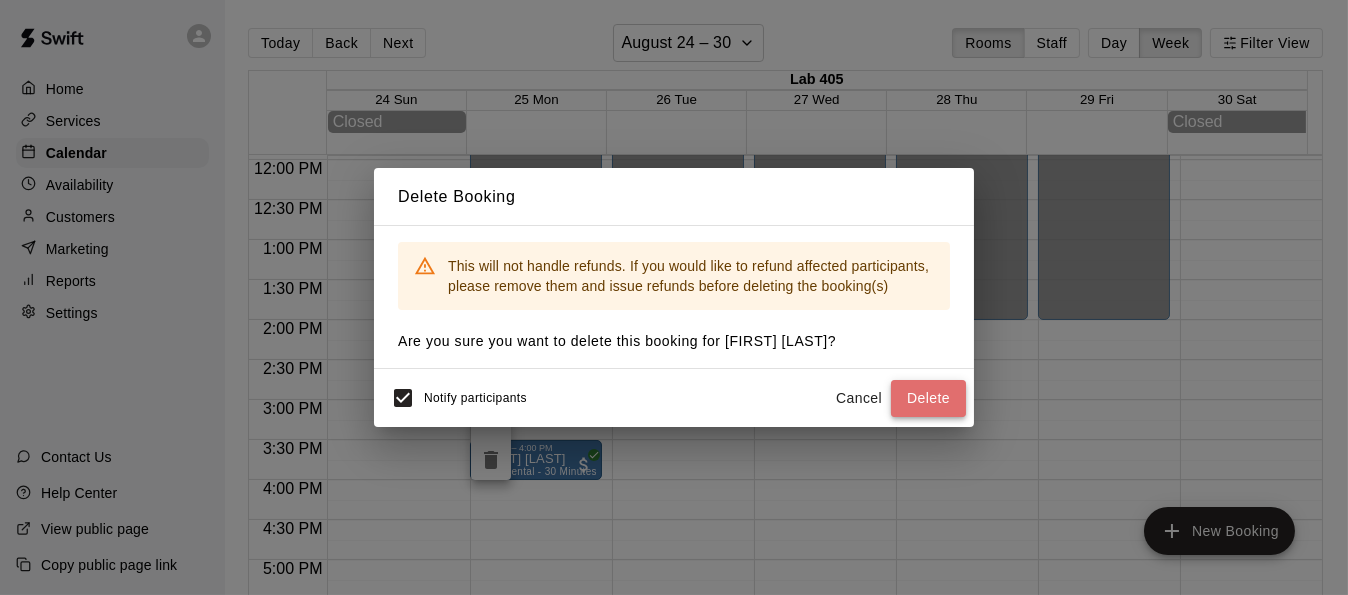 click on "Delete" at bounding box center (928, 398) 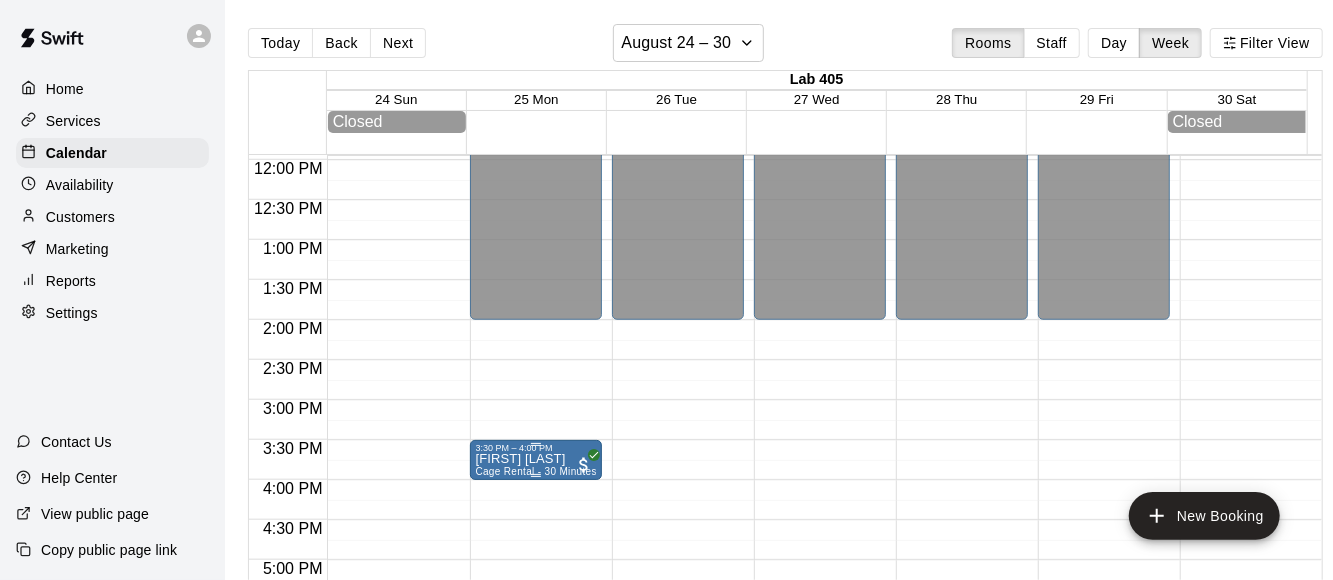 click on "[FIRST] [LAST]" at bounding box center (536, 459) 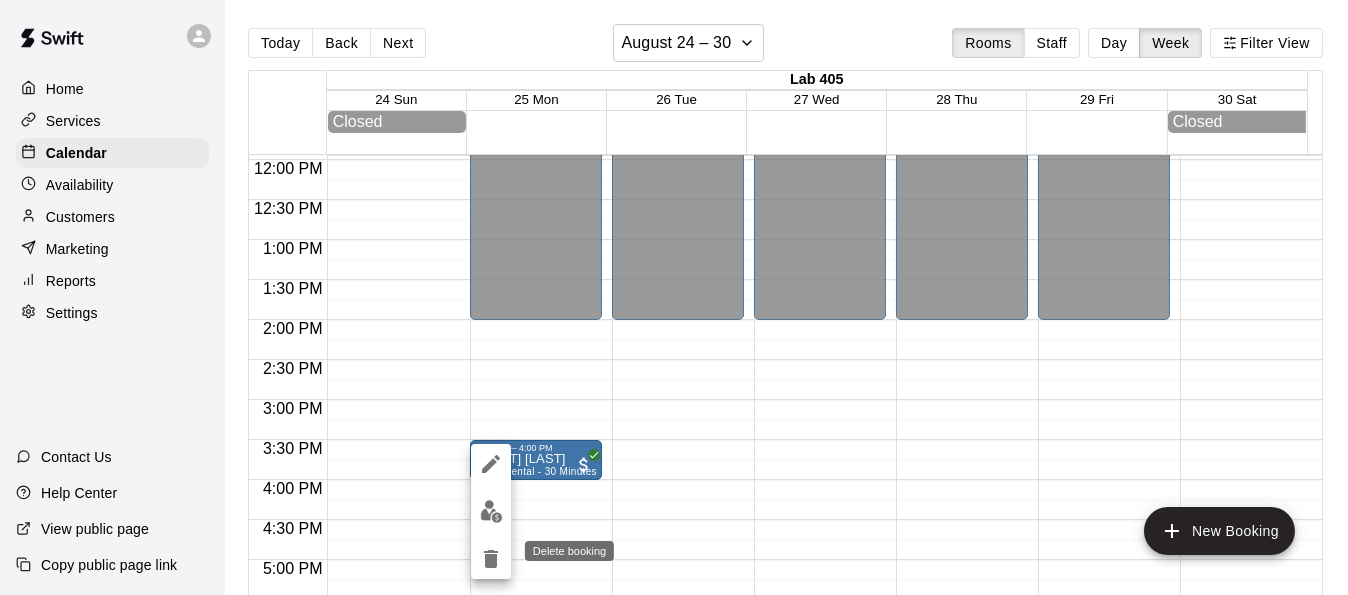 click 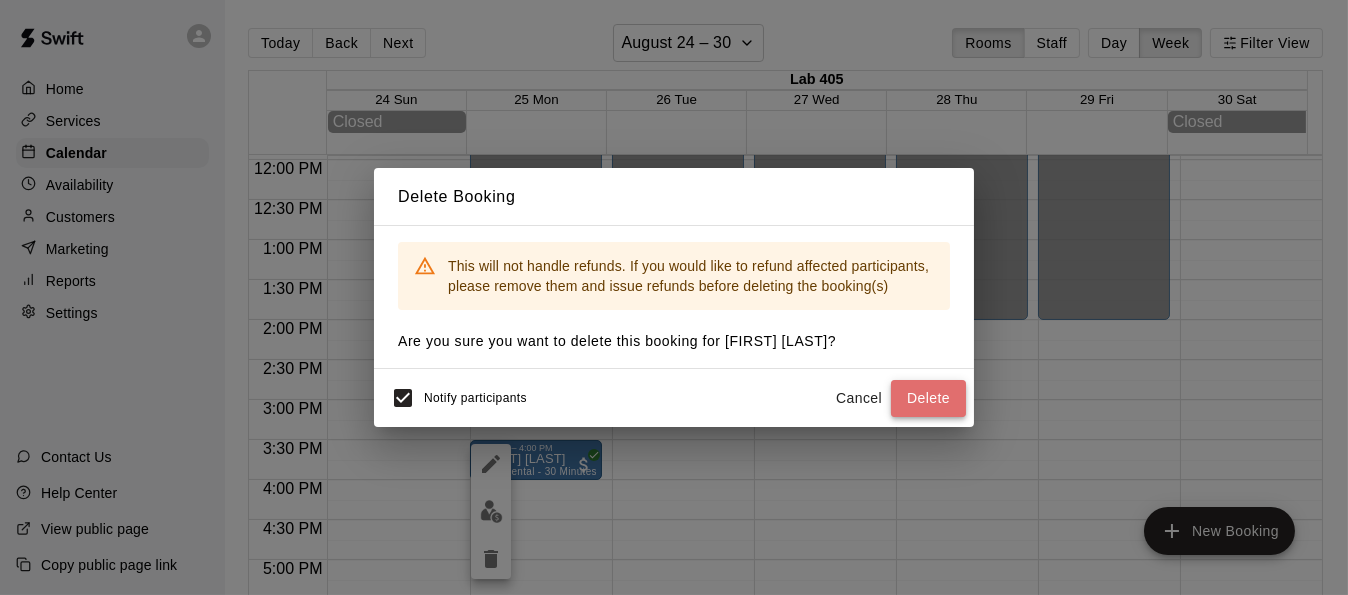 click on "Delete" at bounding box center [928, 398] 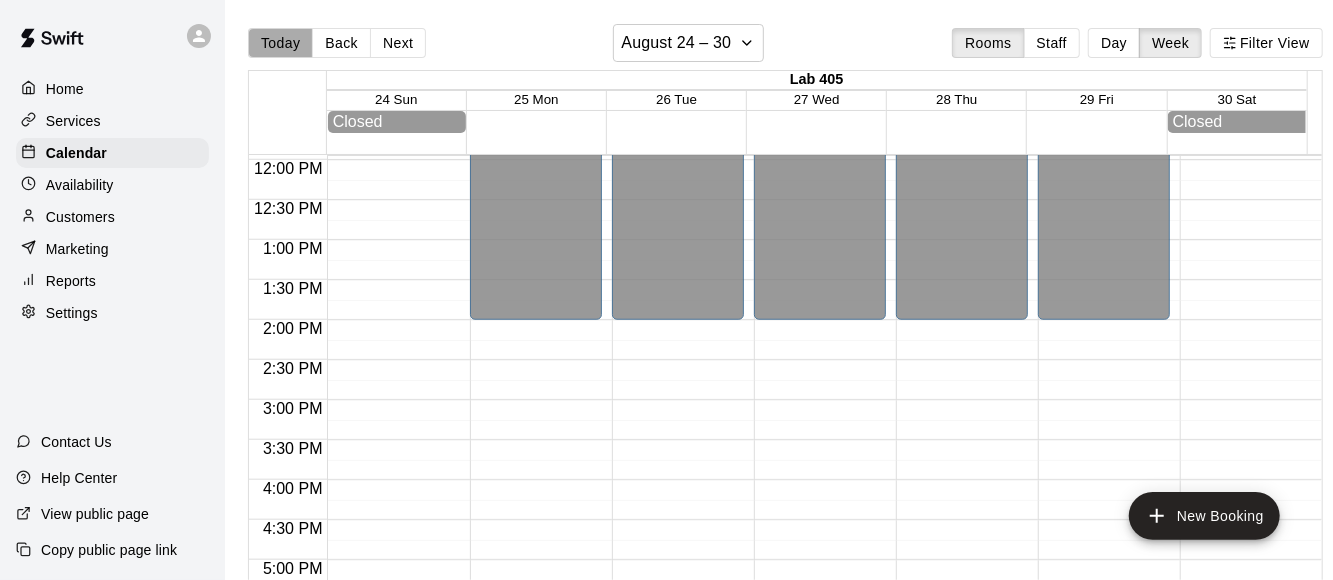 click on "Today" at bounding box center (280, 43) 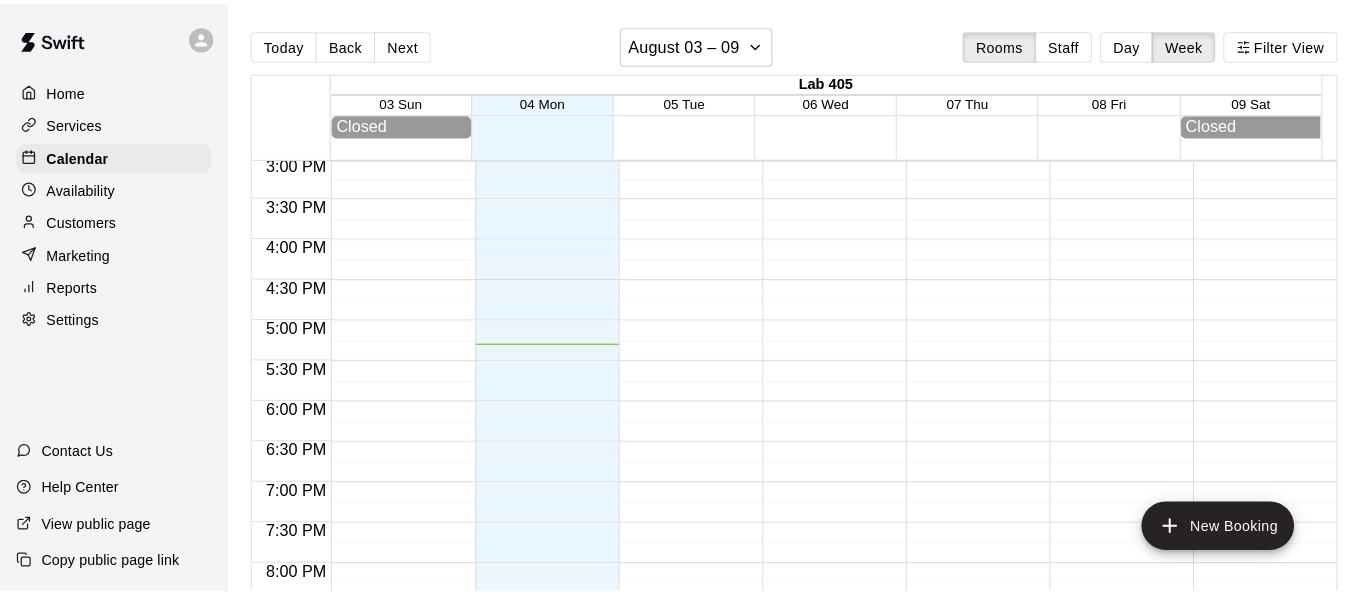 scroll, scrollTop: 1202, scrollLeft: 0, axis: vertical 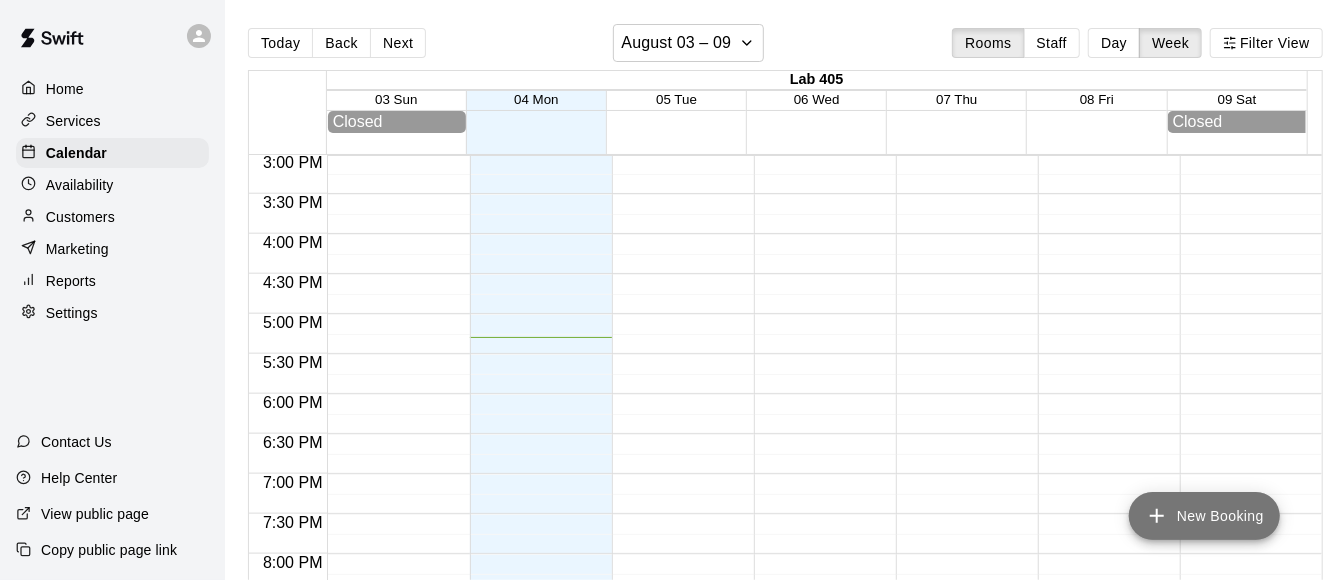 click on "New Booking" at bounding box center [1204, 516] 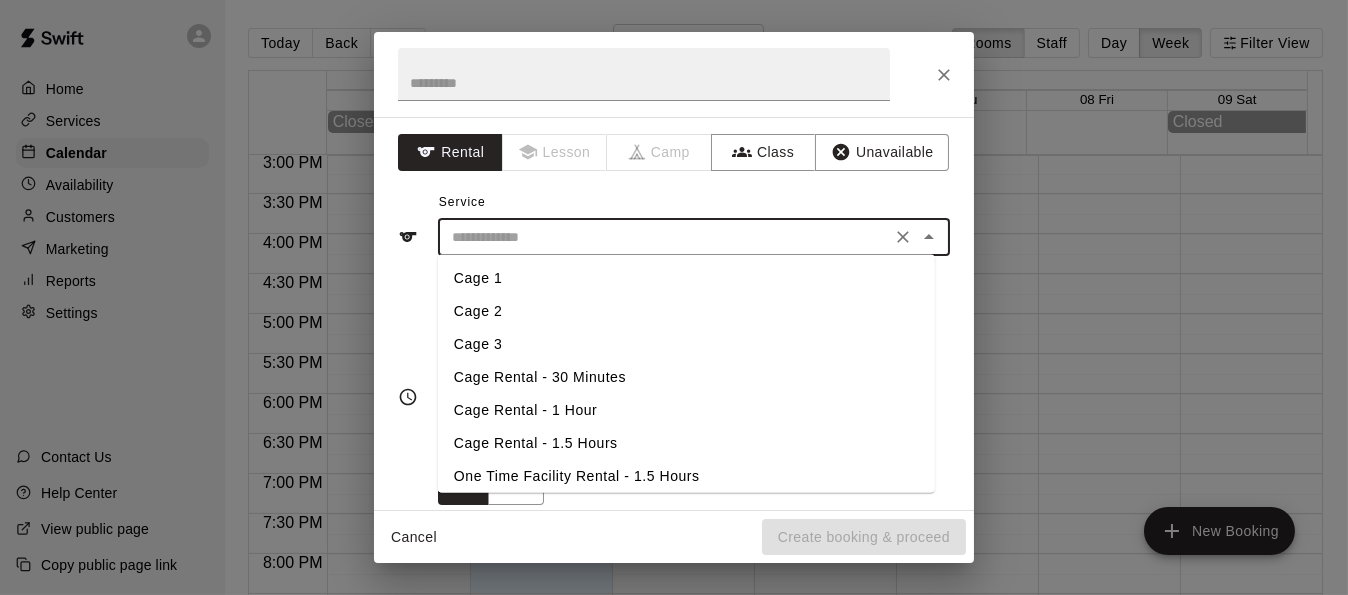 click at bounding box center (664, 237) 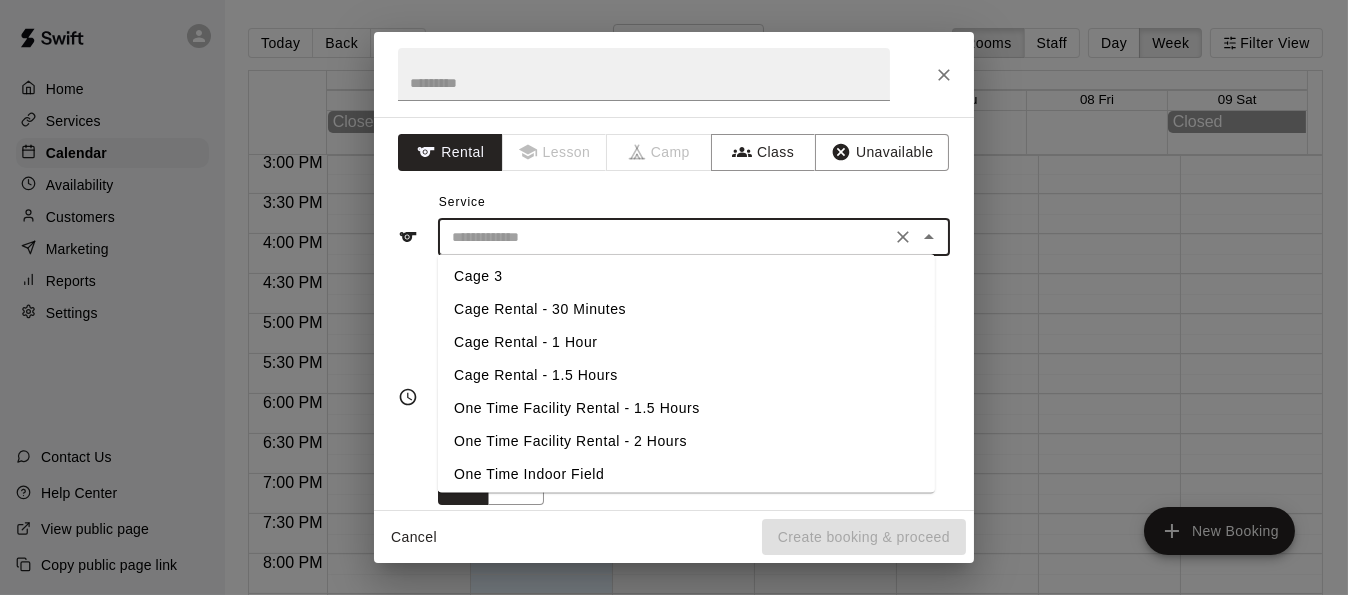 scroll, scrollTop: 75, scrollLeft: 0, axis: vertical 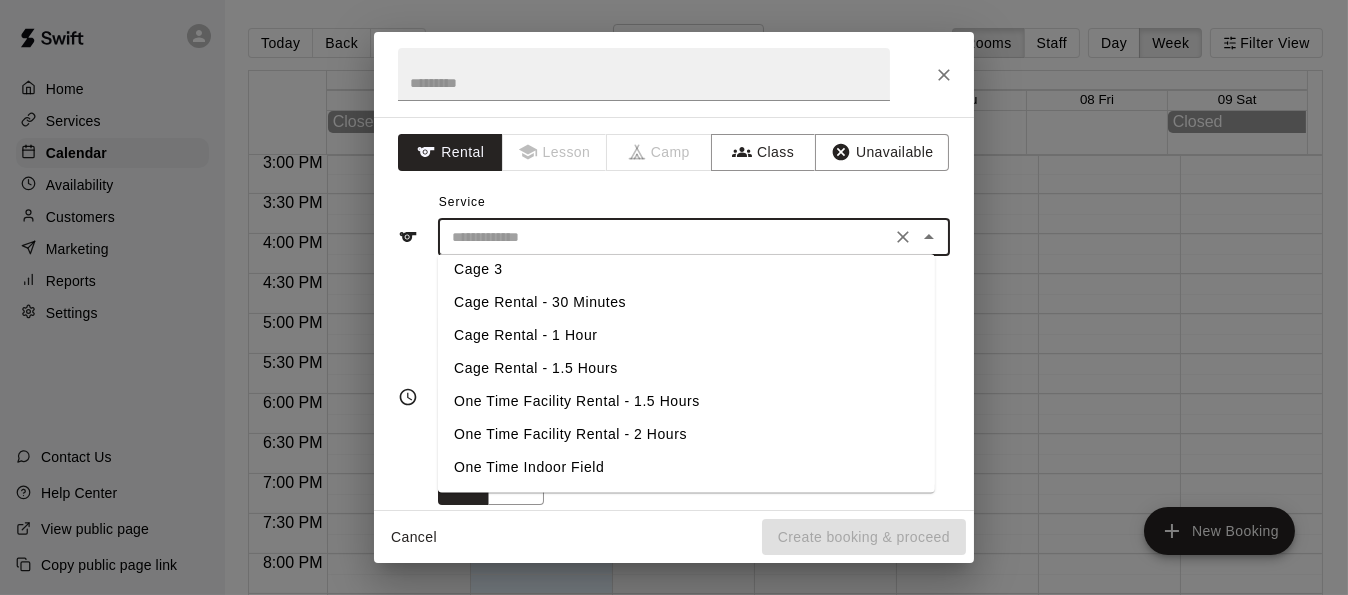click on "Cage Rental - 30 Minutes" at bounding box center (686, 302) 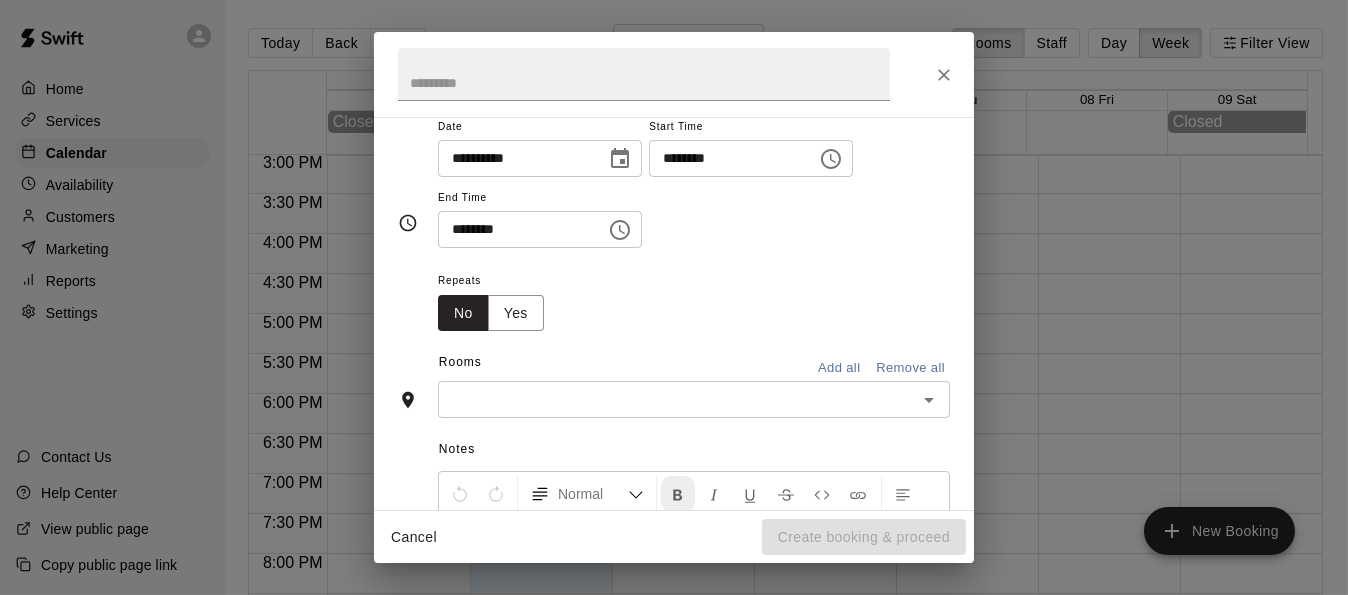 scroll, scrollTop: 0, scrollLeft: 0, axis: both 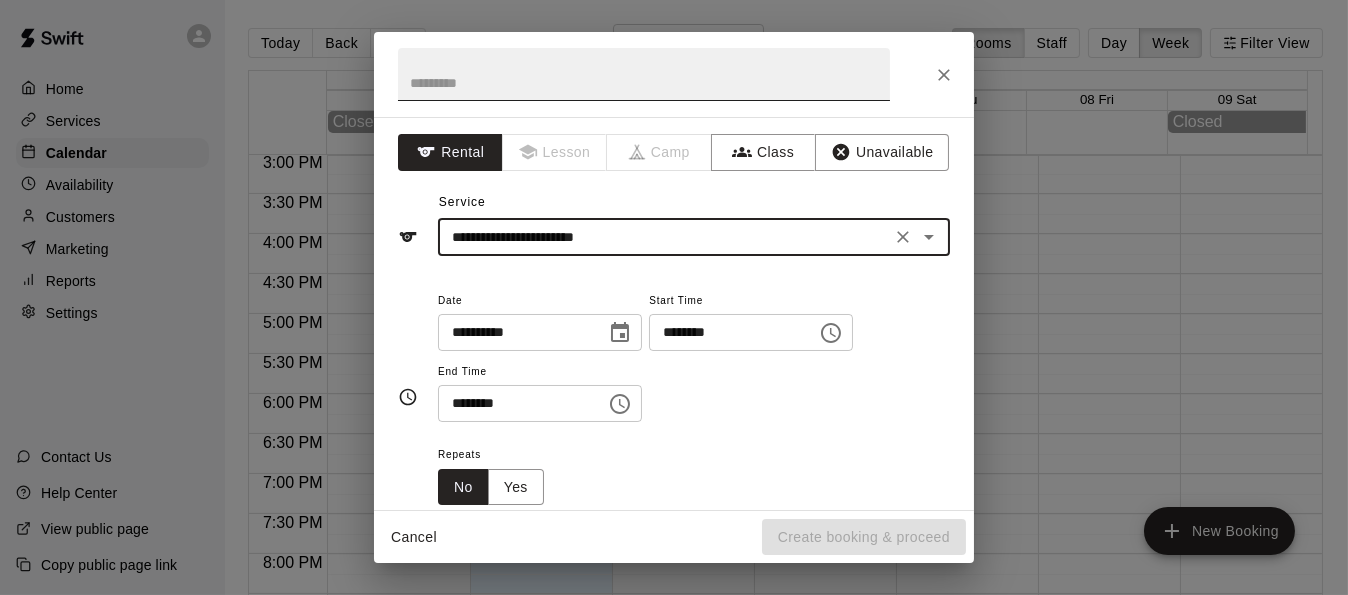 click at bounding box center (644, 74) 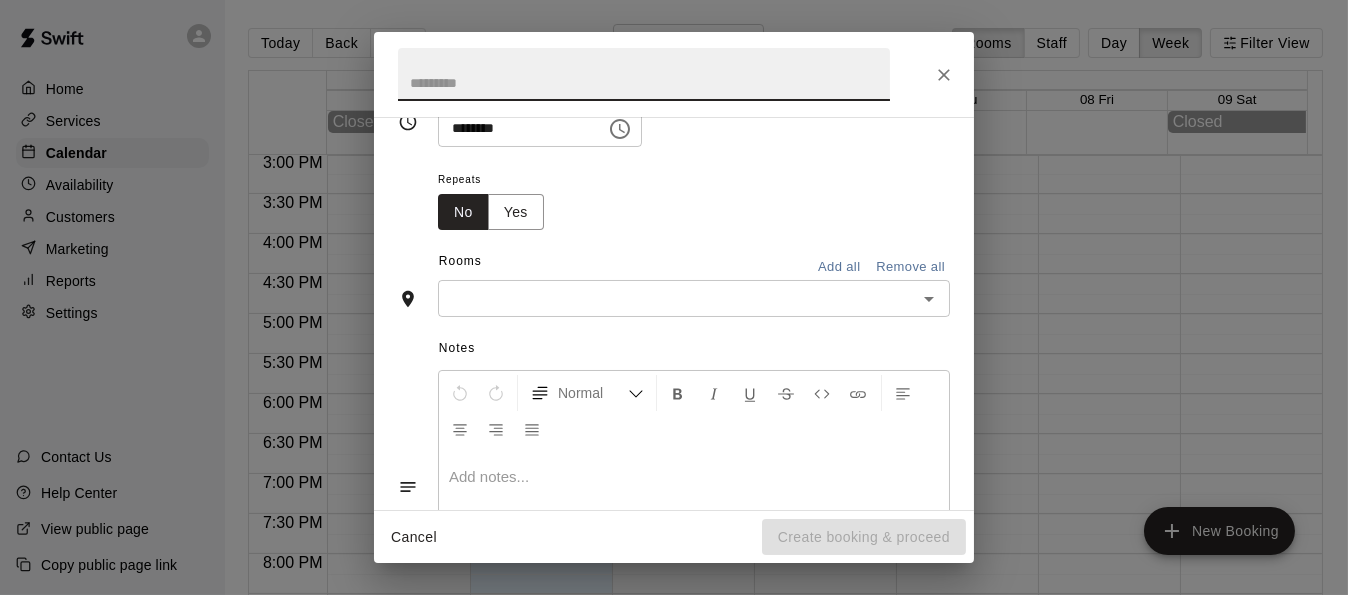 scroll, scrollTop: 0, scrollLeft: 0, axis: both 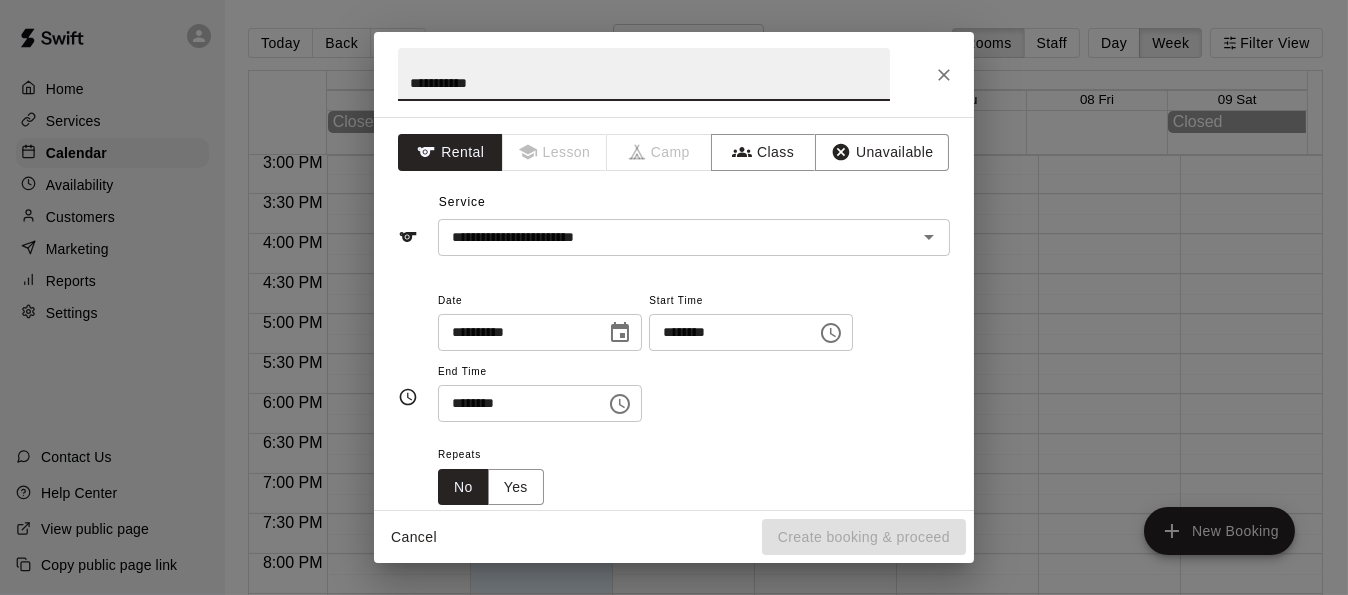type on "**********" 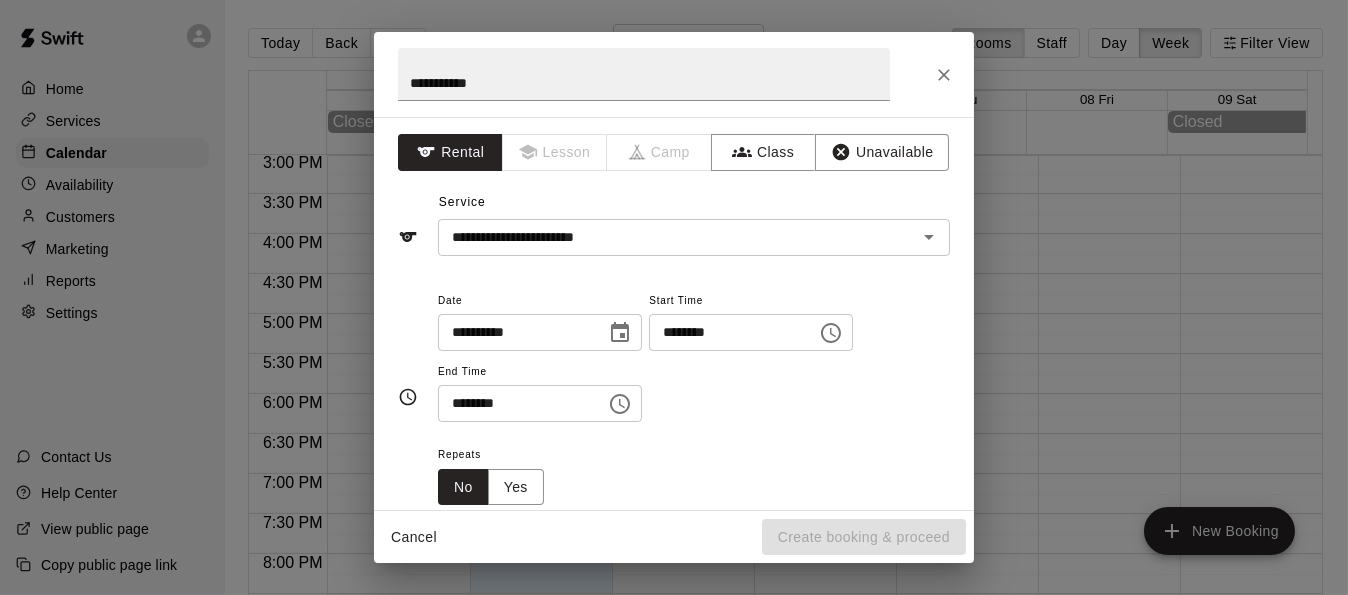 drag, startPoint x: 734, startPoint y: 453, endPoint x: 687, endPoint y: 467, distance: 49.0408 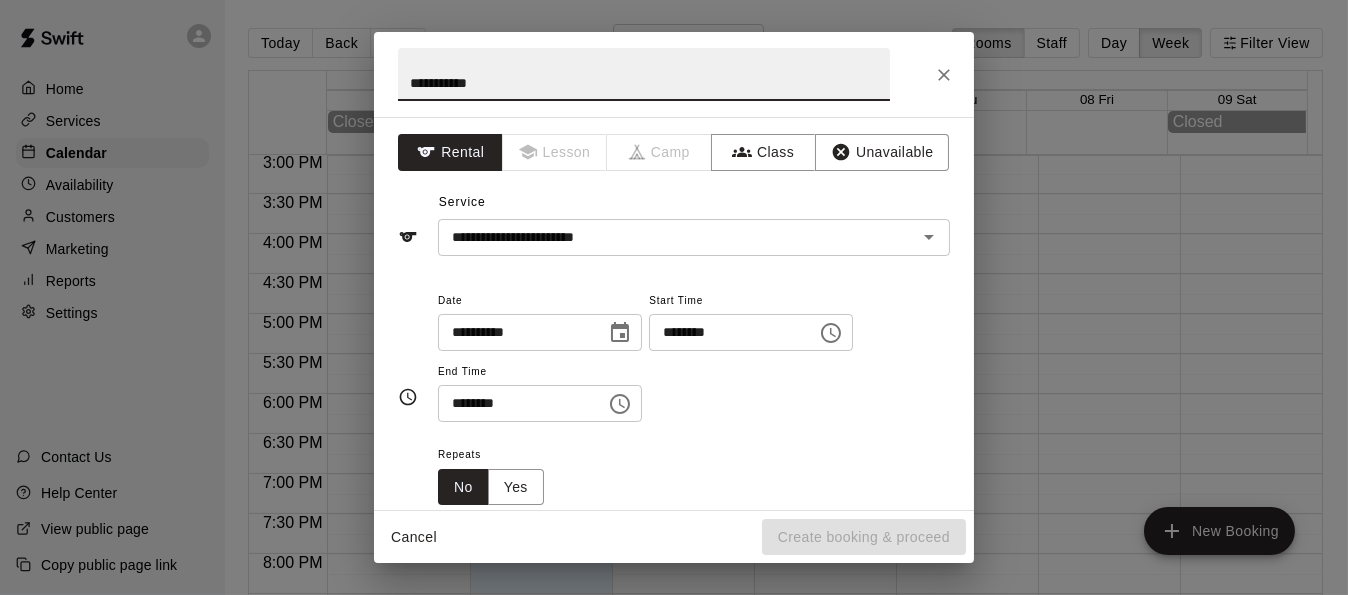 drag, startPoint x: 531, startPoint y: 86, endPoint x: 308, endPoint y: 96, distance: 223.2241 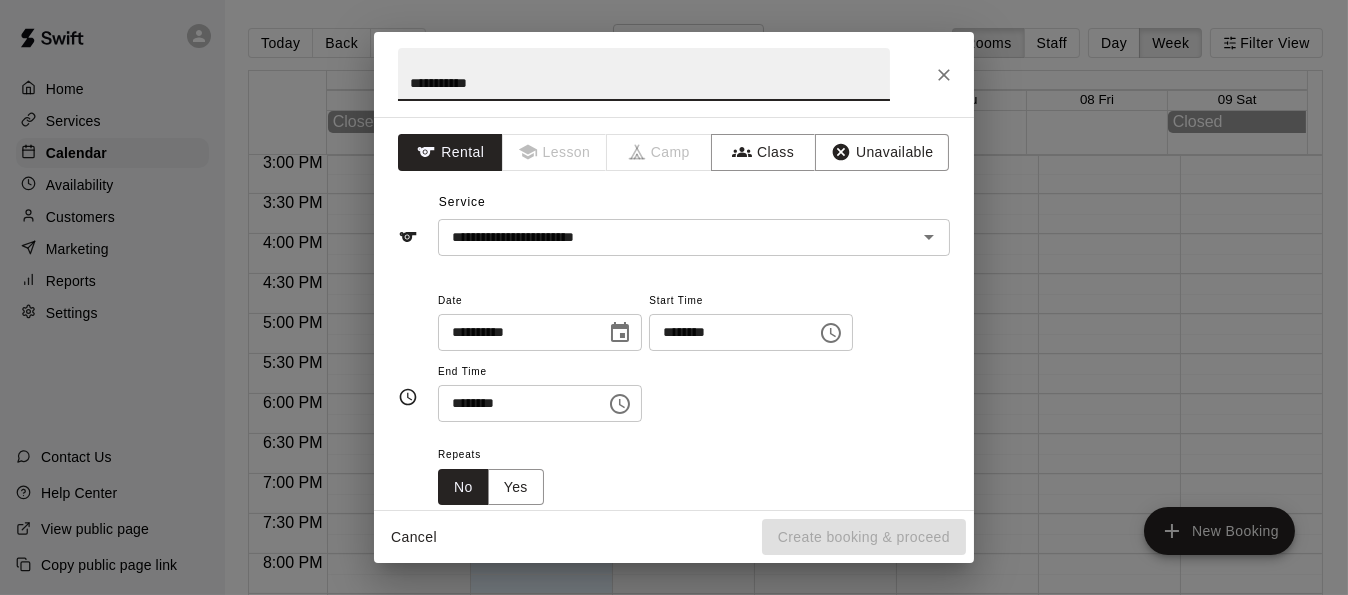click on "**********" at bounding box center (674, 297) 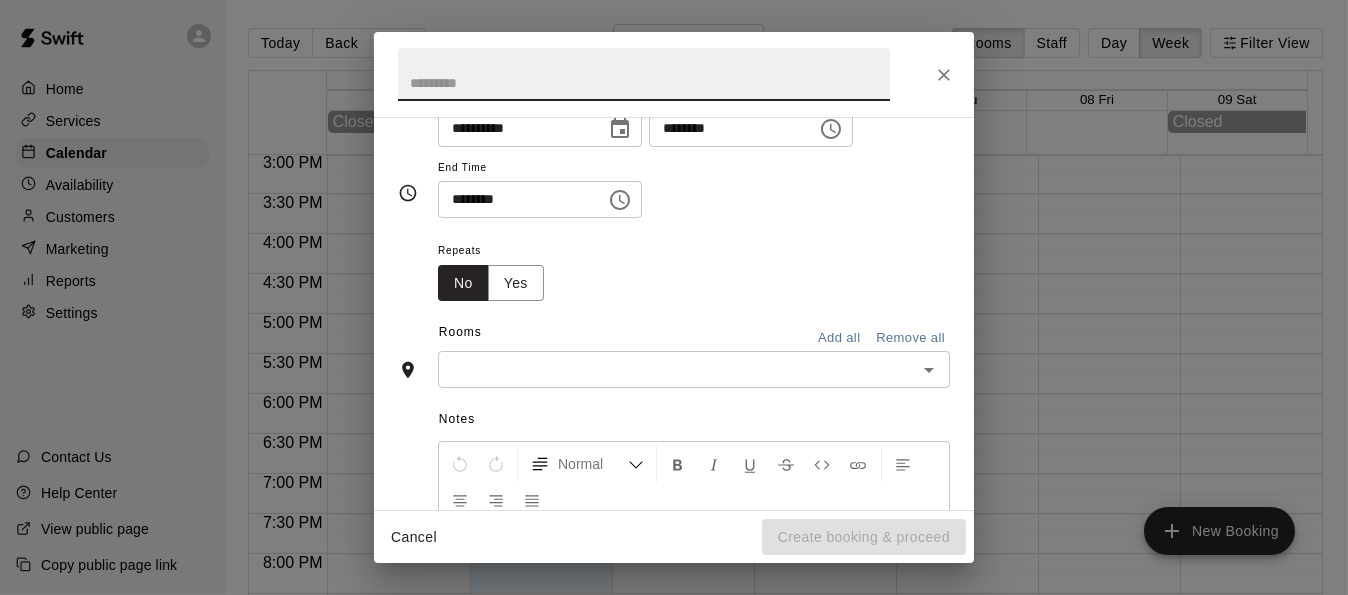 scroll, scrollTop: 296, scrollLeft: 0, axis: vertical 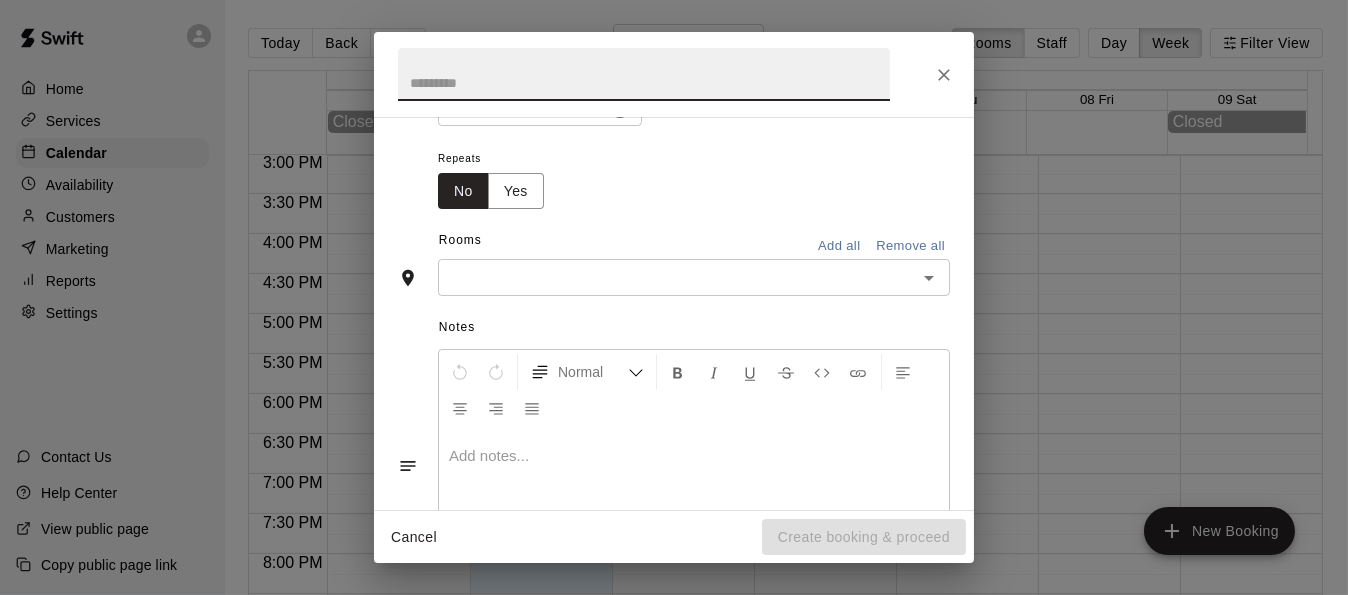 type 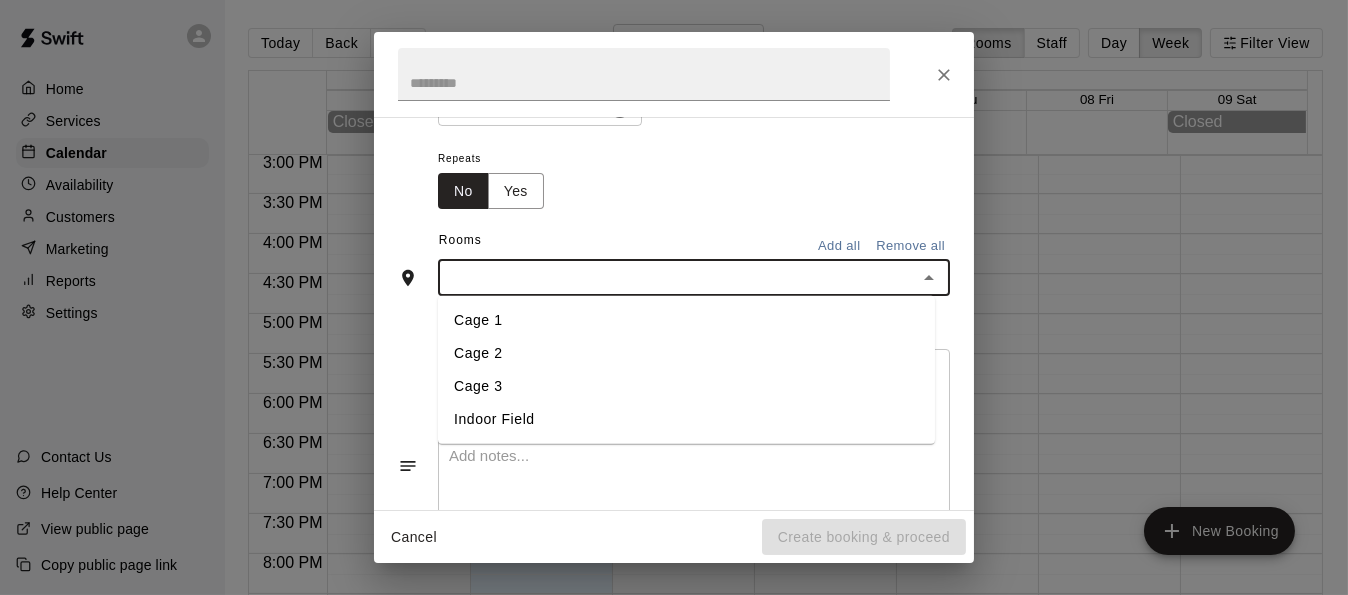 click on "Cage 1" at bounding box center [686, 320] 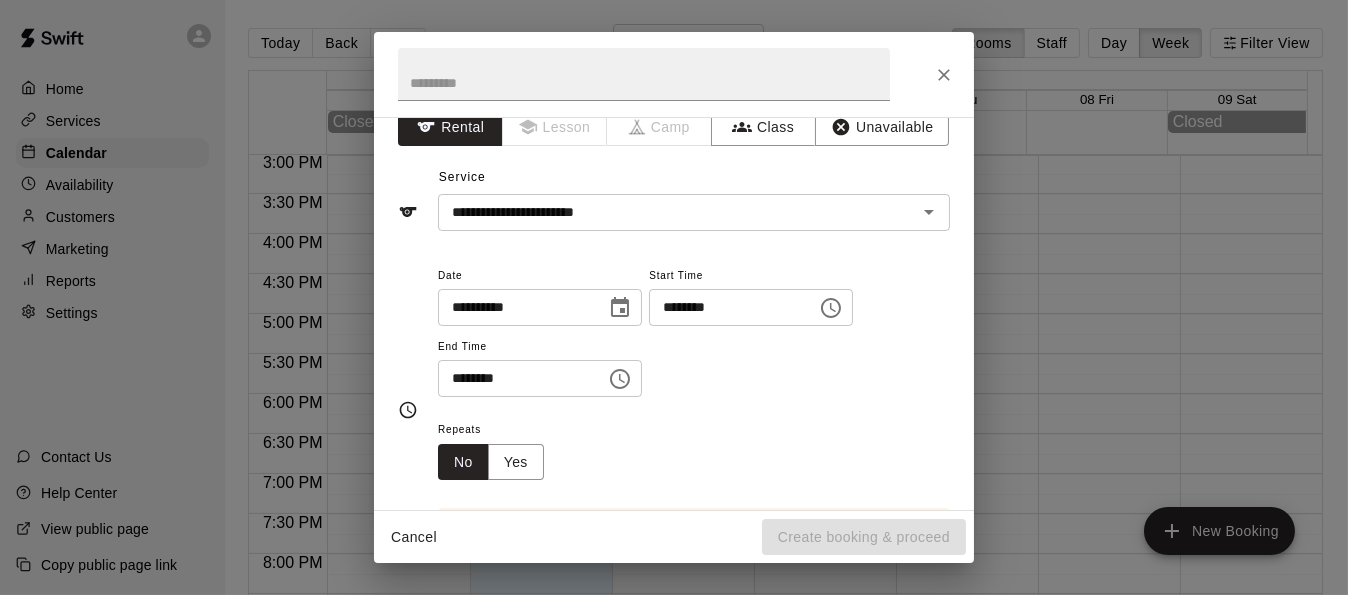 scroll, scrollTop: 25, scrollLeft: 0, axis: vertical 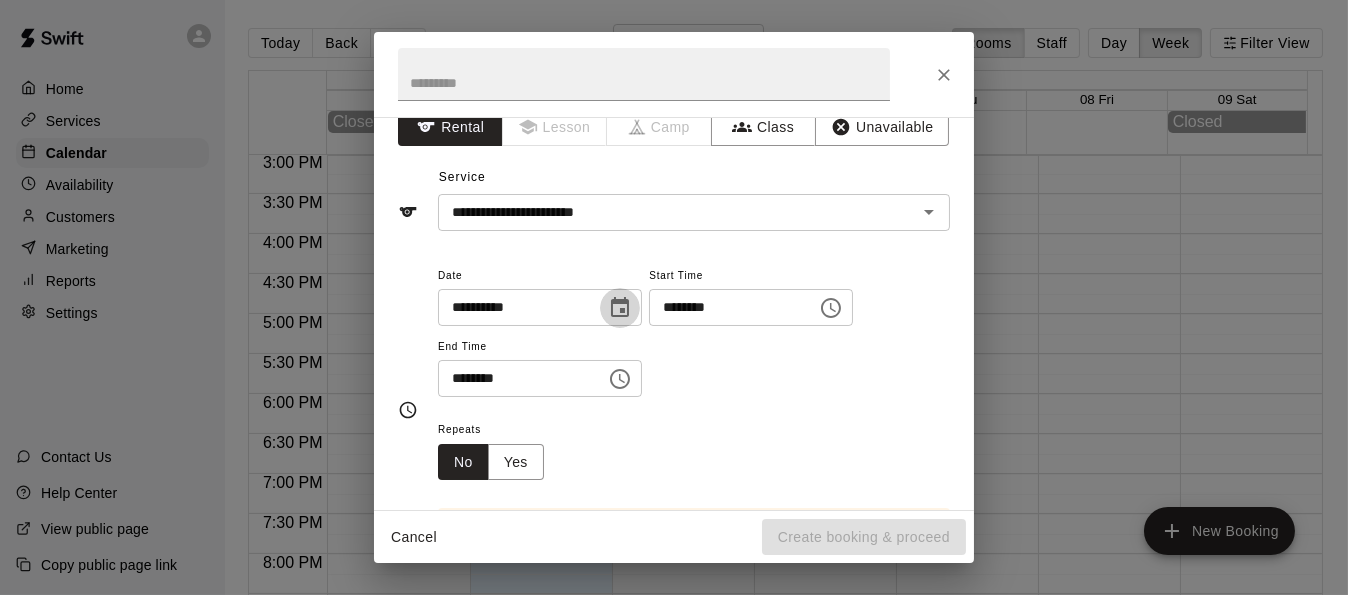 click 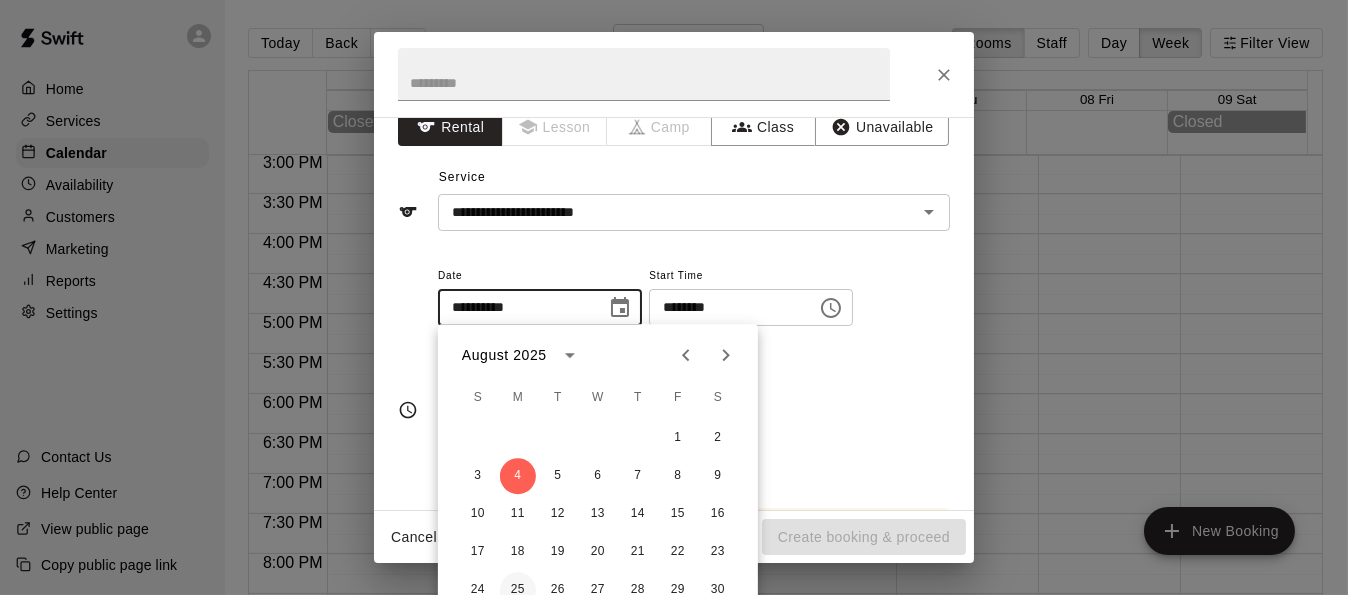 click on "25" at bounding box center [518, 590] 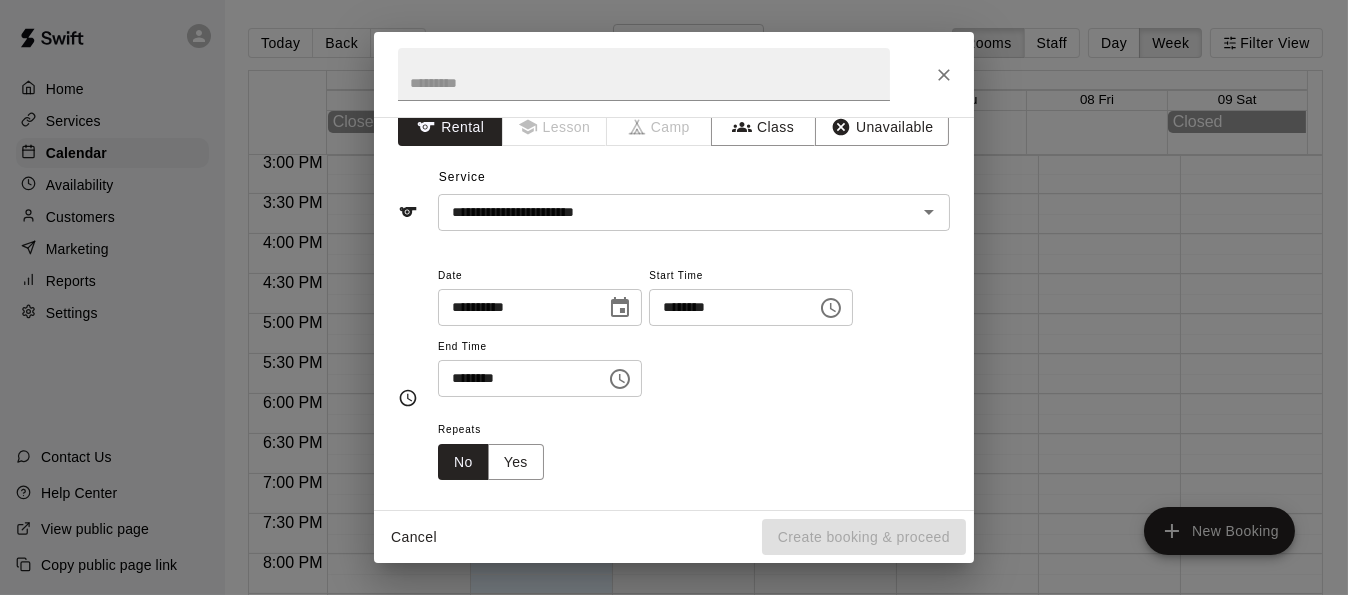 type on "**********" 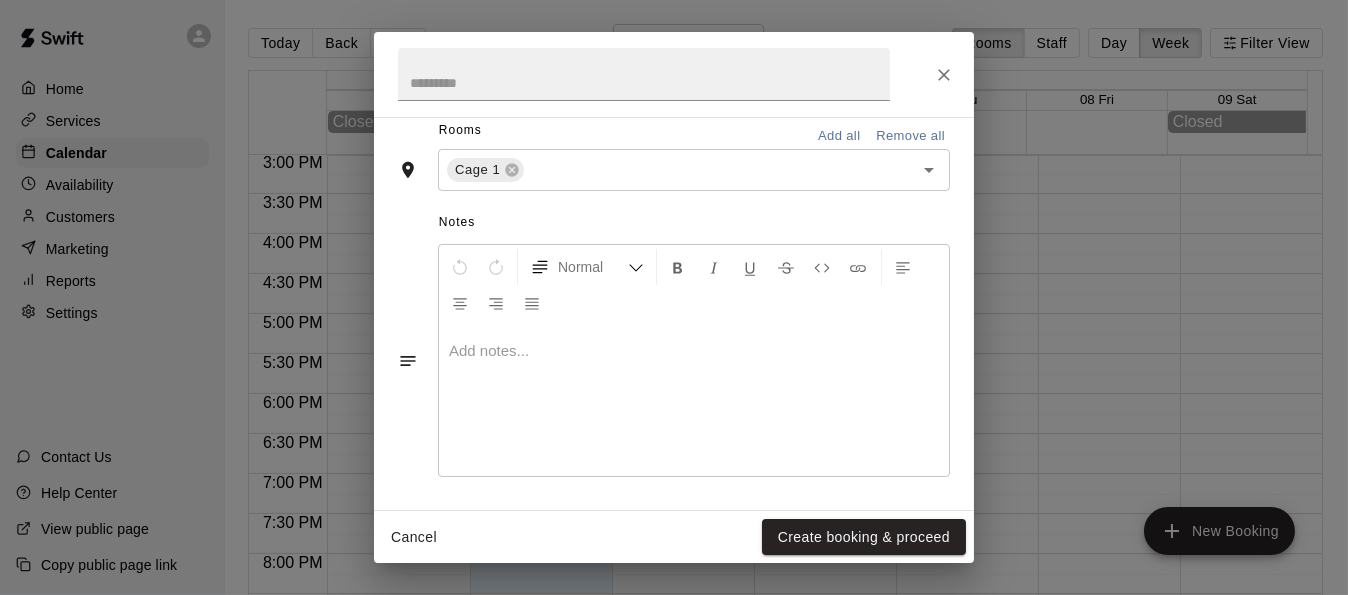 scroll, scrollTop: 355, scrollLeft: 0, axis: vertical 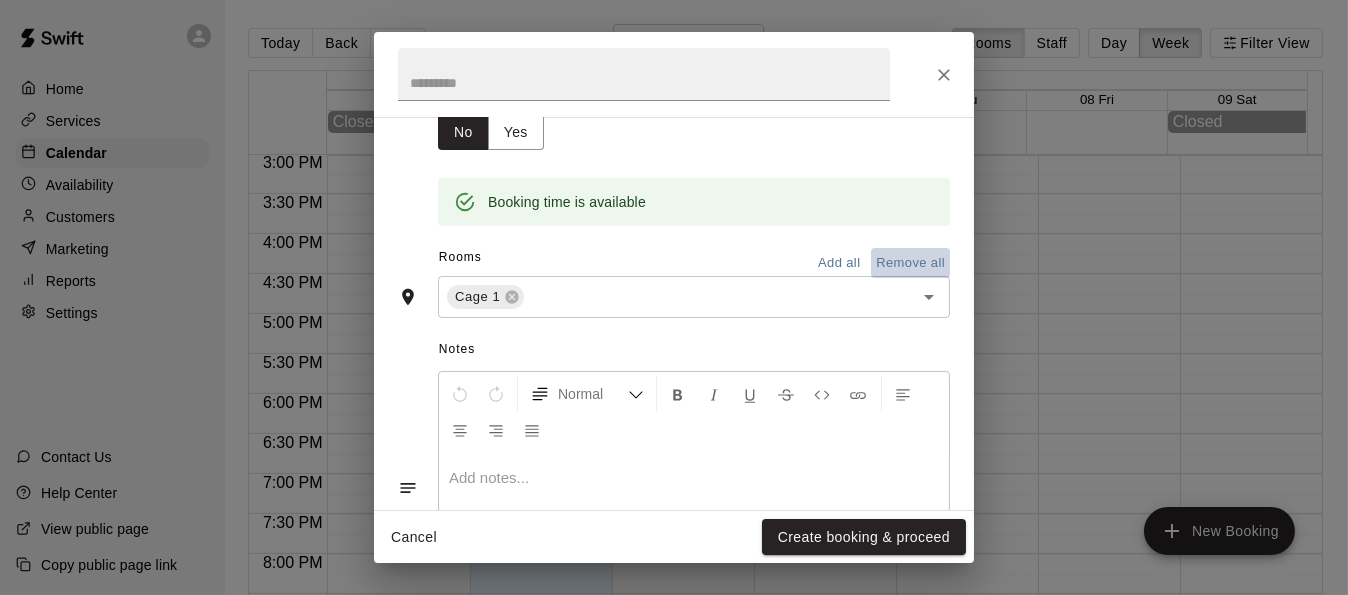 click on "Remove all" at bounding box center (910, 263) 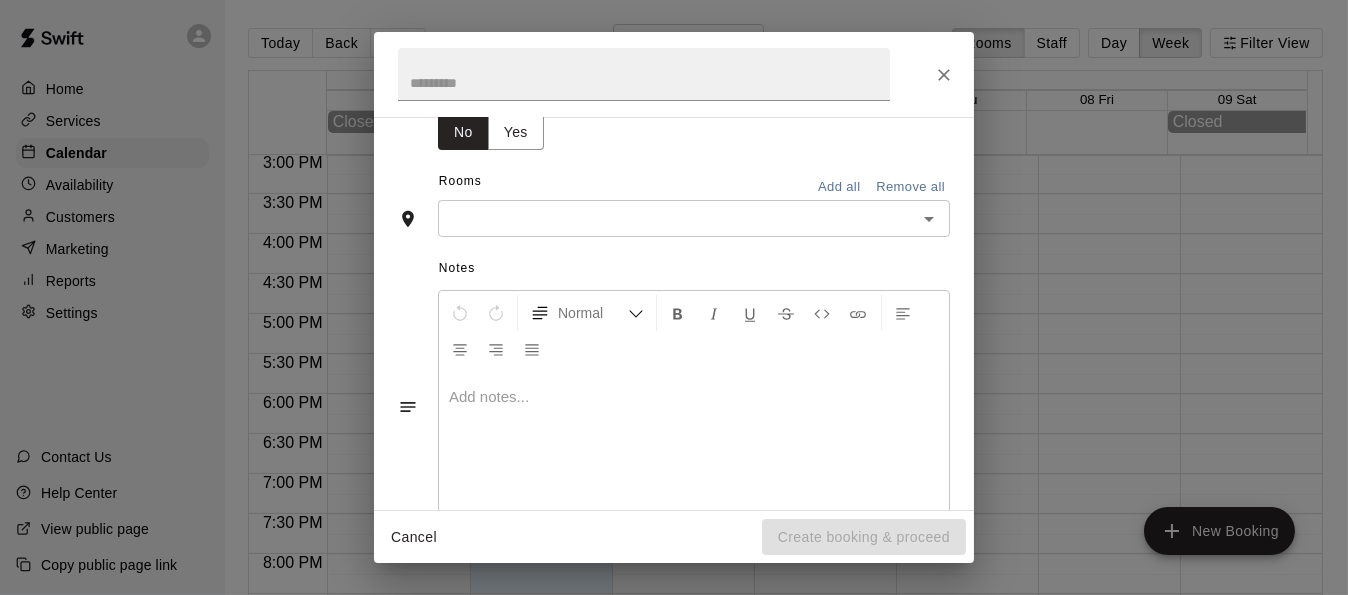 click on "​" at bounding box center (694, 218) 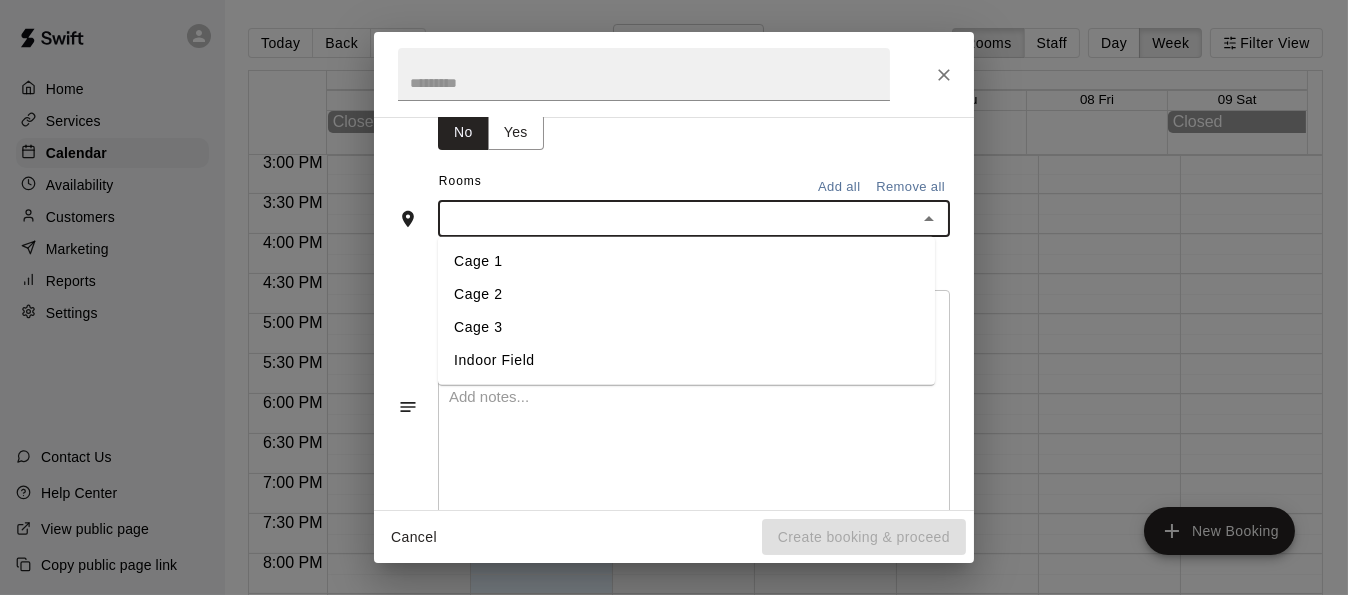 click on "Cage 1" at bounding box center (686, 261) 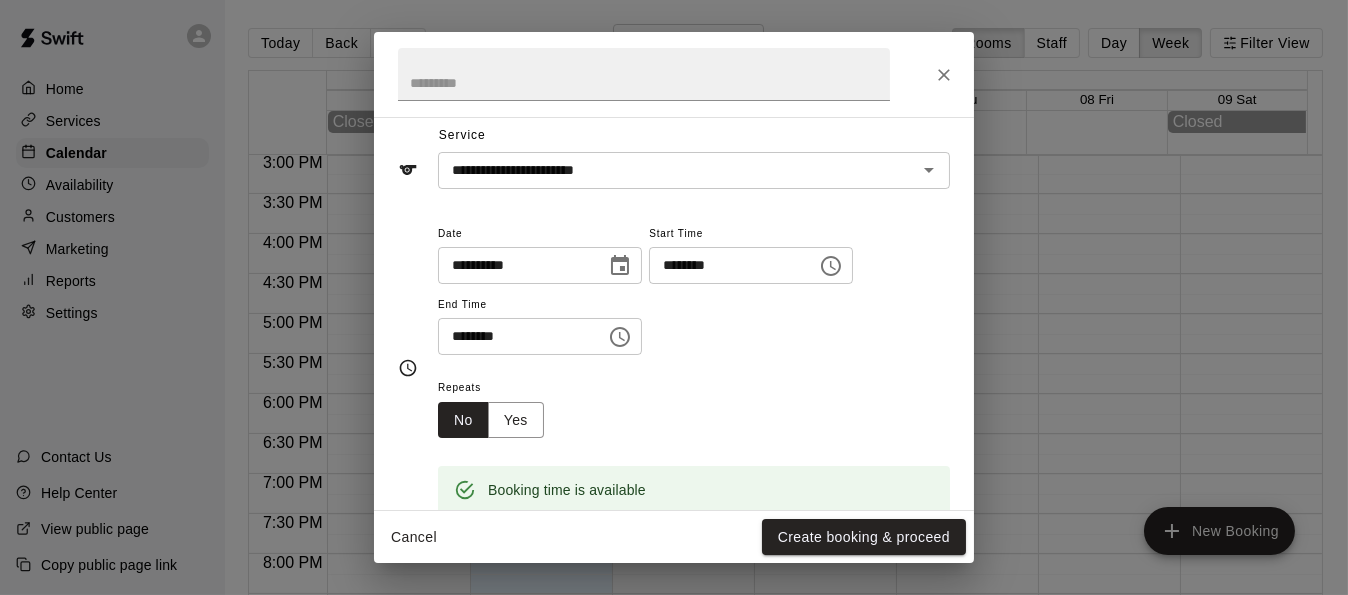 scroll, scrollTop: 0, scrollLeft: 0, axis: both 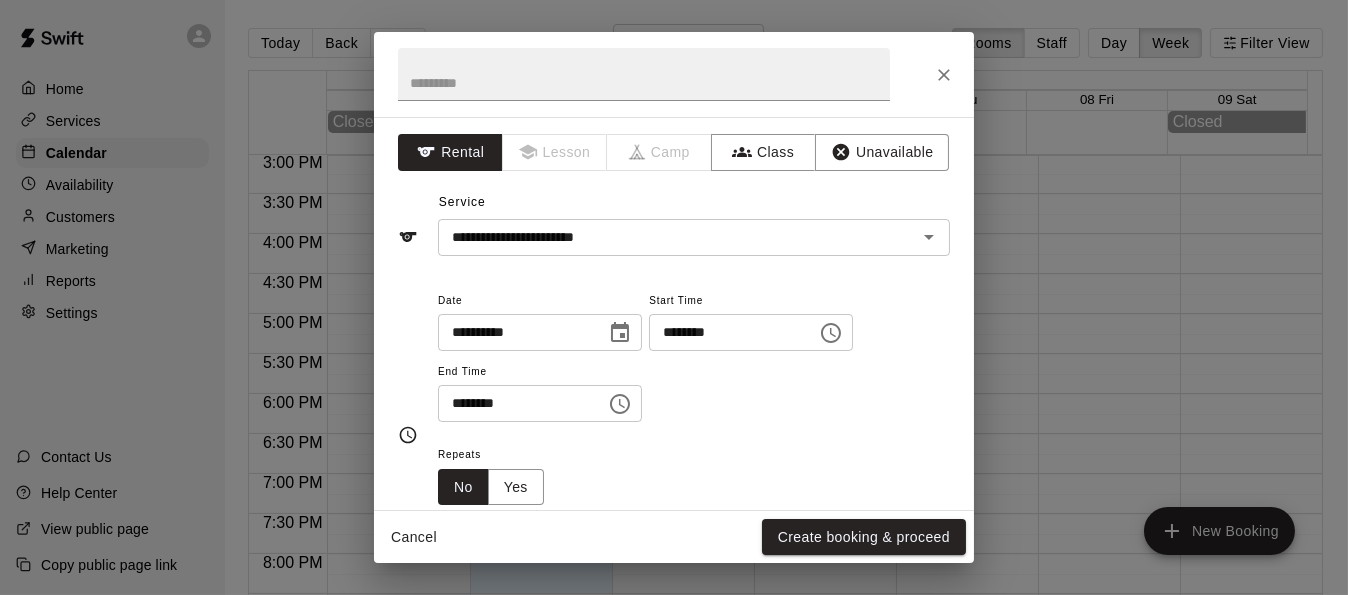 drag, startPoint x: 851, startPoint y: 529, endPoint x: 817, endPoint y: 542, distance: 36.40055 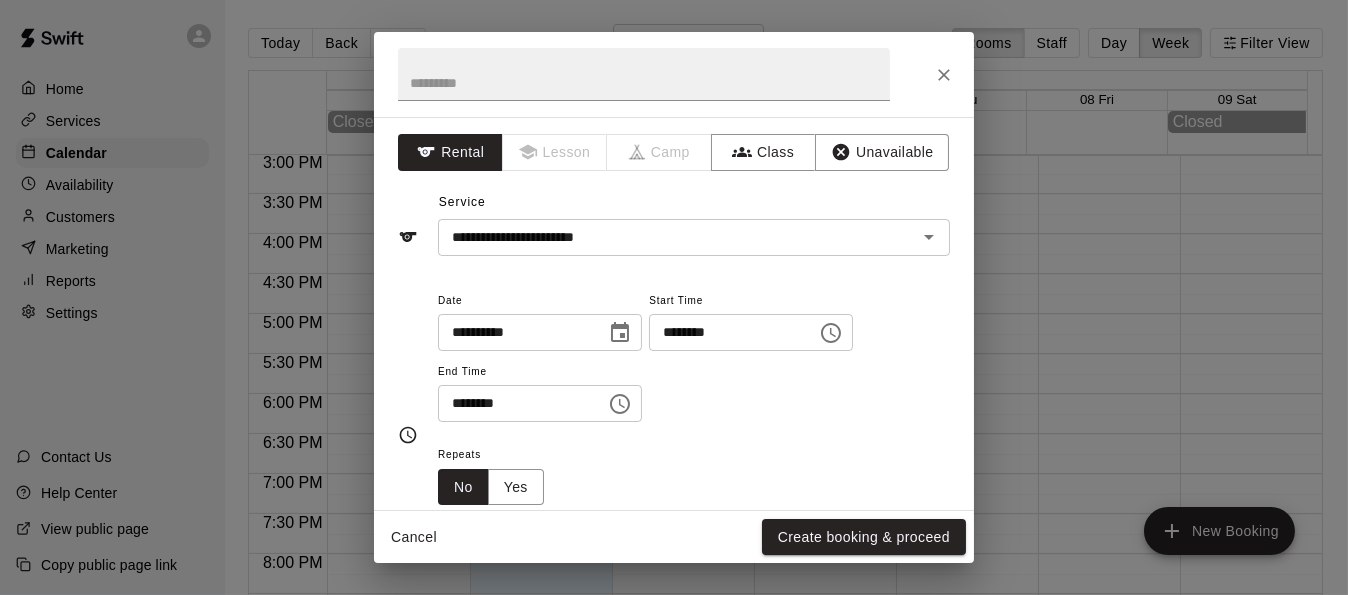 click on "Create booking & proceed" at bounding box center [864, 537] 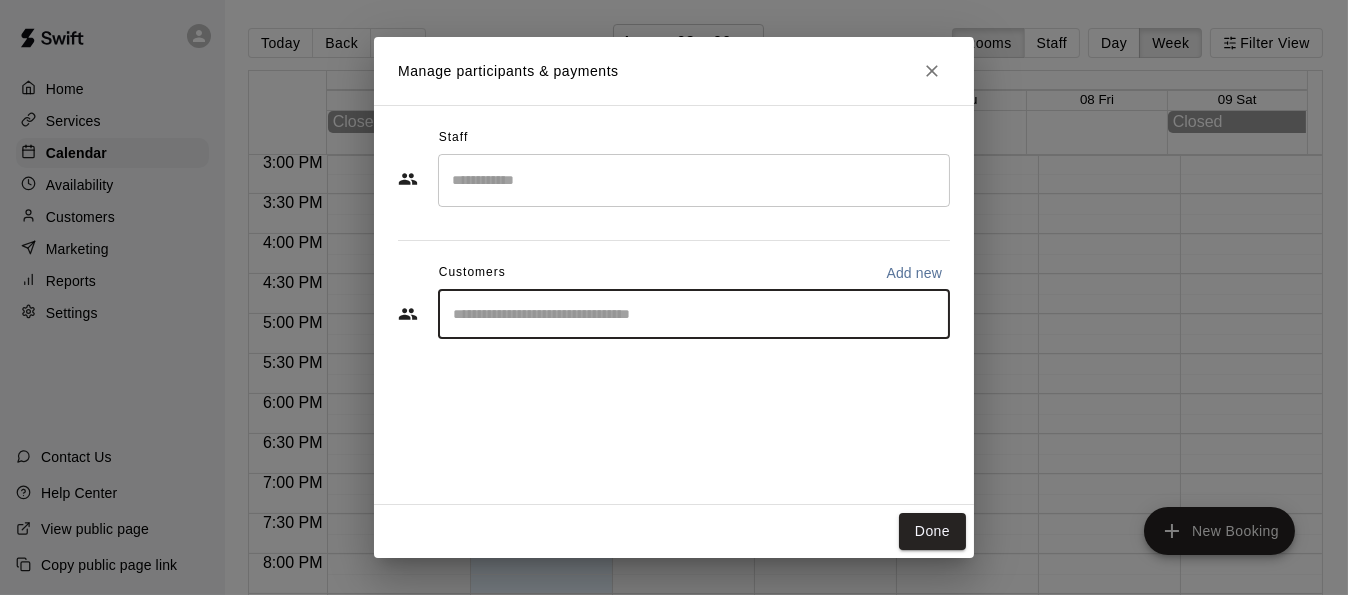 click at bounding box center [694, 314] 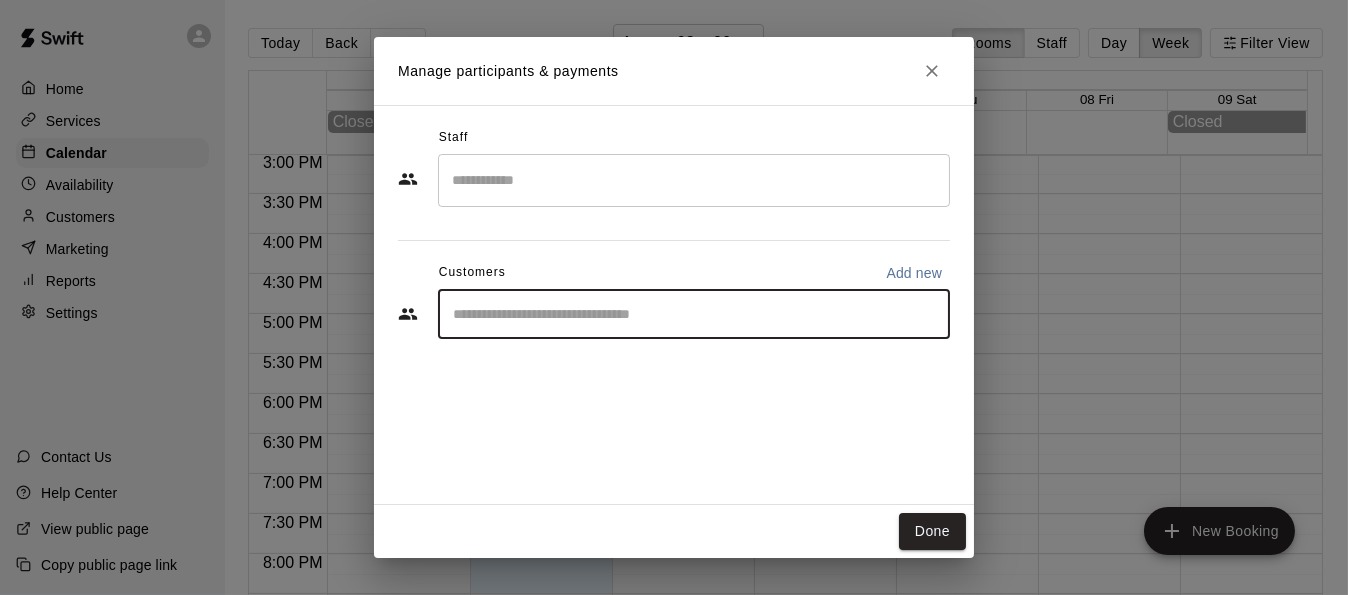 click on "Add new" at bounding box center [914, 273] 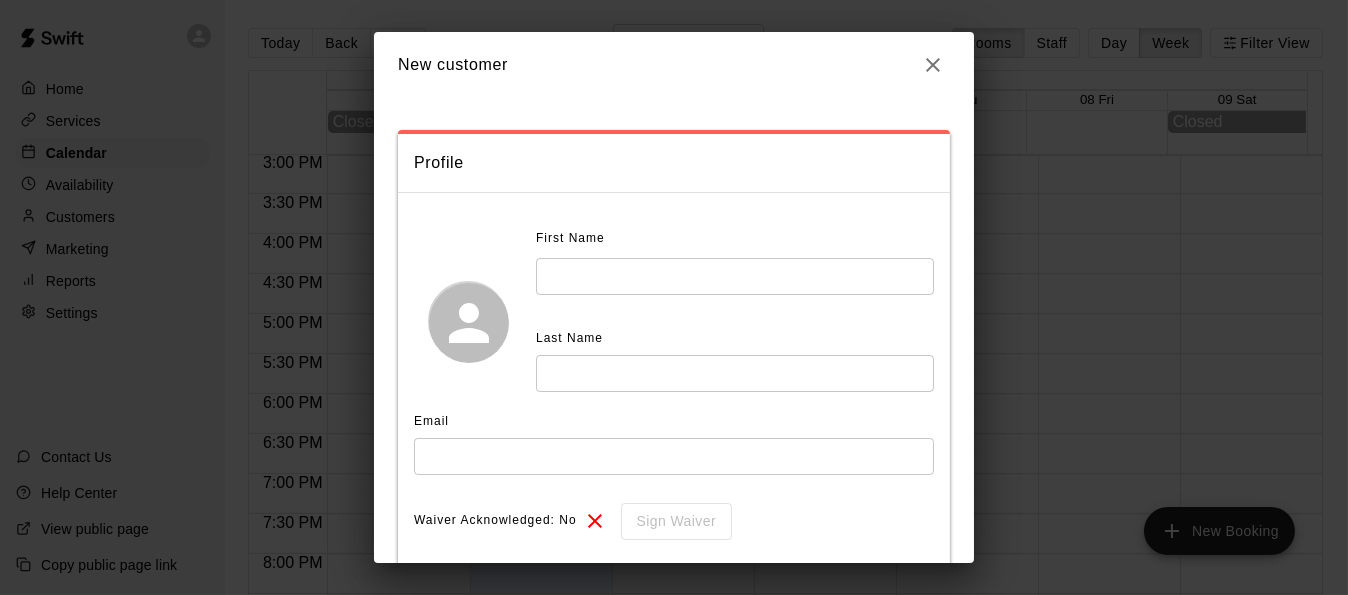 scroll, scrollTop: 229, scrollLeft: 0, axis: vertical 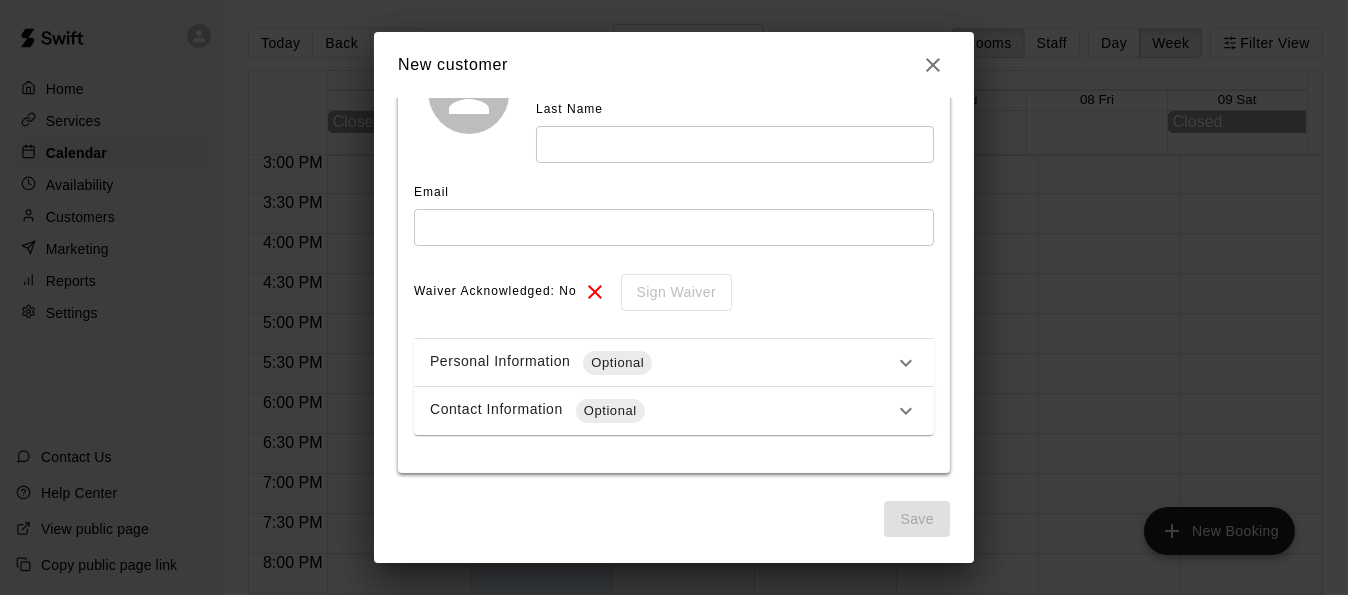 click on "Personal Information Optional" at bounding box center (662, 363) 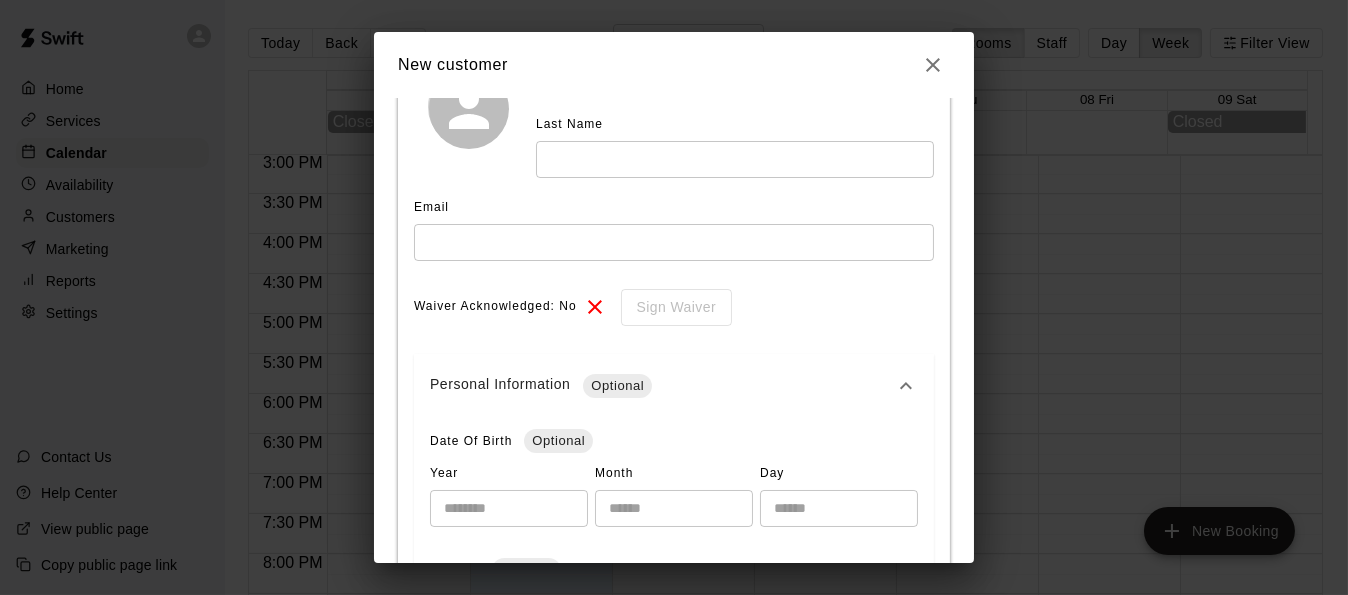 scroll, scrollTop: 212, scrollLeft: 0, axis: vertical 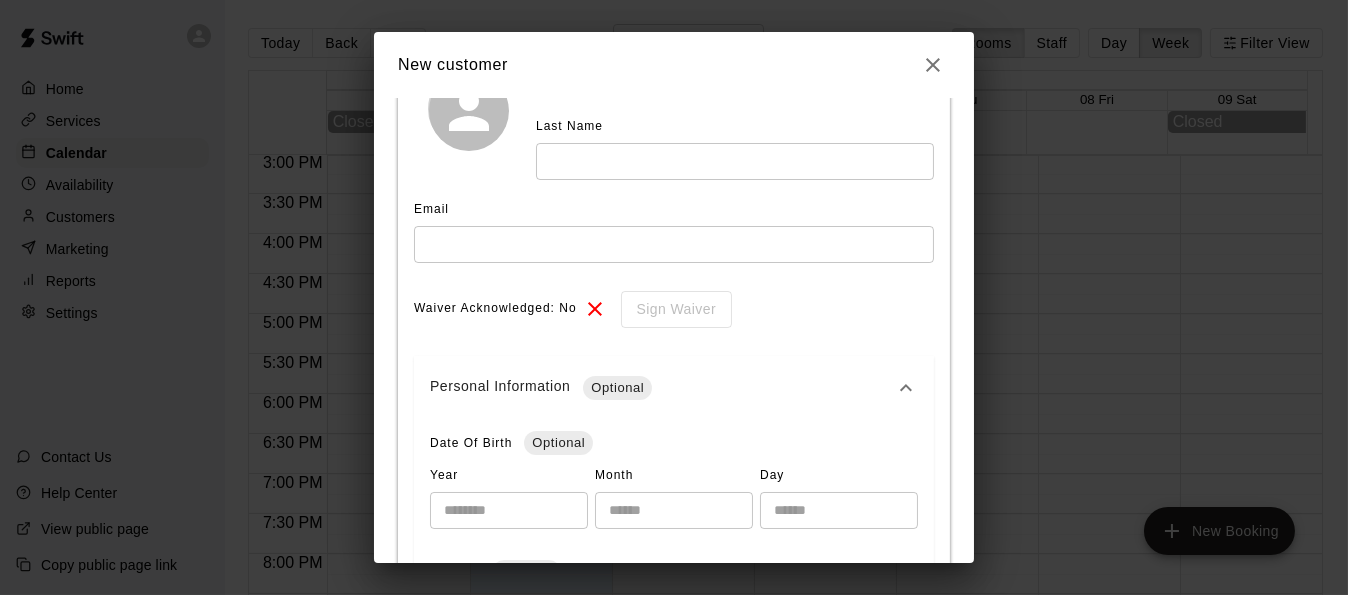click on "Personal Information Optional" at bounding box center (662, 388) 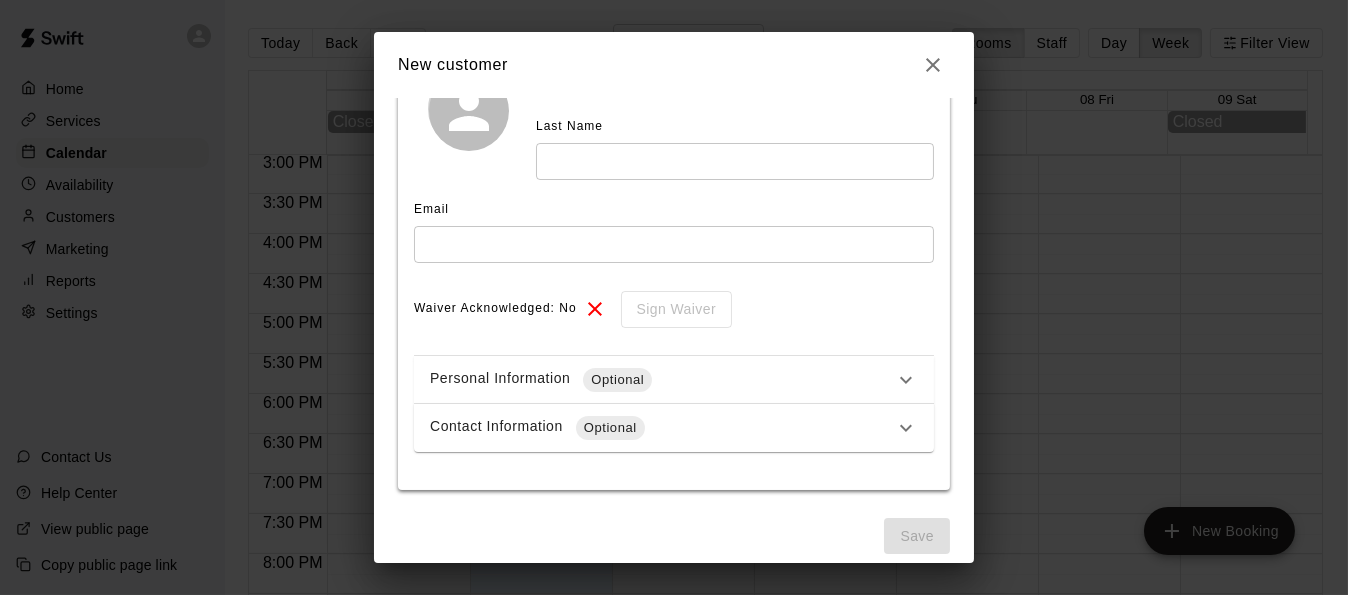 scroll, scrollTop: 0, scrollLeft: 0, axis: both 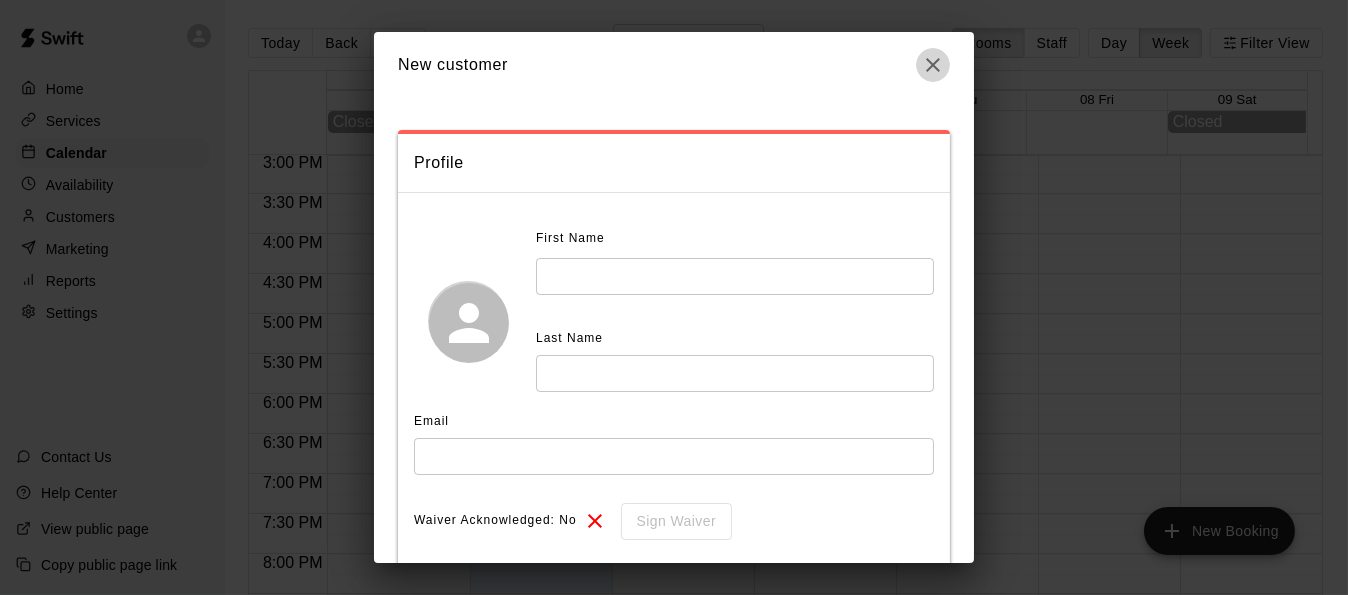 click 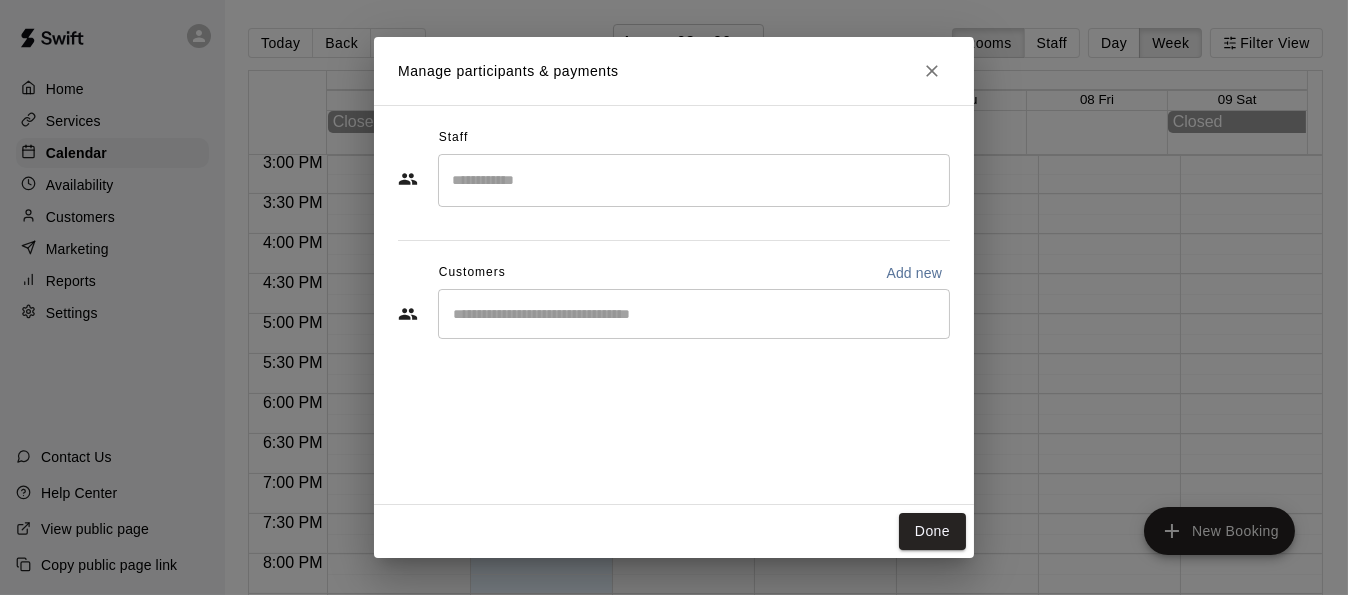 click at bounding box center (694, 314) 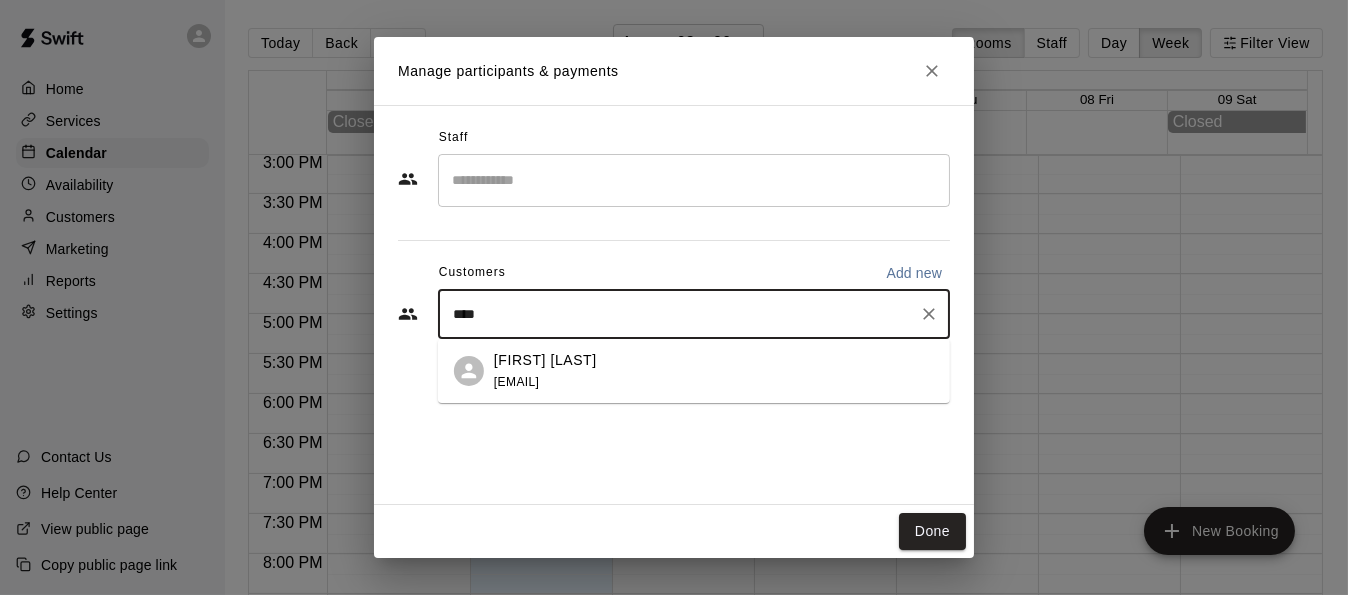 drag, startPoint x: 696, startPoint y: 304, endPoint x: 449, endPoint y: 309, distance: 247.0506 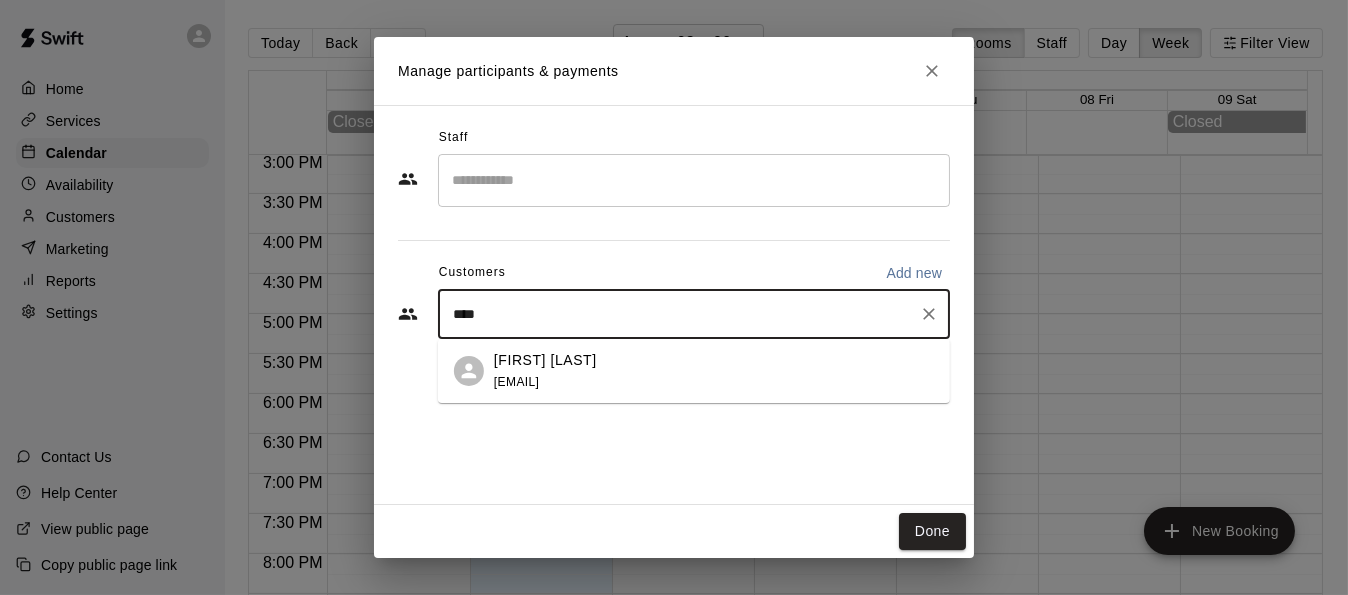 drag, startPoint x: 449, startPoint y: 309, endPoint x: 676, endPoint y: 314, distance: 227.05505 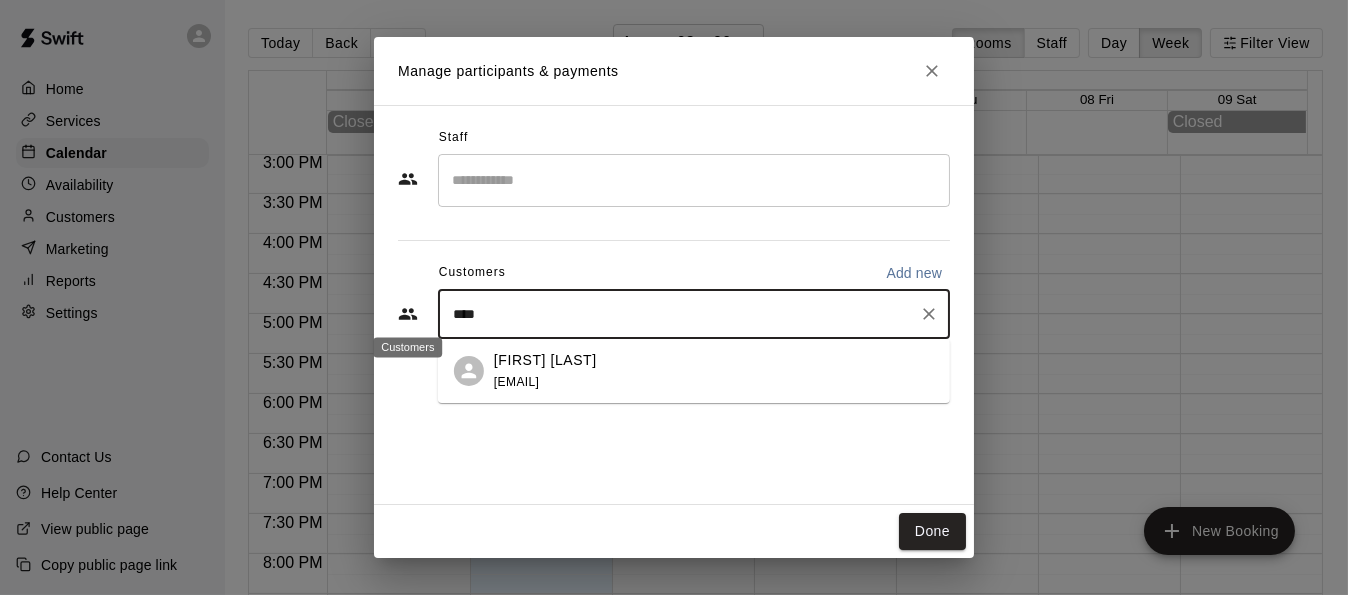drag, startPoint x: 659, startPoint y: 316, endPoint x: 409, endPoint y: 318, distance: 250.008 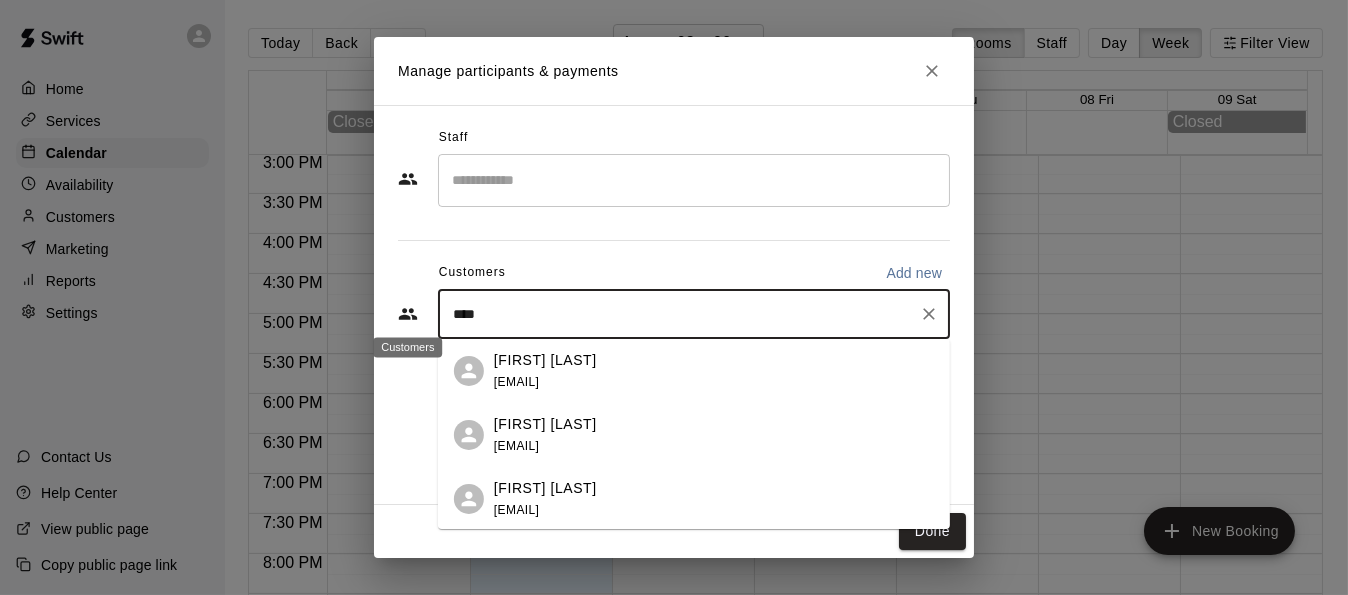 type on "****" 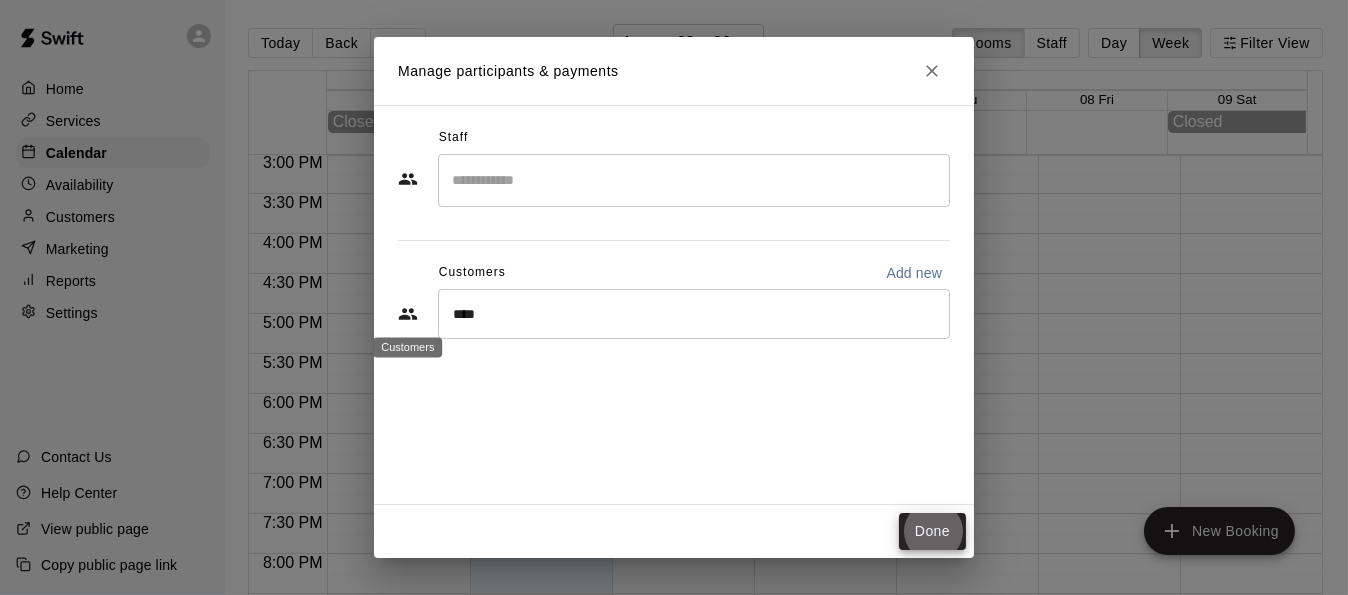 type 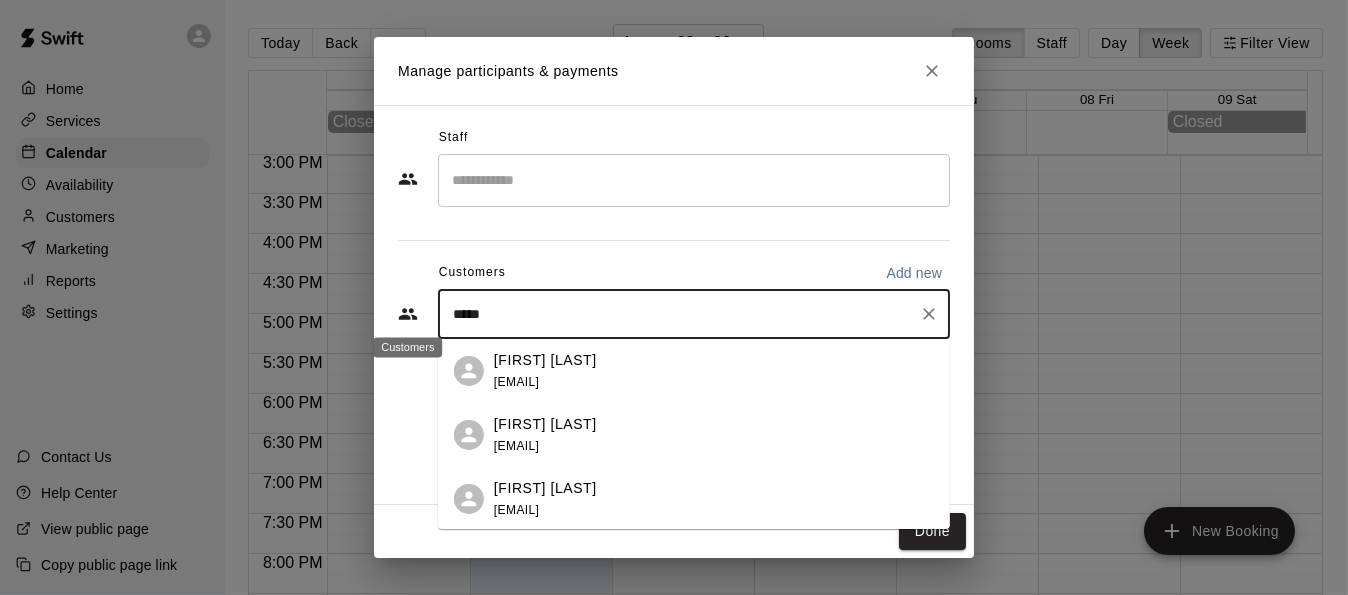 type on "******" 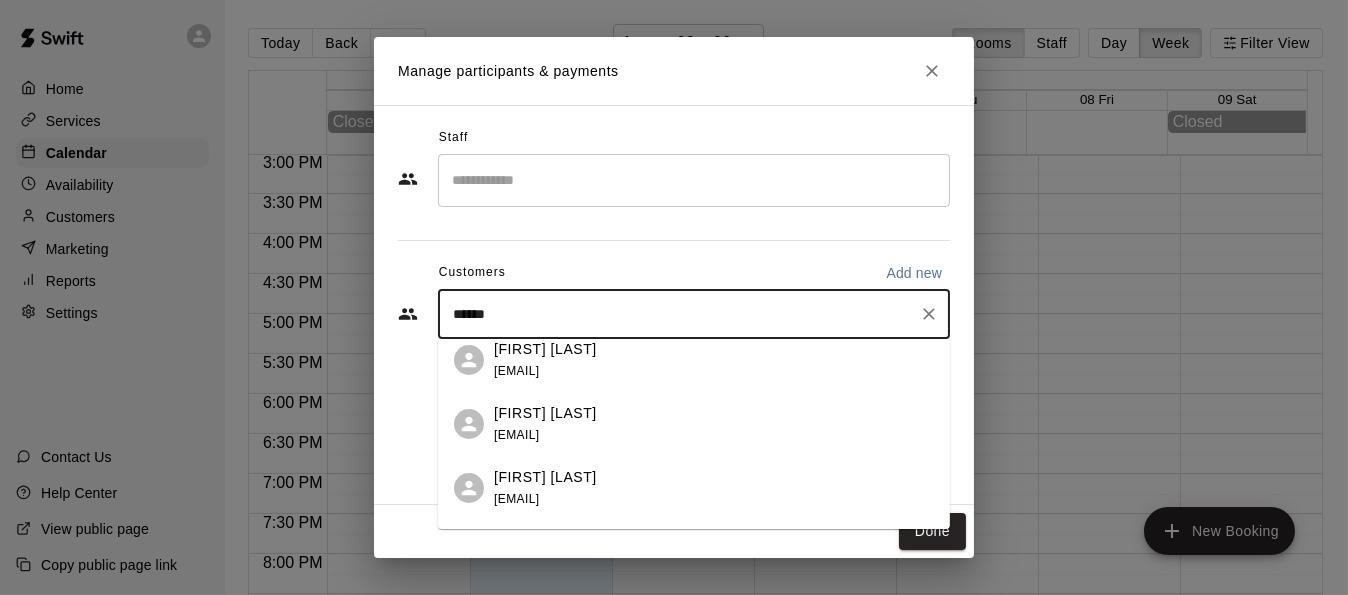 scroll, scrollTop: 69, scrollLeft: 0, axis: vertical 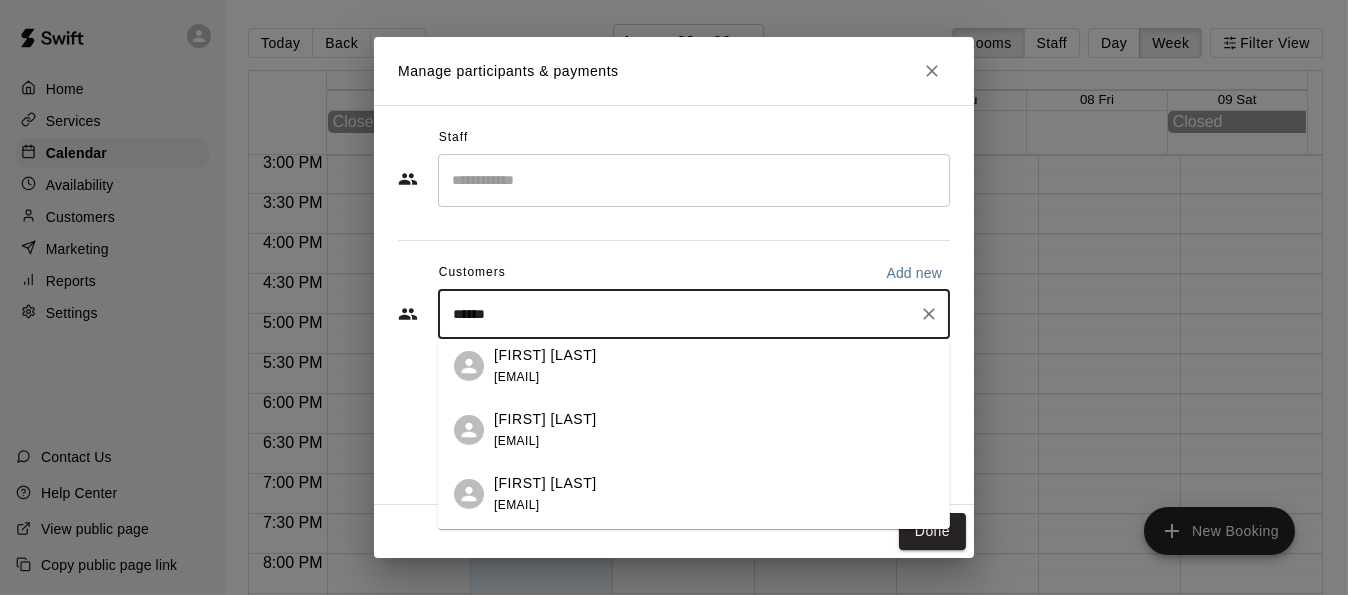 click on "[EMAIL]" at bounding box center [516, 376] 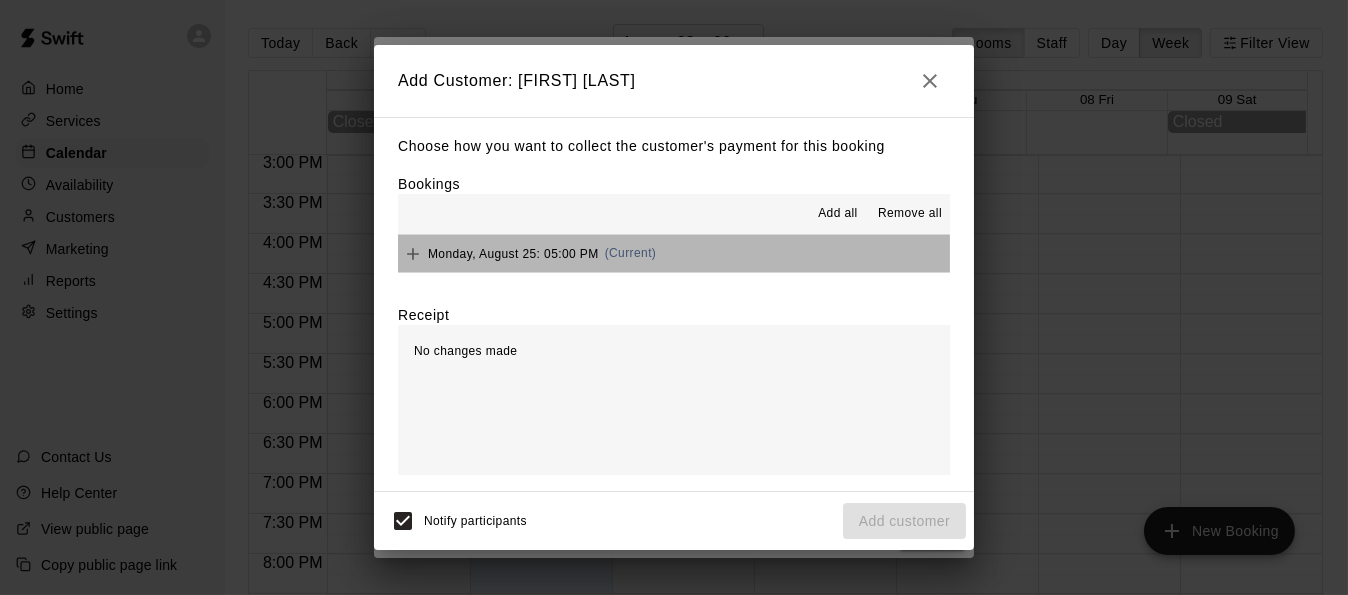 click on "[DAY], [MONTH] [DAY]: [HOUR]:[MINUTE] [AM/PM] (Current)" at bounding box center (674, 253) 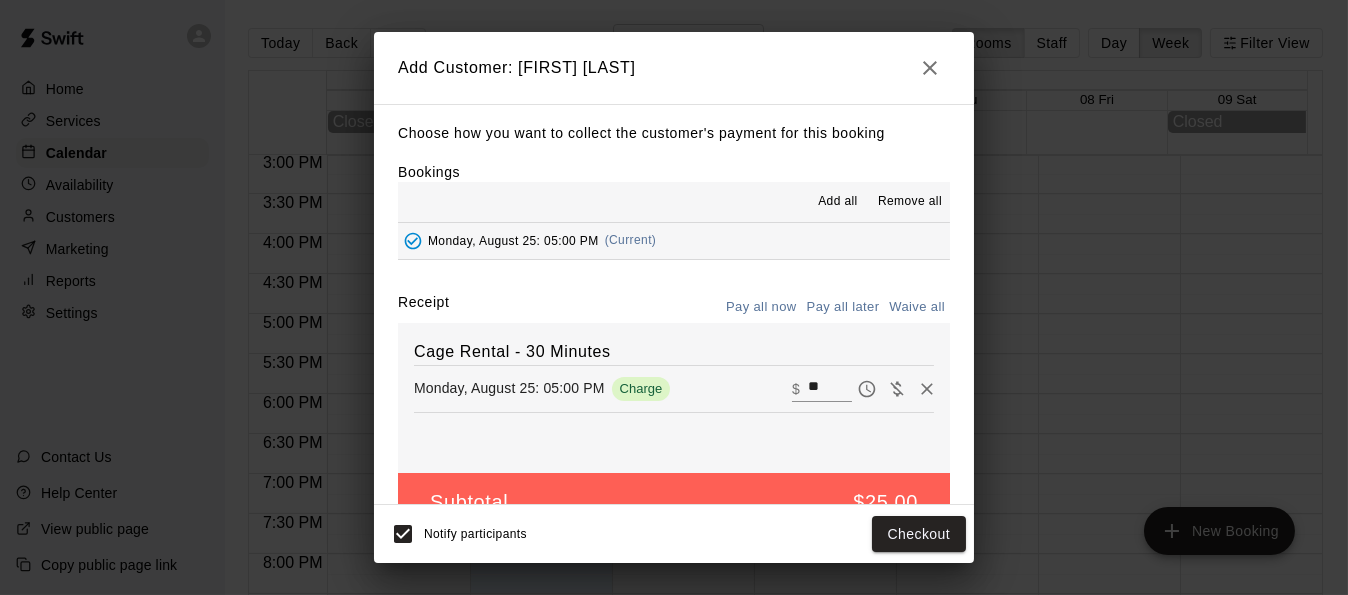 scroll, scrollTop: 44, scrollLeft: 0, axis: vertical 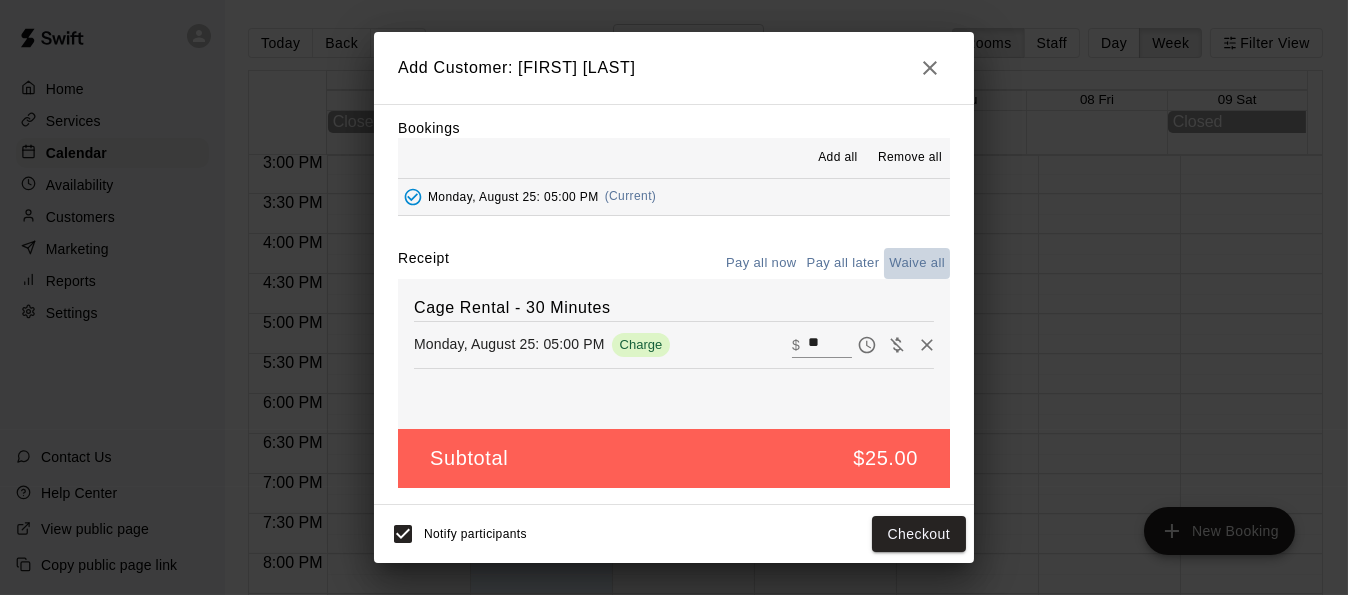 click on "Waive all" at bounding box center [917, 263] 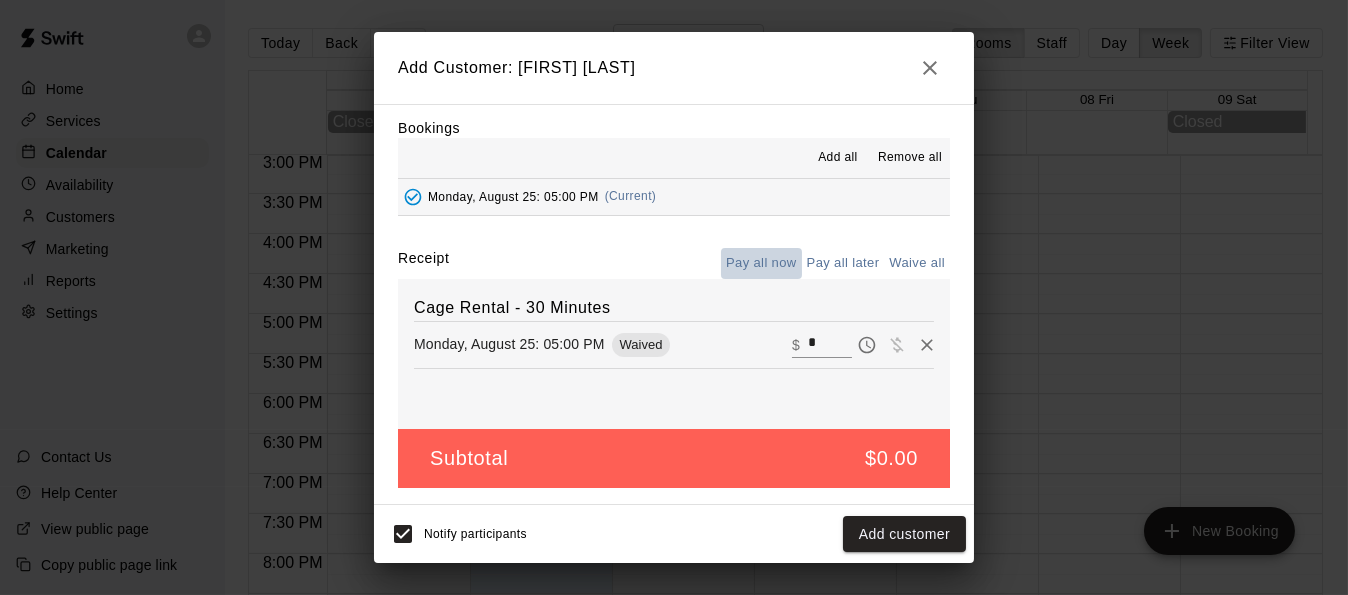 click on "Pay all now" at bounding box center (761, 263) 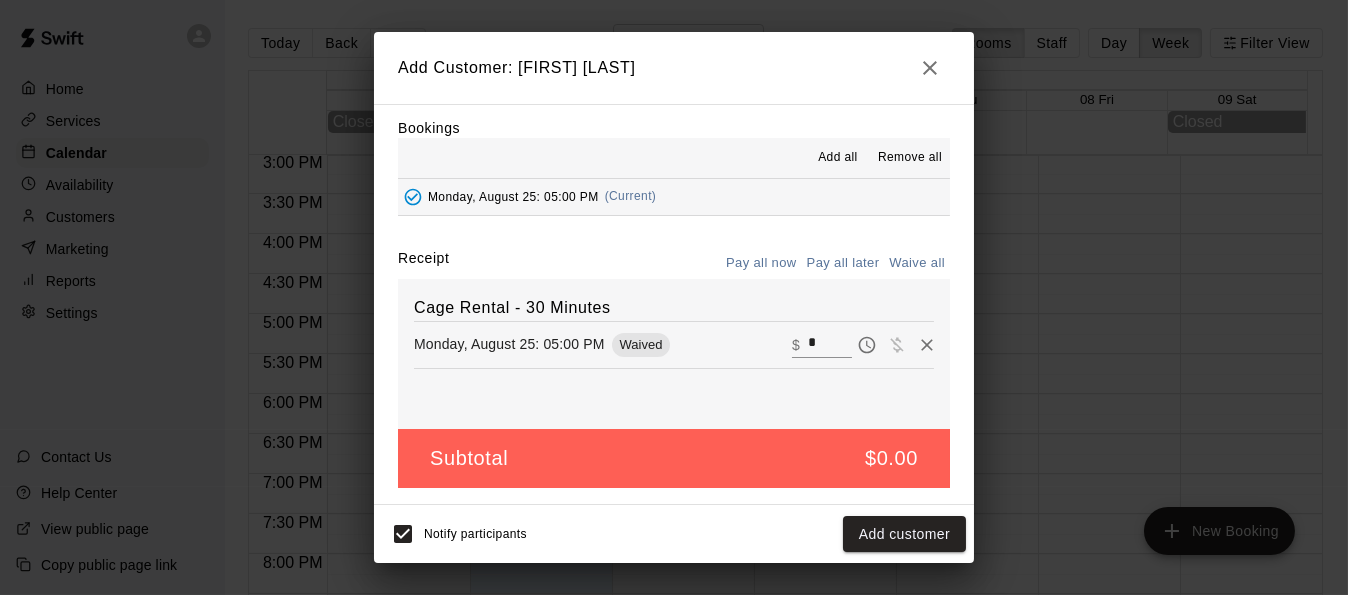 click on "Pay all now" at bounding box center (761, 263) 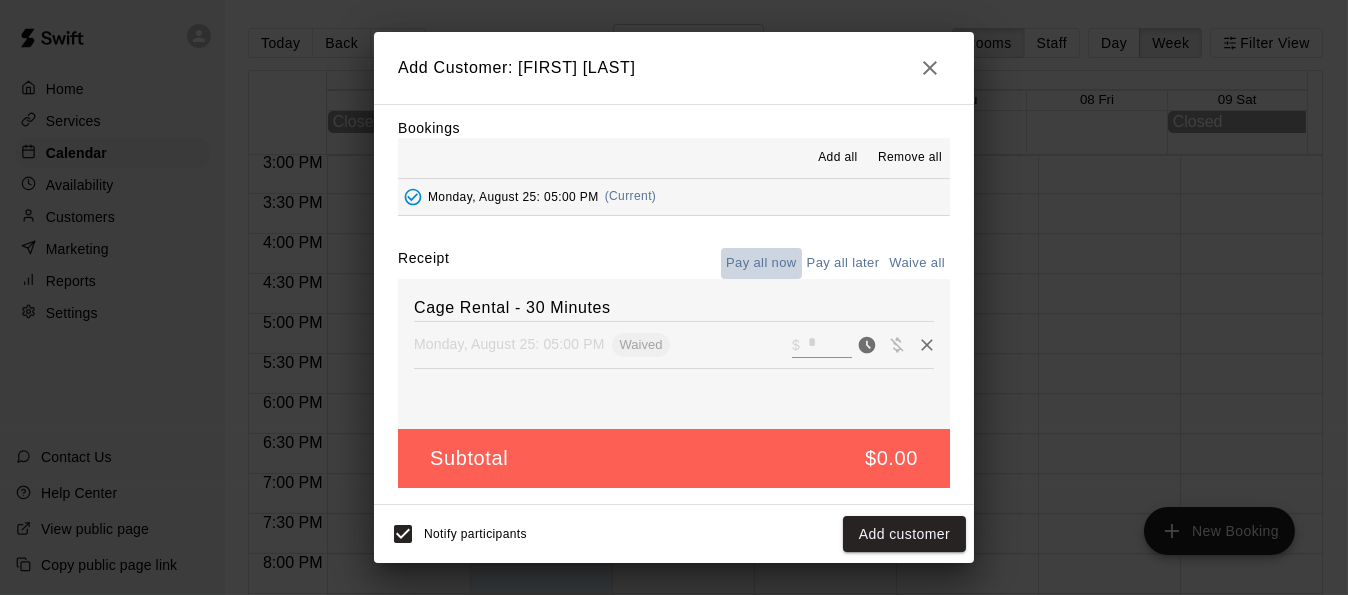 click on "Pay all now" at bounding box center (761, 263) 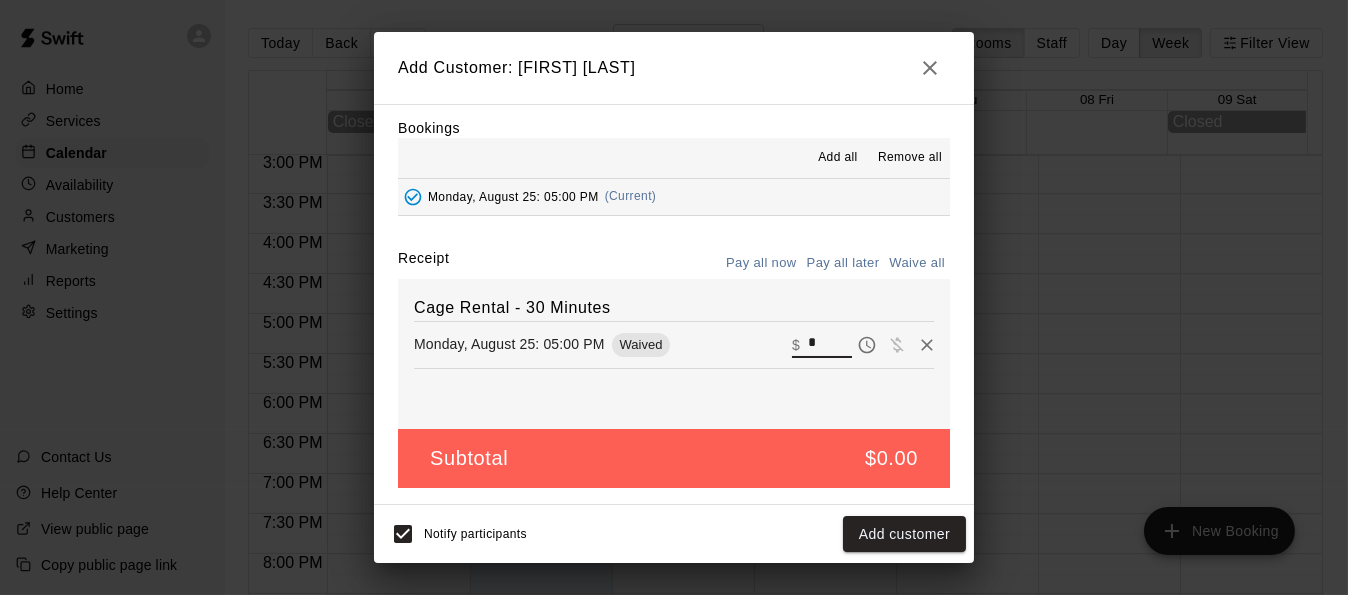 drag, startPoint x: 794, startPoint y: 345, endPoint x: 687, endPoint y: 350, distance: 107.11676 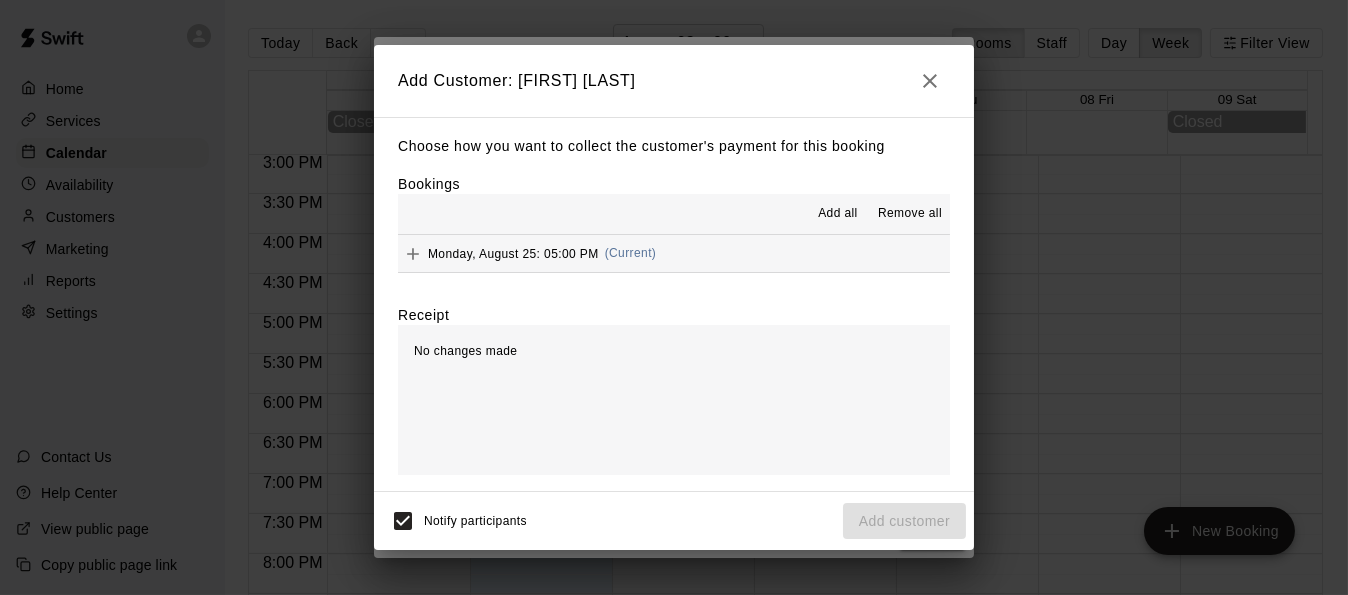 scroll, scrollTop: 0, scrollLeft: 0, axis: both 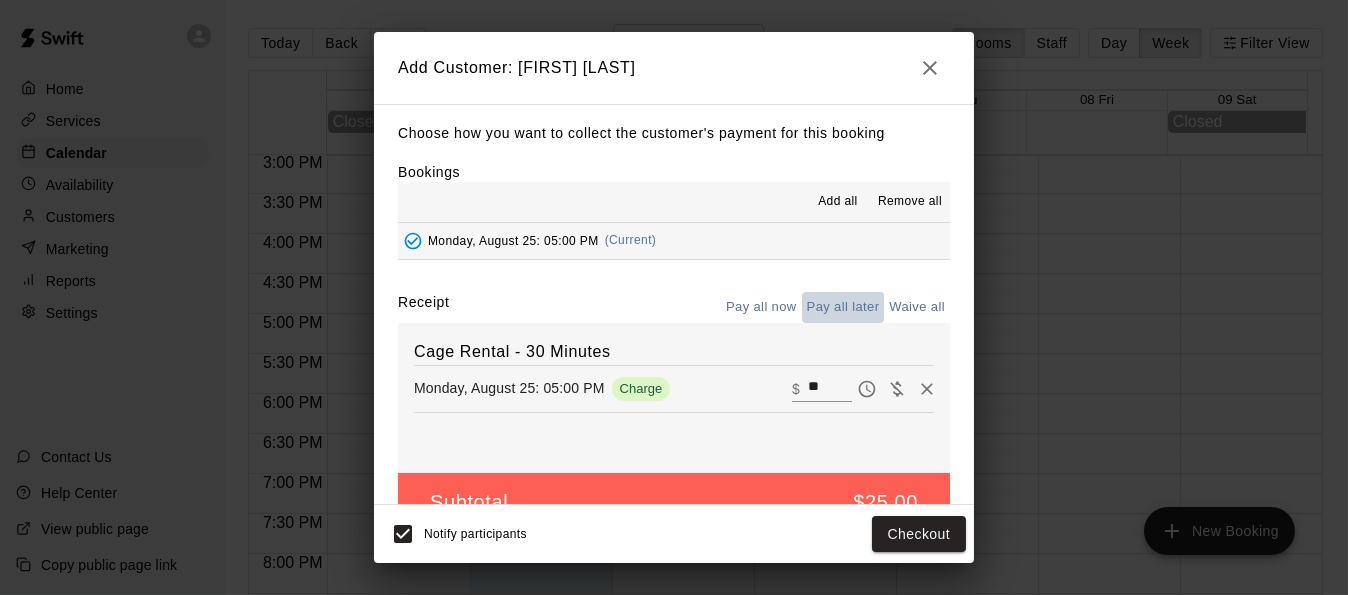 click on "Pay all later" at bounding box center (843, 307) 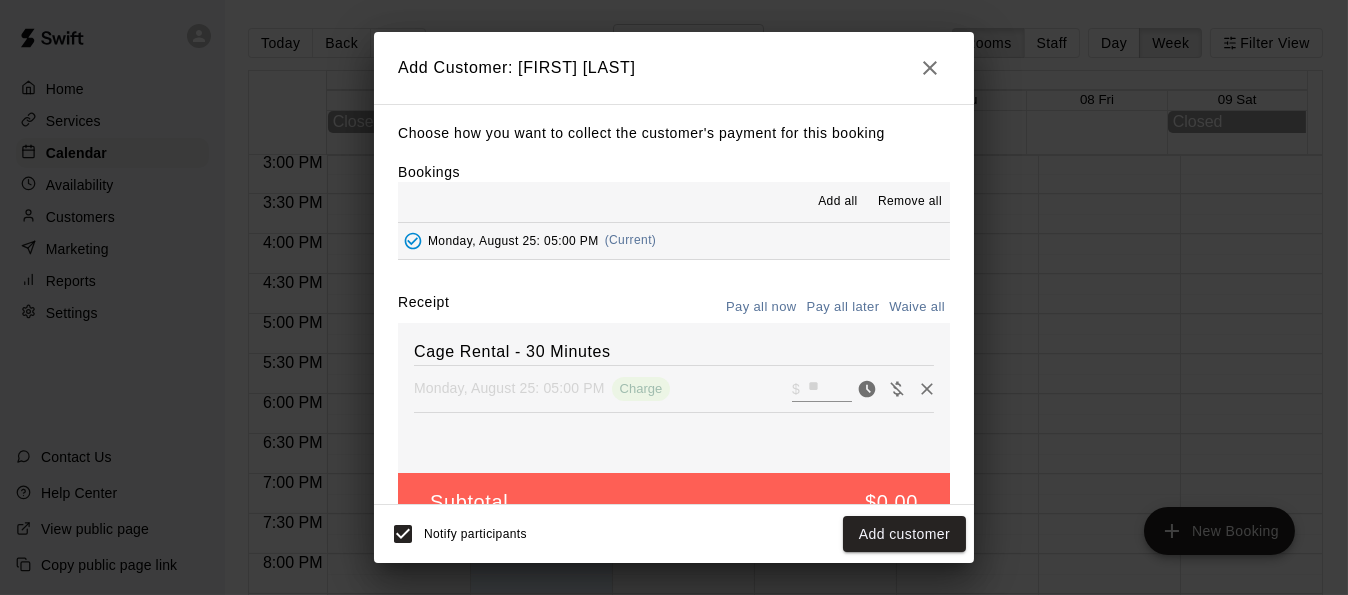 scroll, scrollTop: 44, scrollLeft: 0, axis: vertical 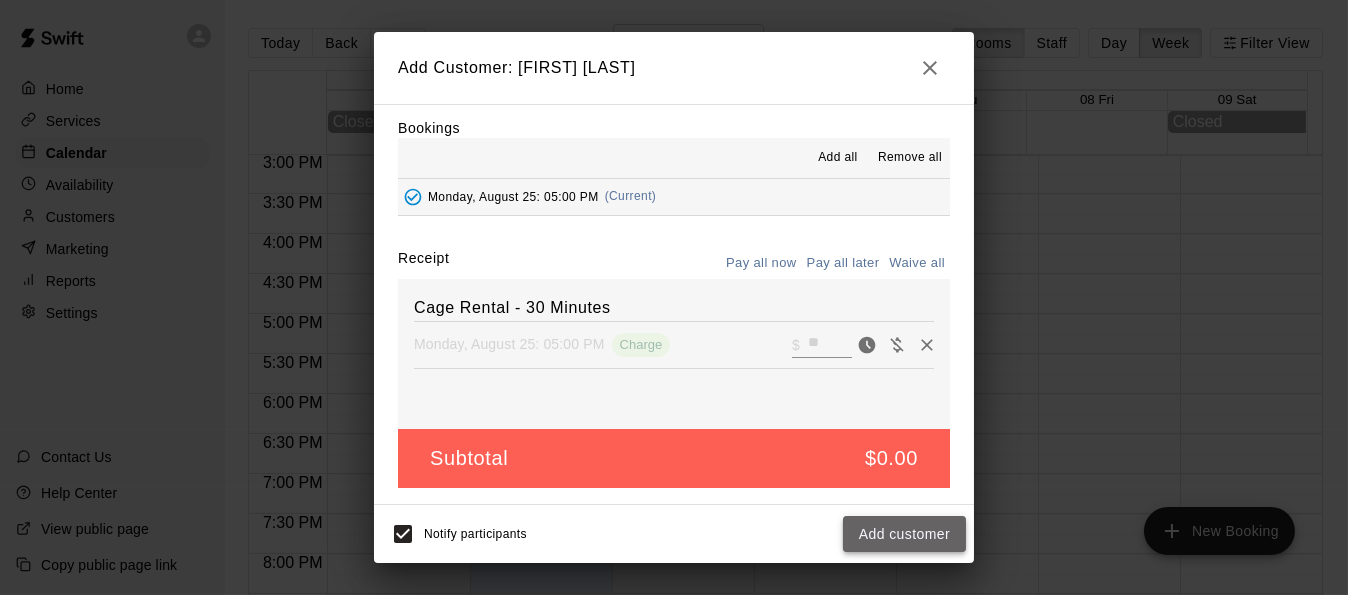 click on "Add customer" at bounding box center [904, 534] 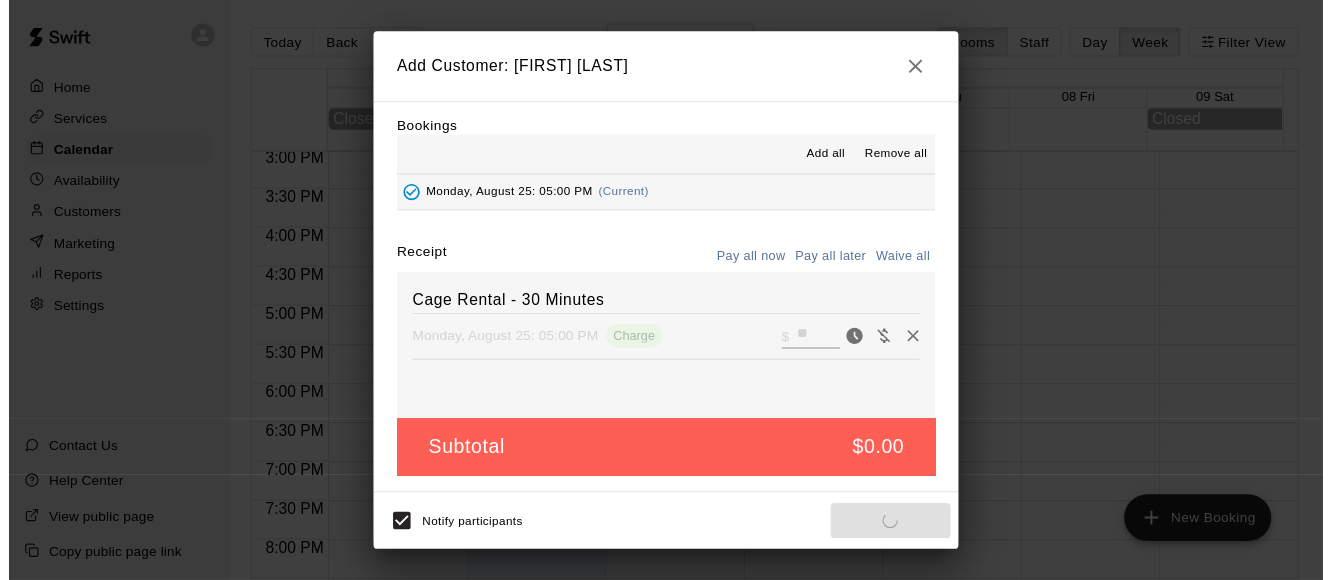scroll, scrollTop: 0, scrollLeft: 0, axis: both 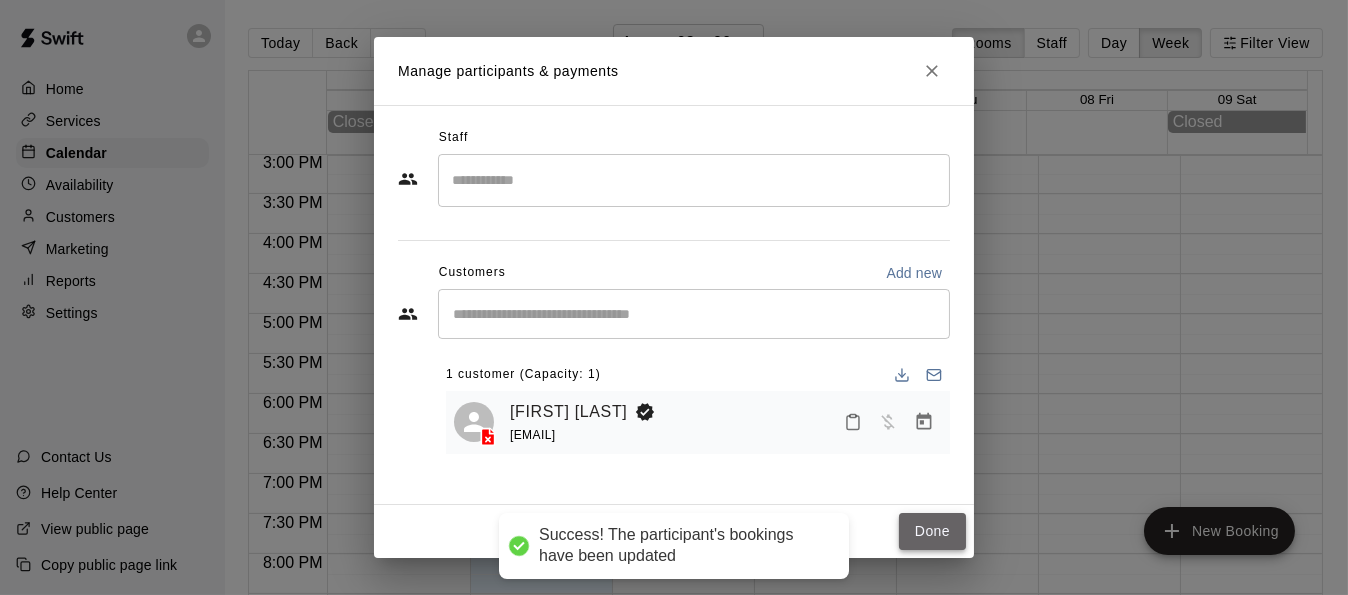 click on "Done" at bounding box center (932, 531) 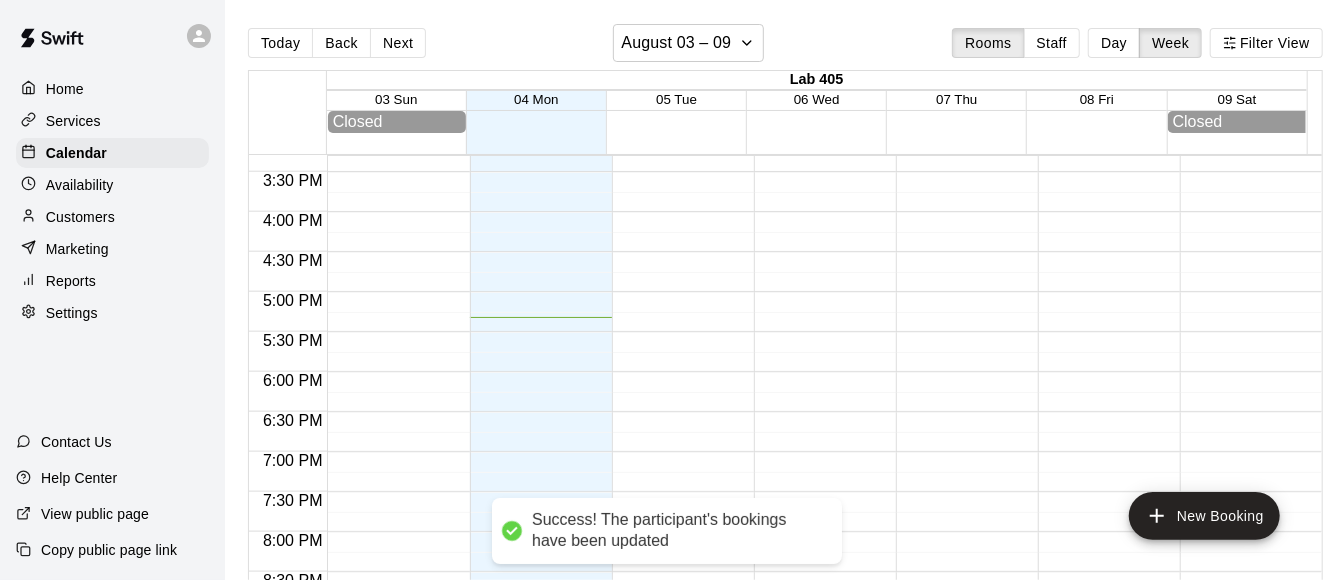 scroll, scrollTop: 1210, scrollLeft: 0, axis: vertical 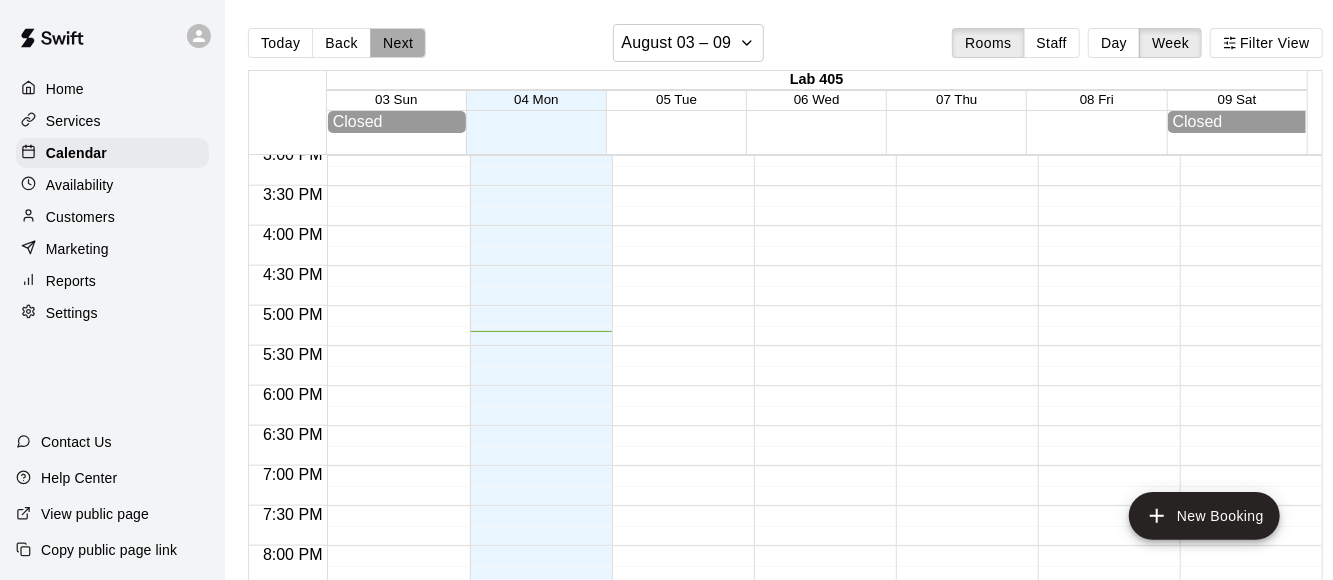 click on "Next" at bounding box center (398, 43) 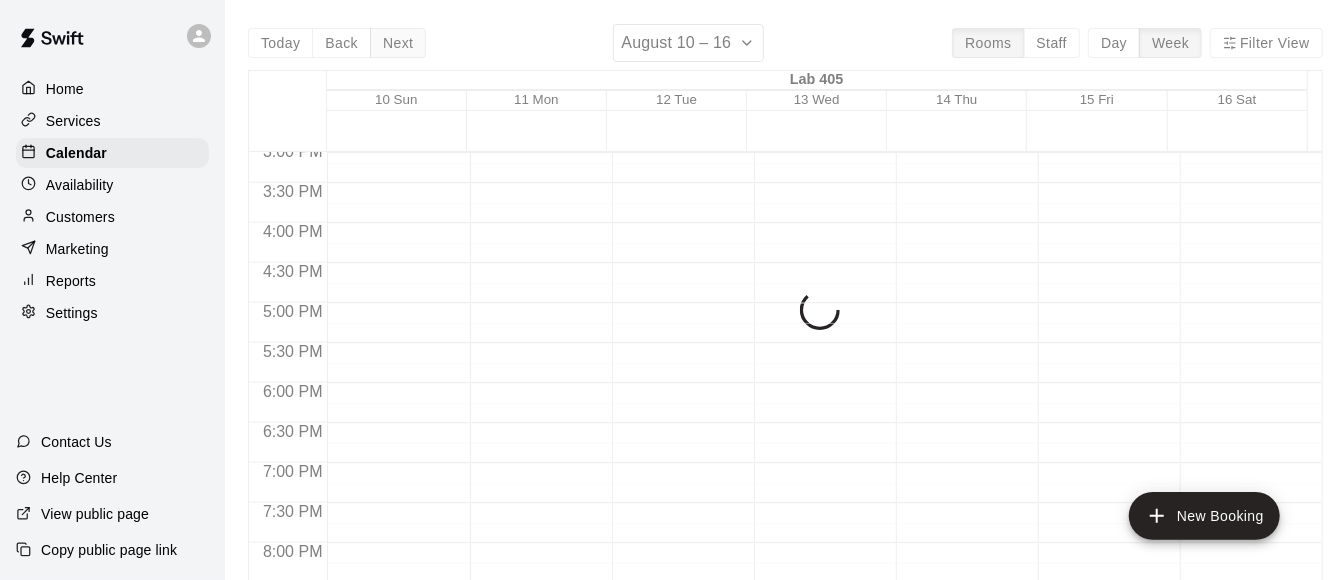 click on "Today Back Next [MONTH] [DAY] – [DAY] Rooms Staff Day Week Filter View Lab 405 10 Sun 11 Mon 12 Tue 13 Wed 14 Thu 15 Fri 16 Sat 12:00 AM 12:30 AM 1:00 AM 1:30 AM 2:00 AM 2:30 AM 3:00 AM 3:30 AM 4:00 AM 4:30 AM 5:00 AM 5:30 AM 6:00 AM 6:30 AM 7:00 AM 7:30 AM 8:00 AM 8:30 AM 9:00 AM 9:30 AM 10:00 AM 10:30 AM 11:00 AM 11:30 AM 12:00 PM 12:30 PM 1:00 PM 1:30 PM 2:00 PM 2:30 PM 3:00 PM 3:30 PM 4:00 PM 4:30 PM 5:00 PM 5:30 PM 6:00 PM 6:30 PM 7:00 PM 7:30 PM 8:00 PM 8:30 PM 9:00 PM 9:30 PM 10:00 PM 10:30 PM 11:00 PM 11:30 PM" at bounding box center (785, 314) 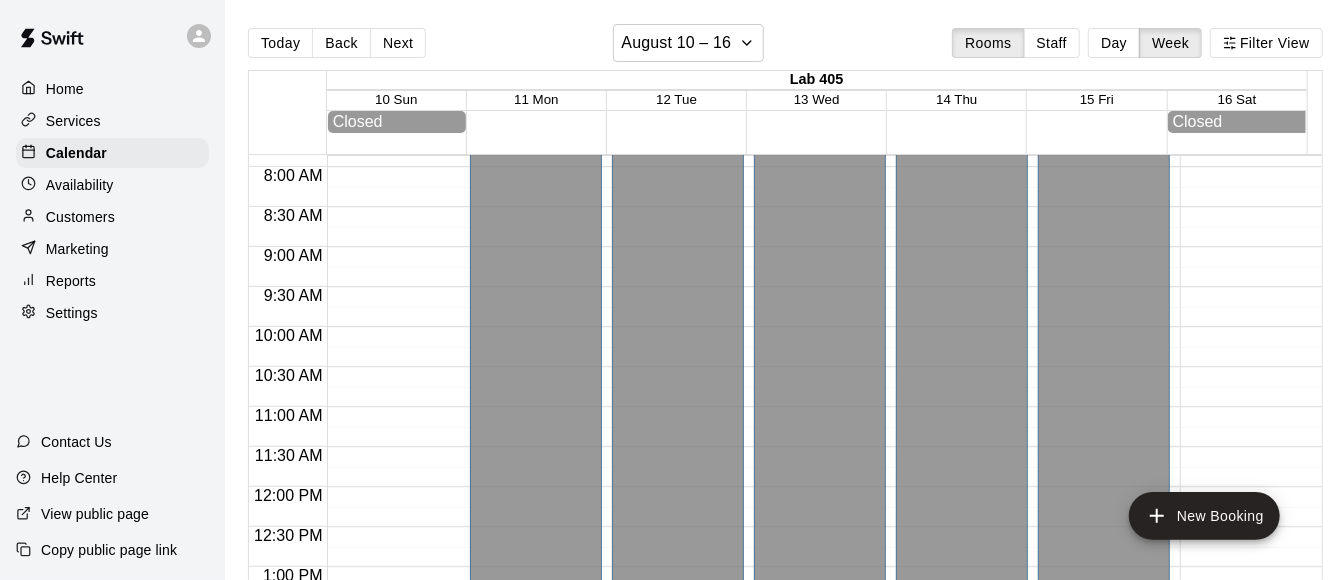 scroll, scrollTop: 461, scrollLeft: 0, axis: vertical 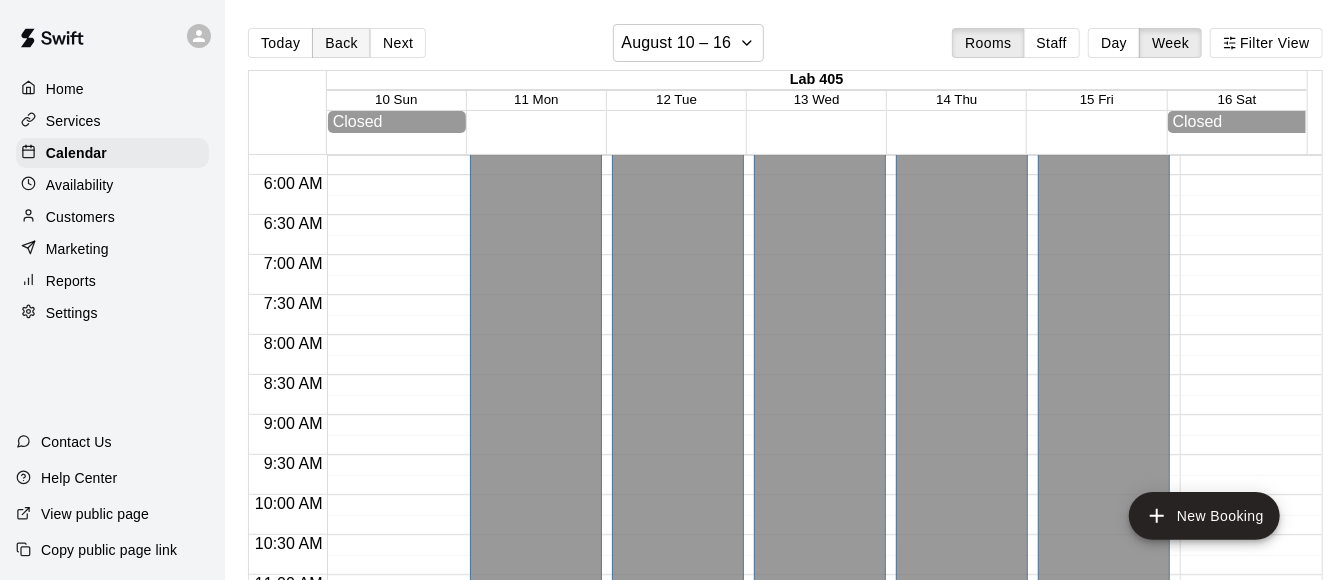 click on "Back" at bounding box center (341, 43) 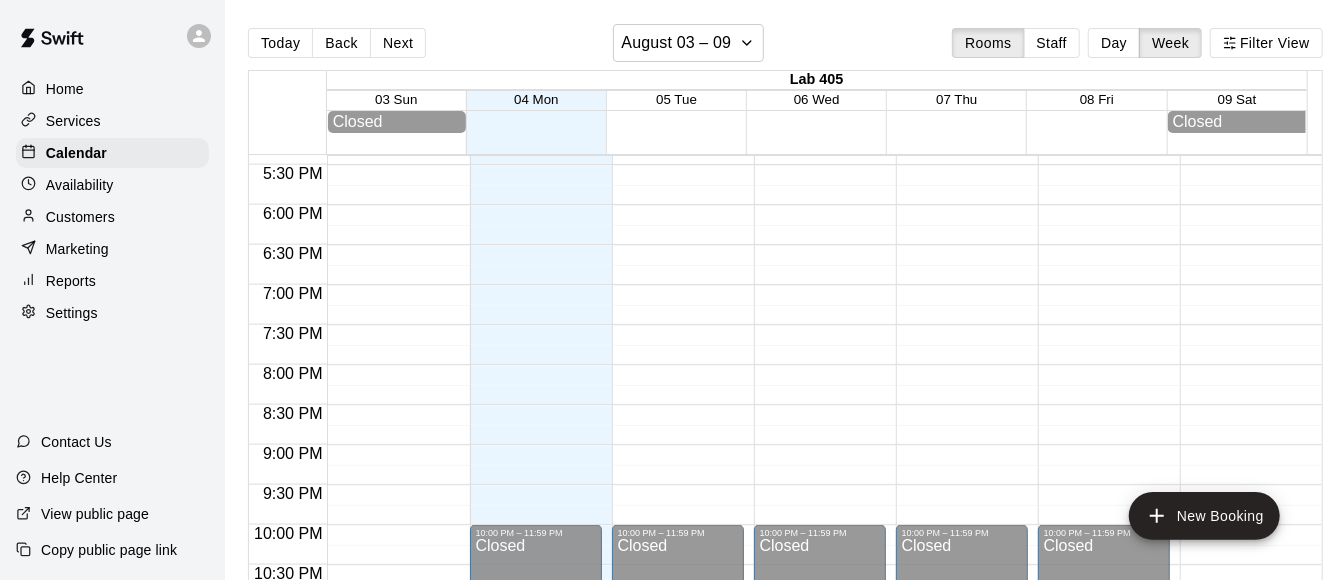 scroll, scrollTop: 1461, scrollLeft: 0, axis: vertical 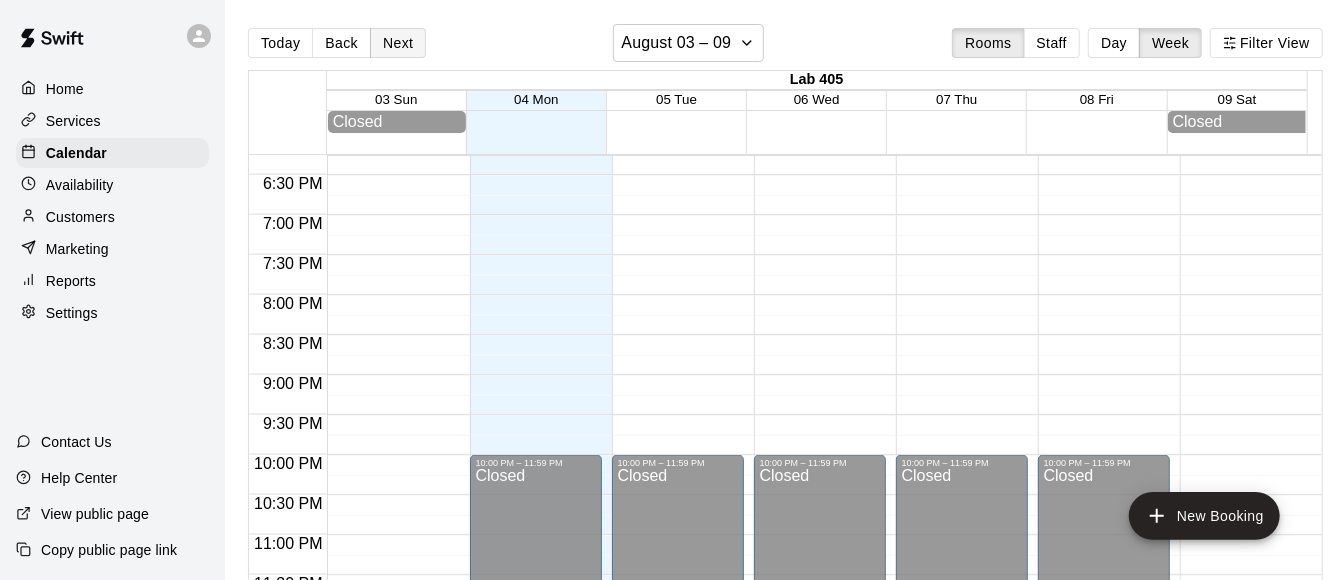 click on "Next" at bounding box center (398, 43) 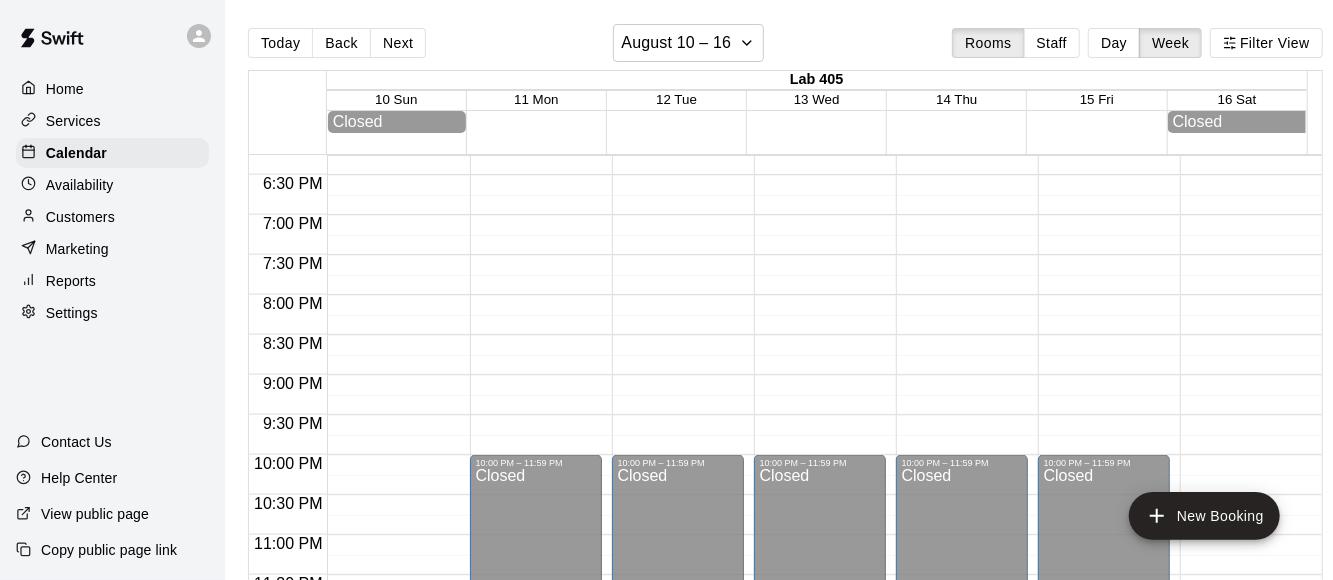 scroll, scrollTop: 47, scrollLeft: 0, axis: vertical 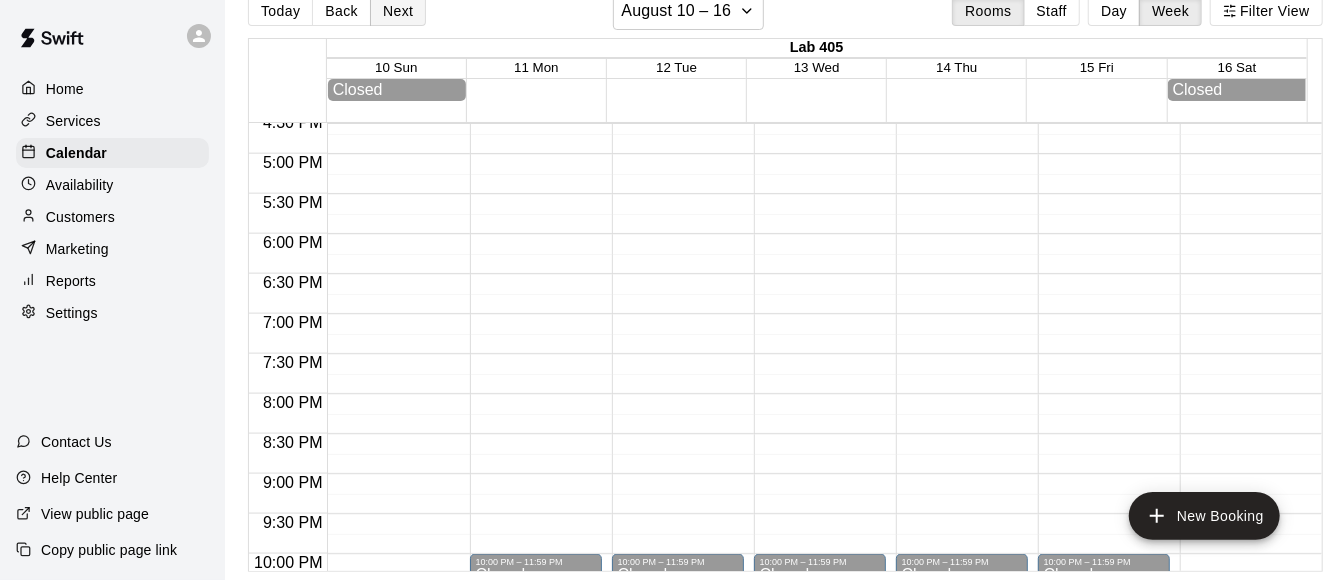 click on "Next" at bounding box center (398, 11) 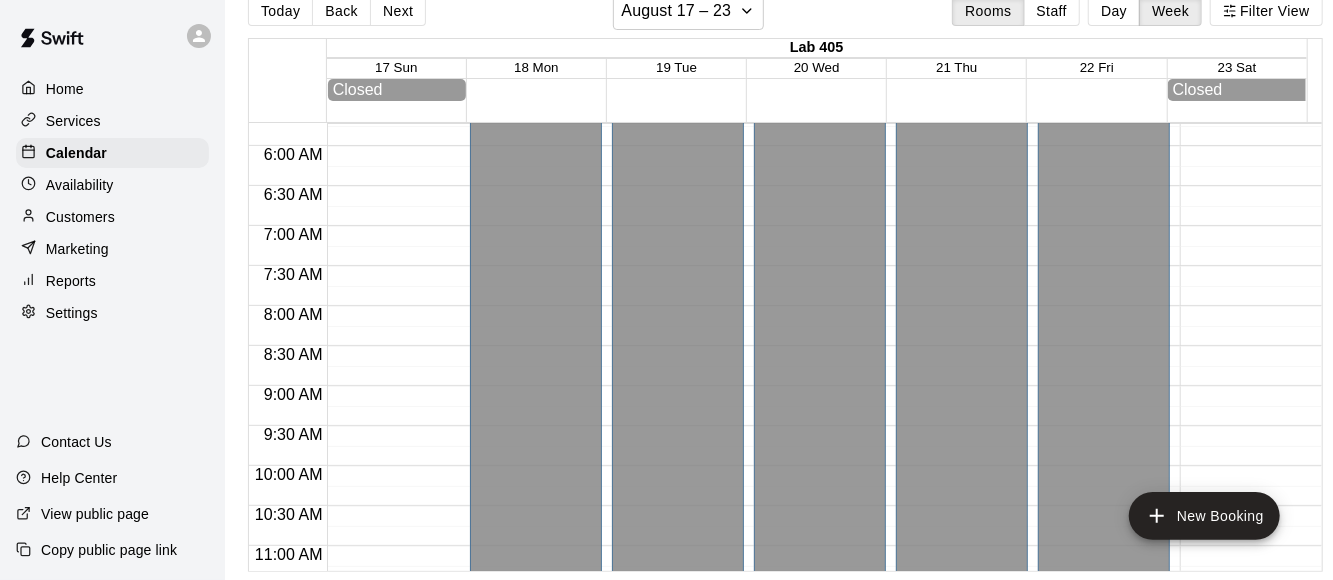 scroll, scrollTop: 457, scrollLeft: 0, axis: vertical 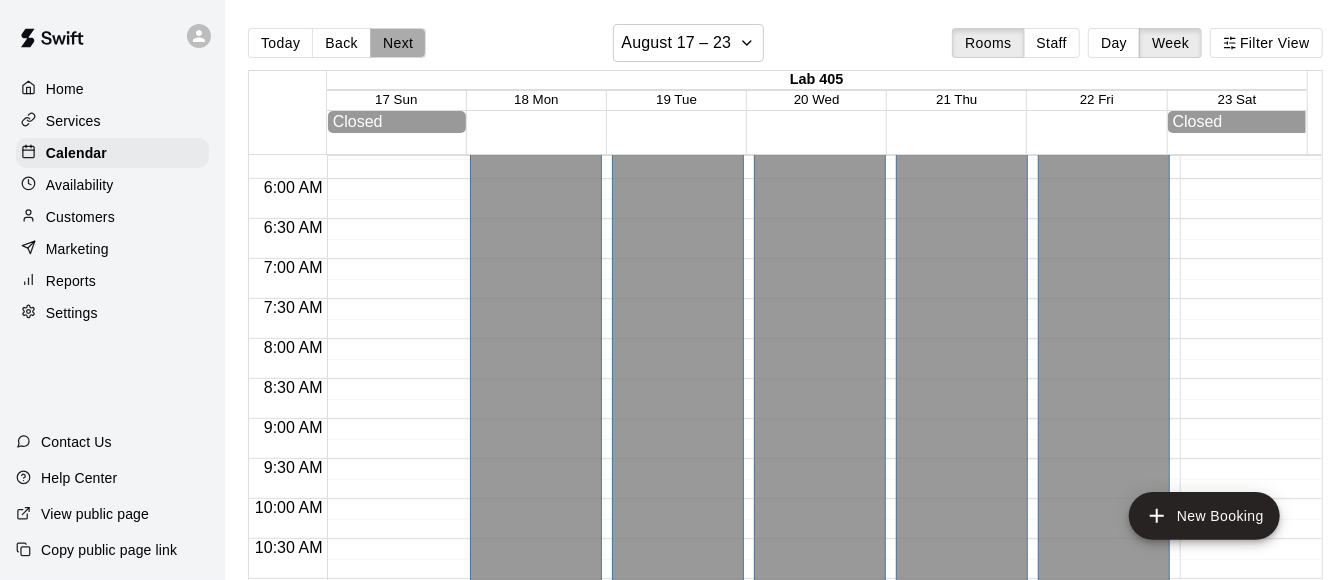 click on "Next" at bounding box center [398, 43] 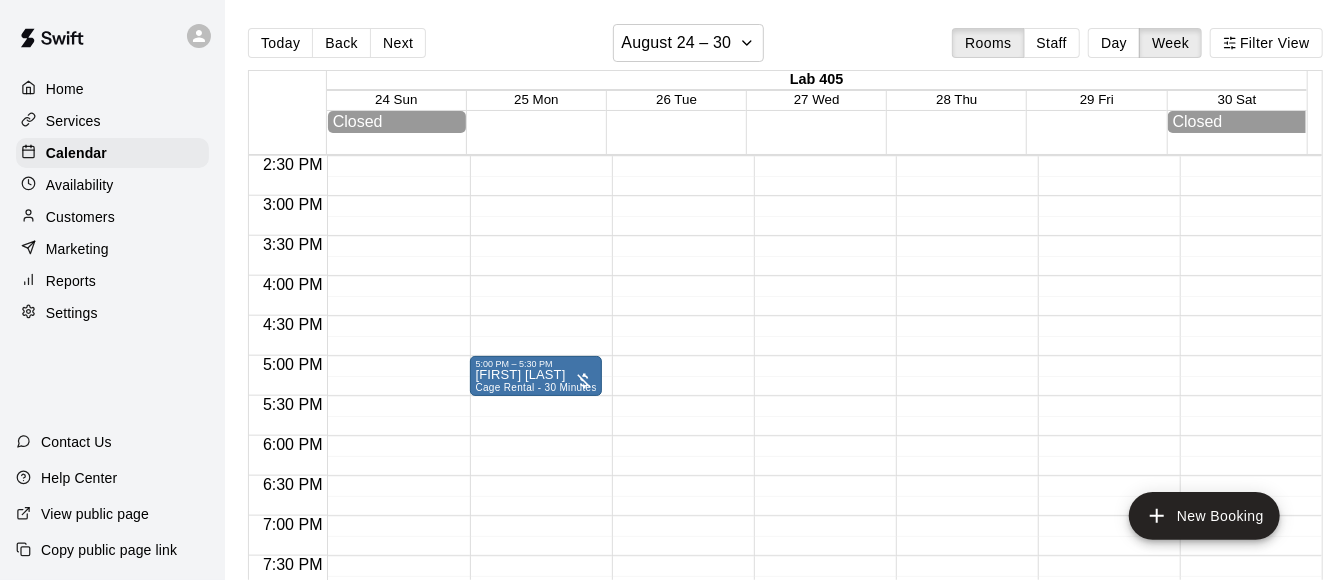 scroll, scrollTop: 1212, scrollLeft: 0, axis: vertical 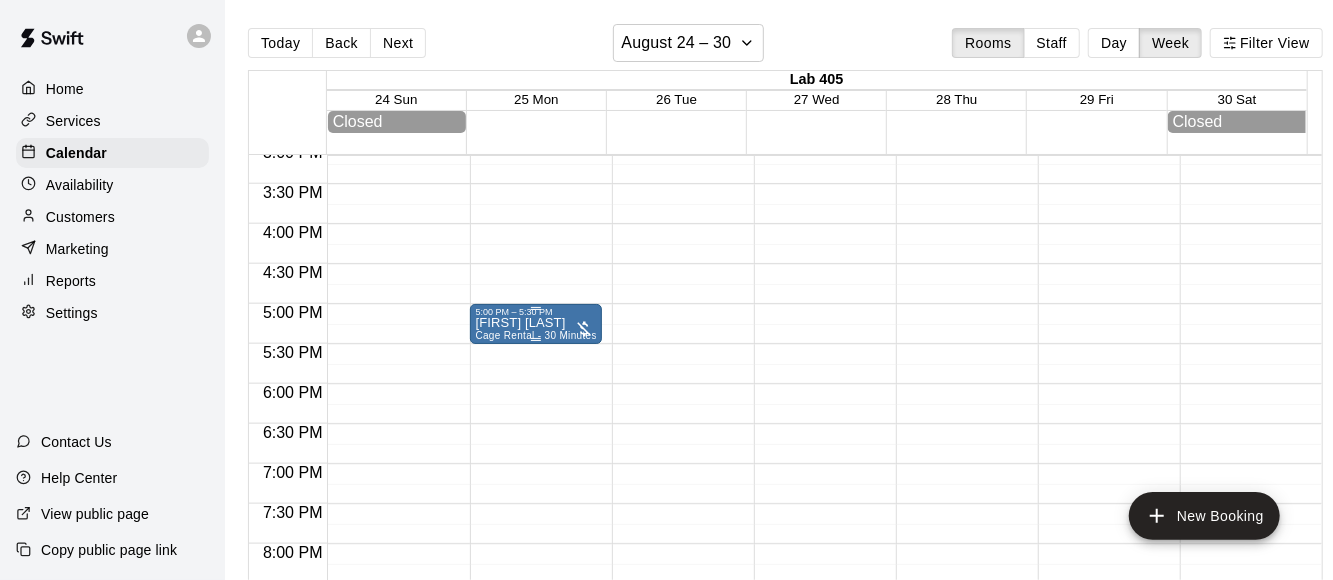 click on "[FIRST] [LAST]" at bounding box center (536, 323) 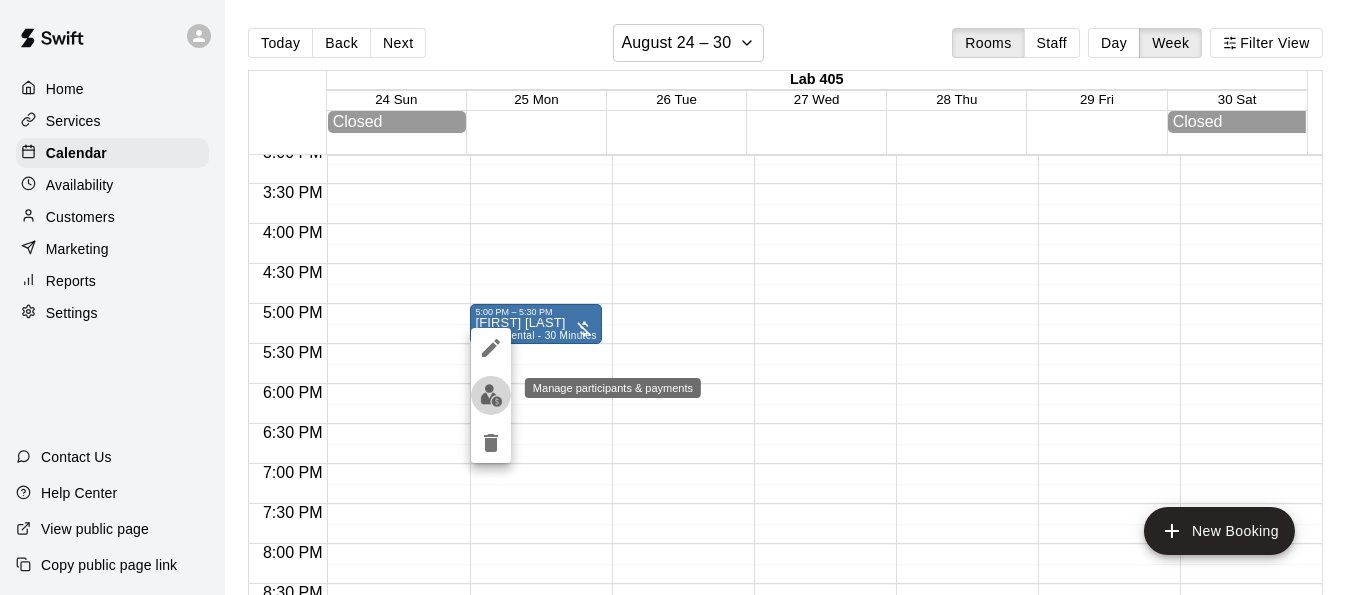 click at bounding box center [491, 395] 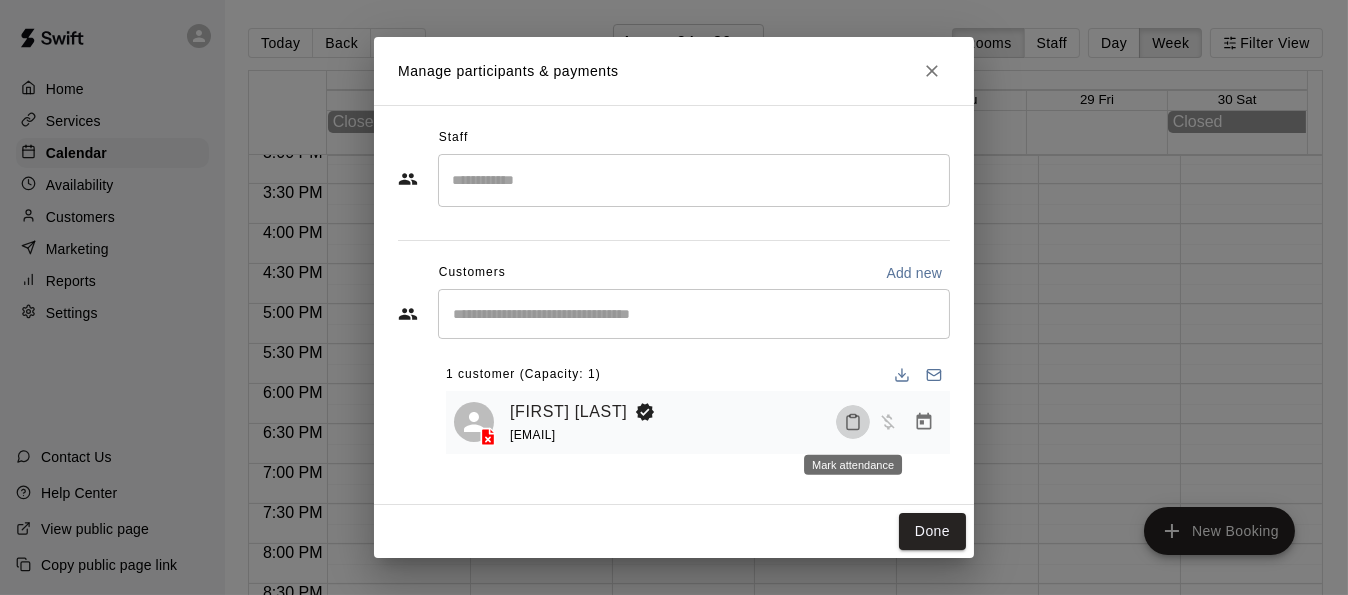 click 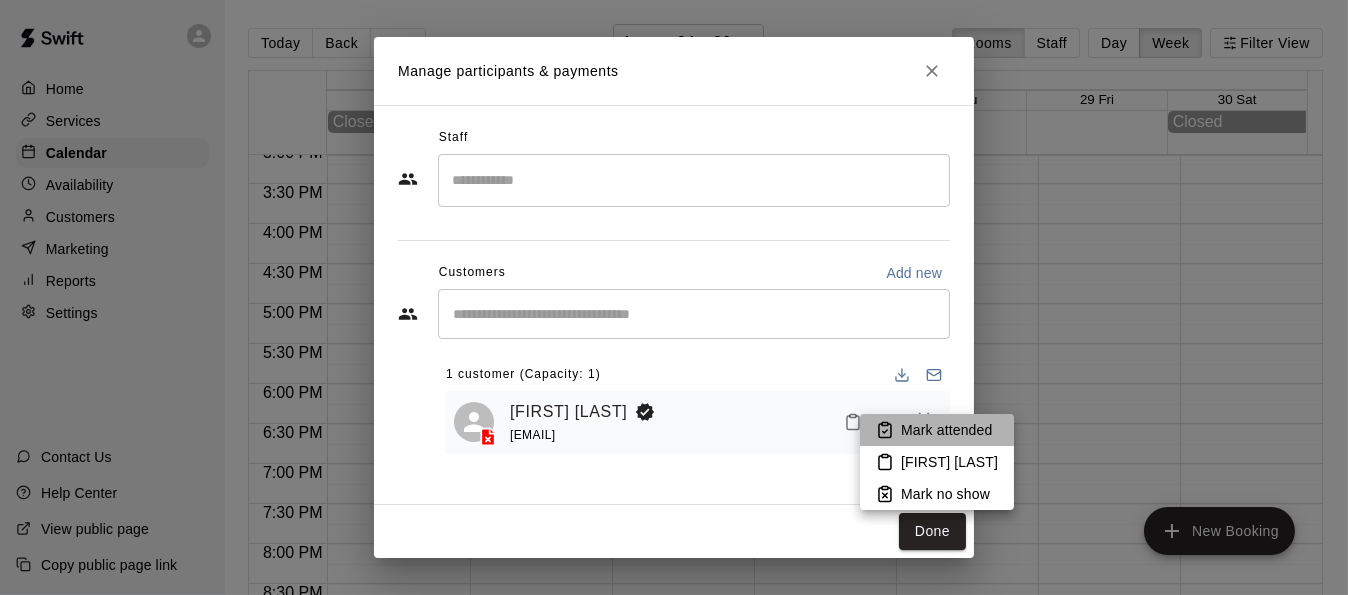 click on "Mark attended" at bounding box center (946, 430) 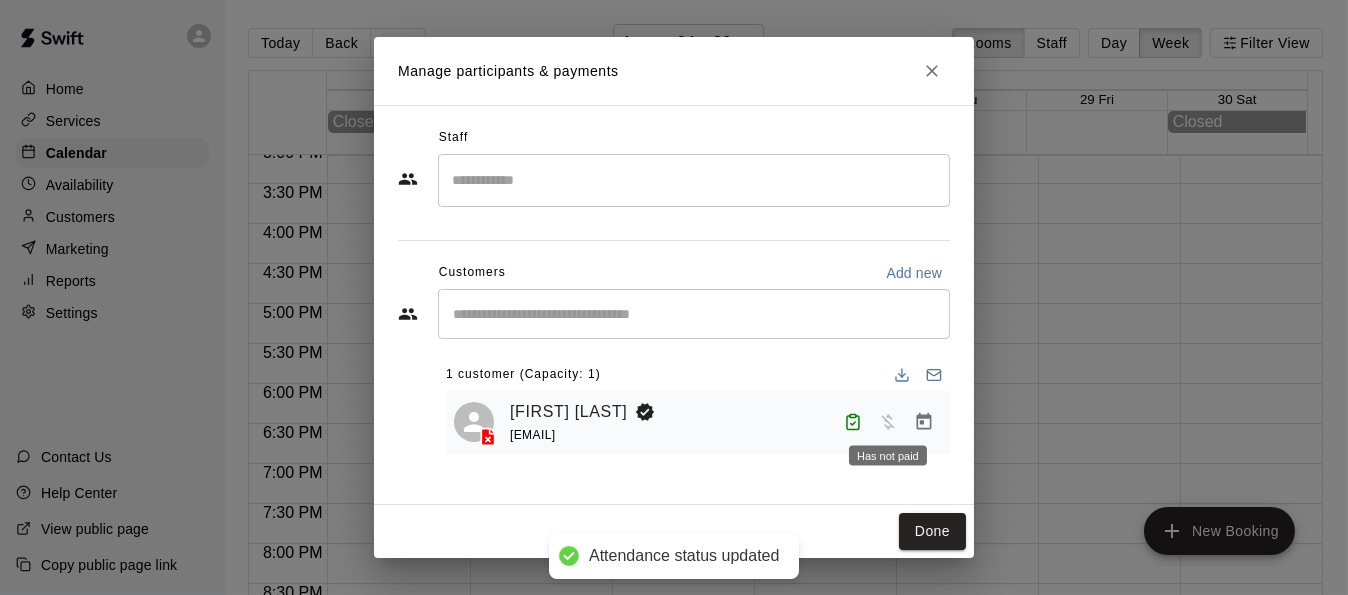 click at bounding box center (888, 421) 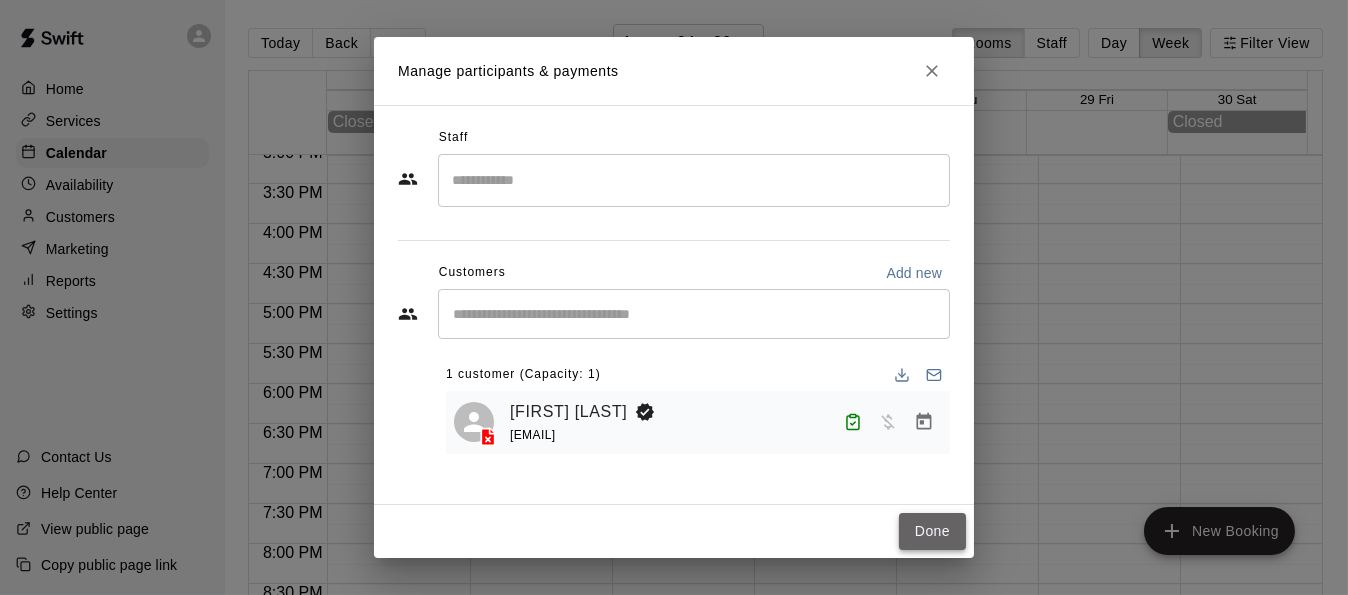 click on "Done" at bounding box center (932, 531) 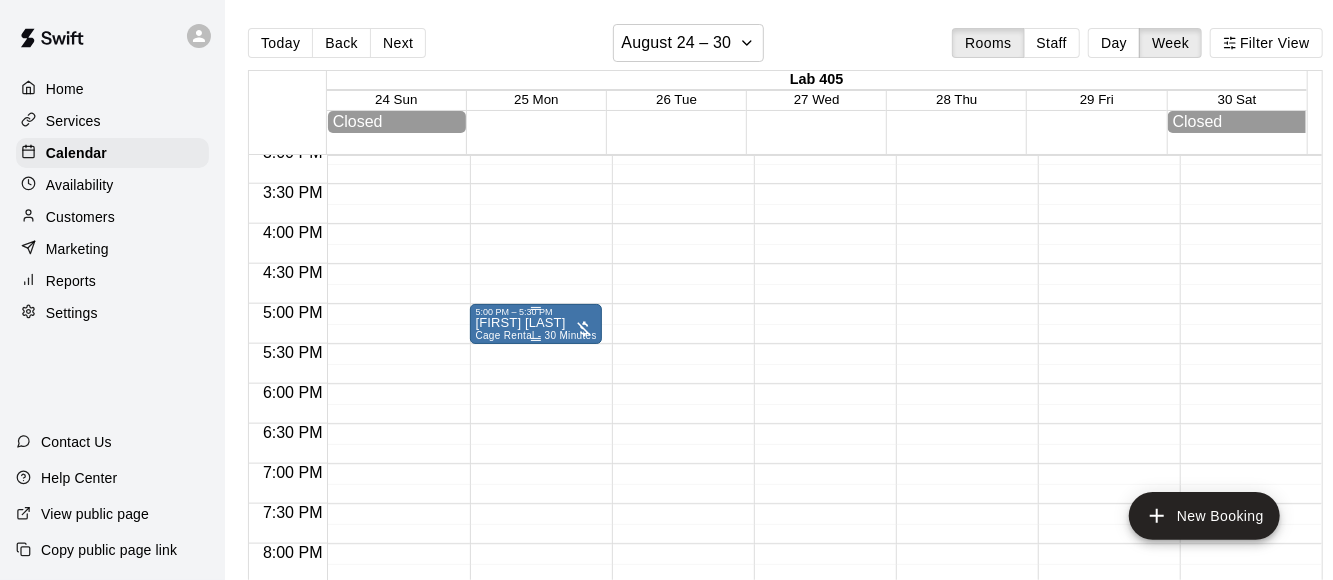click on "[FIRST] [LAST]" at bounding box center [536, 323] 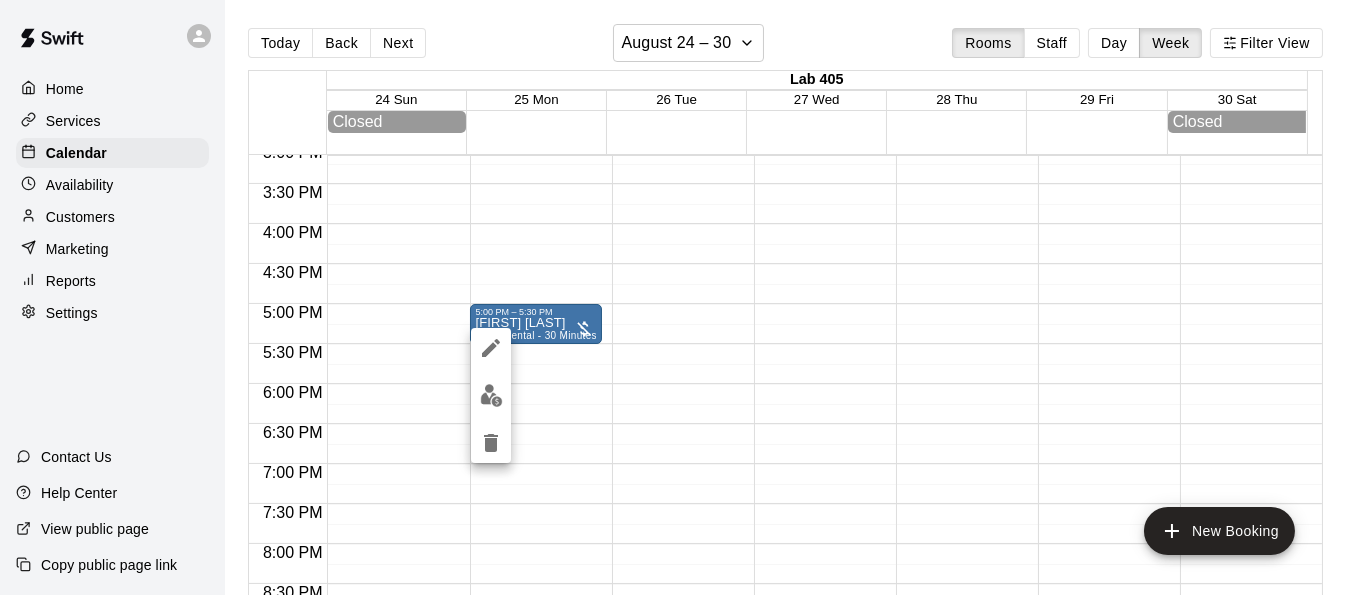 click at bounding box center (491, 395) 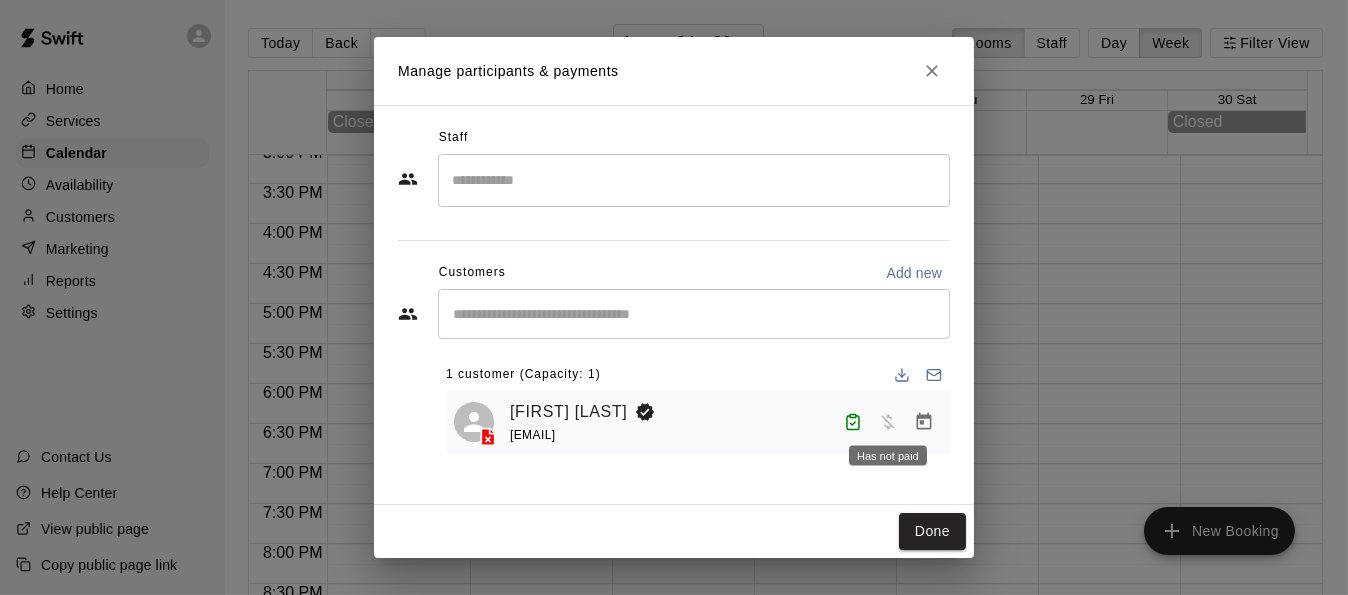 click at bounding box center (888, 421) 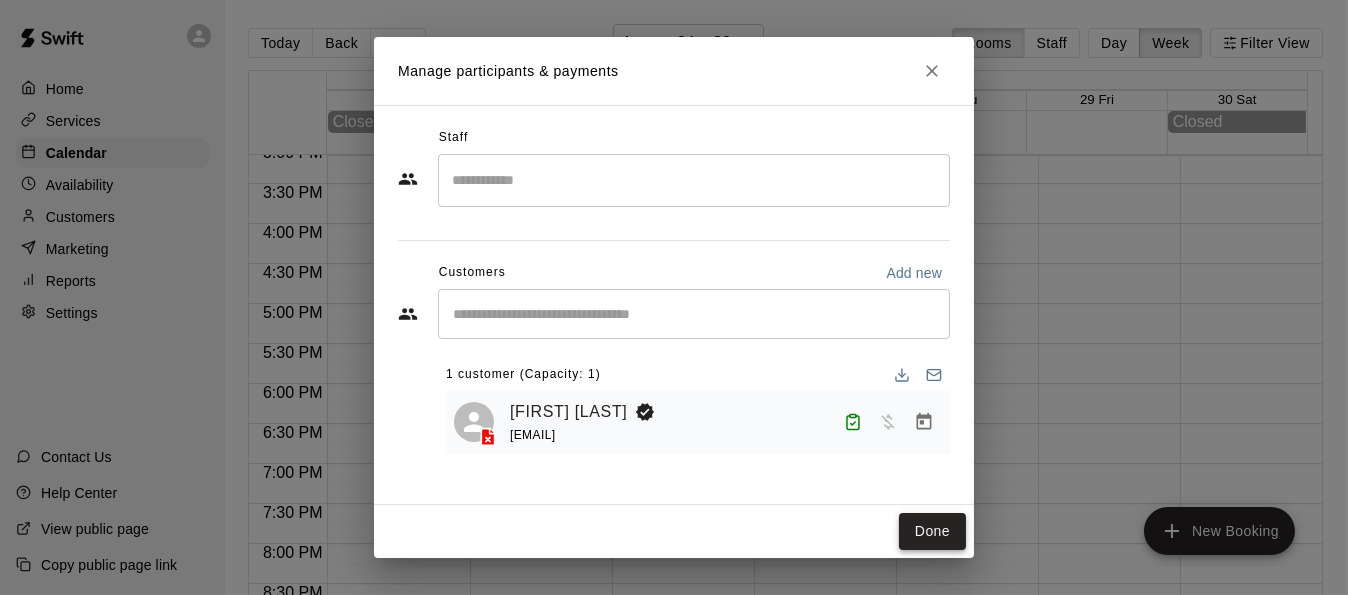 click on "Done" at bounding box center [932, 531] 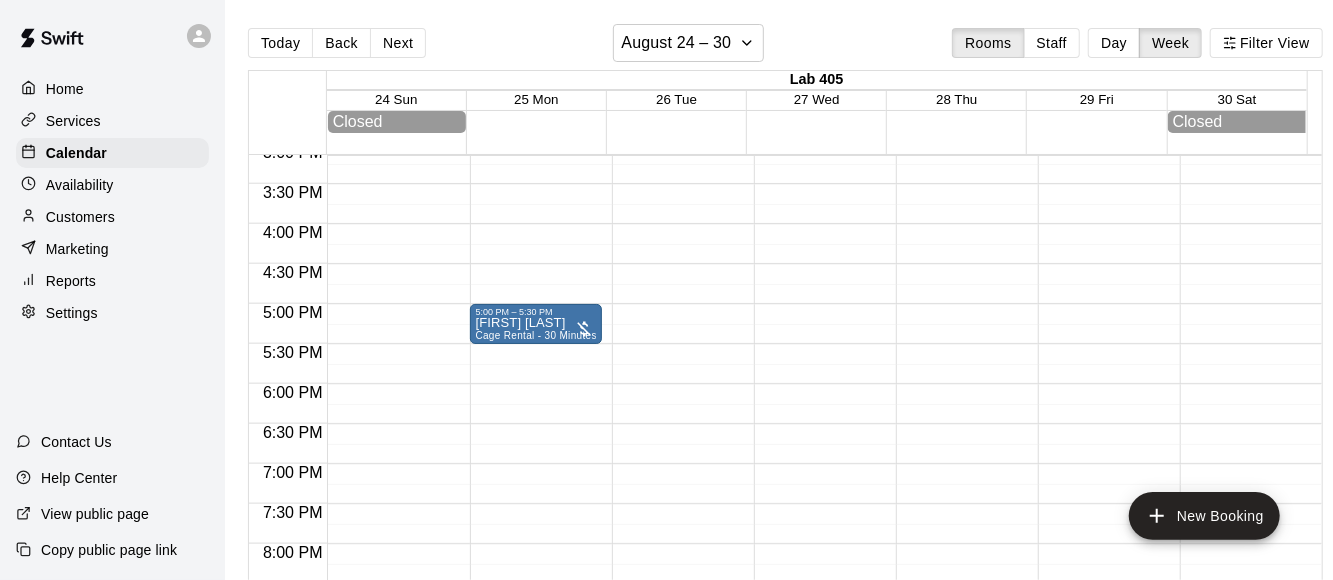 click on "Customers" at bounding box center [80, 217] 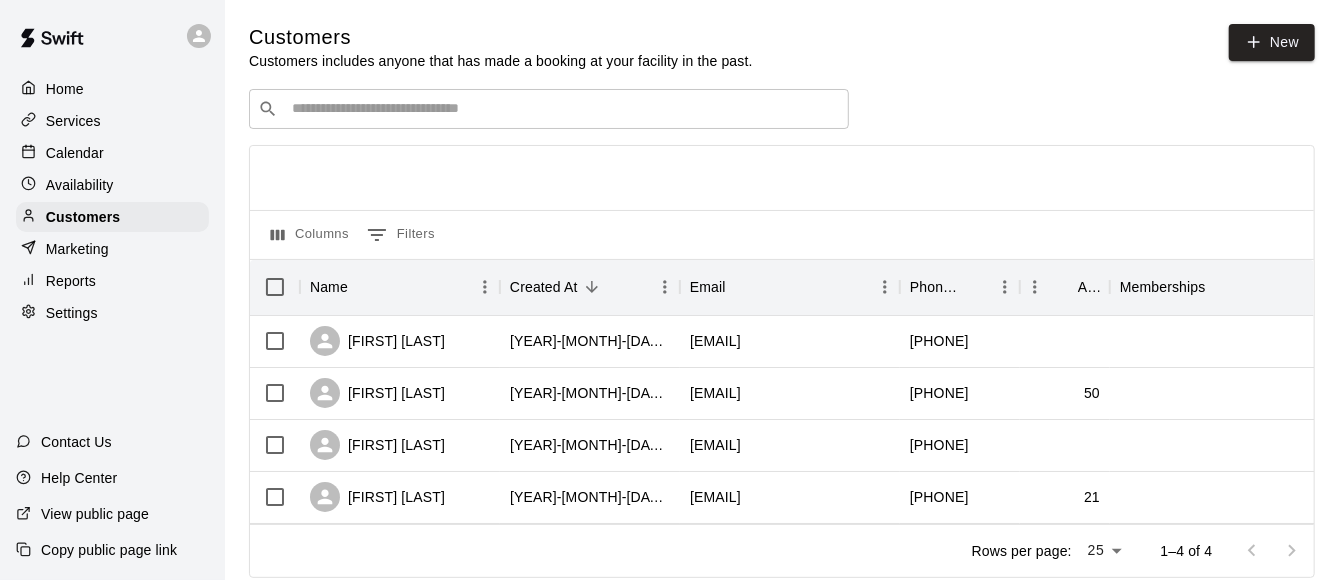 scroll, scrollTop: 25, scrollLeft: 0, axis: vertical 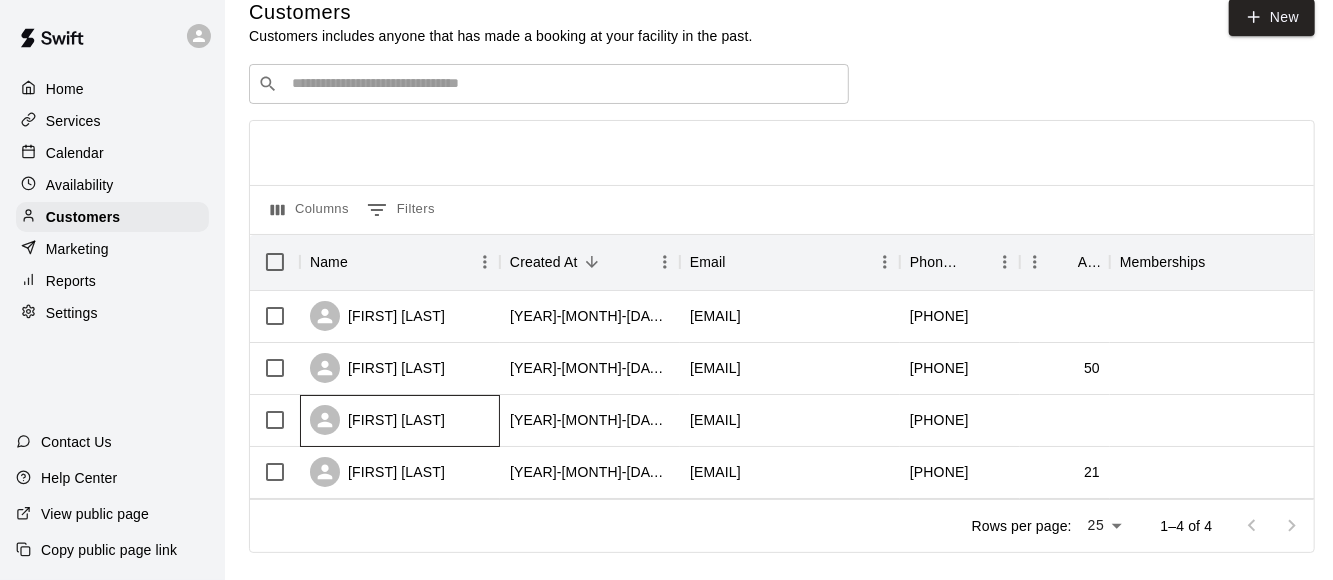 click on "[FIRST] [LAST]" at bounding box center [400, 421] 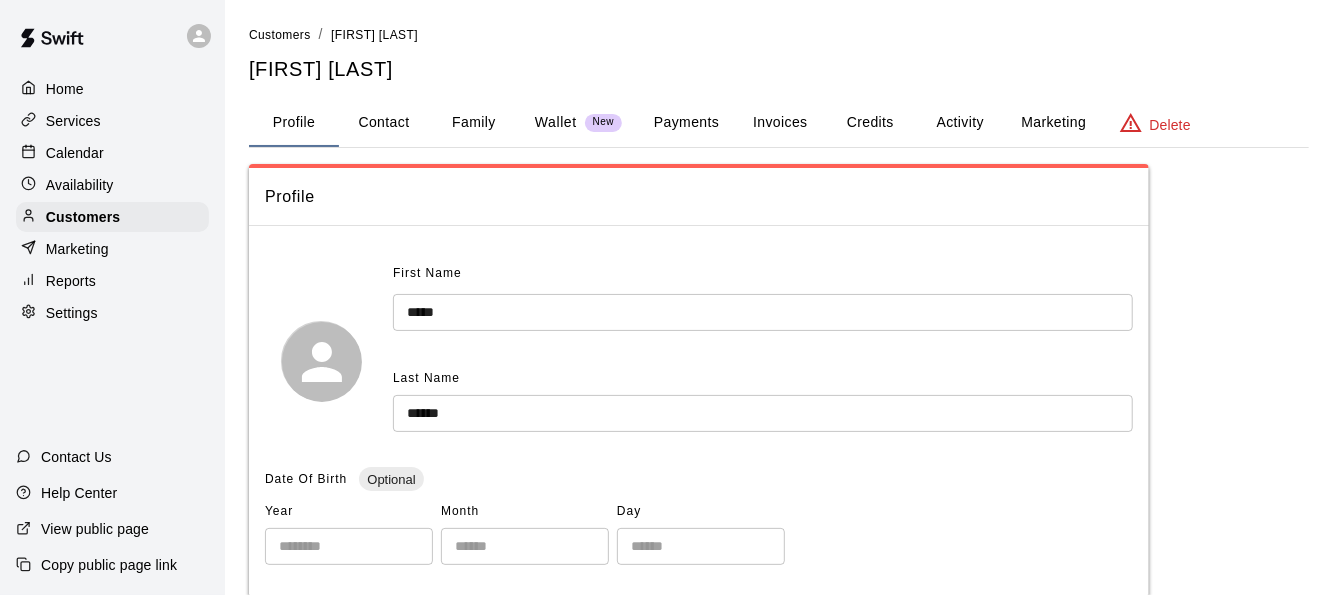 scroll, scrollTop: 0, scrollLeft: 0, axis: both 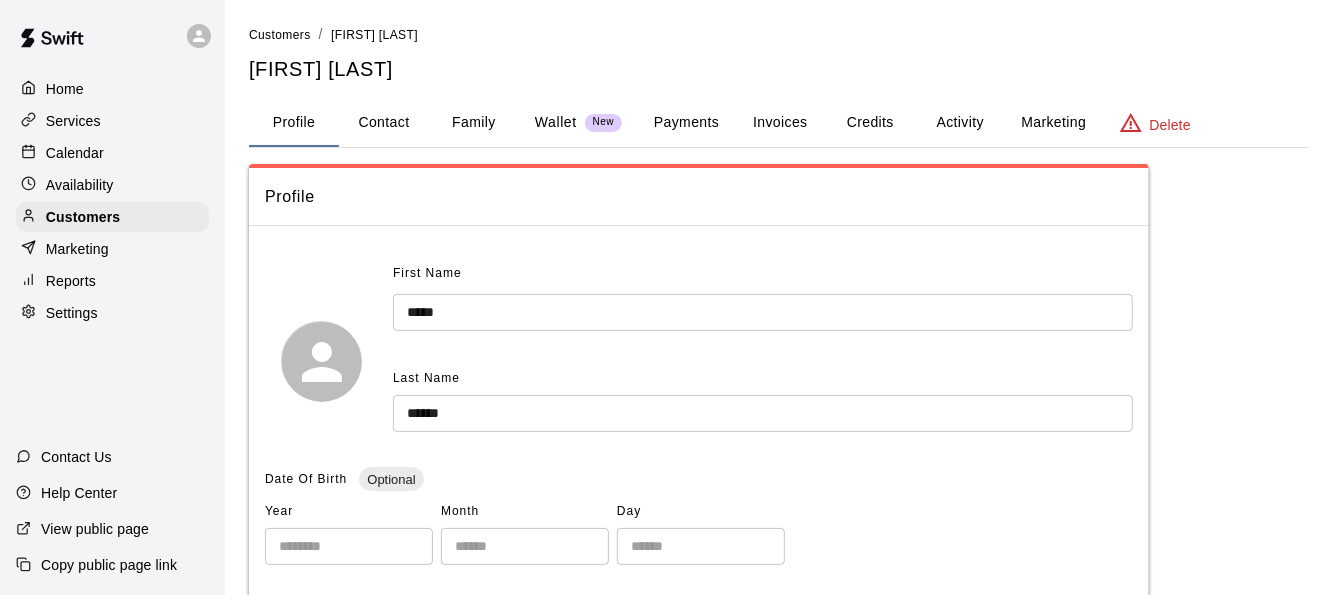 click on "Payments" at bounding box center (686, 123) 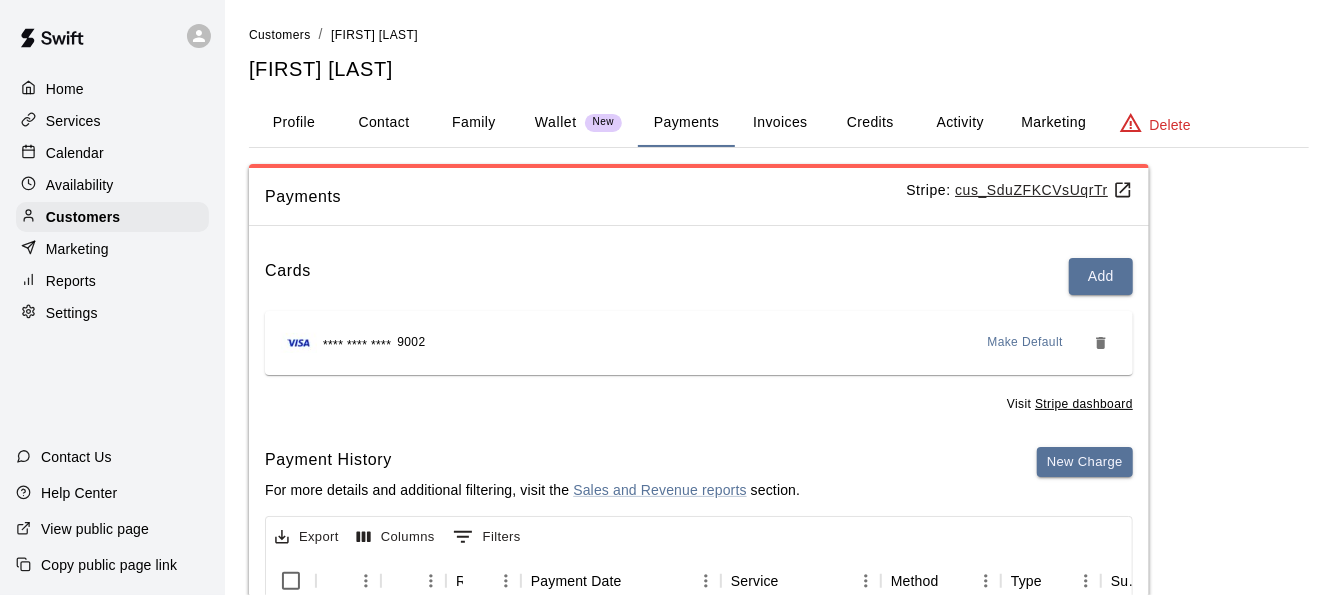 scroll, scrollTop: 0, scrollLeft: 0, axis: both 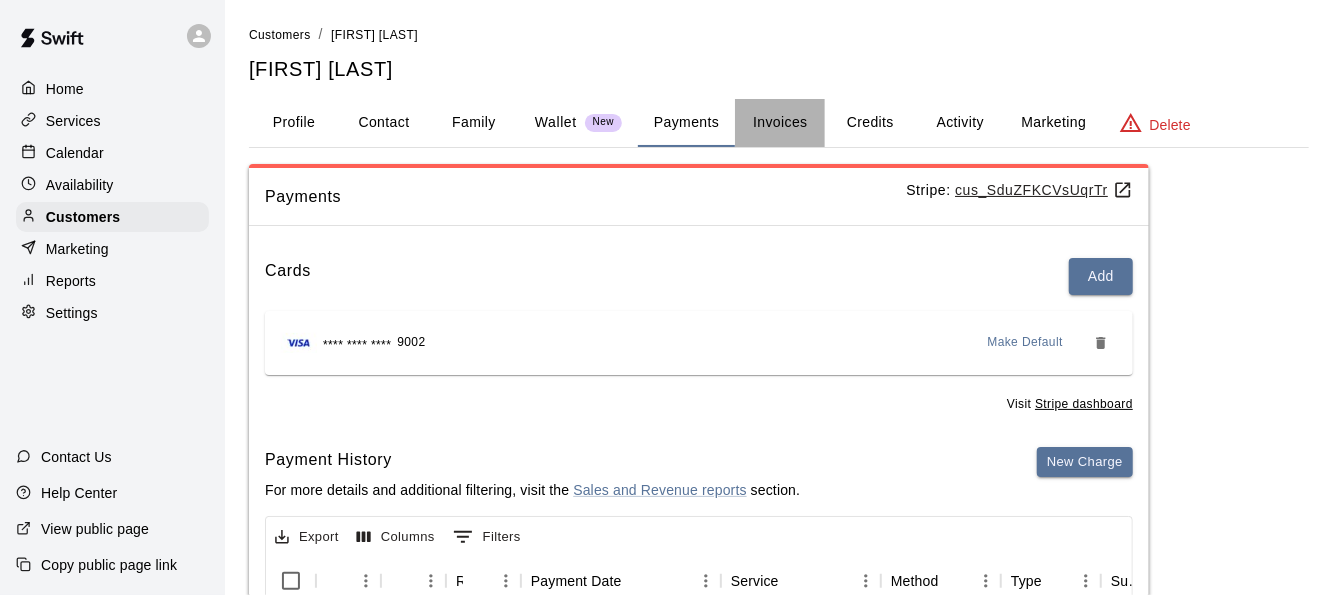 click on "Invoices" at bounding box center [780, 123] 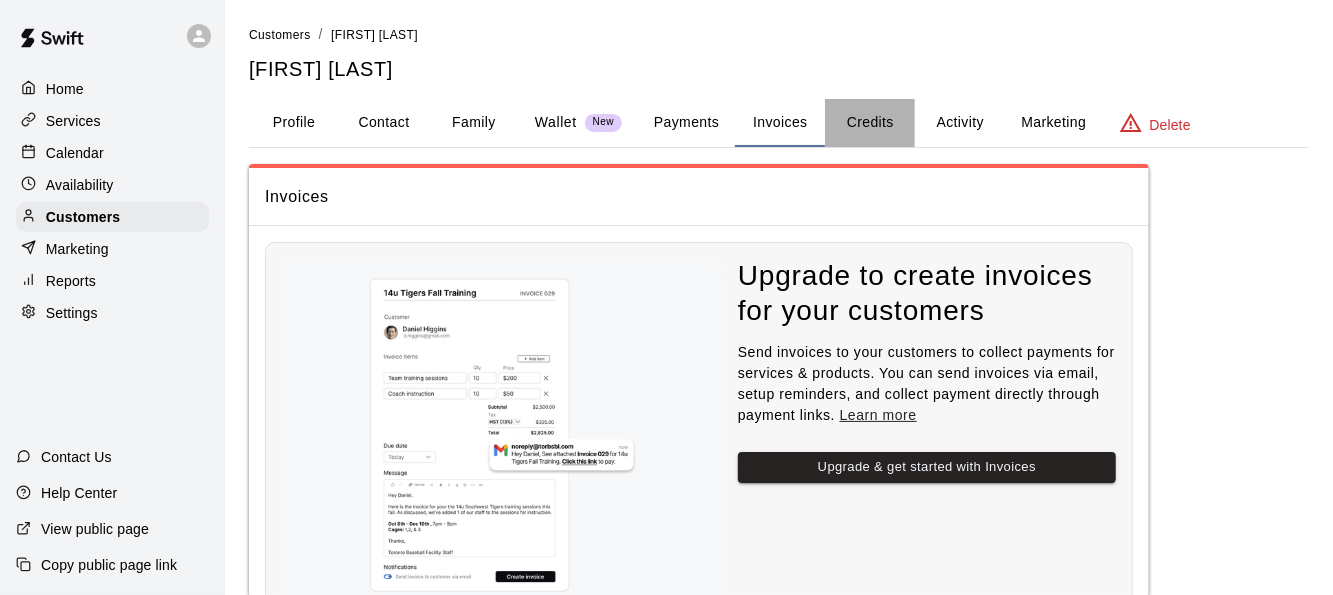 click on "Credits" at bounding box center [870, 123] 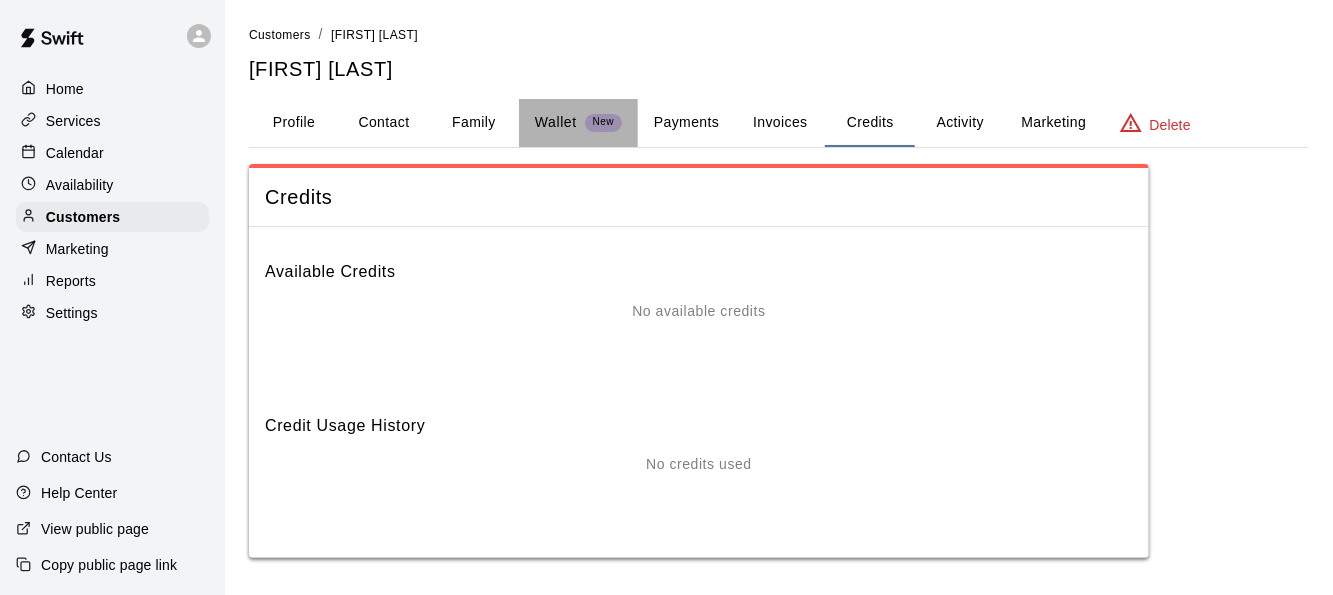 click on "Wallet" at bounding box center (556, 122) 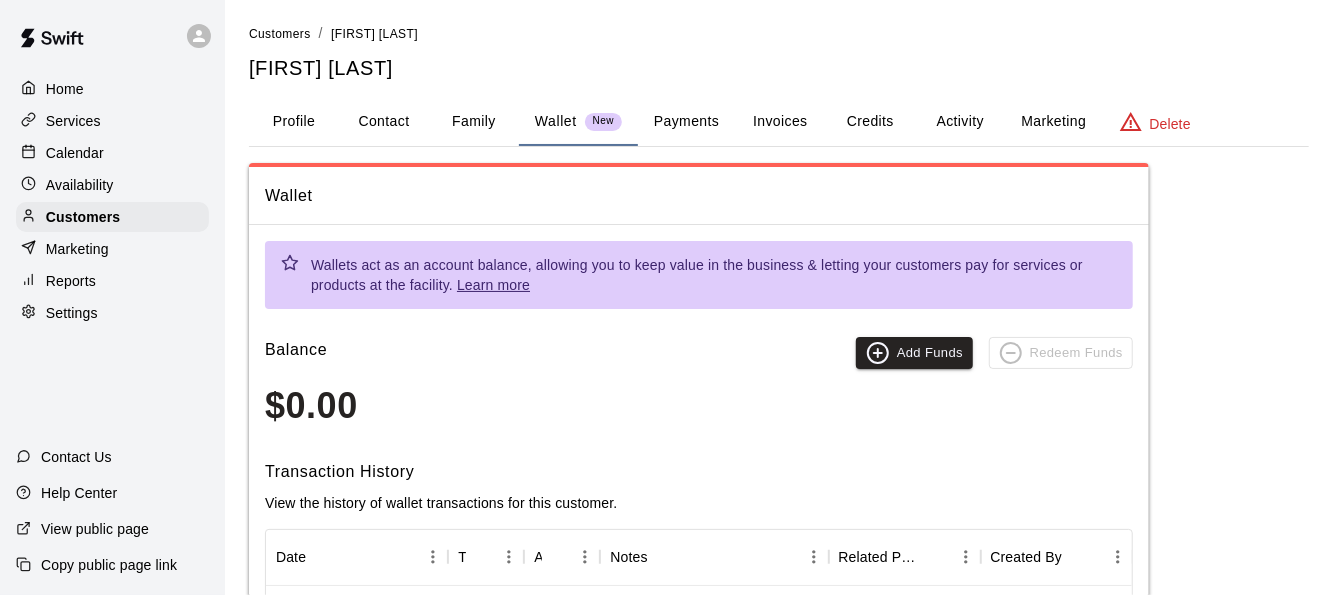scroll, scrollTop: 0, scrollLeft: 0, axis: both 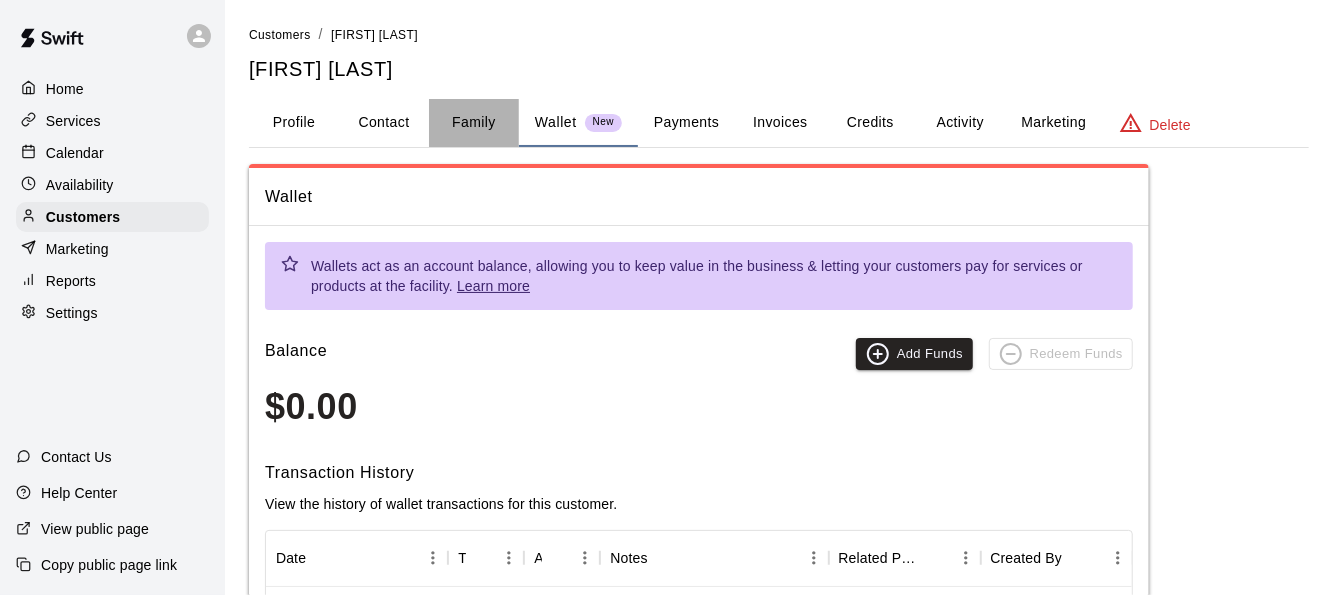click on "Family" at bounding box center [474, 123] 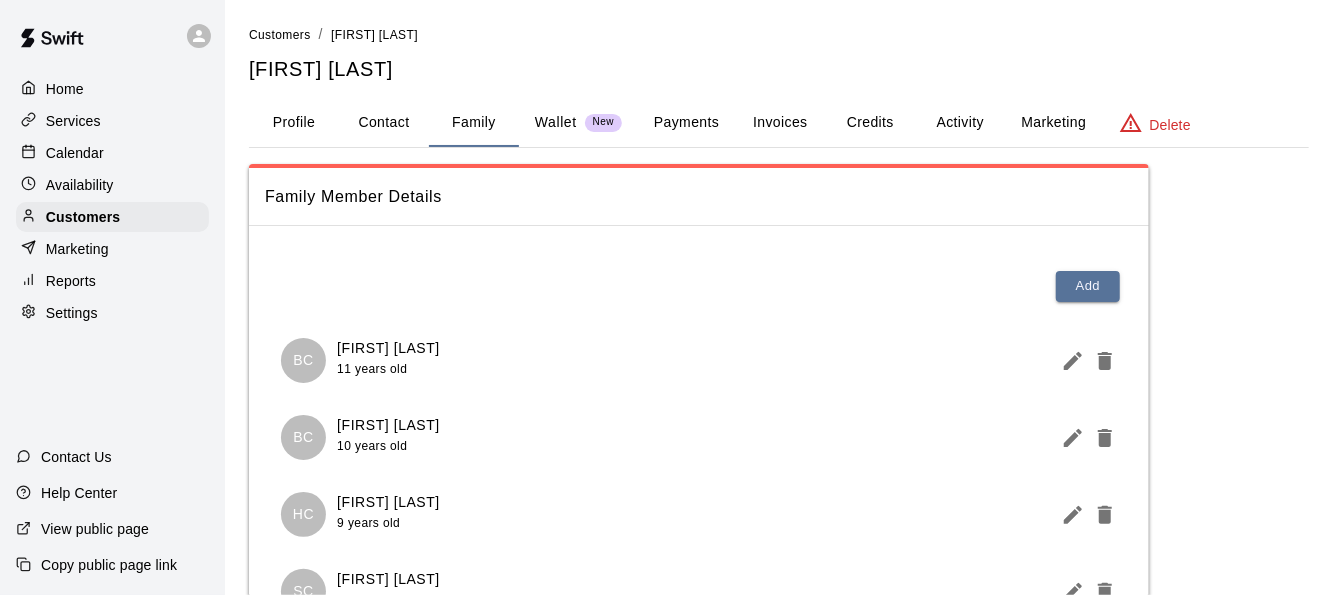 scroll, scrollTop: 193, scrollLeft: 0, axis: vertical 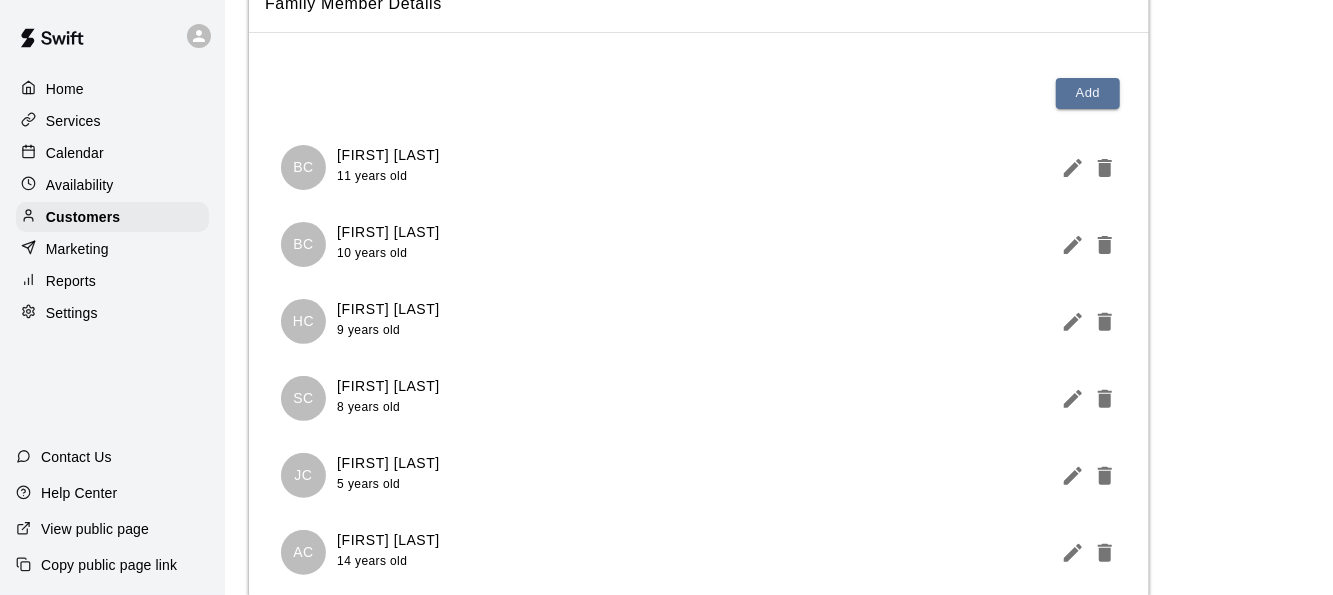 click on "[FIRST] [LAST]" at bounding box center [388, 155] 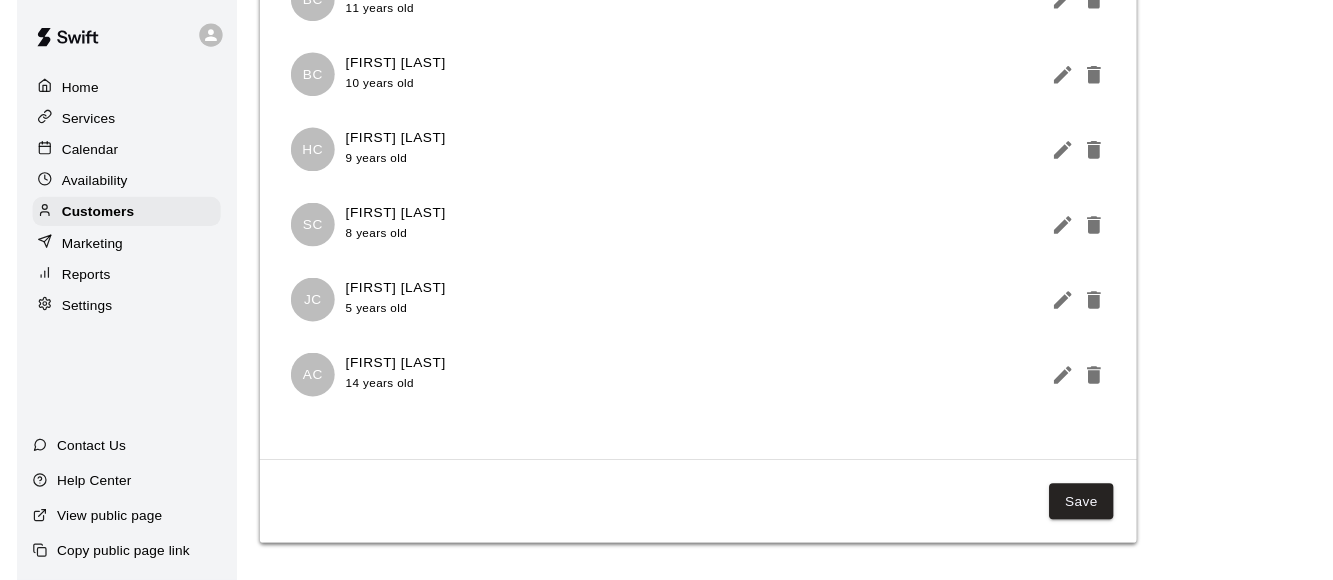 scroll, scrollTop: 0, scrollLeft: 0, axis: both 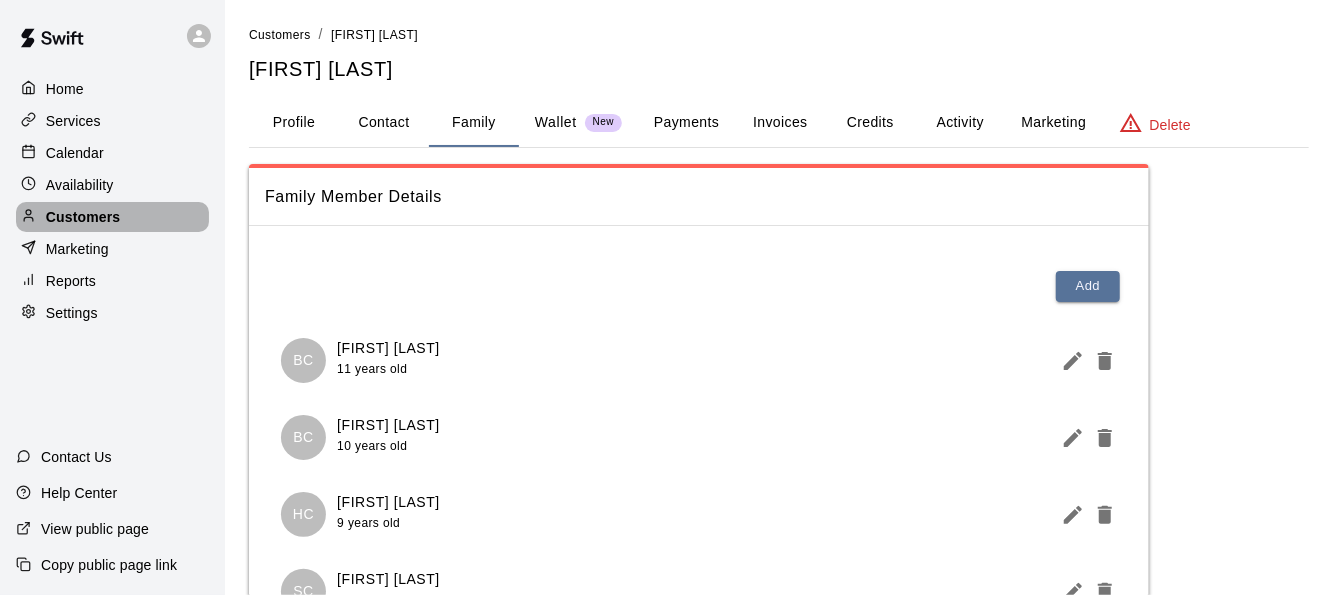 click on "Customers" at bounding box center [83, 217] 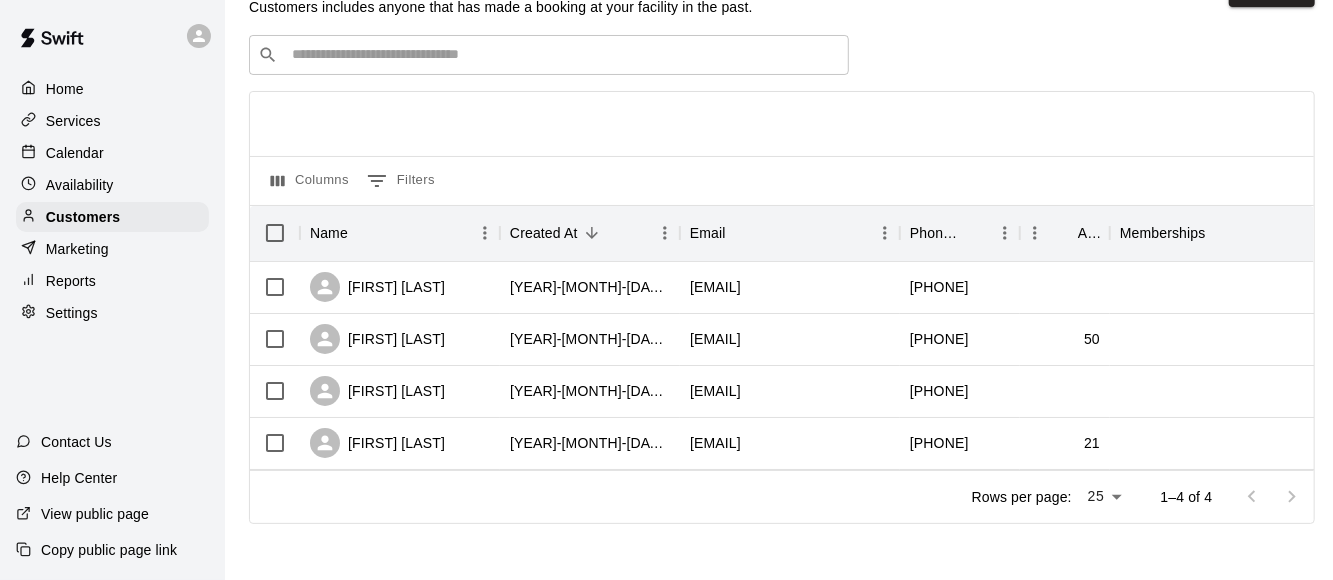 scroll, scrollTop: 0, scrollLeft: 0, axis: both 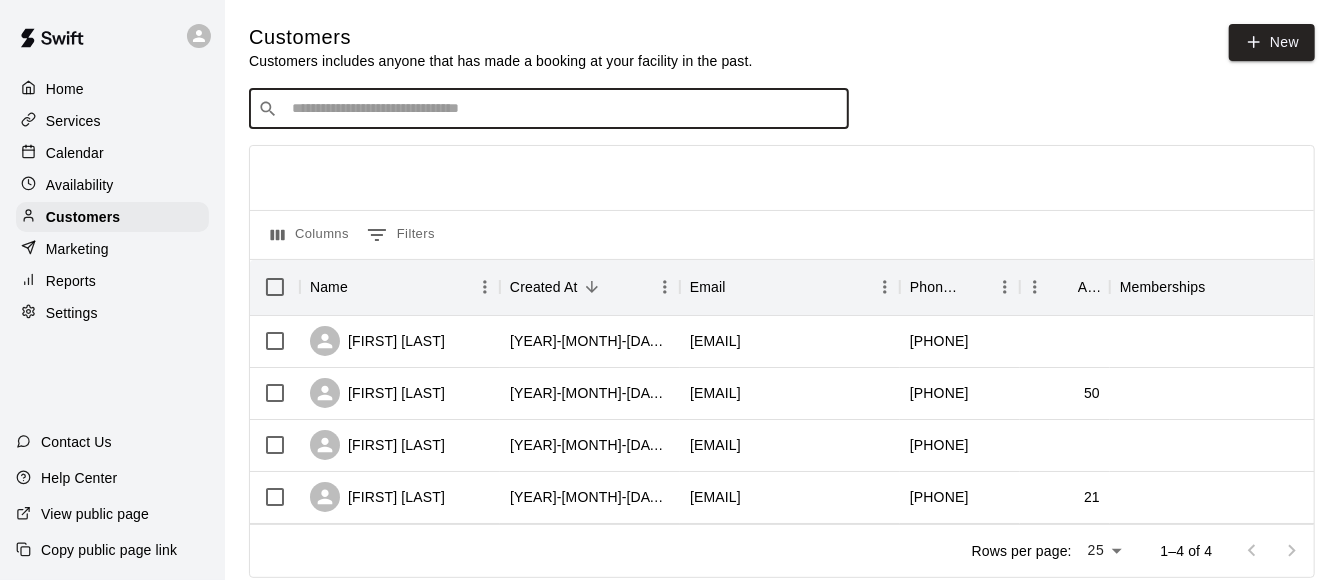click at bounding box center [563, 109] 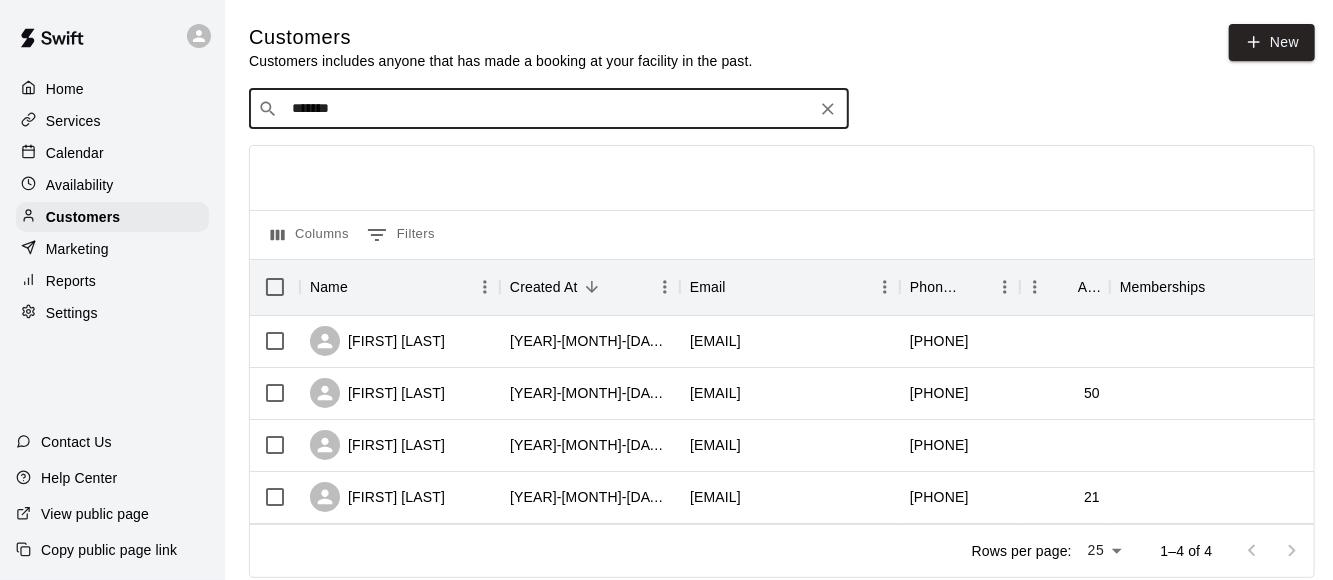 type on "*******" 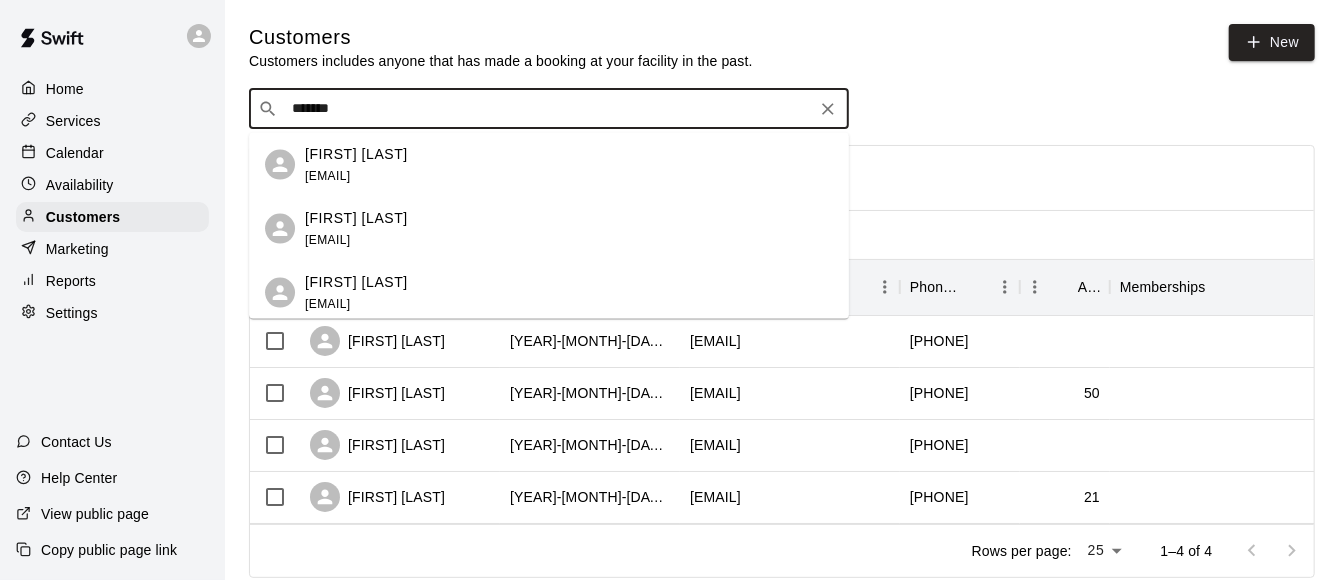 drag, startPoint x: 407, startPoint y: 116, endPoint x: 106, endPoint y: 132, distance: 301.42496 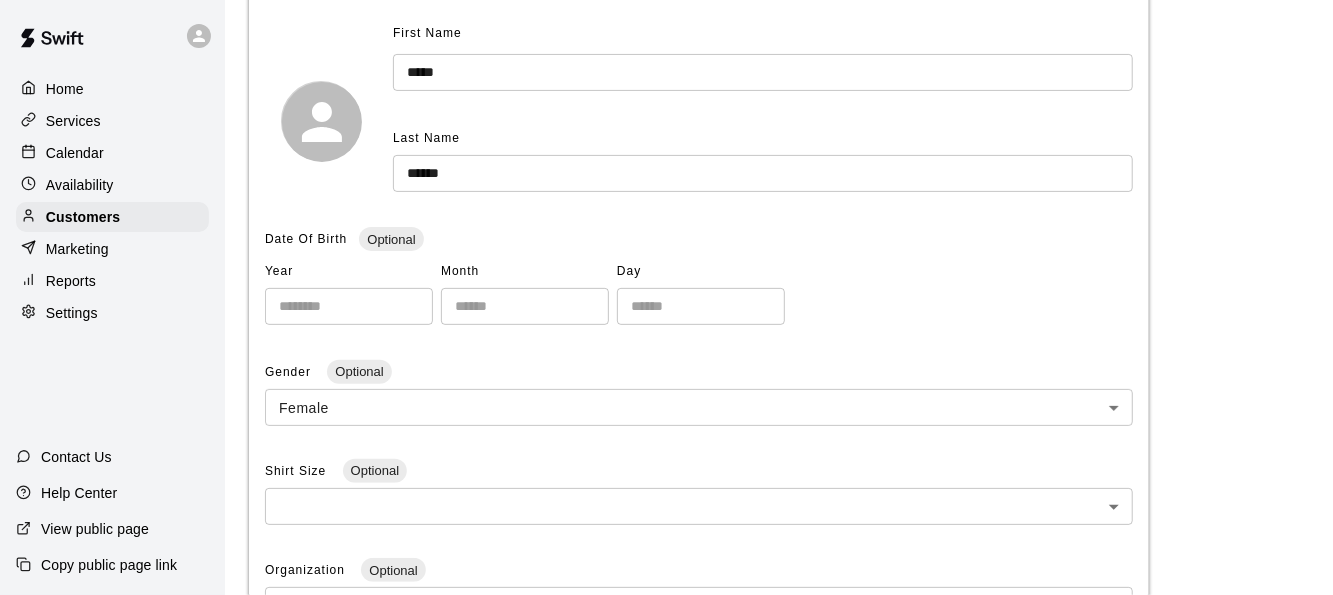 scroll, scrollTop: 0, scrollLeft: 0, axis: both 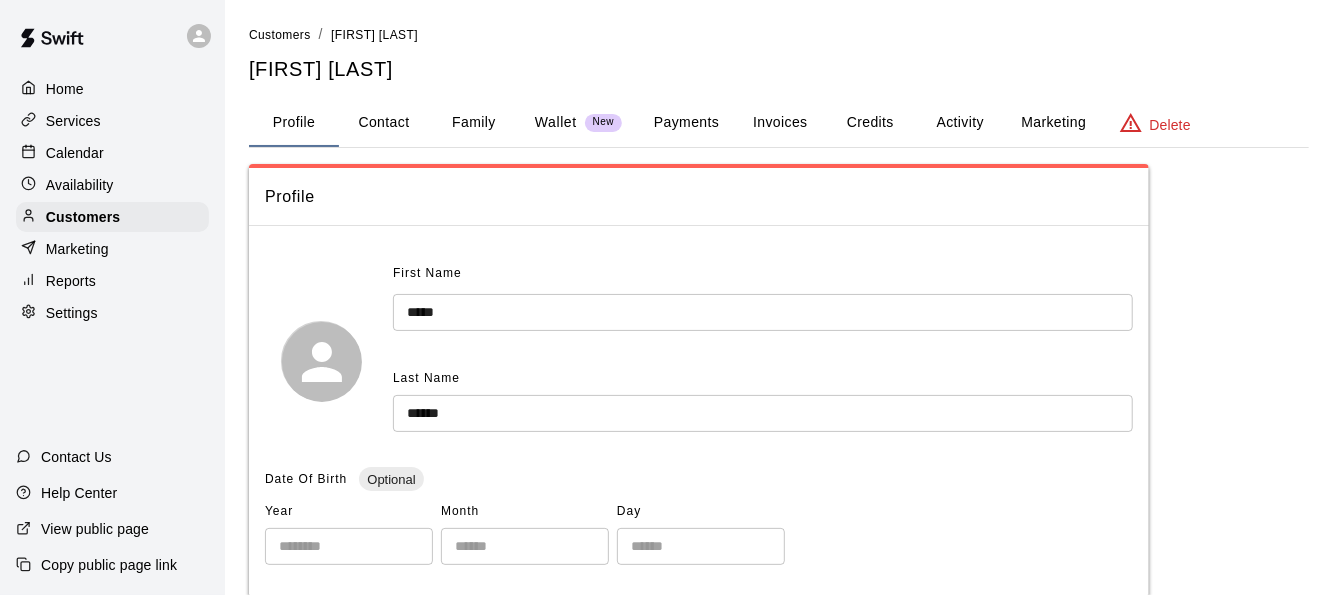 click on "Wallet" at bounding box center (556, 122) 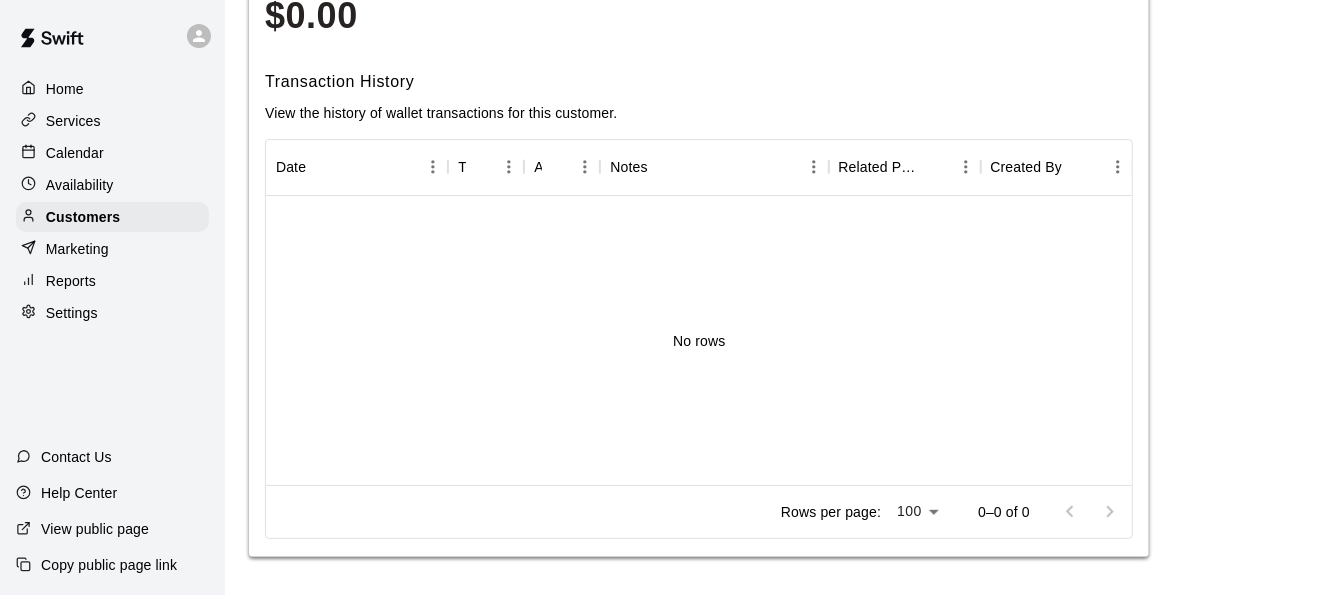 scroll, scrollTop: 0, scrollLeft: 0, axis: both 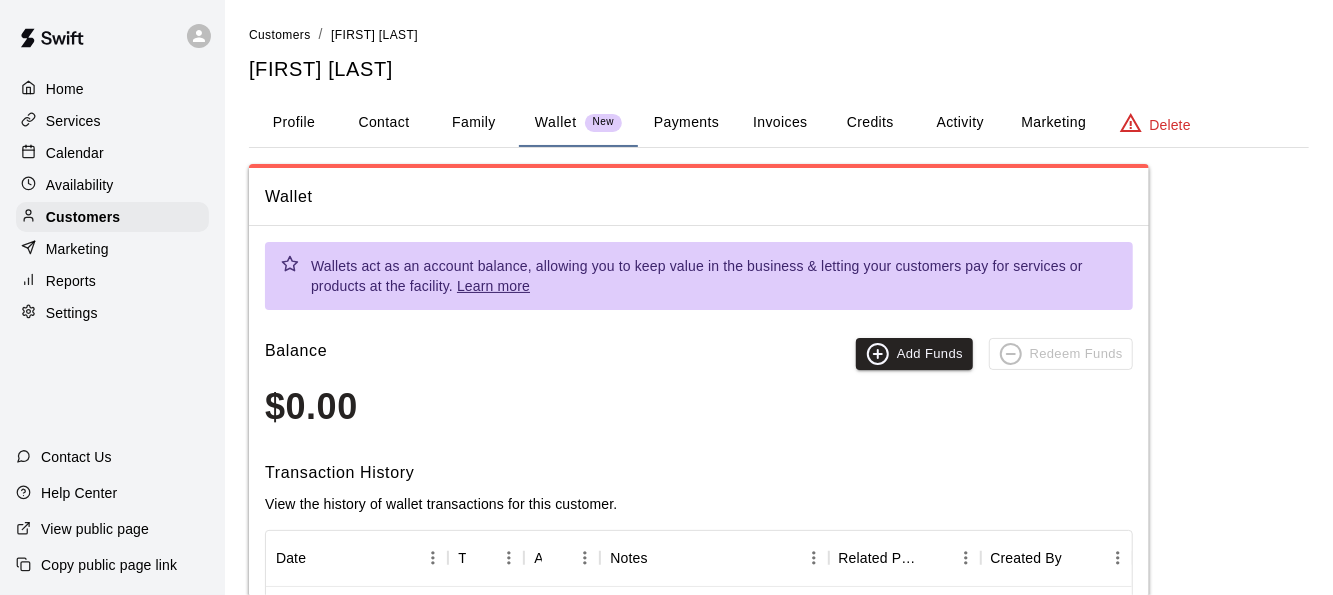 click on "Activity" at bounding box center (960, 123) 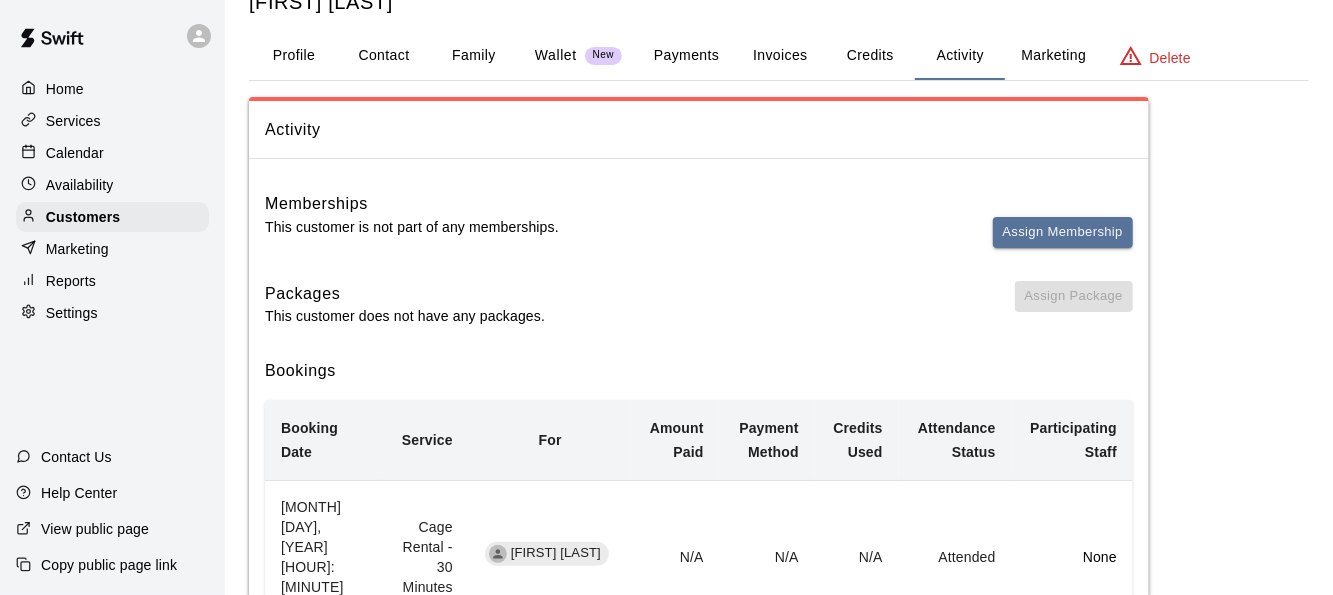 scroll, scrollTop: 0, scrollLeft: 0, axis: both 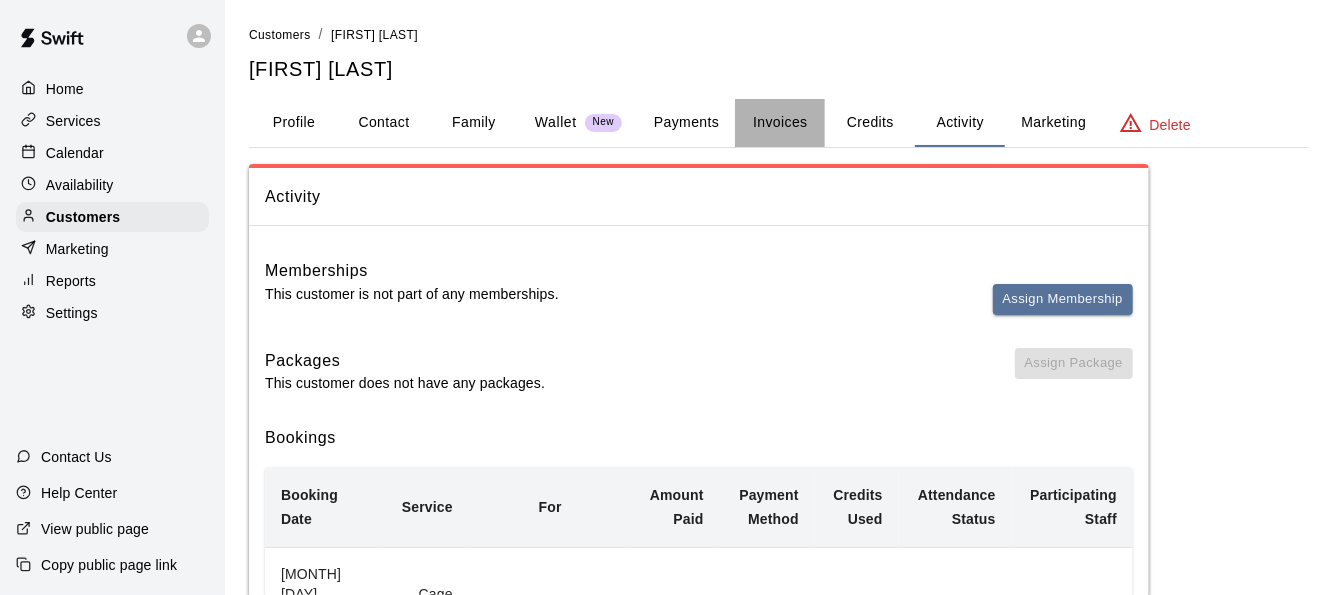 click on "Invoices" at bounding box center (780, 123) 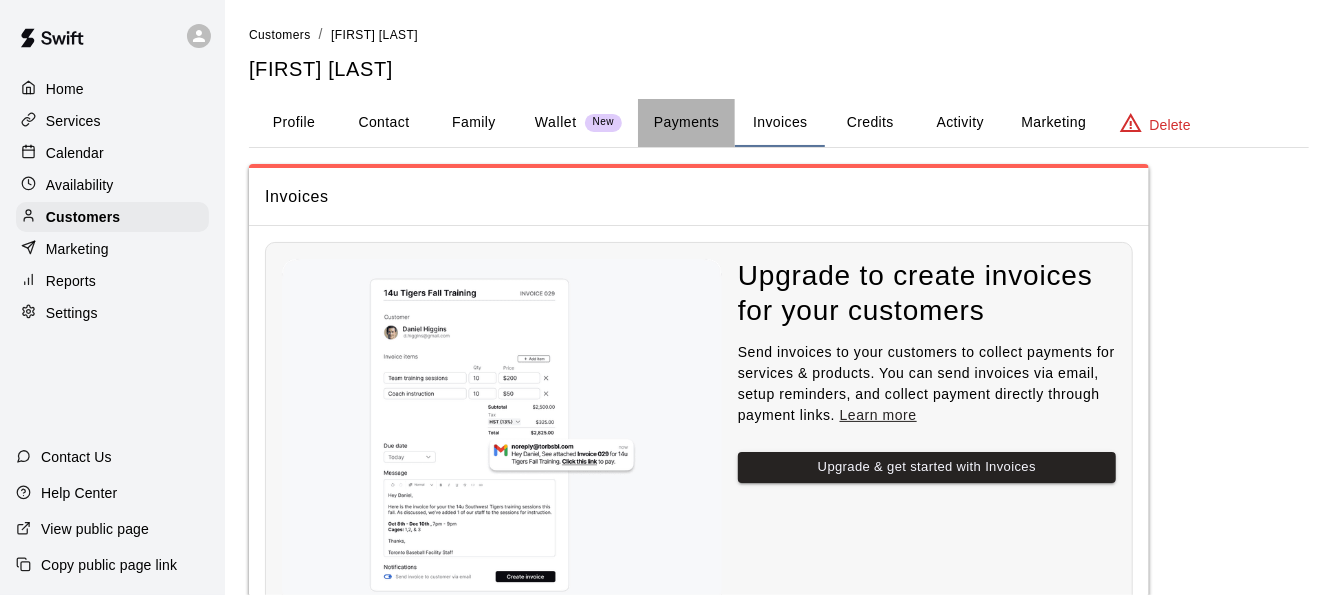 click on "Payments" at bounding box center (686, 123) 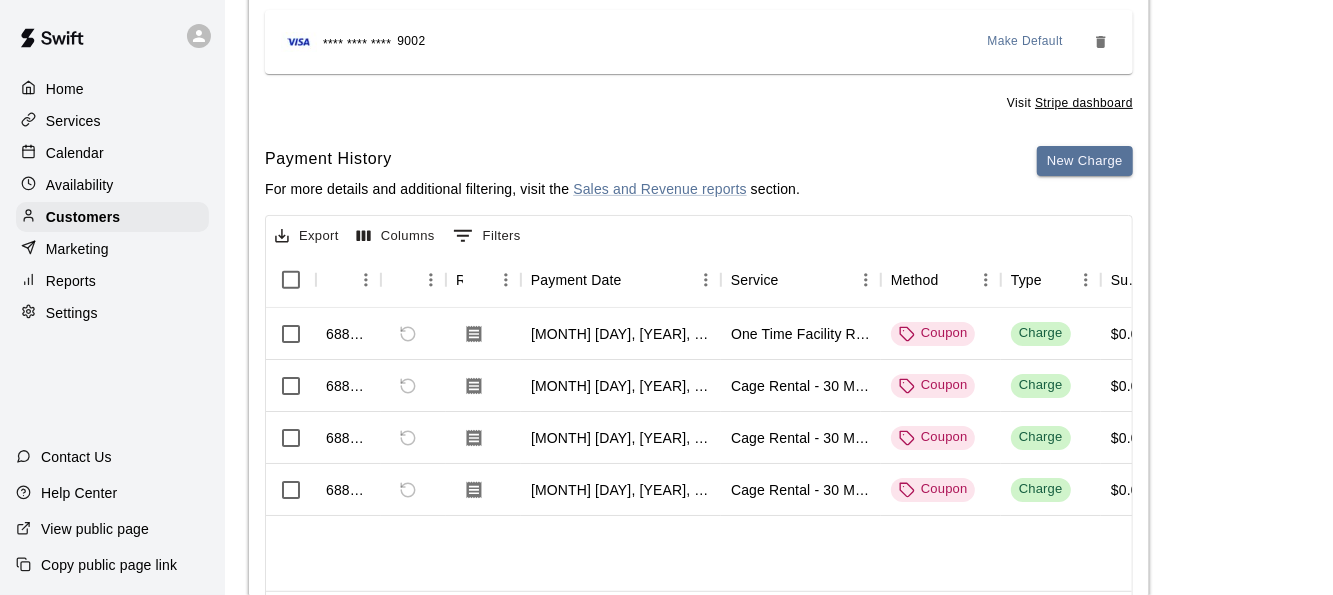 scroll, scrollTop: 413, scrollLeft: 0, axis: vertical 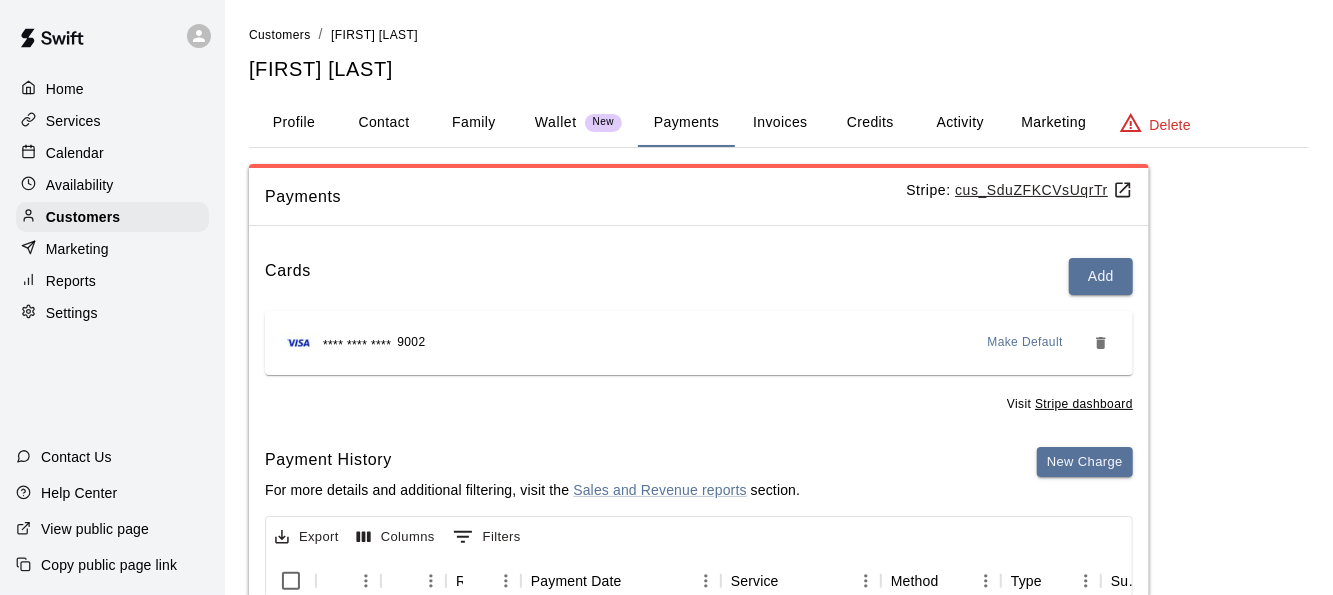 click on "Activity" at bounding box center (960, 123) 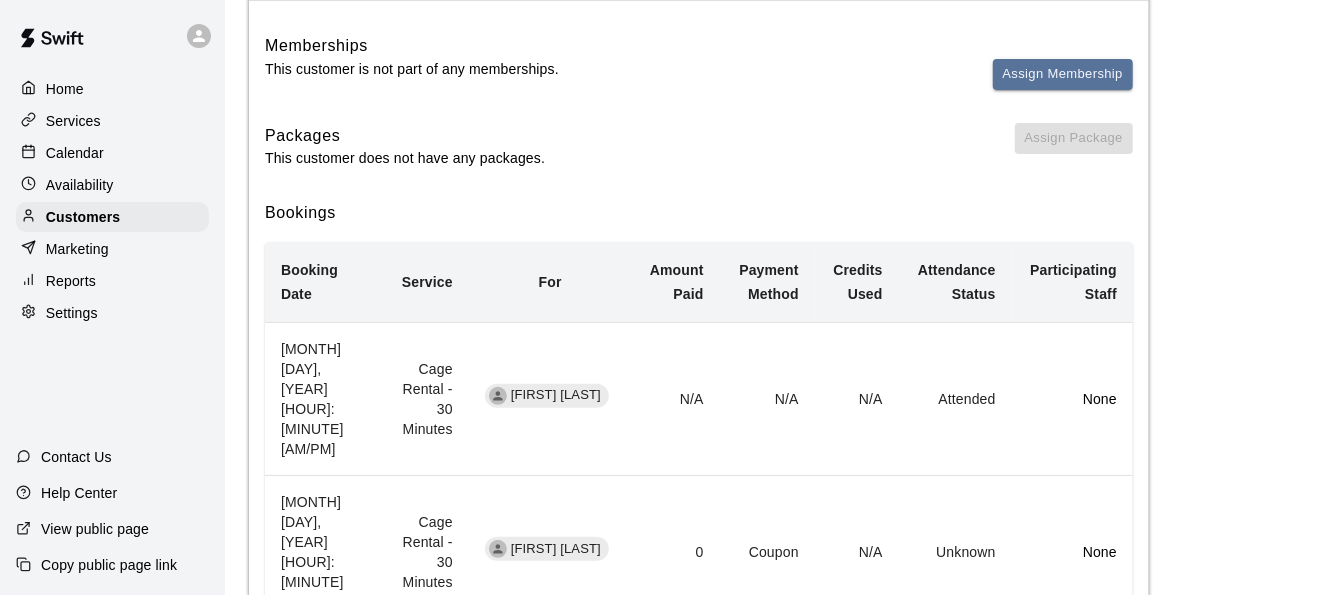 scroll, scrollTop: 228, scrollLeft: 0, axis: vertical 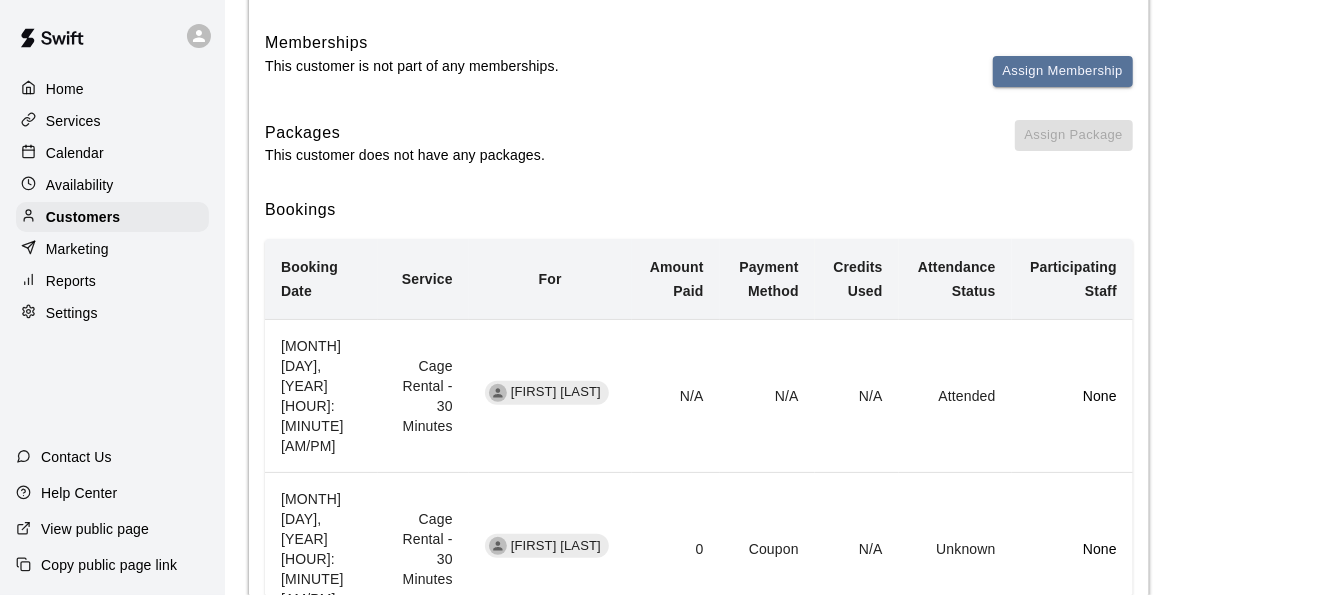 click on "Cage Rental - 30 Minutes" at bounding box center (423, 395) 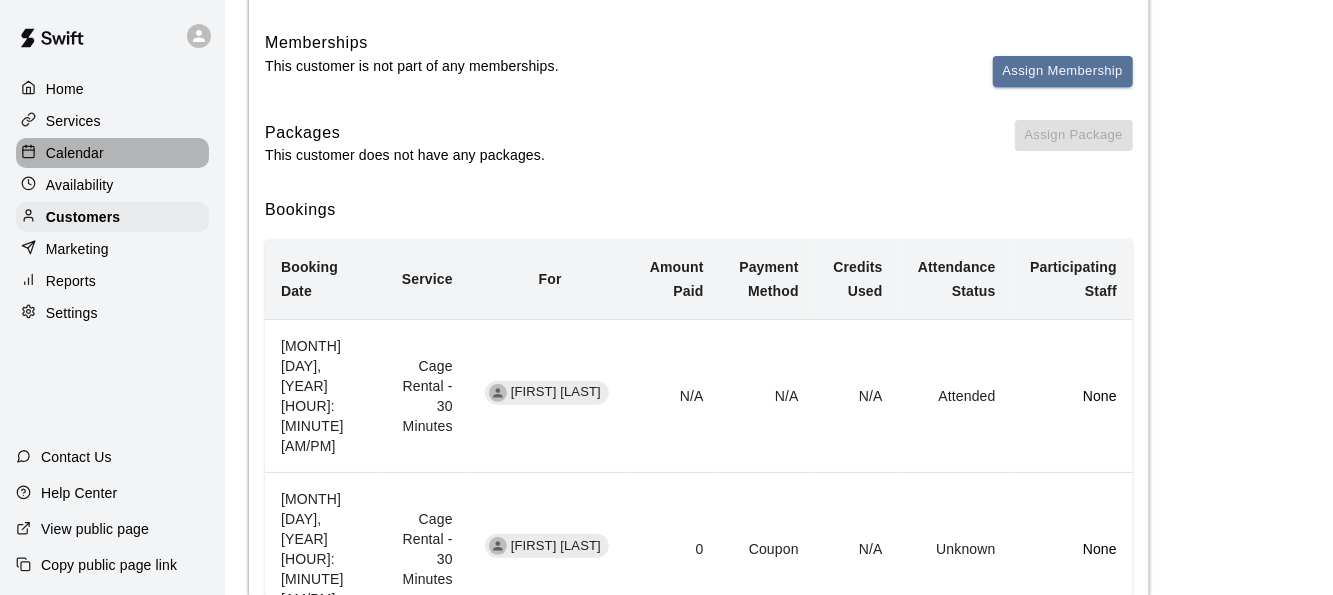 click on "Calendar" at bounding box center [75, 153] 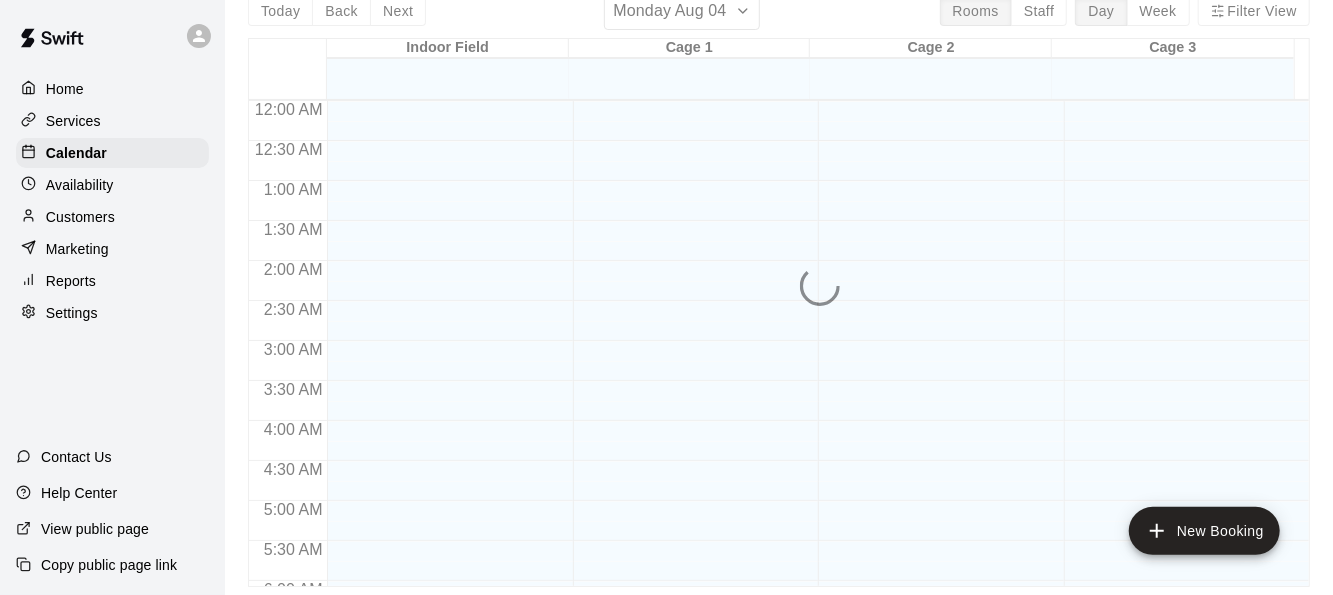 scroll, scrollTop: 0, scrollLeft: 0, axis: both 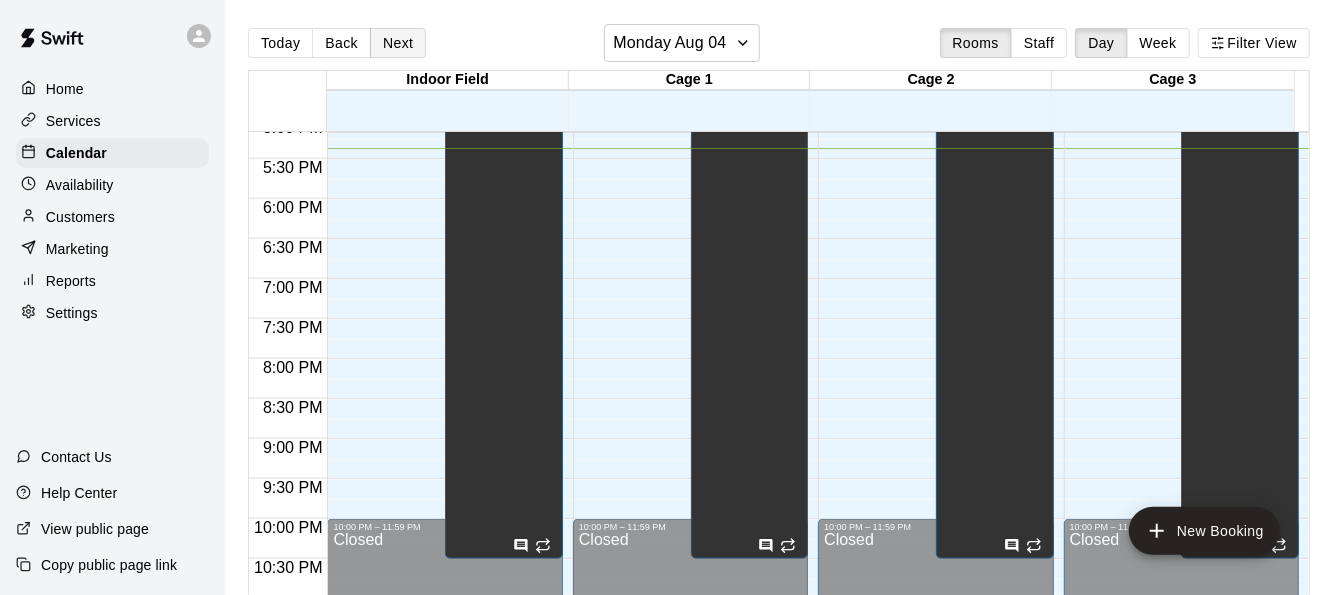 click on "Next" at bounding box center (398, 43) 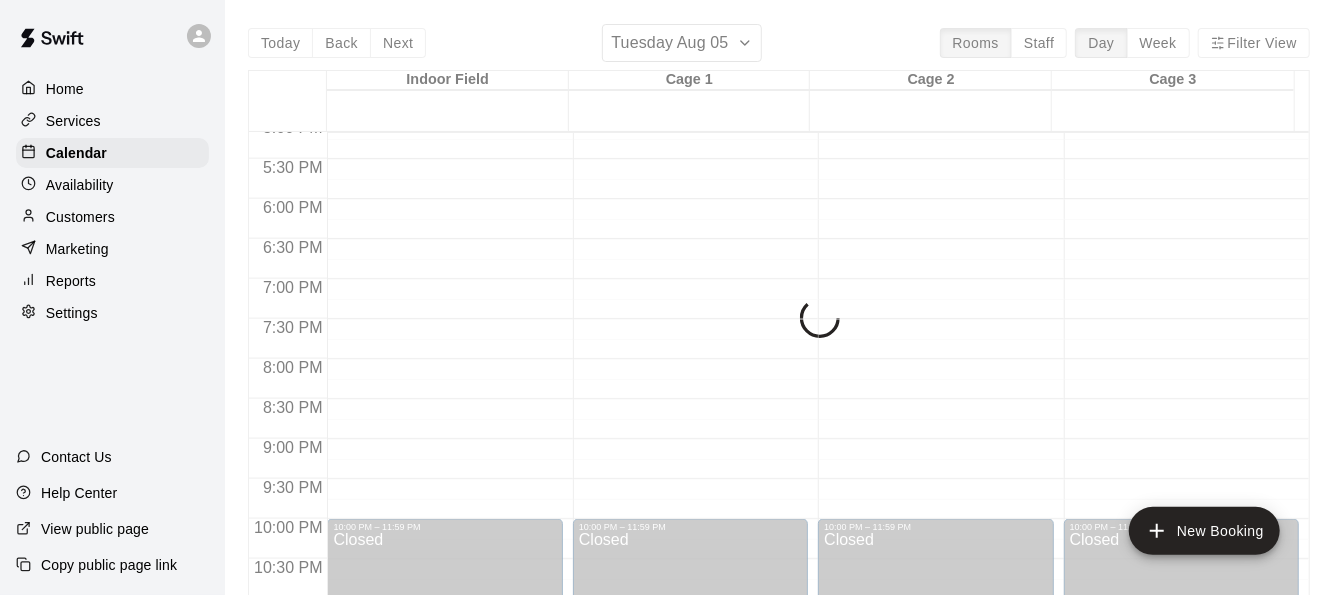 click on "Today Back Next Tuesday [MONTH] [DAY] Rooms Staff Day Week Filter View Indoor Field 05 Tue Cage 1 05 Tue Cage 2 05 Tue Cage 3 05 Tue 12:00 AM 12:30 AM 1:00 AM 1:30 AM 2:00 AM 2:30 AM 3:00 AM 3:30 AM 4:00 AM 4:30 AM 5:00 AM 5:30 AM 6:00 AM 6:30 AM 7:00 AM 7:30 AM 8:00 AM 8:30 AM 9:00 AM 9:30 AM 10:00 AM 10:30 AM 11:00 AM 11:30 AM 12:00 PM 12:30 PM 1:00 PM 1:30 PM 2:00 PM 2:30 PM 3:00 PM 3:30 PM 4:00 PM 4:30 PM 5:00 PM 5:30 PM 6:00 PM 6:30 PM 7:00 PM 7:30 PM 8:00 PM 8:30 PM 9:00 PM 9:30 PM 10:00 PM 10:30 PM 11:00 PM 11:30 PM 12:00 AM – 2:00 PM Closed 10:00 PM – 11:59 PM Closed 12:00 AM – 2:00 PM Closed 10:00 PM – 11:59 PM Closed 12:00 AM – 2:00 PM Closed 10:00 PM – 11:59 PM Closed 12:00 AM – 2:00 PM Closed 10:00 PM – 11:59 PM Closed" at bounding box center (779, 321) 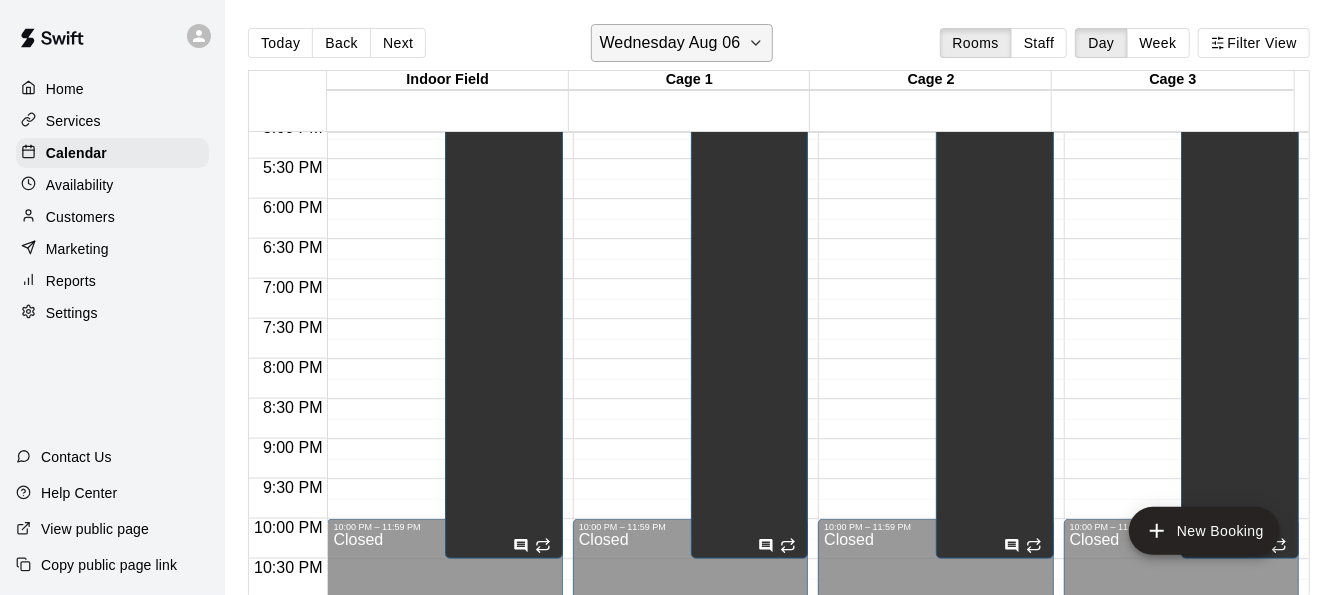 drag, startPoint x: 400, startPoint y: 43, endPoint x: 748, endPoint y: 51, distance: 348.09195 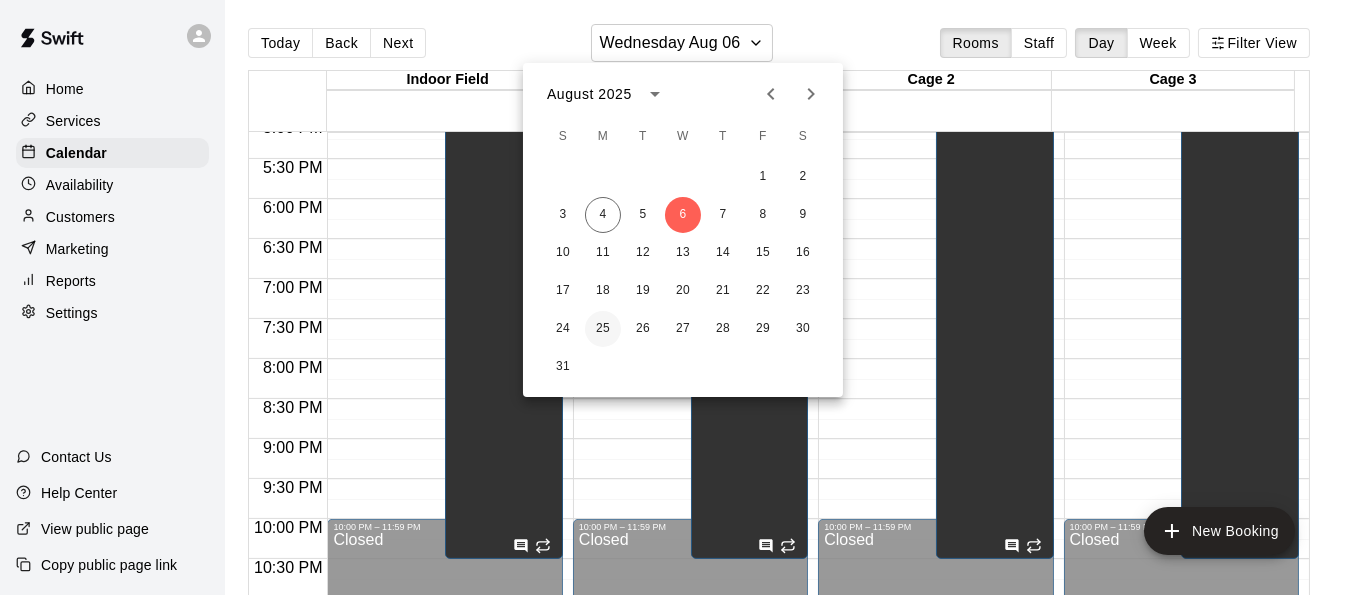 click on "25" at bounding box center [603, 329] 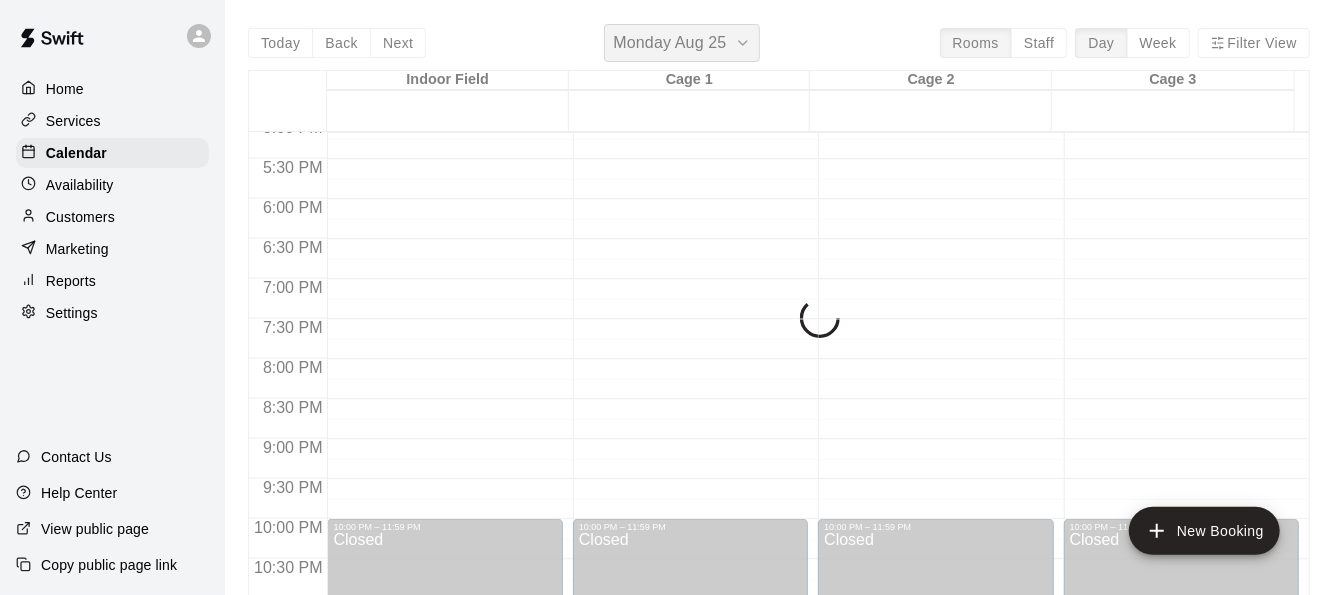 scroll, scrollTop: 1435, scrollLeft: 0, axis: vertical 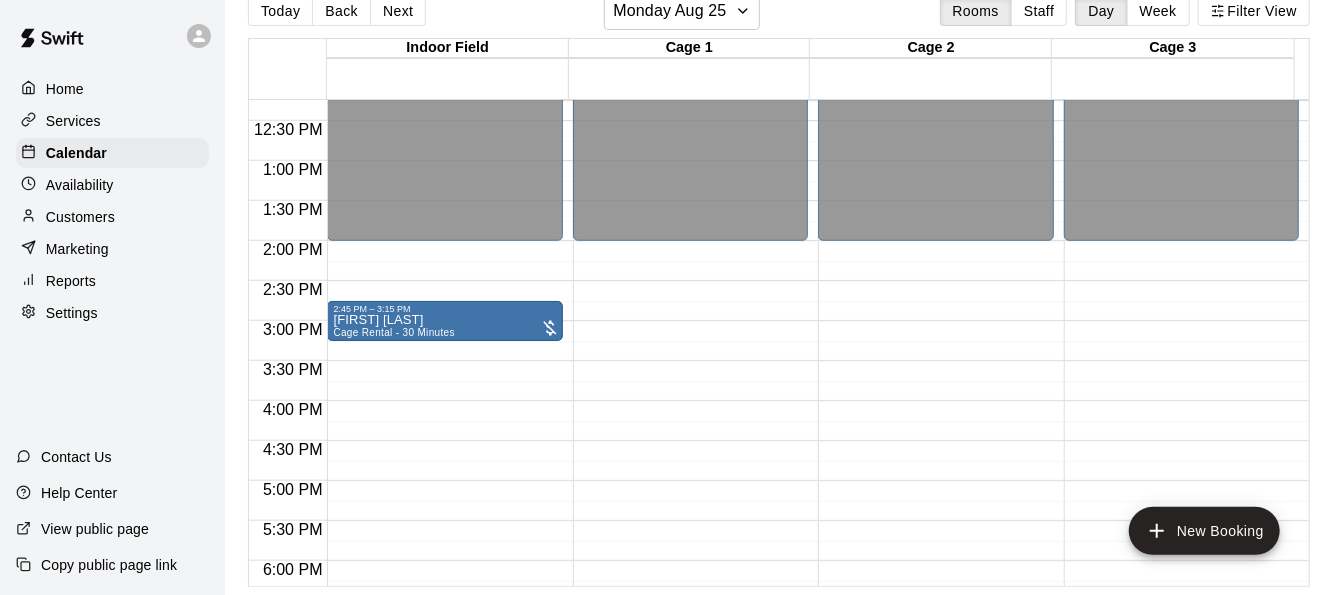 drag, startPoint x: 689, startPoint y: 449, endPoint x: 468, endPoint y: 318, distance: 256.90854 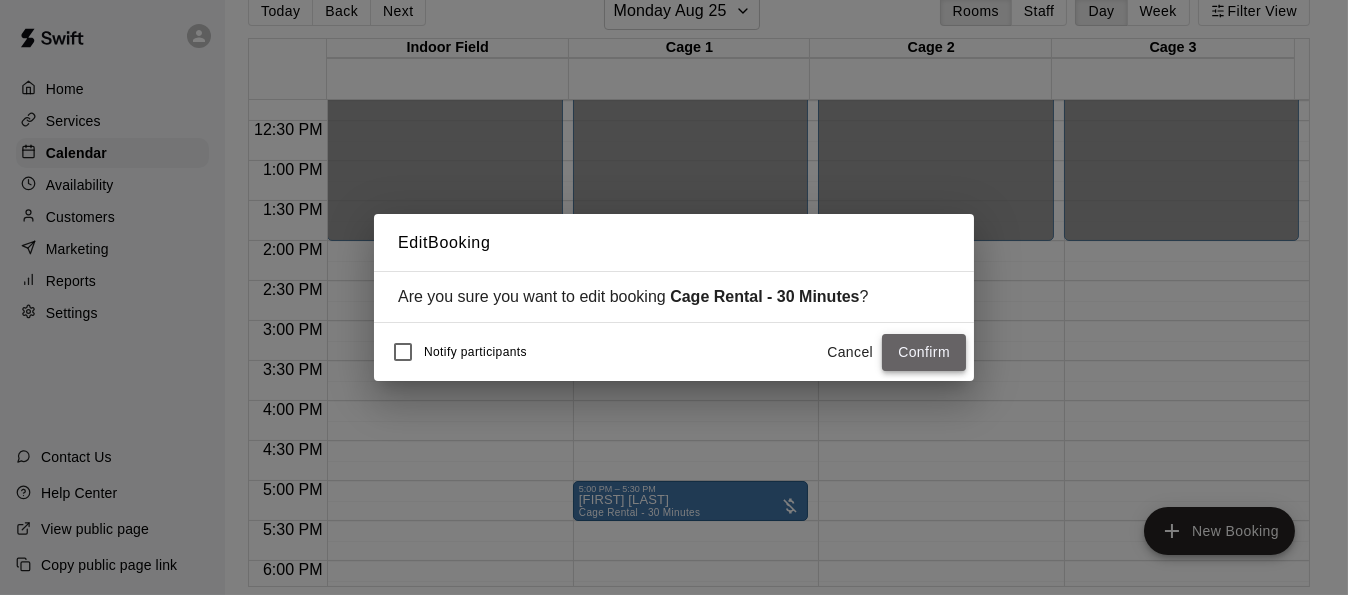 click on "Confirm" at bounding box center (924, 352) 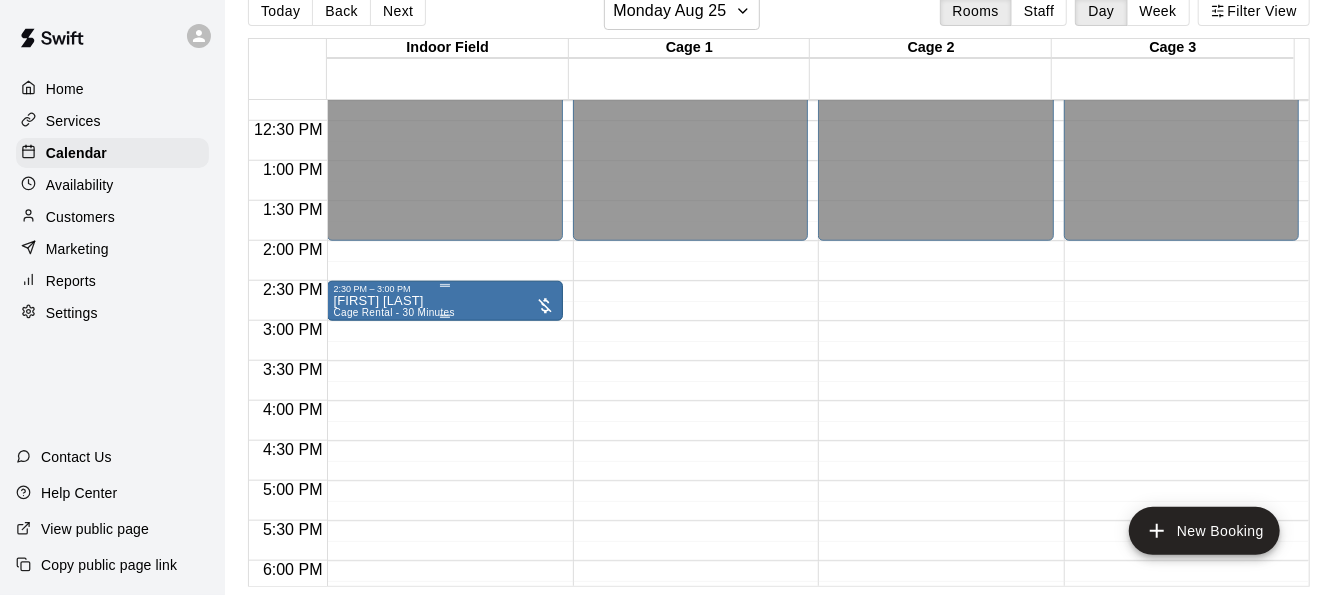 drag, startPoint x: 432, startPoint y: 303, endPoint x: 370, endPoint y: 304, distance: 62.008064 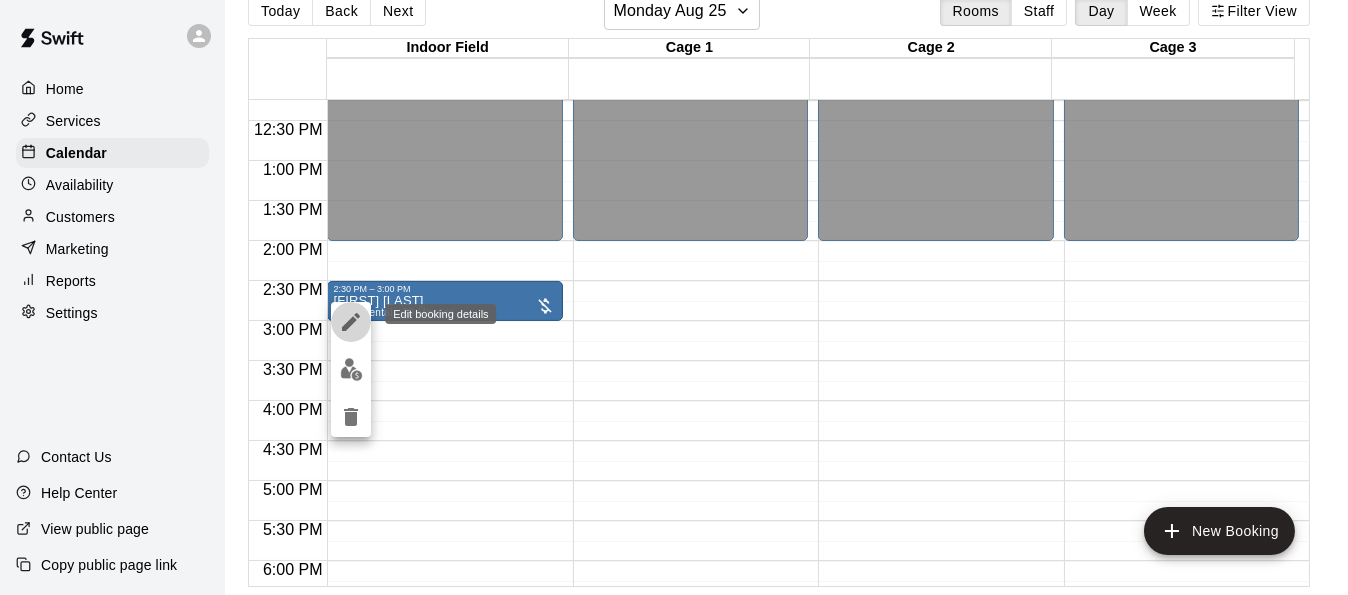 click 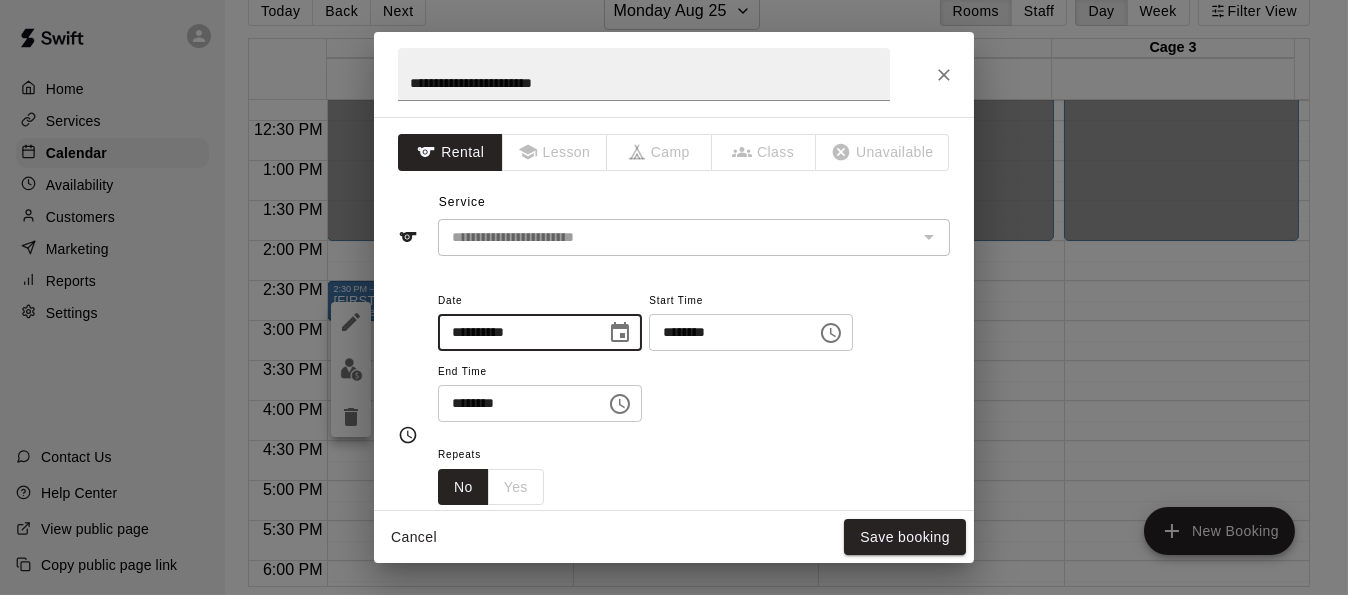 click on "**********" at bounding box center [515, 332] 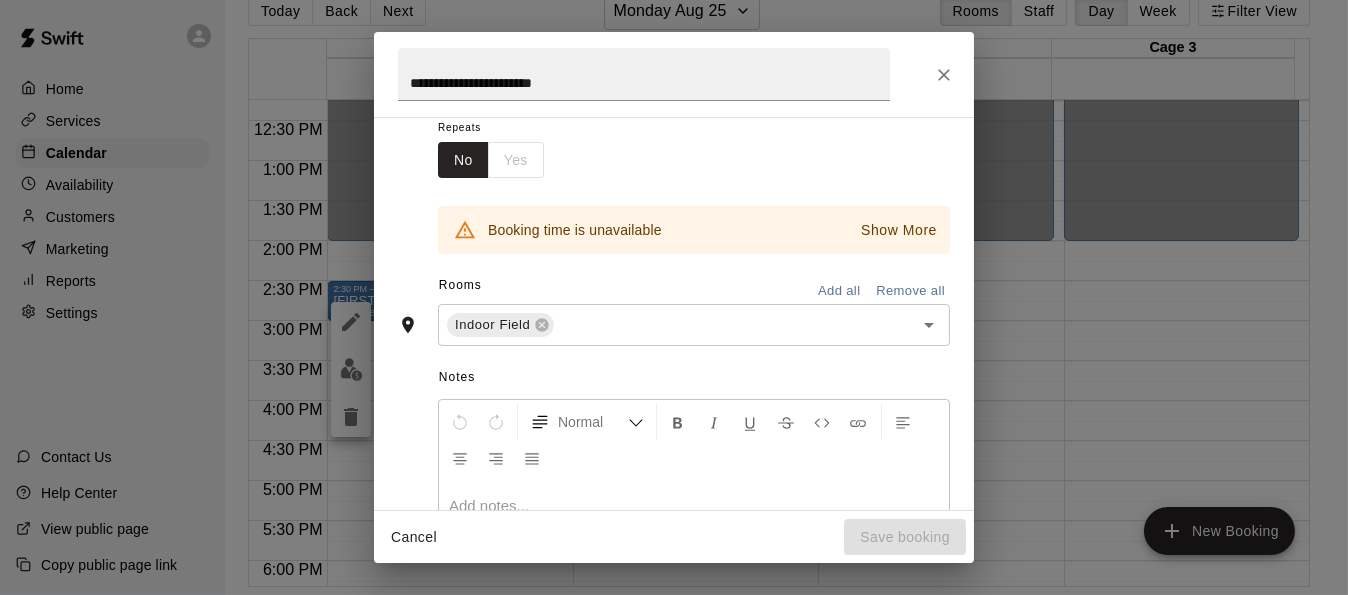 scroll, scrollTop: 188, scrollLeft: 0, axis: vertical 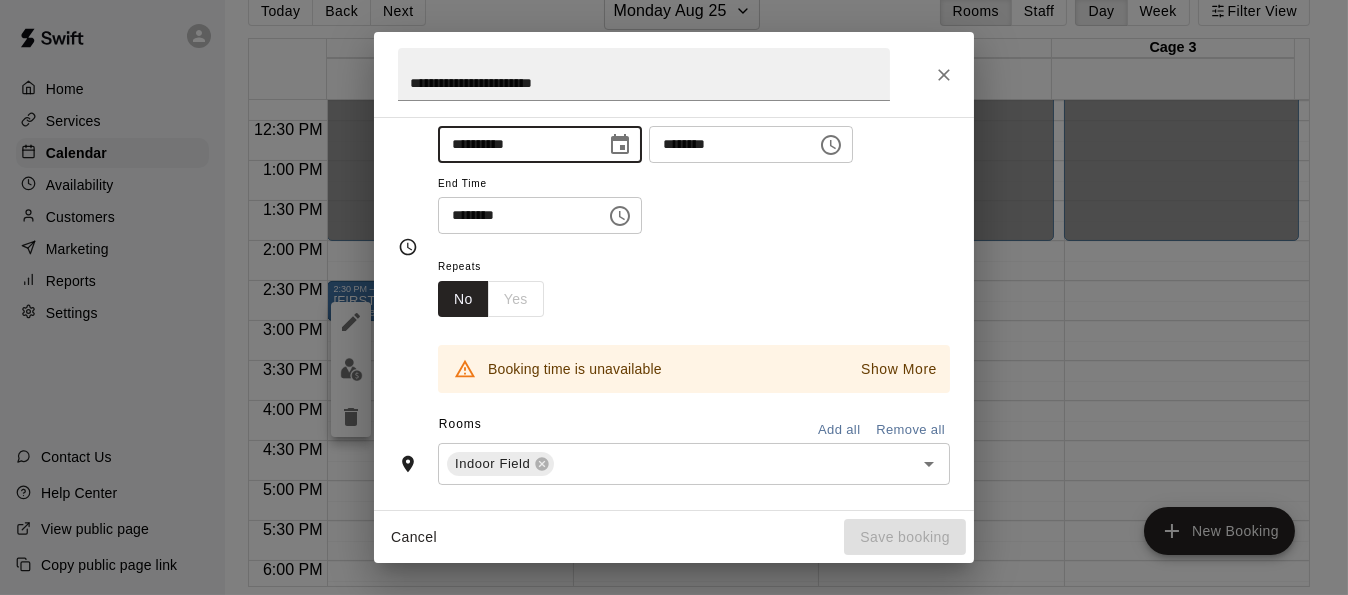 type on "**********" 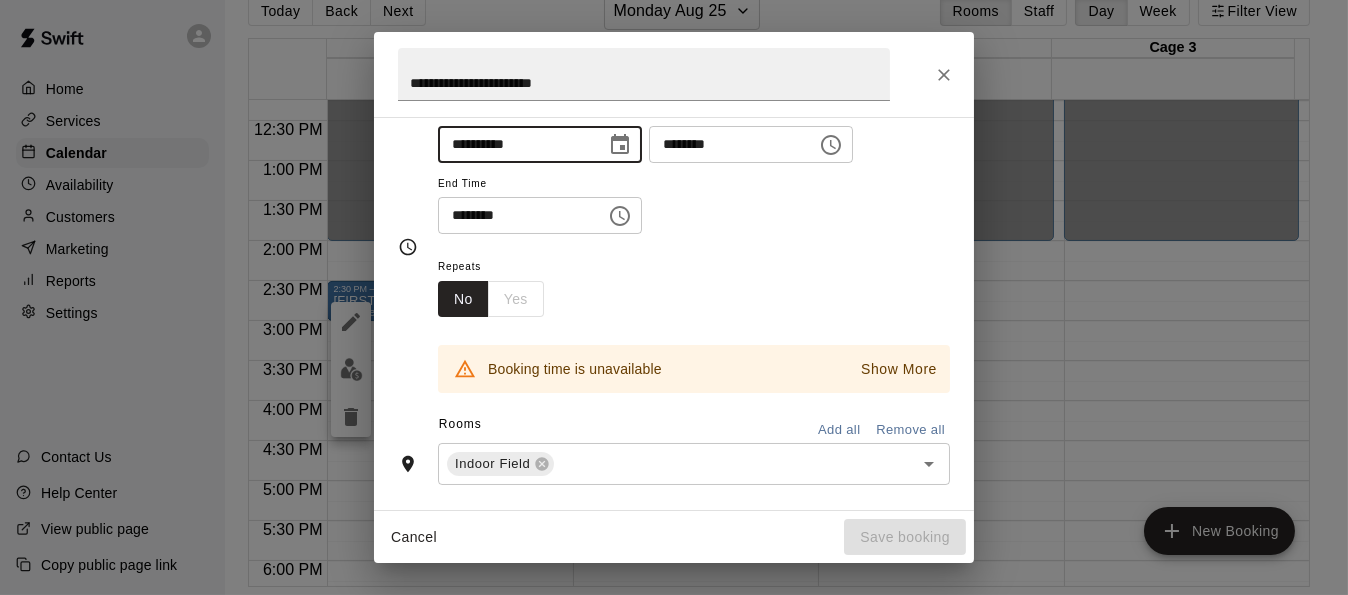 click on "Show More" at bounding box center (899, 369) 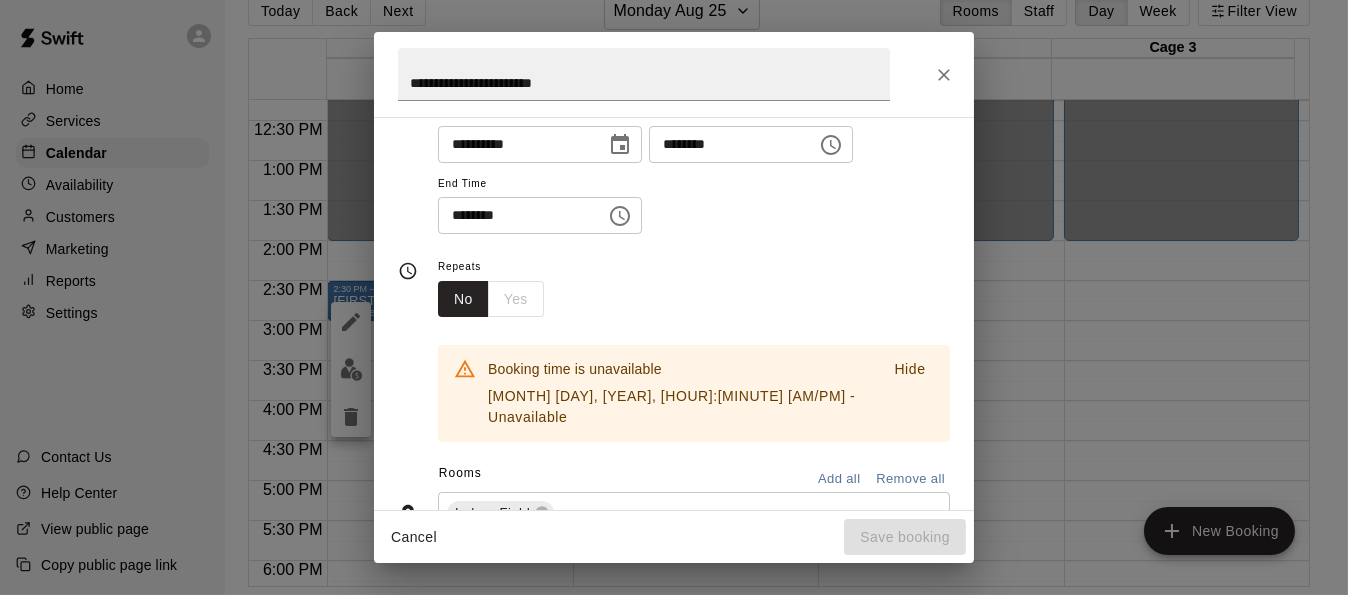 scroll, scrollTop: 202, scrollLeft: 0, axis: vertical 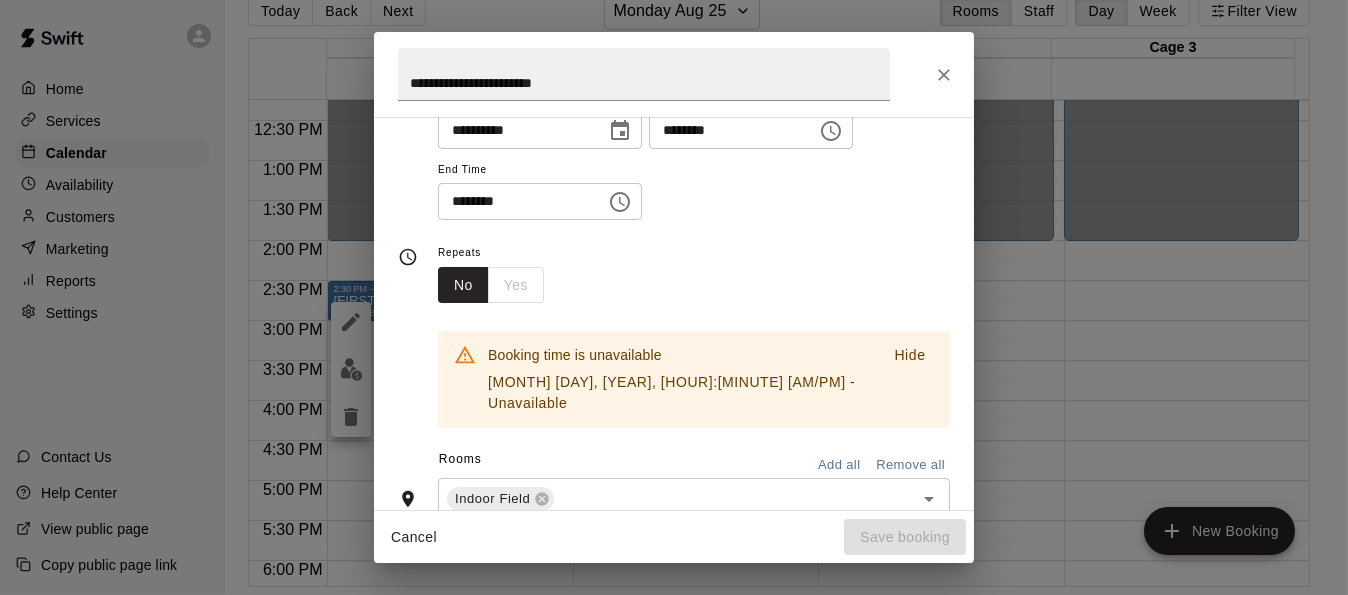 click on "Hide" at bounding box center (902, 379) 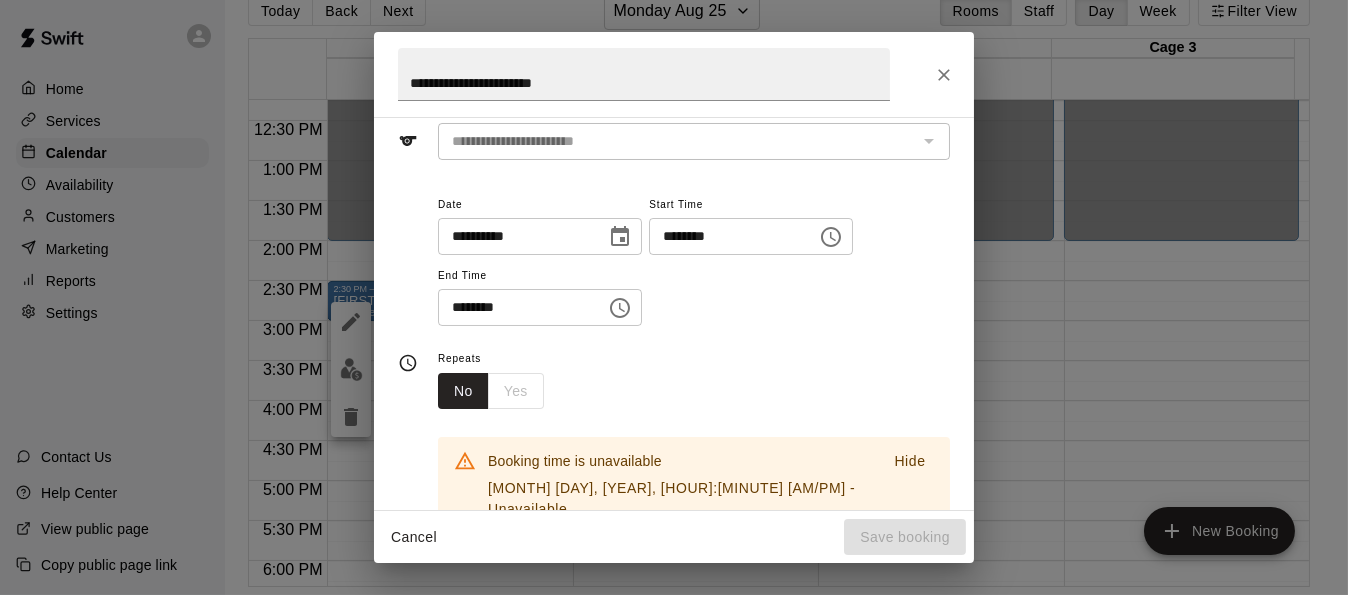 scroll, scrollTop: 44, scrollLeft: 0, axis: vertical 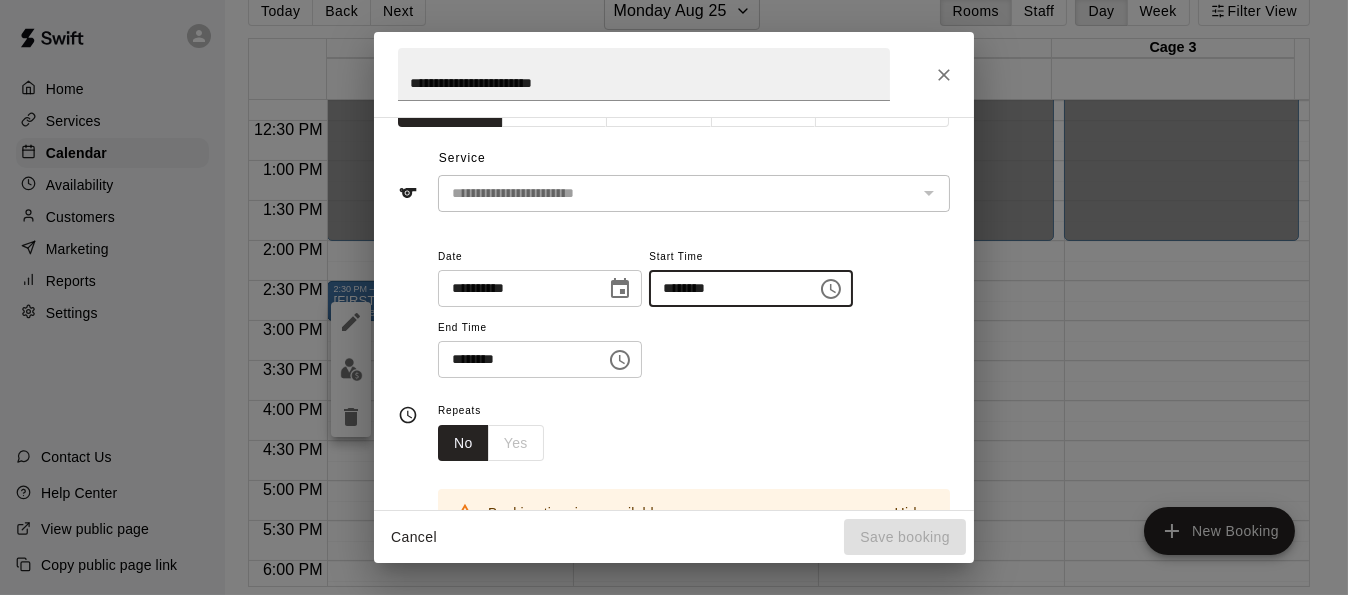 click on "********" at bounding box center [726, 288] 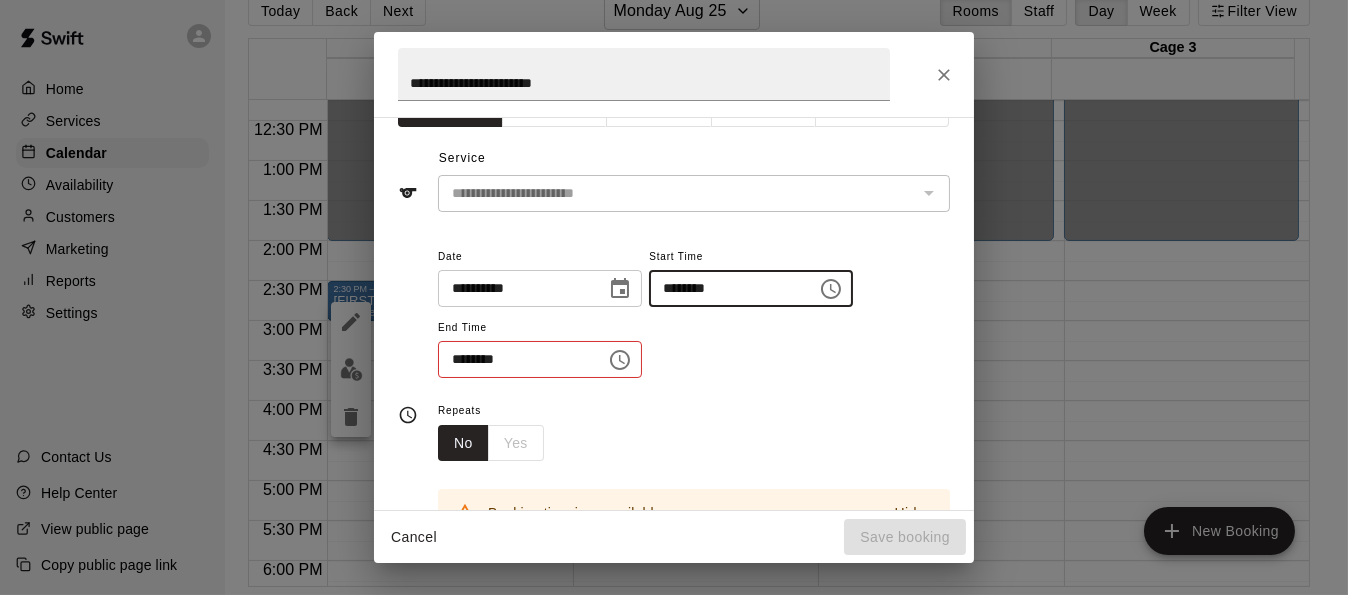 type on "********" 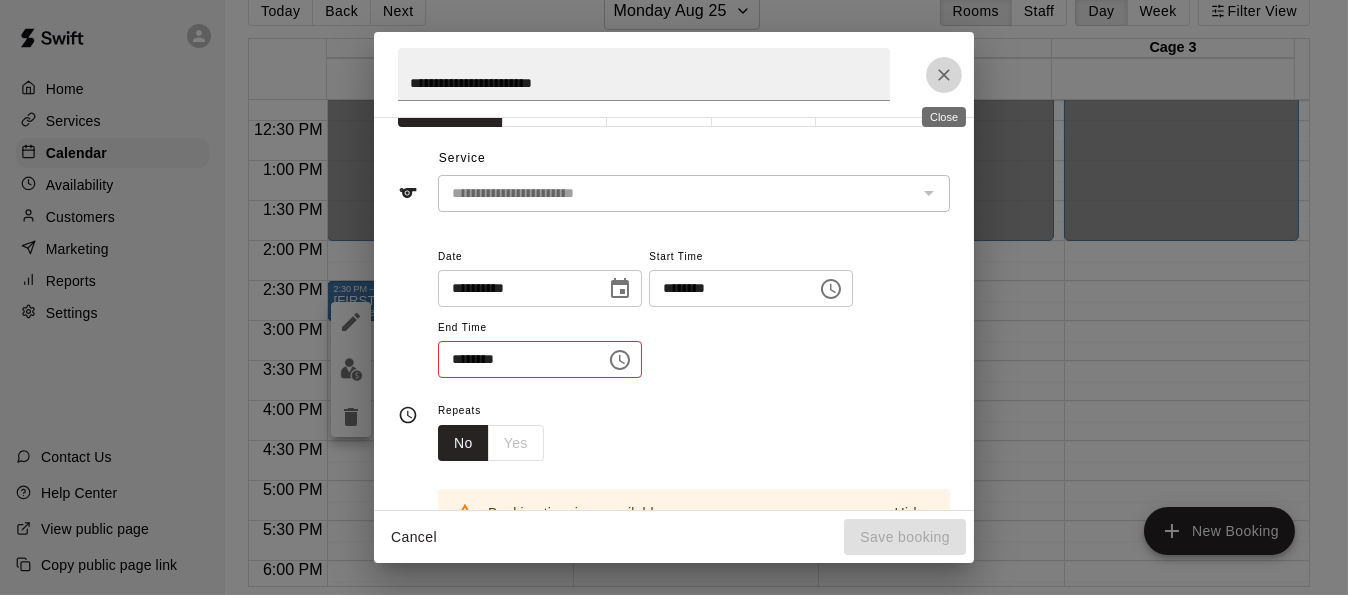 click at bounding box center (944, 75) 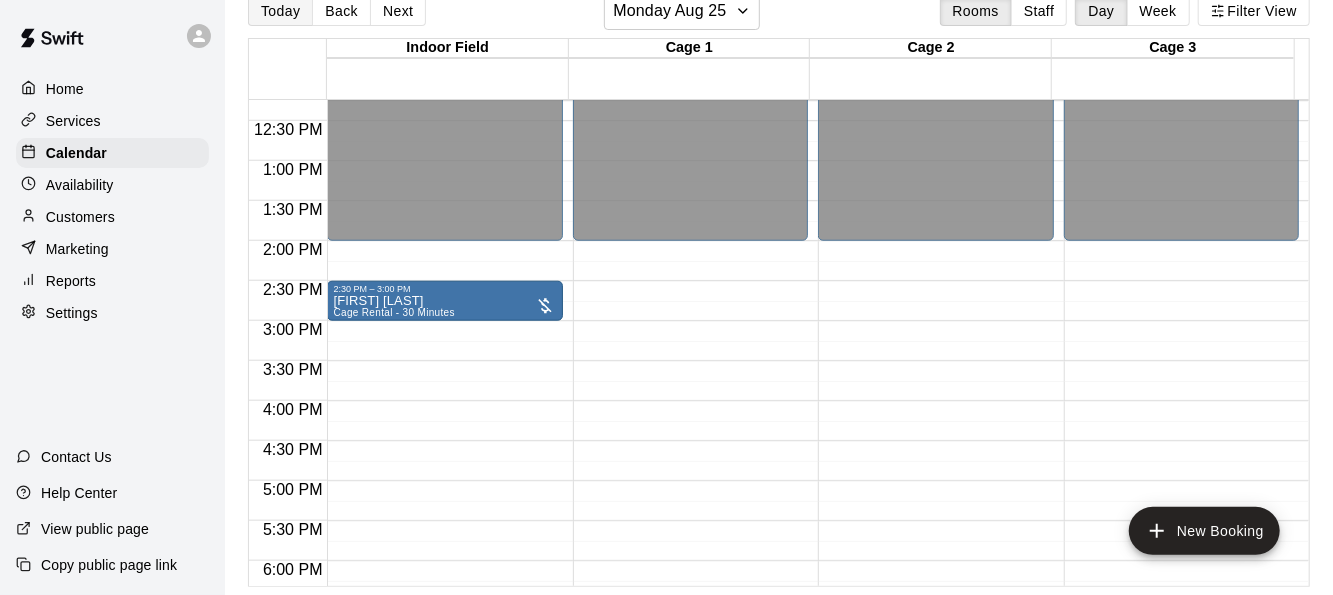 click on "Today" at bounding box center (280, 11) 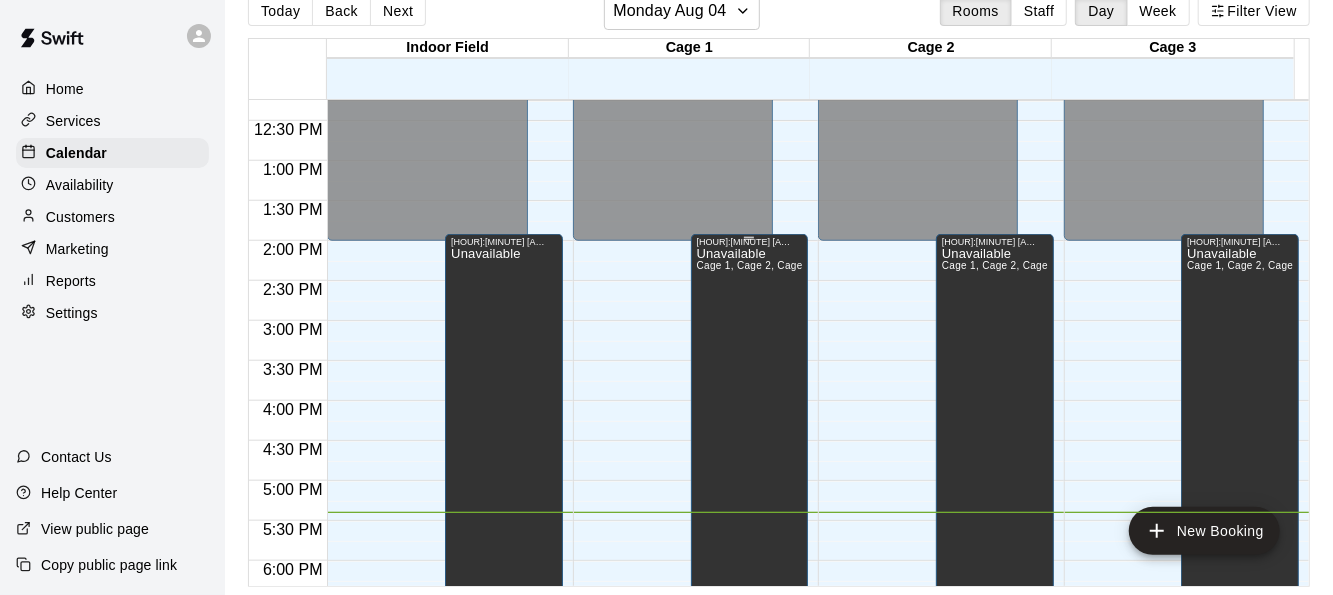 click on "Unavailable Cage 1, Cage 2, Cage 3, Indoor Field" at bounding box center (750, 544) 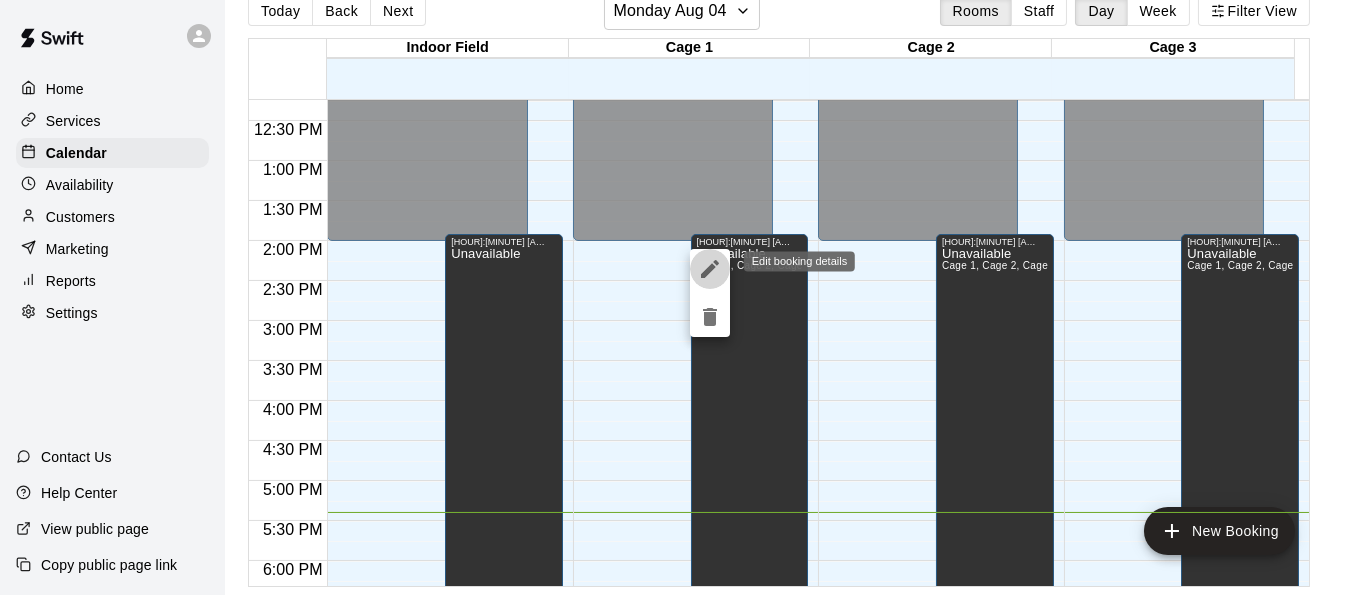 click 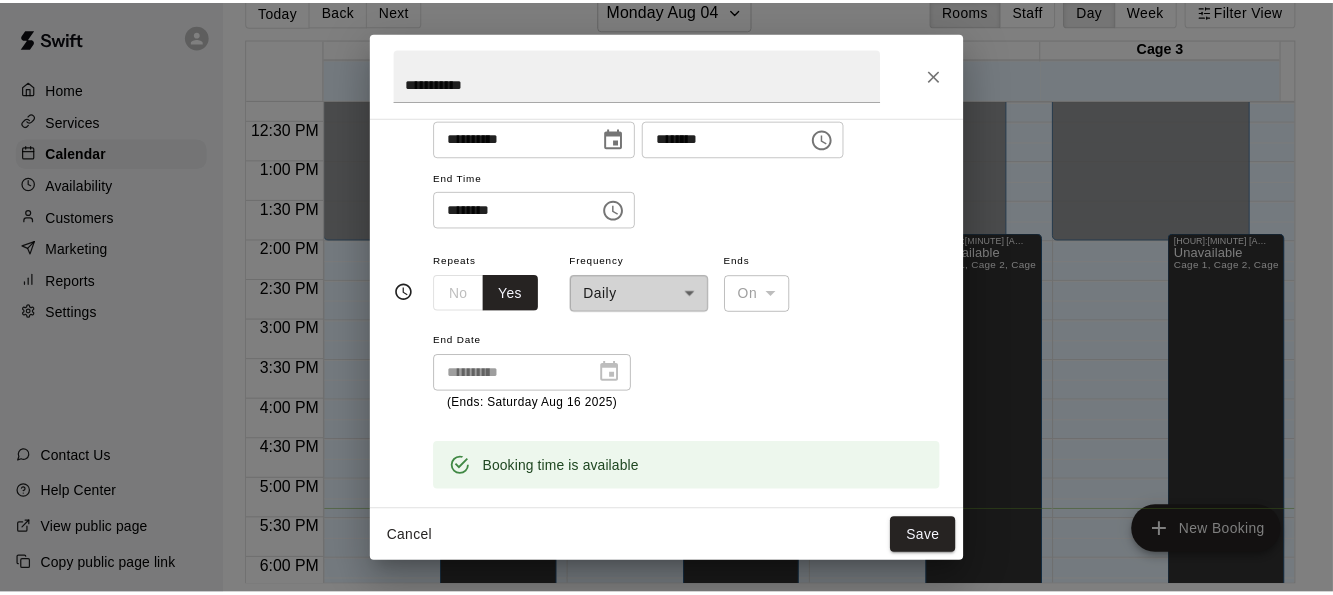 scroll, scrollTop: 0, scrollLeft: 0, axis: both 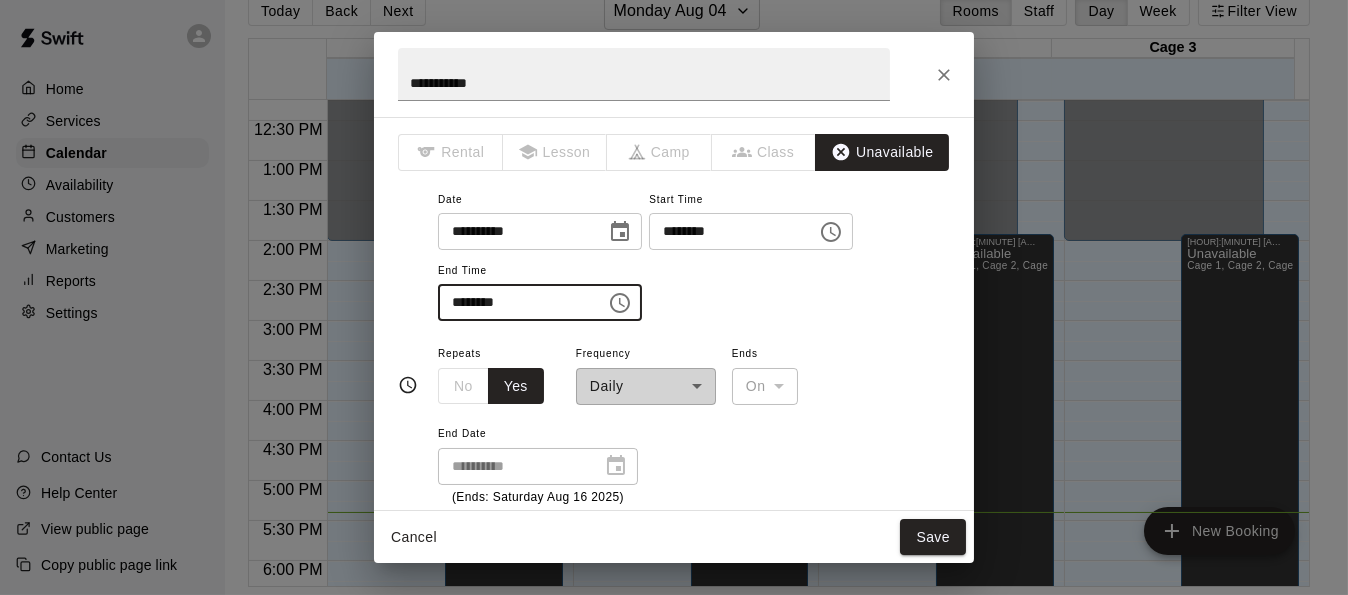 drag, startPoint x: 532, startPoint y: 304, endPoint x: 555, endPoint y: 294, distance: 25.079872 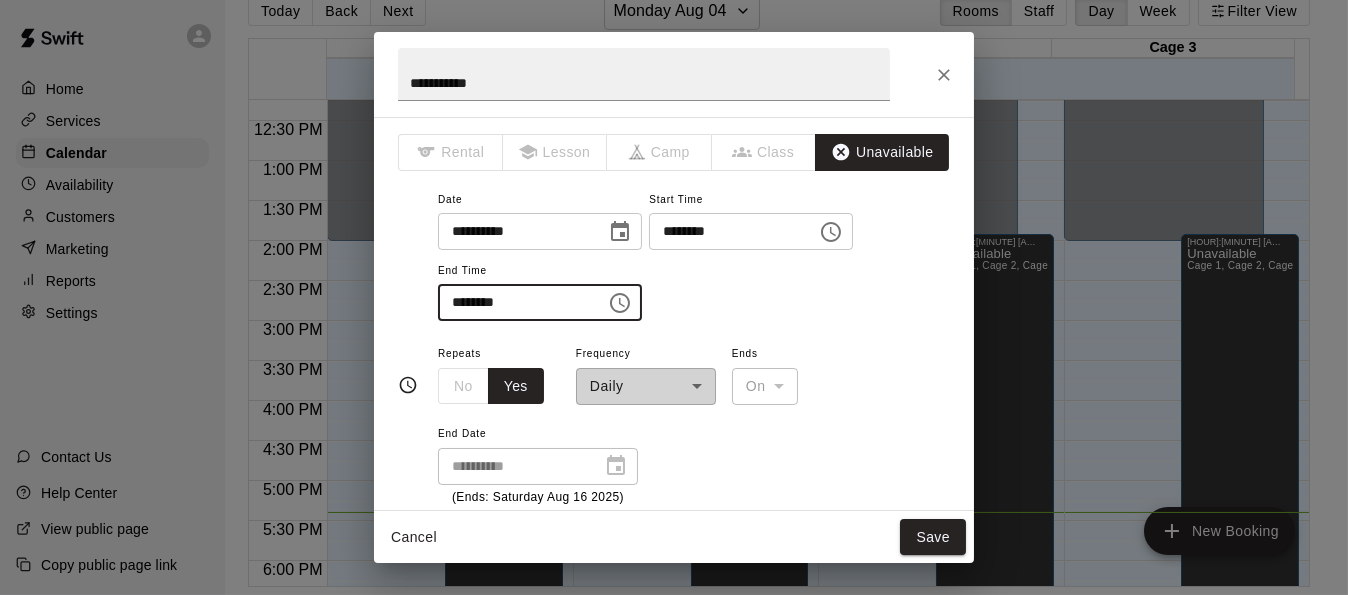 click on "Cancel" at bounding box center (414, 537) 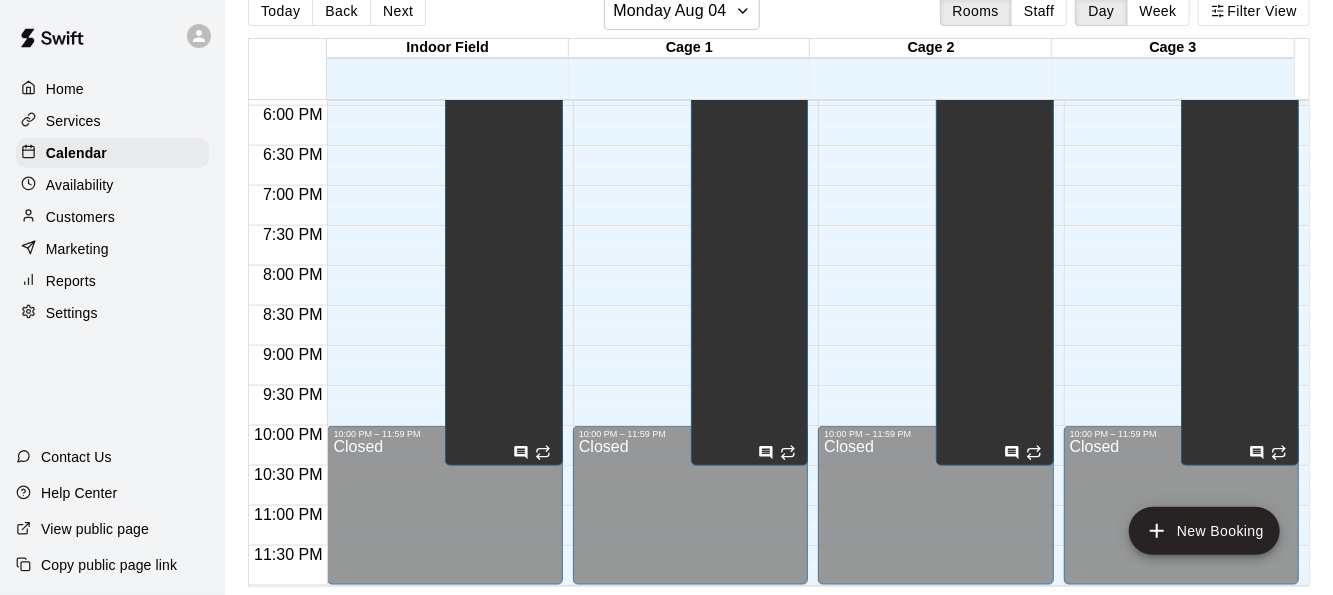 scroll, scrollTop: 950, scrollLeft: 0, axis: vertical 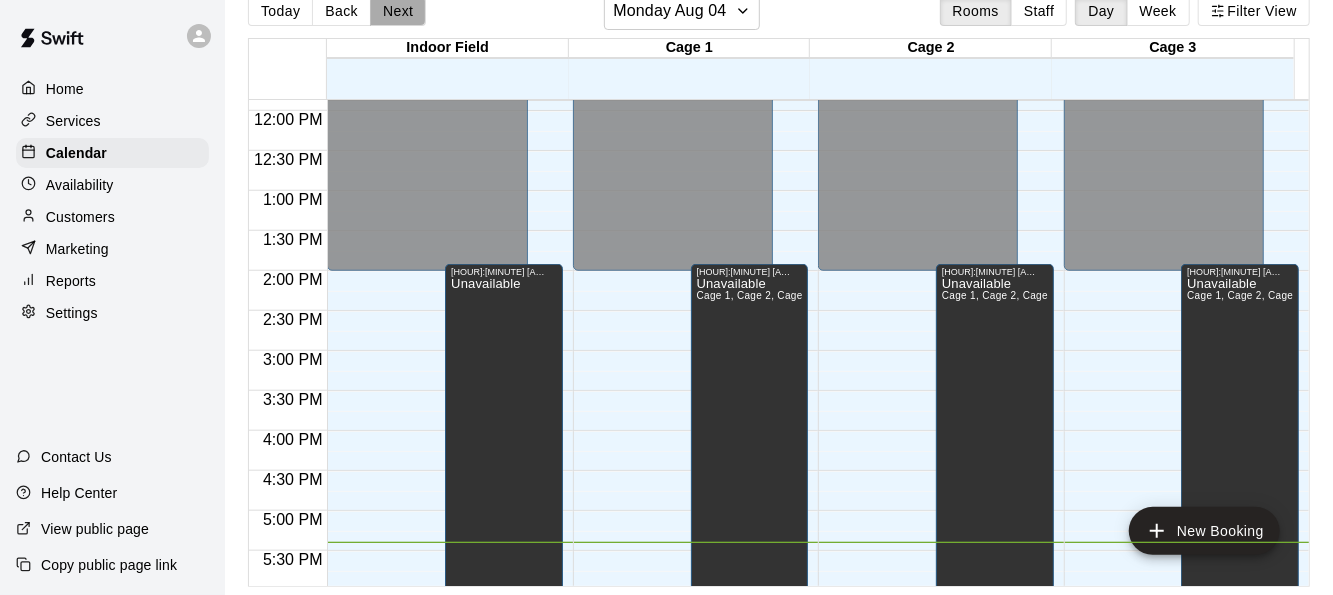 click on "Next" at bounding box center [398, 11] 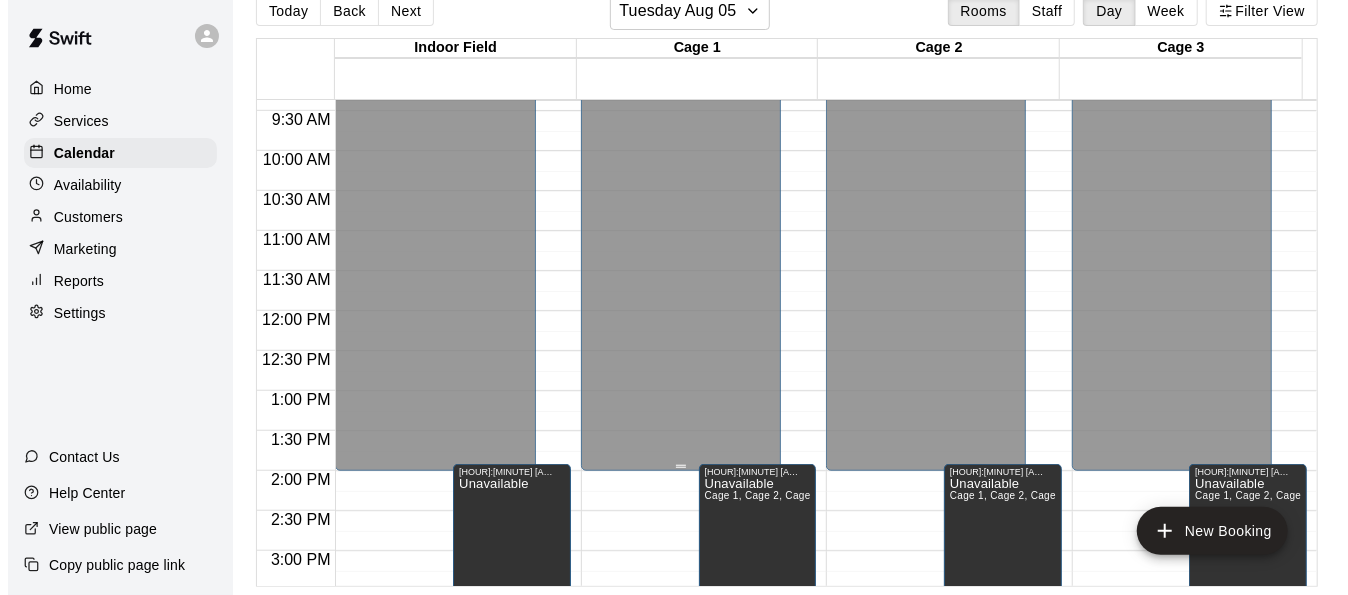 scroll, scrollTop: 750, scrollLeft: 0, axis: vertical 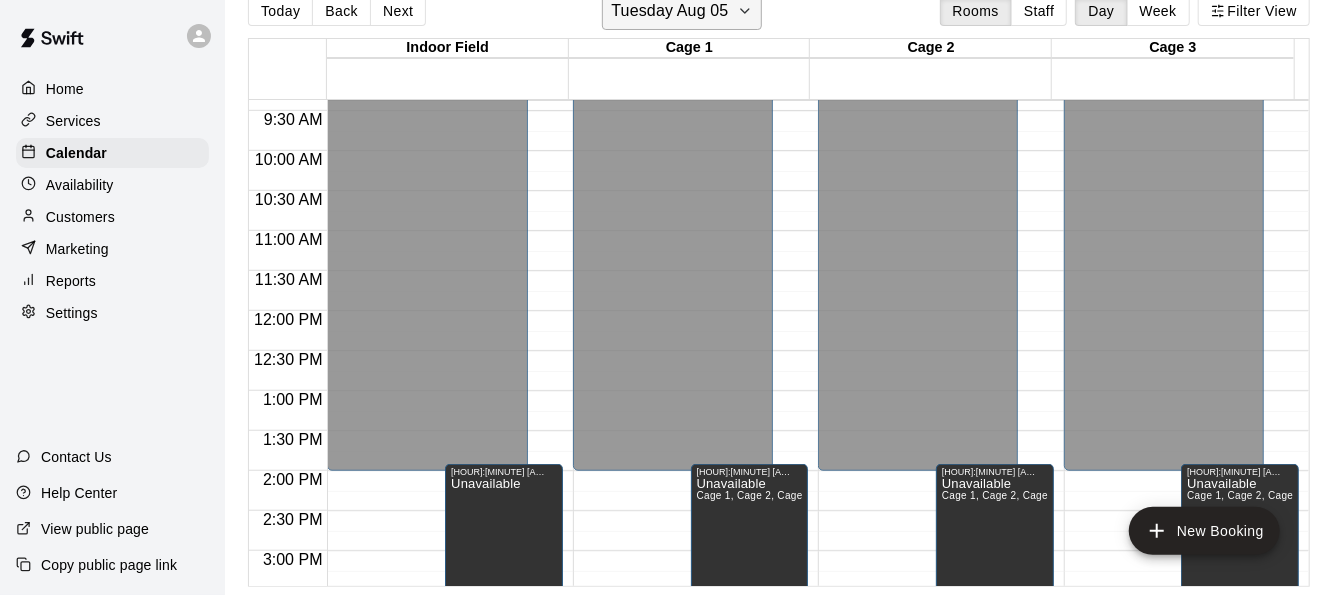 click on "Tuesday Aug 05" at bounding box center [669, 11] 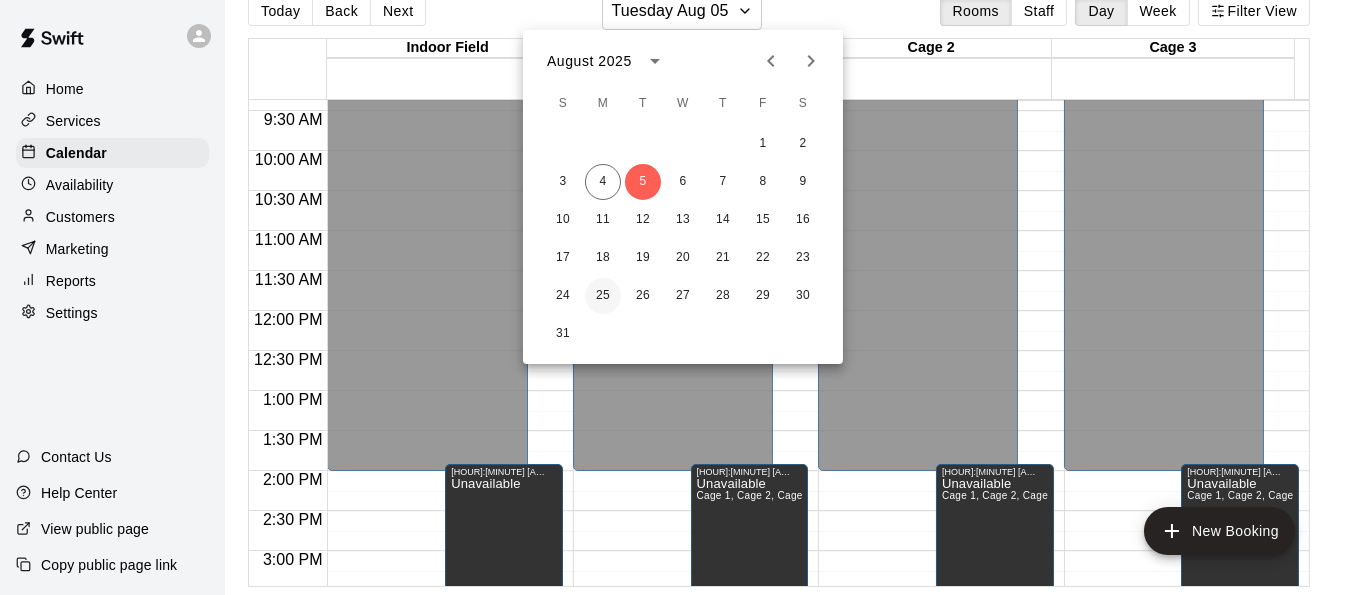 click on "25" at bounding box center (603, 296) 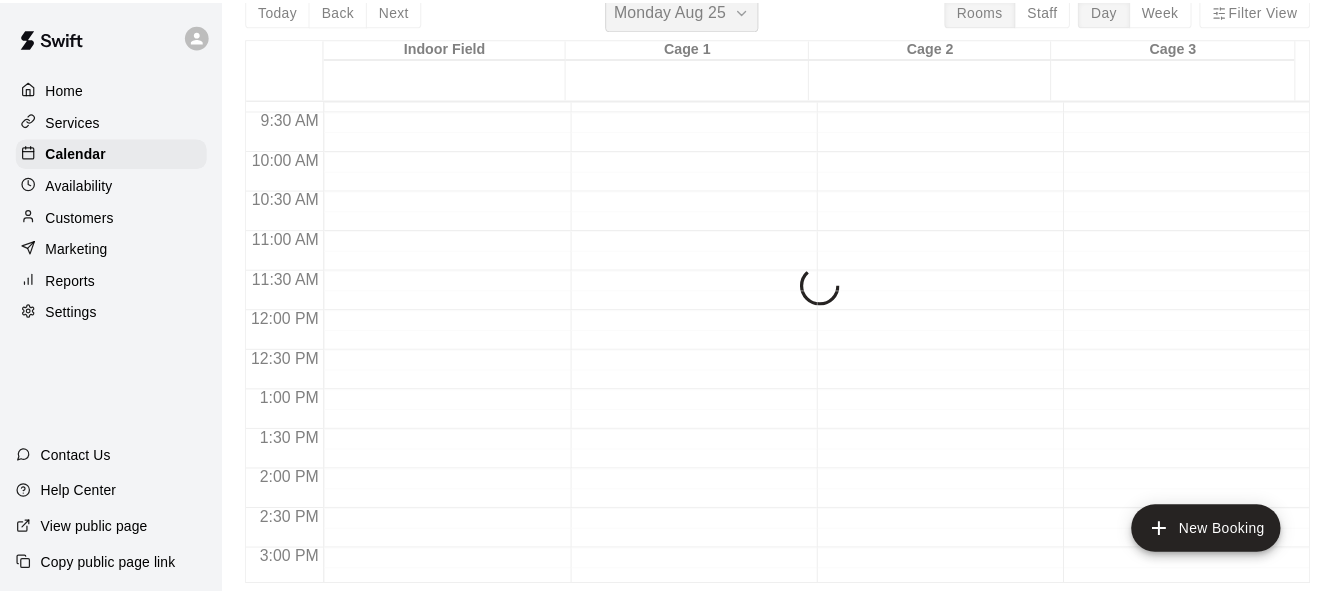 scroll, scrollTop: 23, scrollLeft: 0, axis: vertical 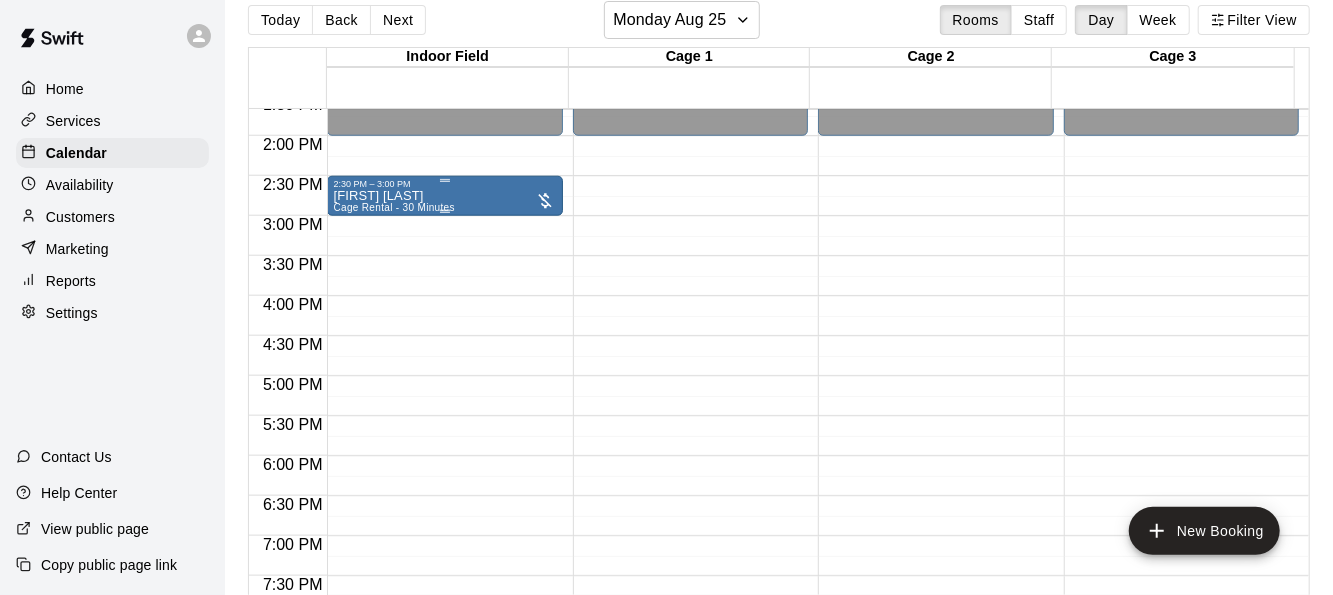 click on "[FIRST] [LAST] Cage Rental - 30 Minutes" at bounding box center (393, 486) 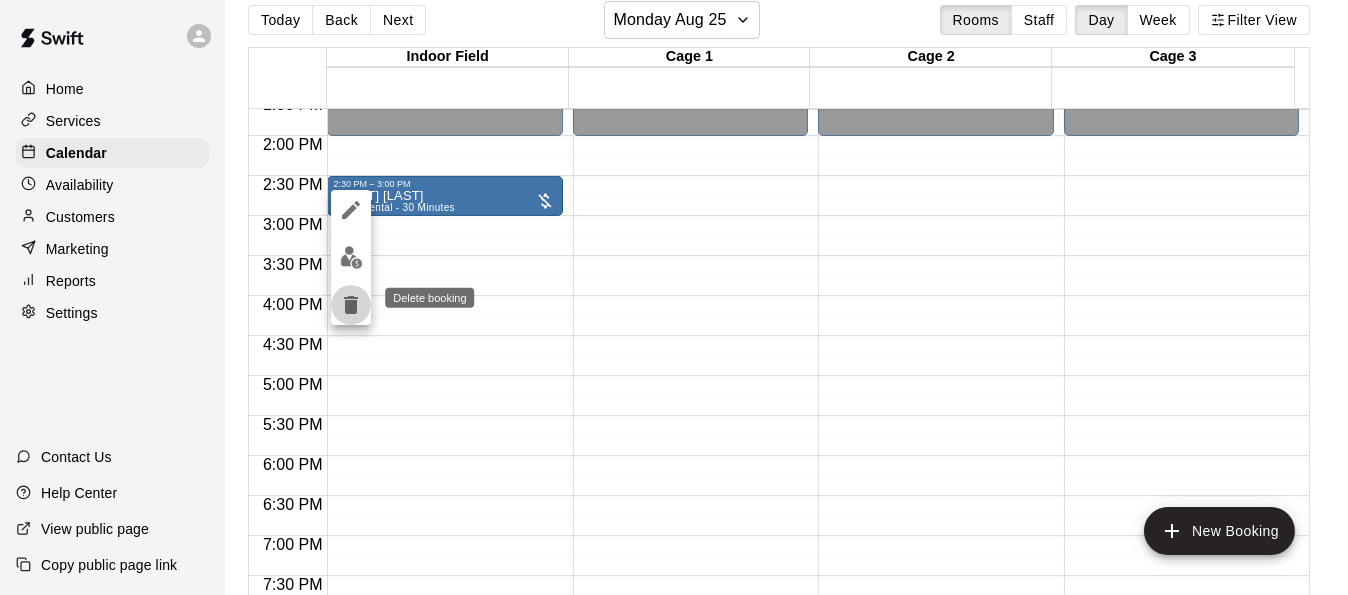 click 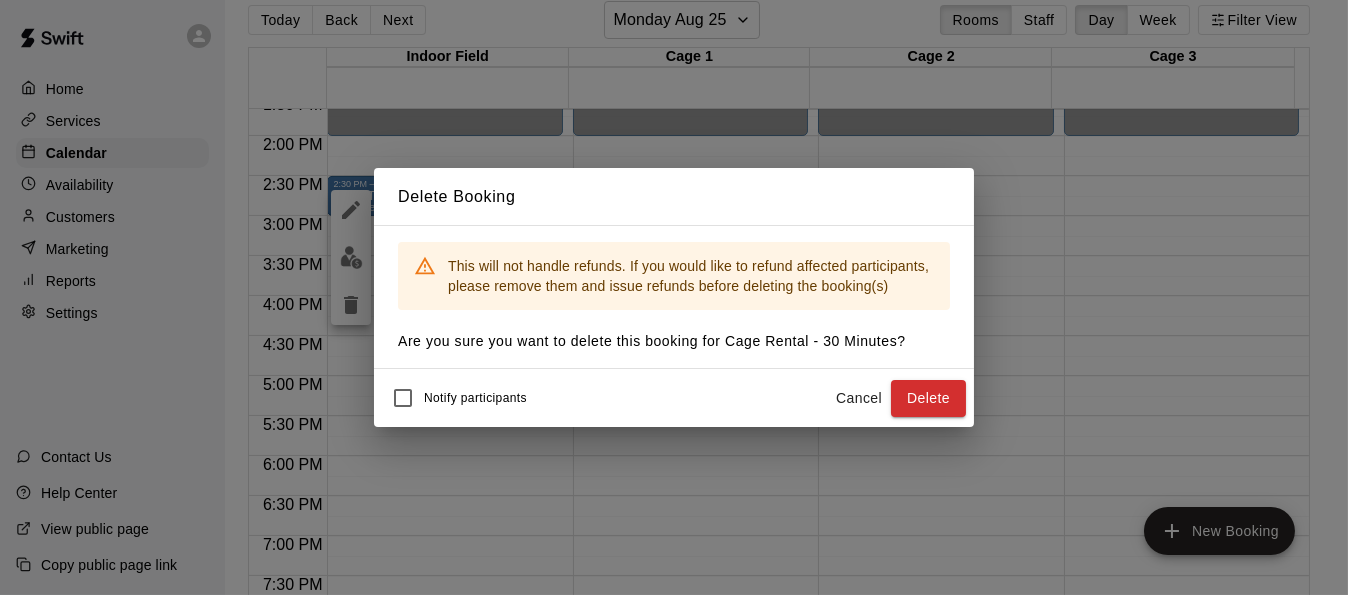 click on "Cancel" at bounding box center [859, 398] 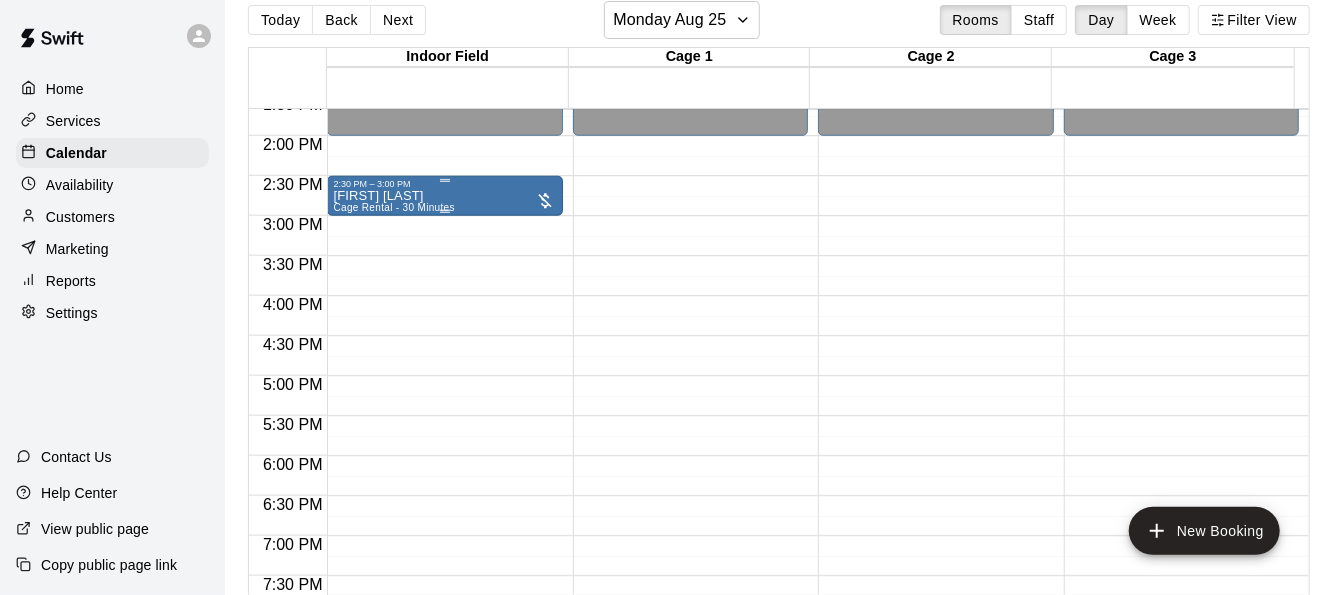click on "Cage Rental - 30 Minutes" at bounding box center (393, 207) 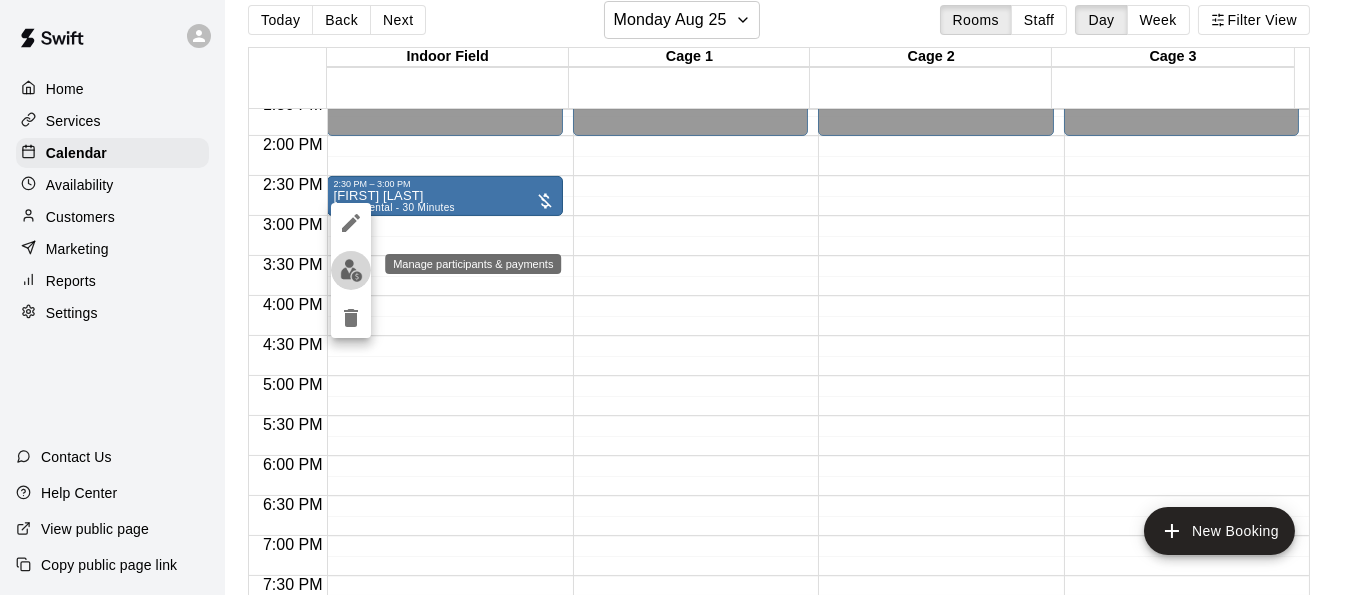 click at bounding box center (351, 270) 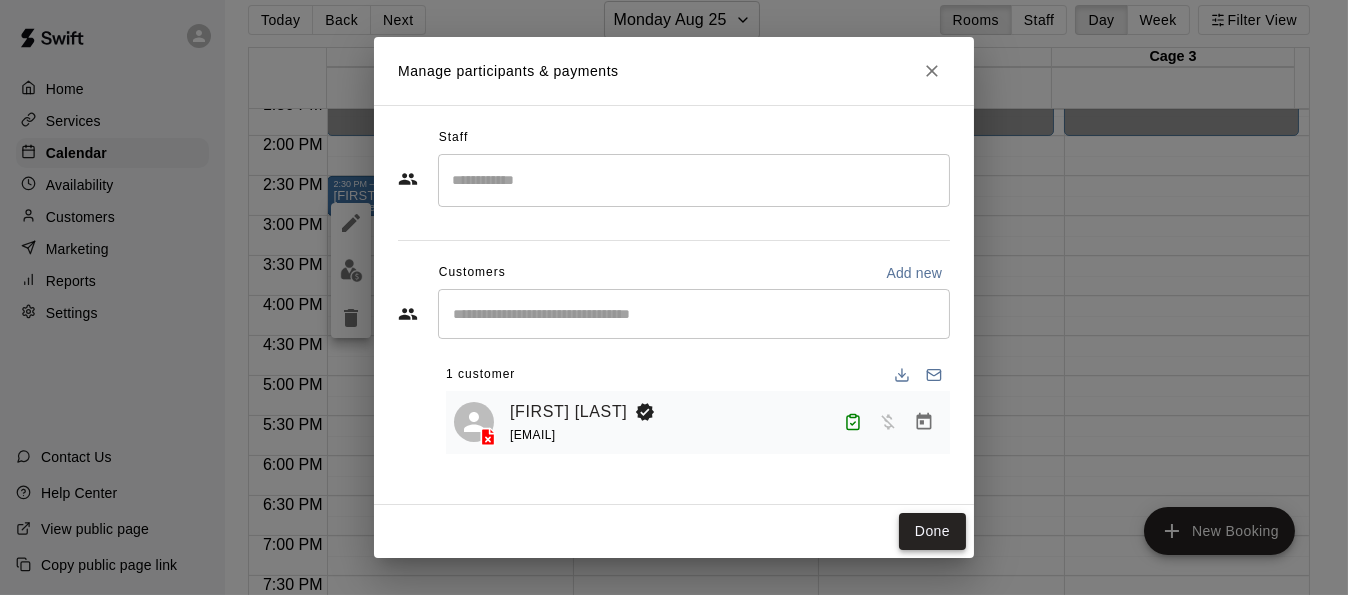 click on "Done" at bounding box center [932, 531] 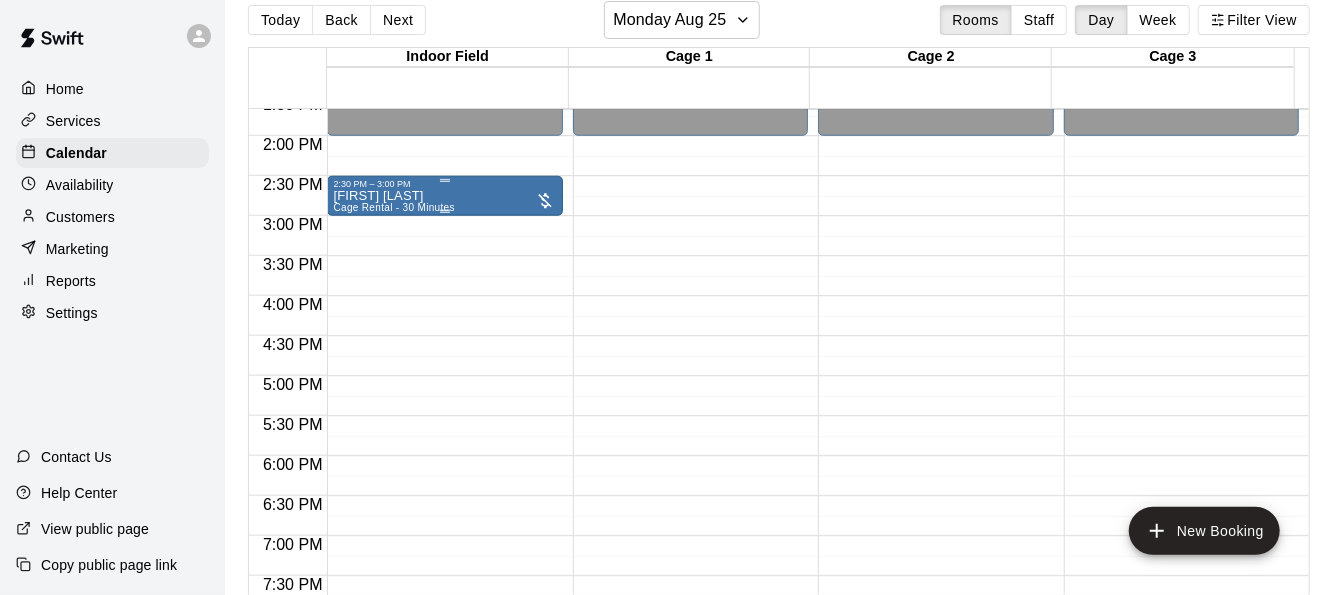 click on "2:30 PM – 3:00 PM" at bounding box center [444, 184] 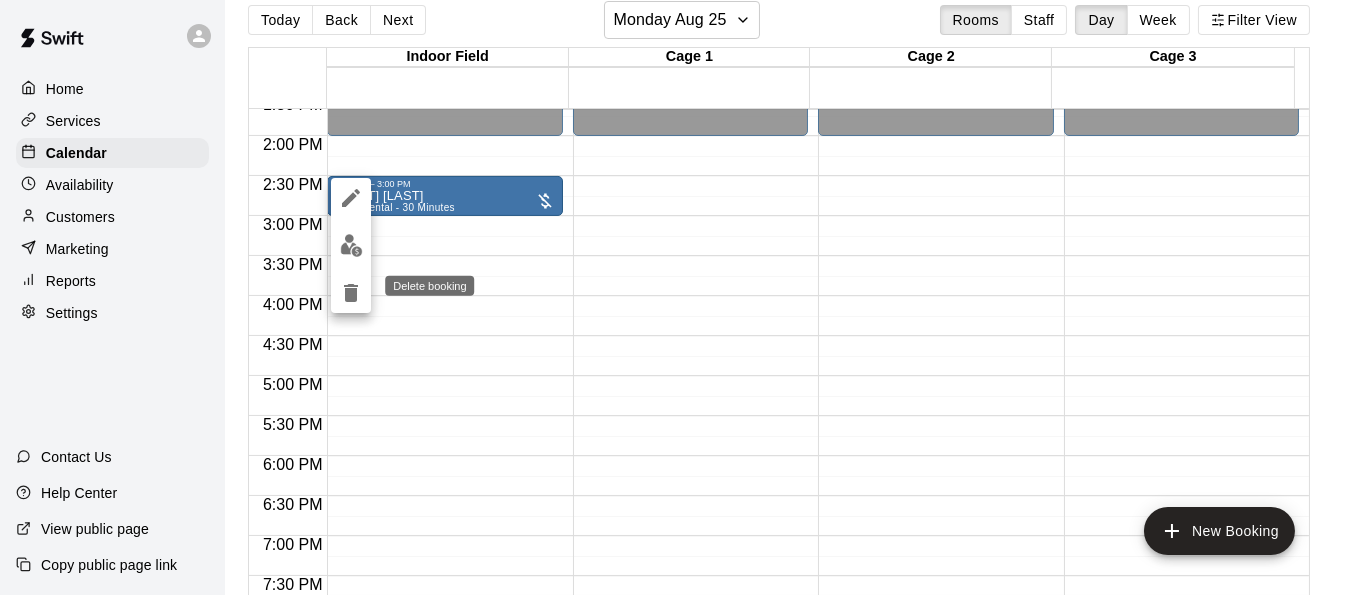 click 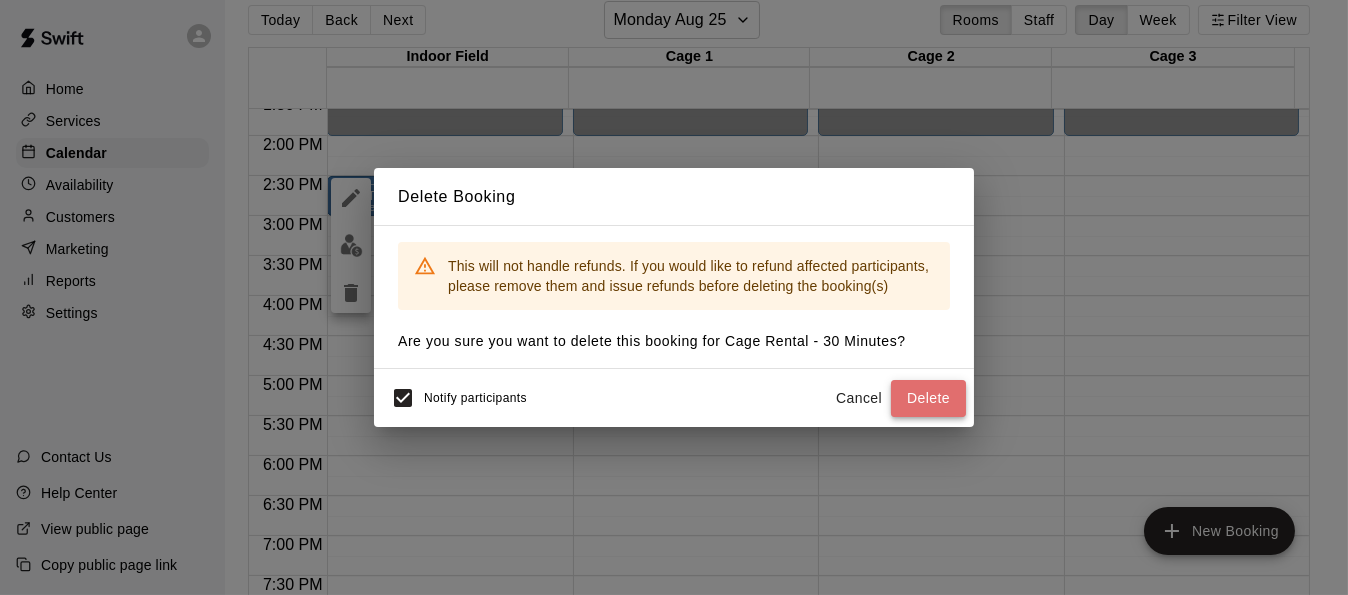 click on "Delete" at bounding box center (928, 398) 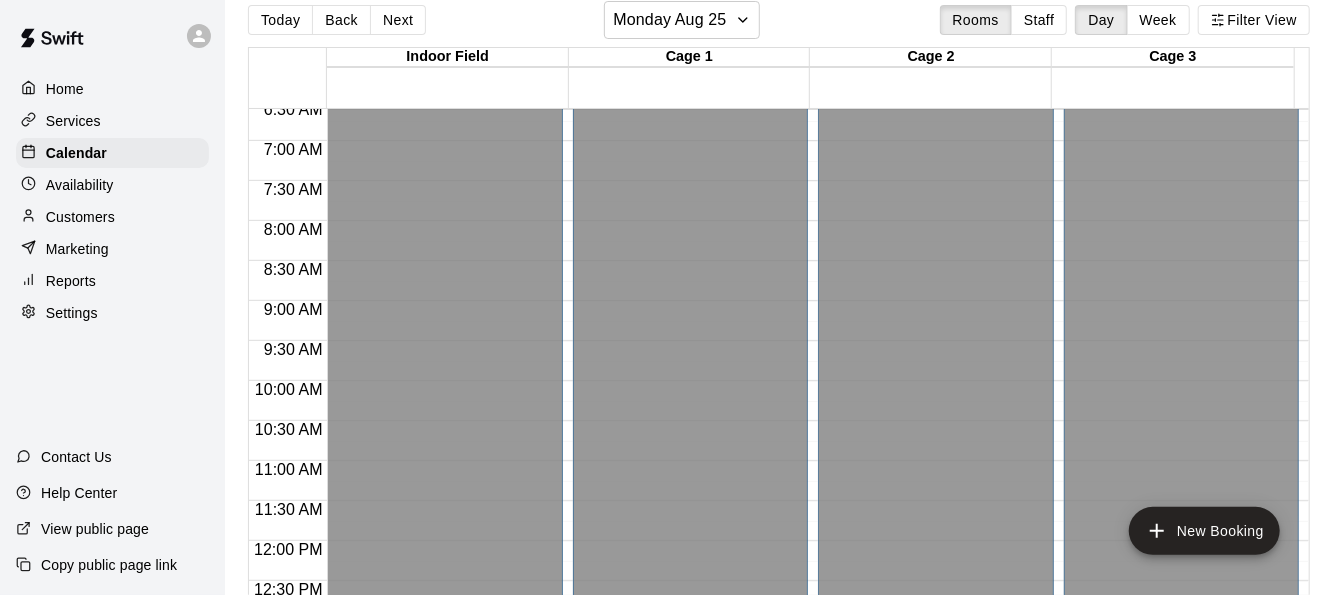 scroll, scrollTop: 0, scrollLeft: 0, axis: both 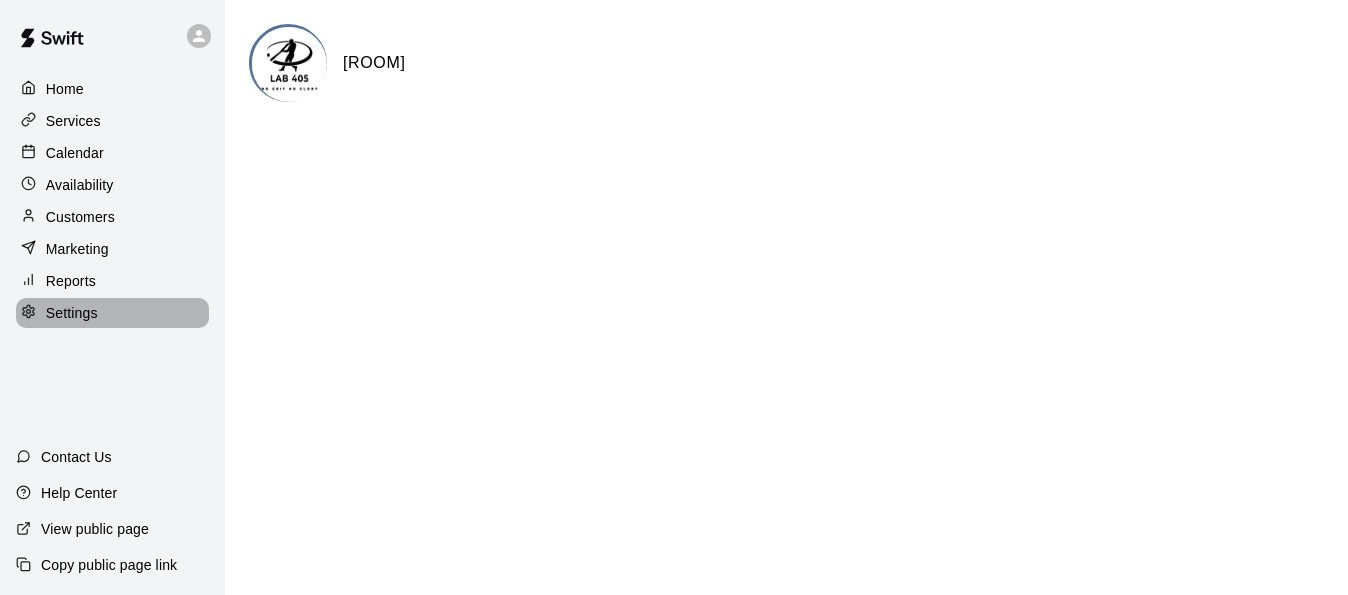 click on "Settings" at bounding box center [72, 313] 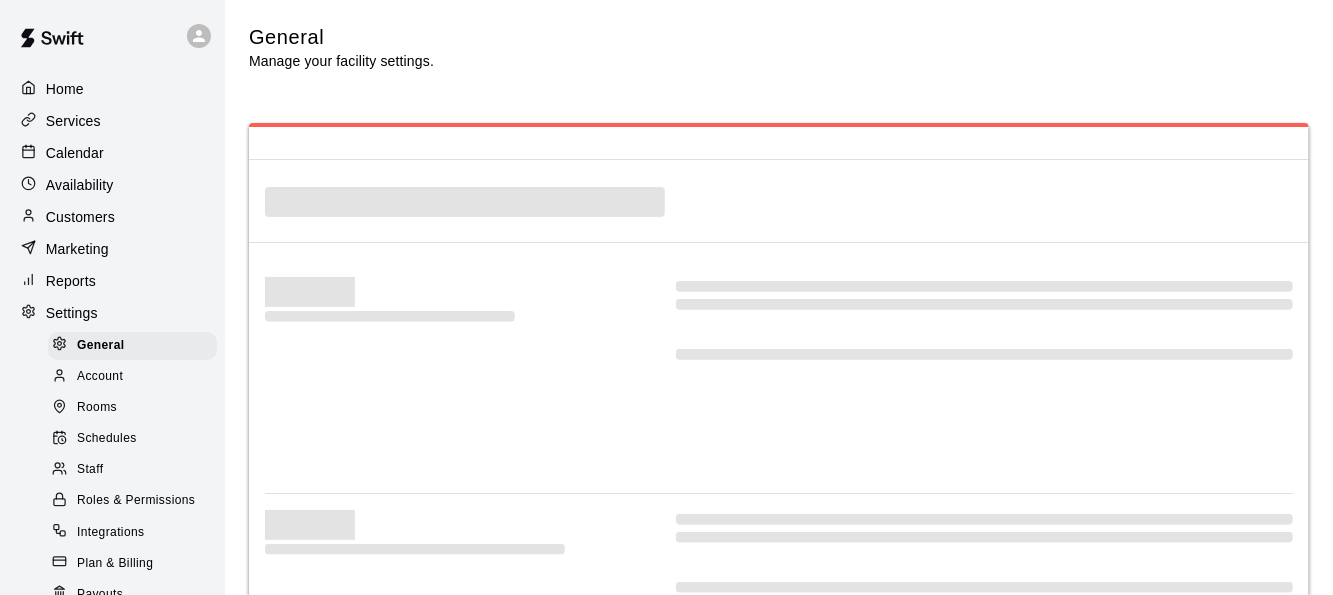 select on "**" 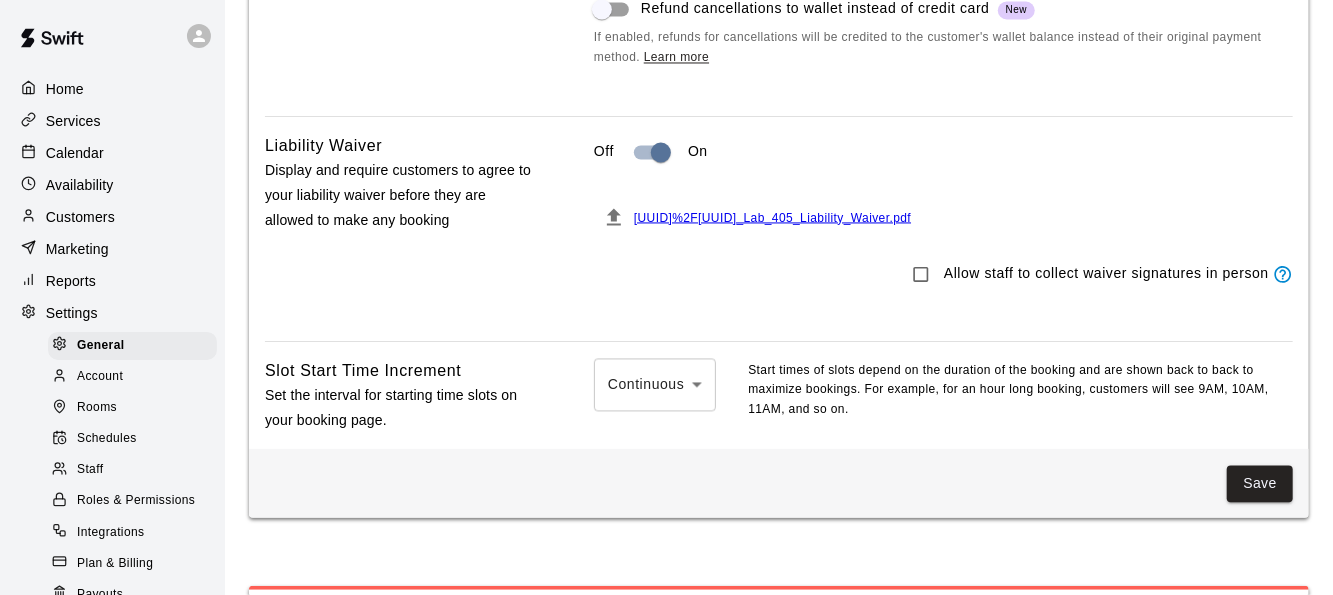 scroll, scrollTop: 2025, scrollLeft: 0, axis: vertical 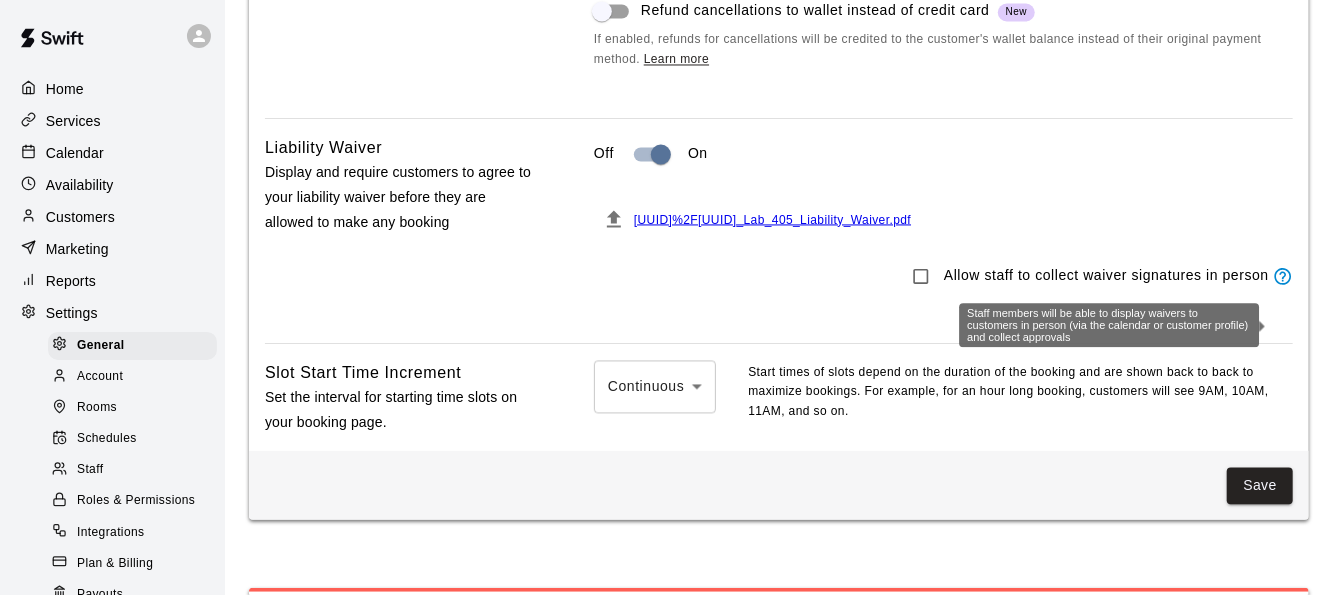 click 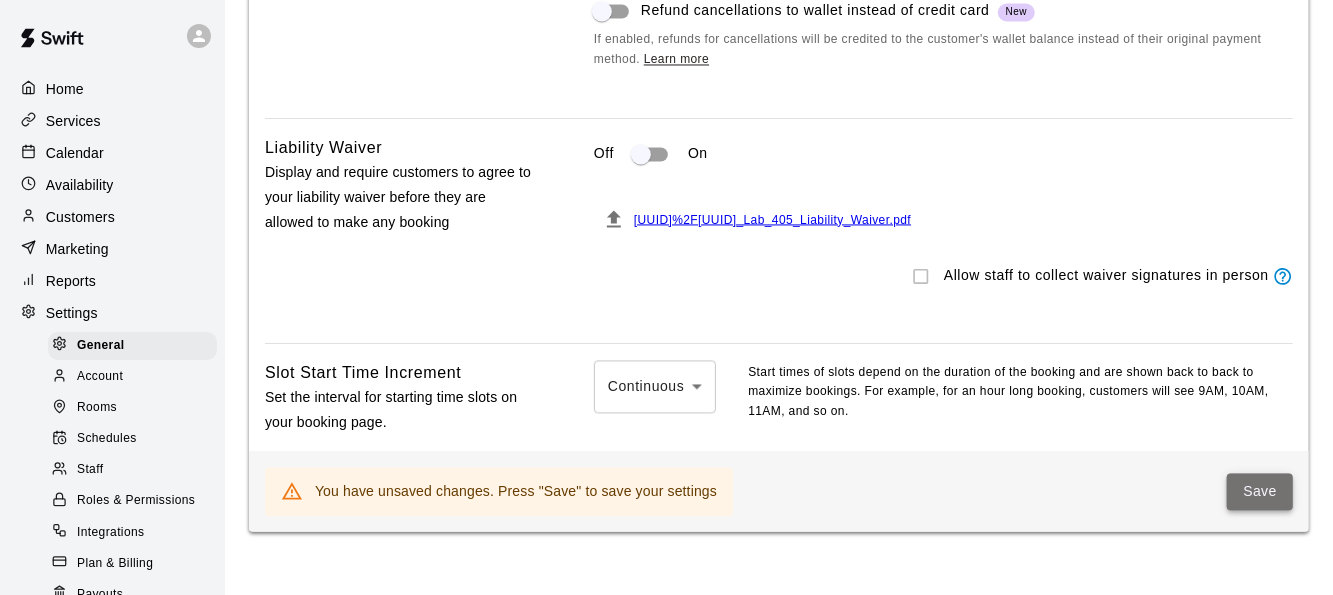 click on "Save" at bounding box center [1260, 491] 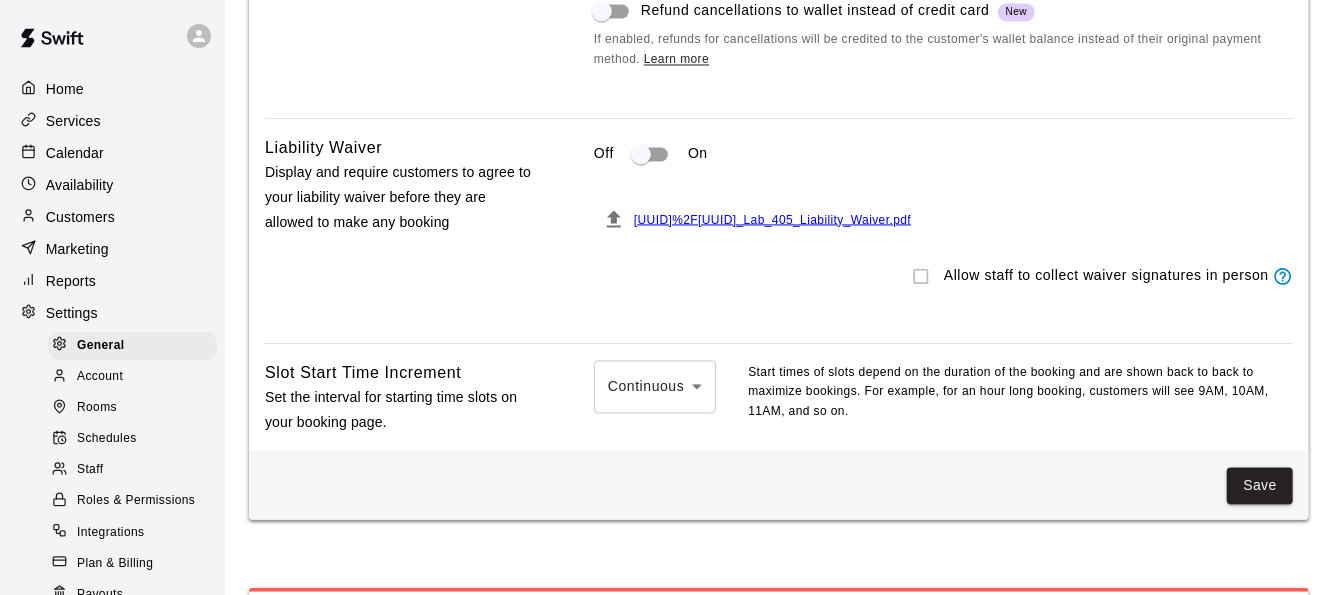 click on "Allow staff to collect waiver signatures in person" at bounding box center (943, 276) 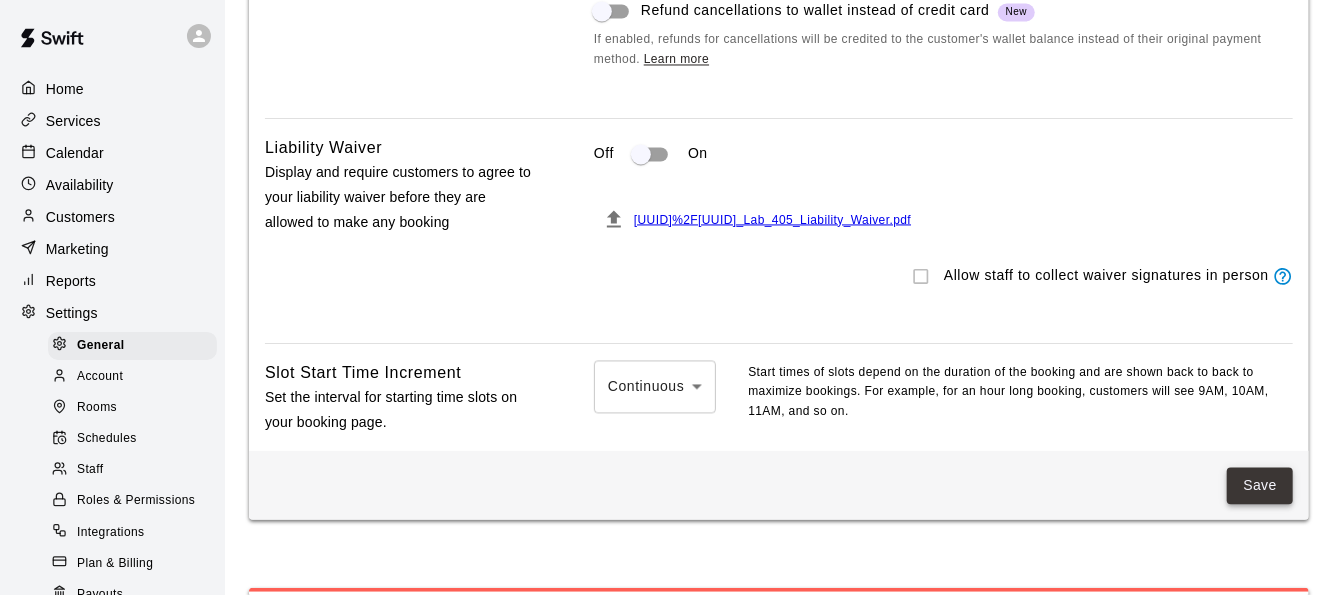 click on "Save" at bounding box center [1260, 485] 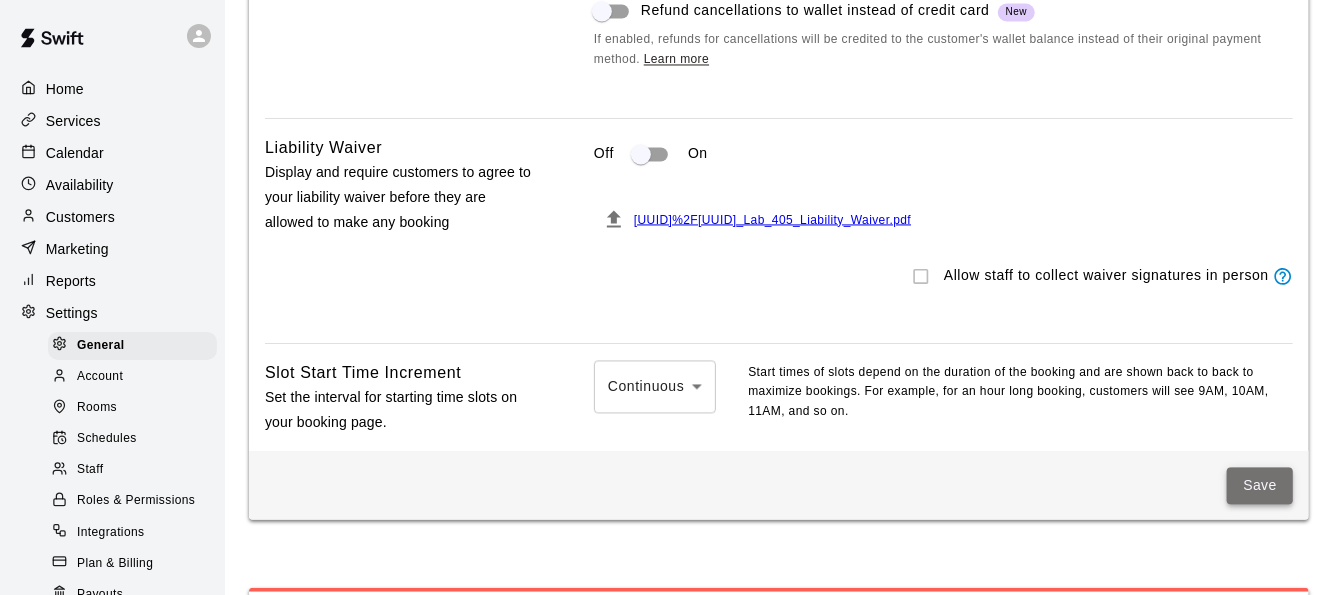 click on "Save" at bounding box center [1260, 485] 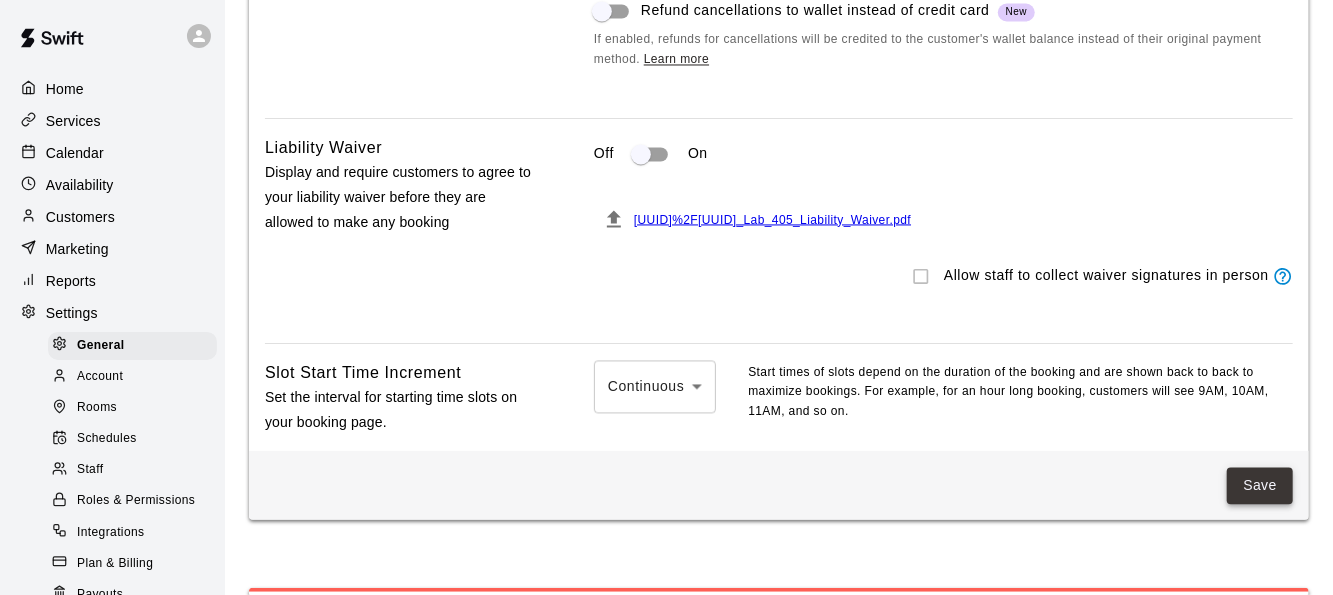 click on "Save" at bounding box center [1260, 485] 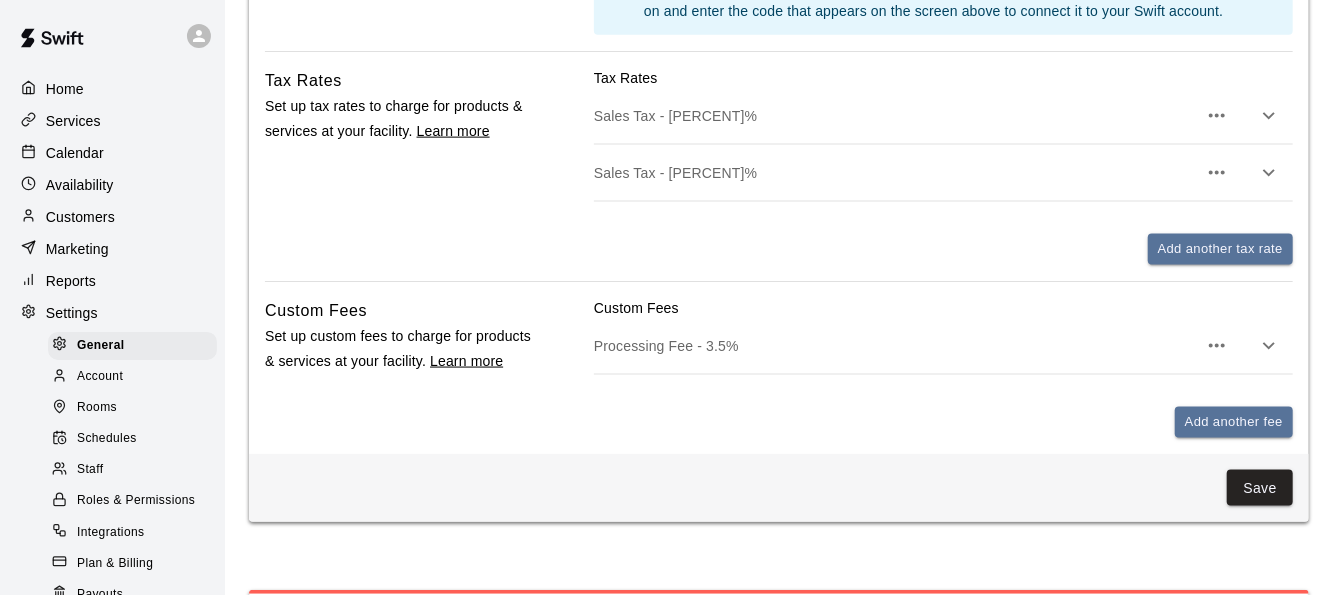 scroll, scrollTop: 1315, scrollLeft: 0, axis: vertical 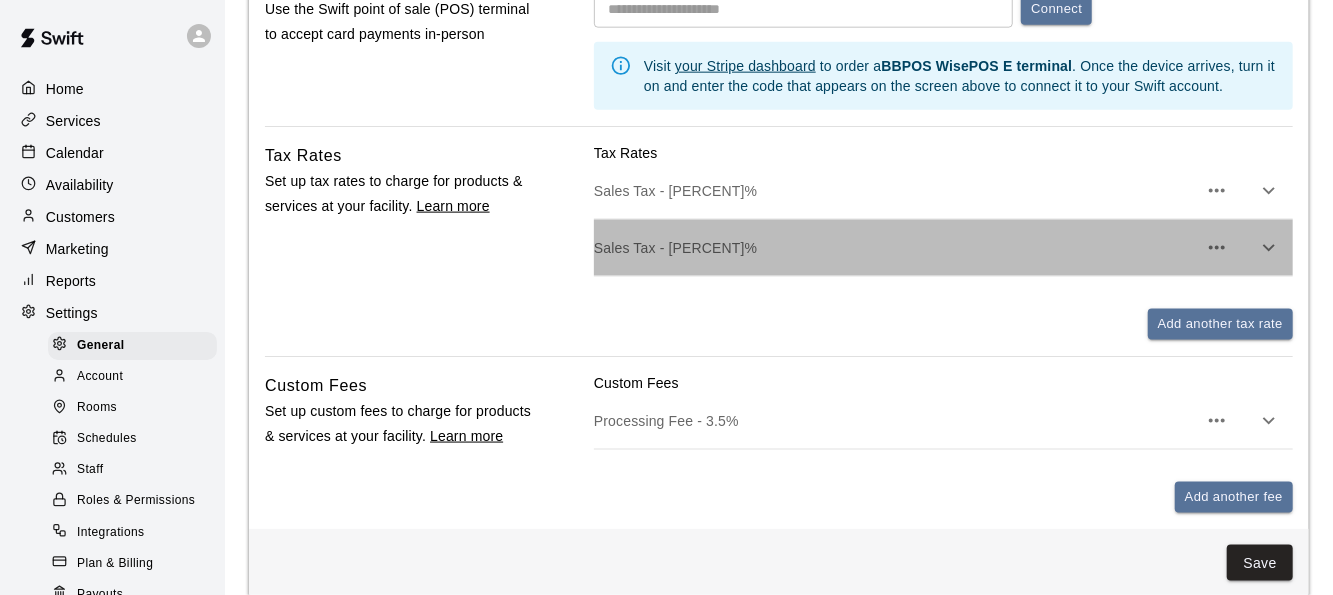 click on "Sales Tax - 9.75%" at bounding box center (895, 248) 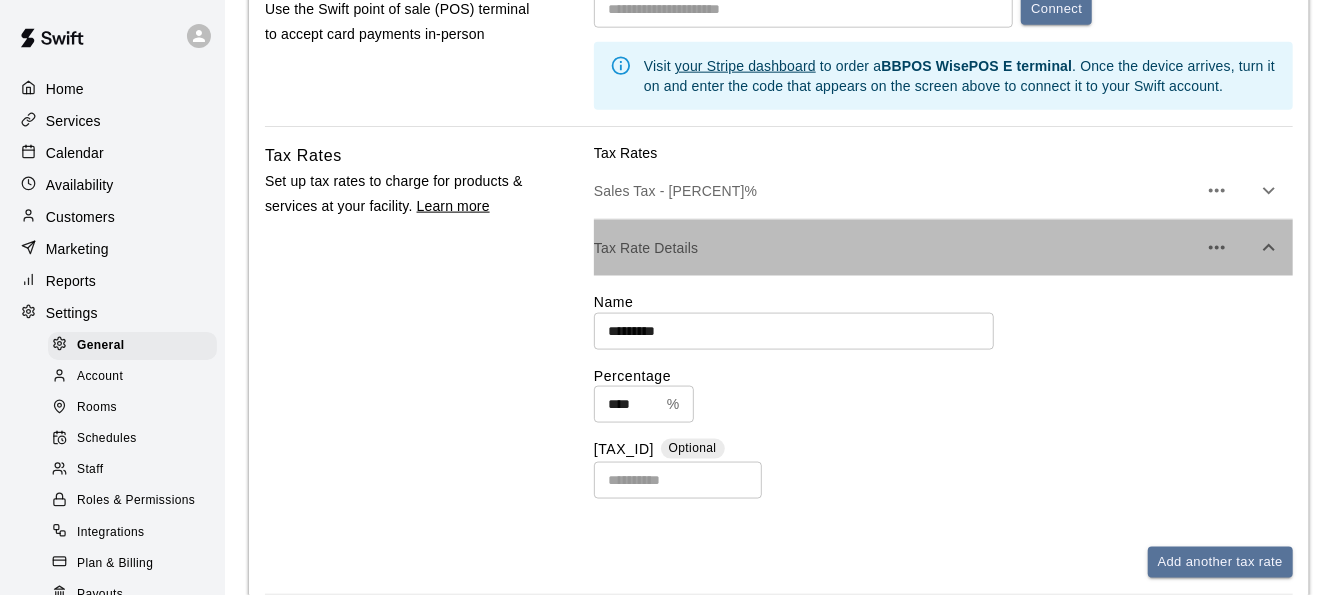 click on "Tax Rate Details" at bounding box center [943, 248] 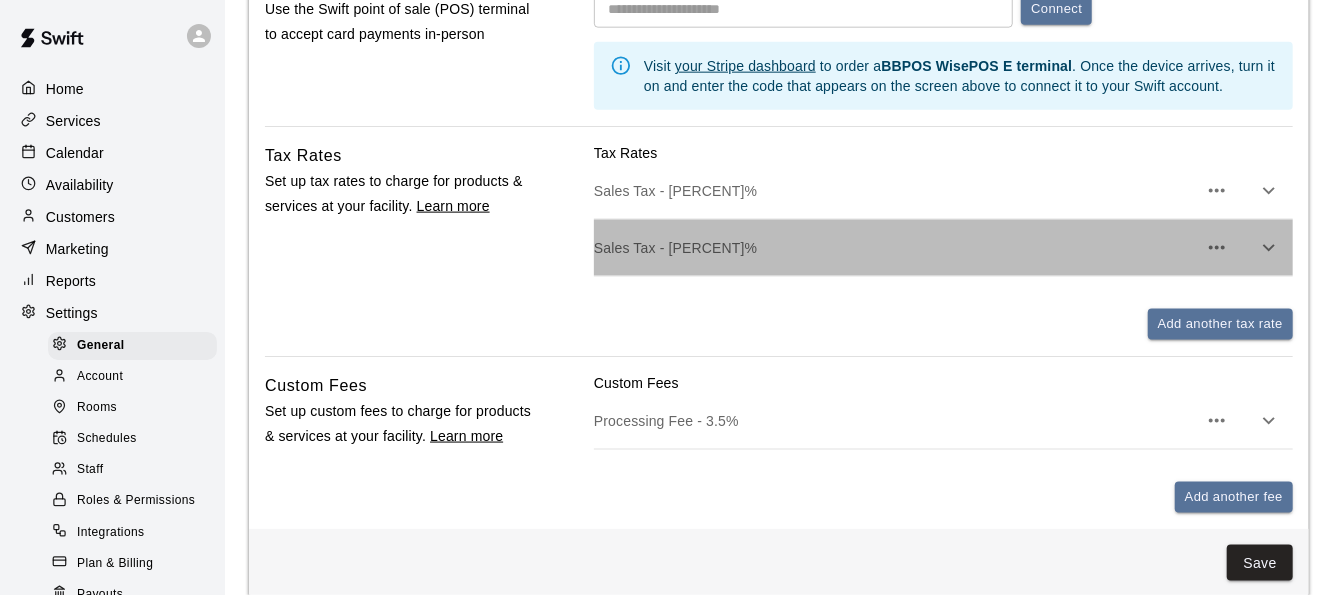 click on "Sales Tax - 9.75%" at bounding box center (895, 248) 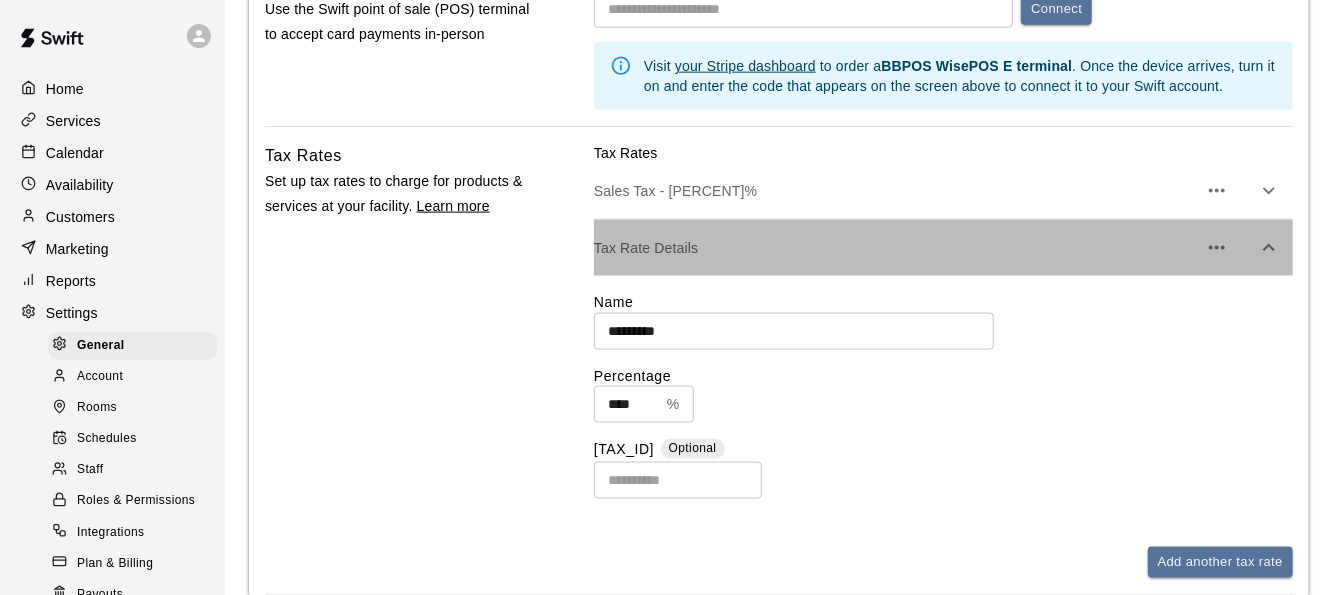 click on "Tax Rate Details" at bounding box center (895, 248) 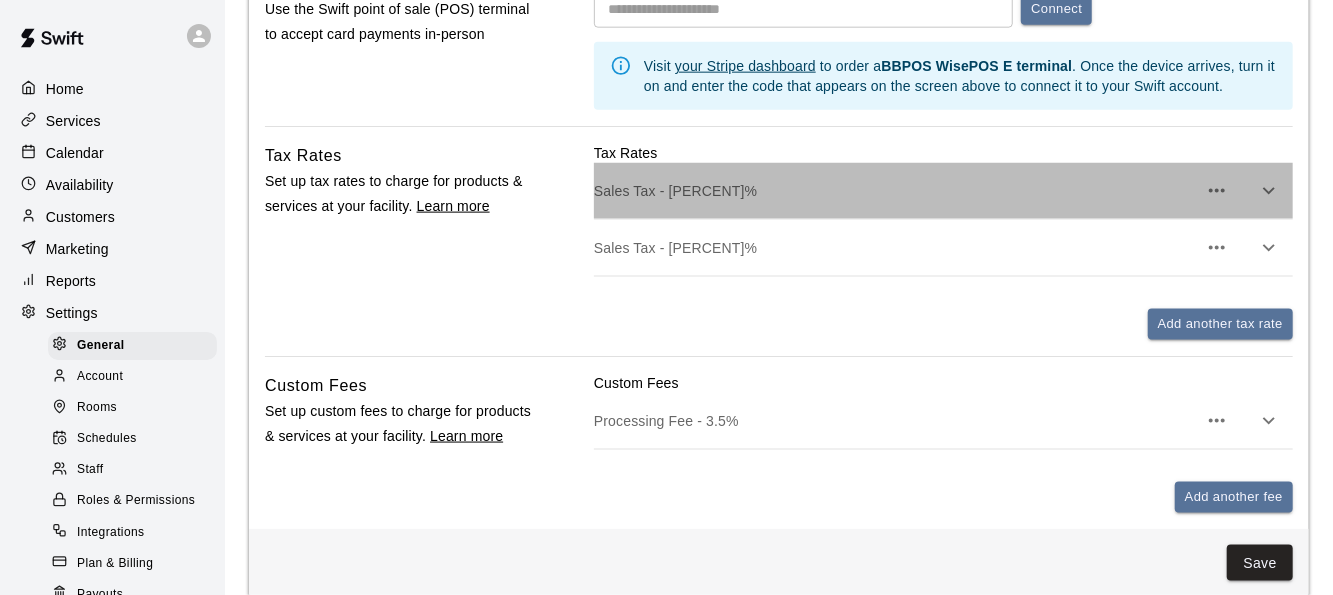 click on "Sales Tax - 13.25%" at bounding box center (895, 191) 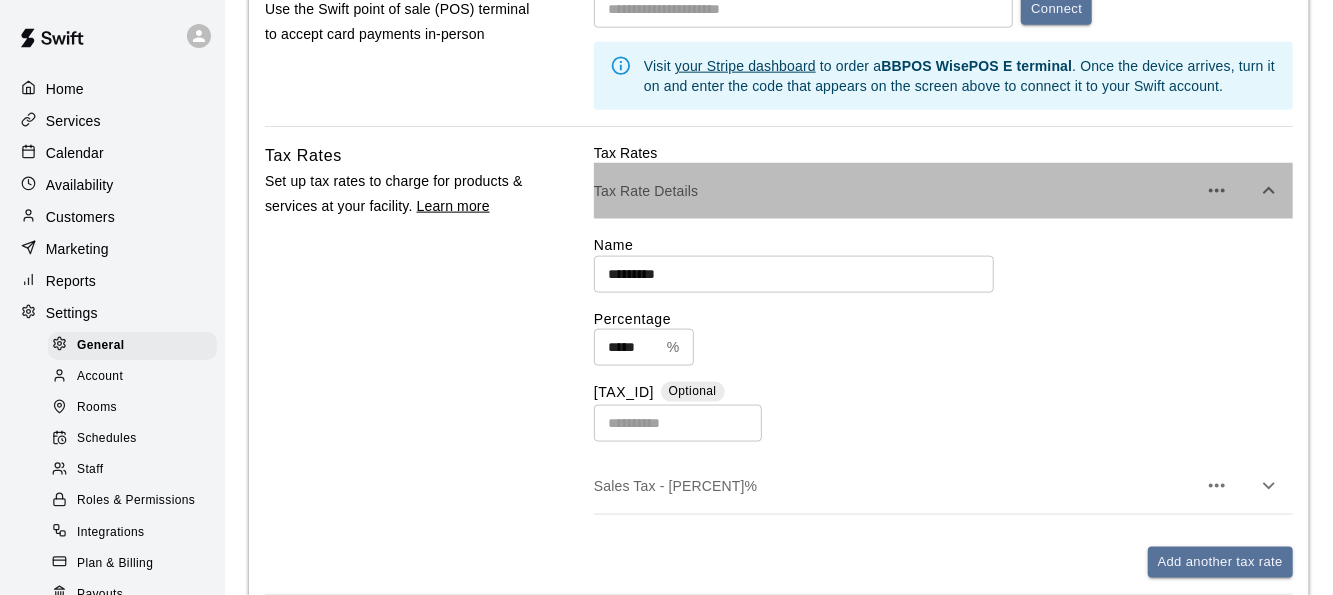 click on "Tax Rate Details" at bounding box center (943, 191) 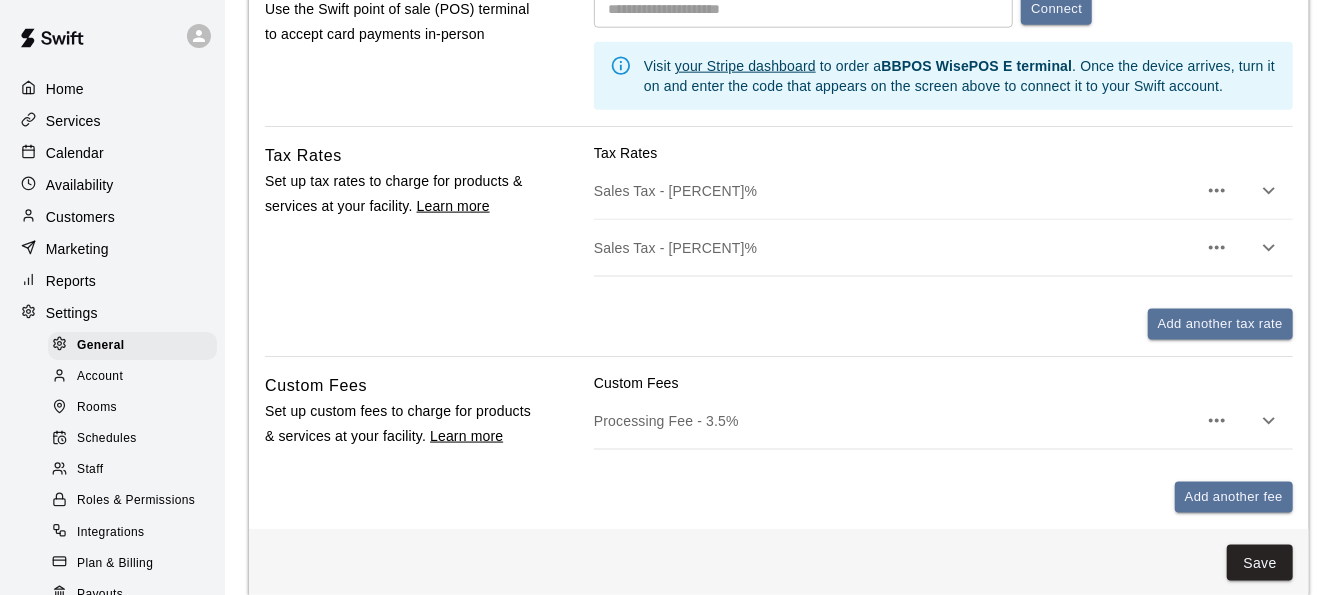 click 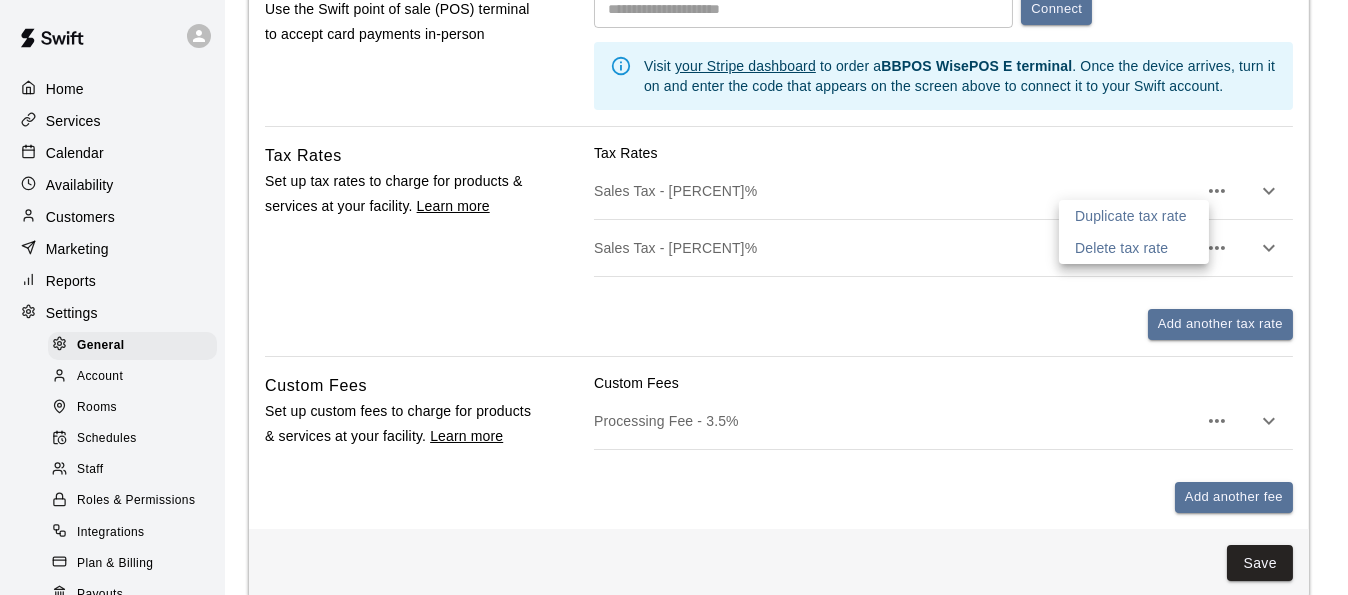 click on "Delete tax rate" at bounding box center (1121, 248) 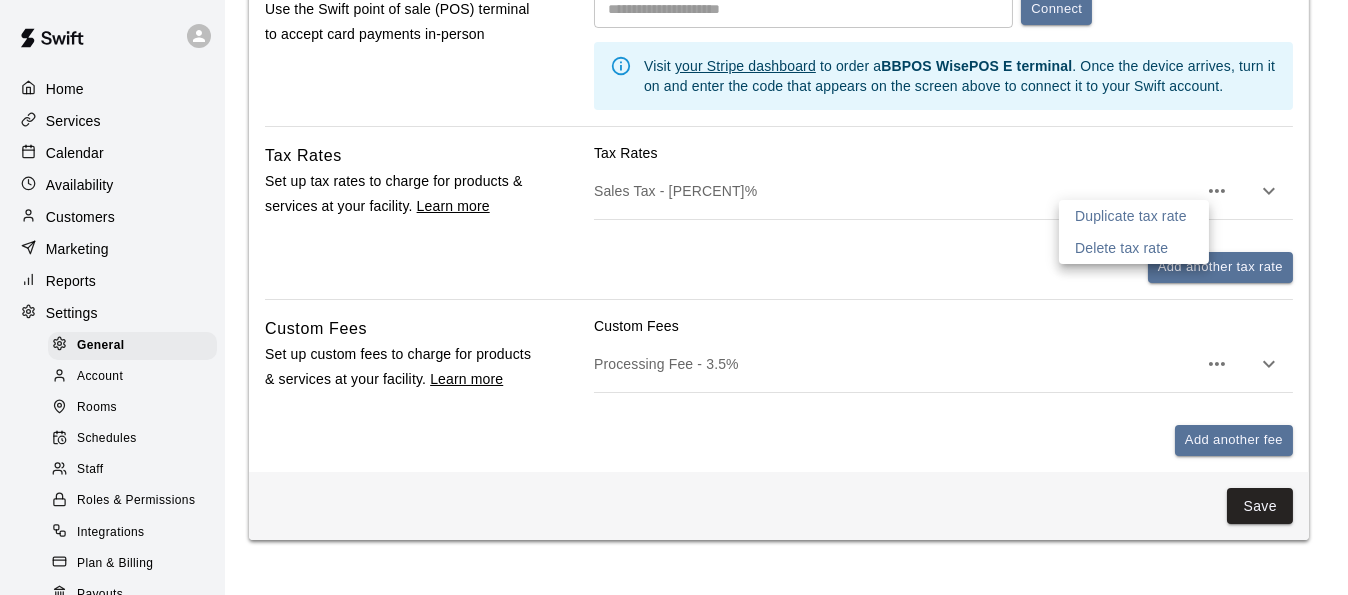click at bounding box center (674, 297) 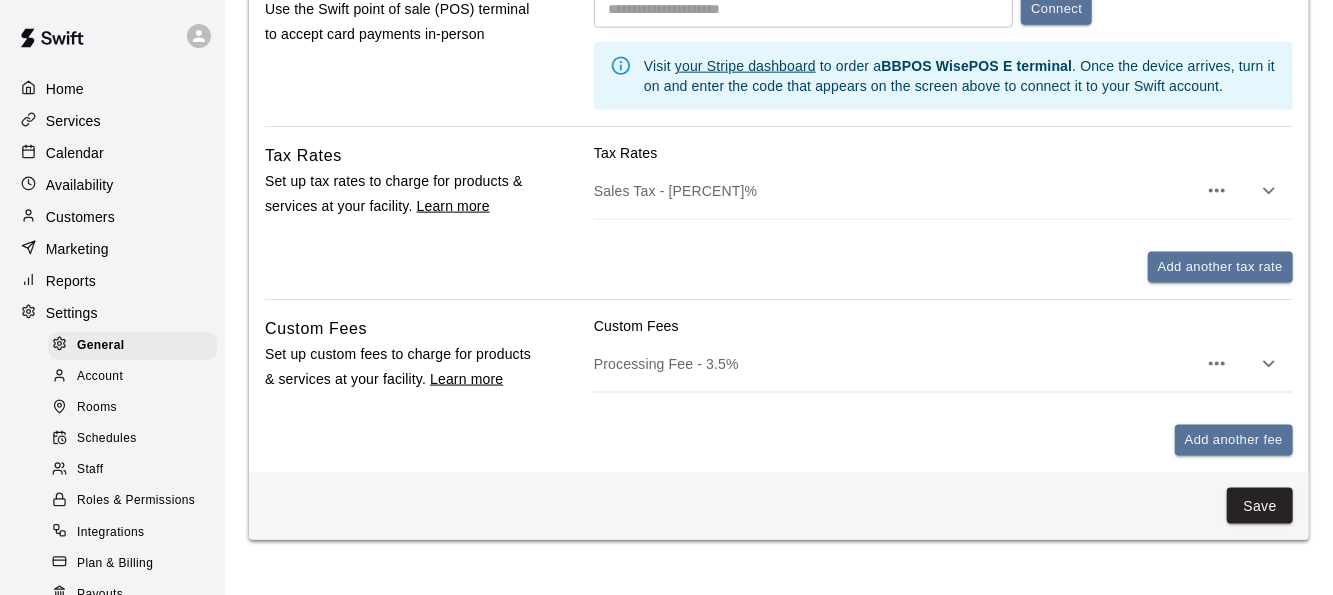 click on "Sales Tax - 9.75%" at bounding box center [895, 191] 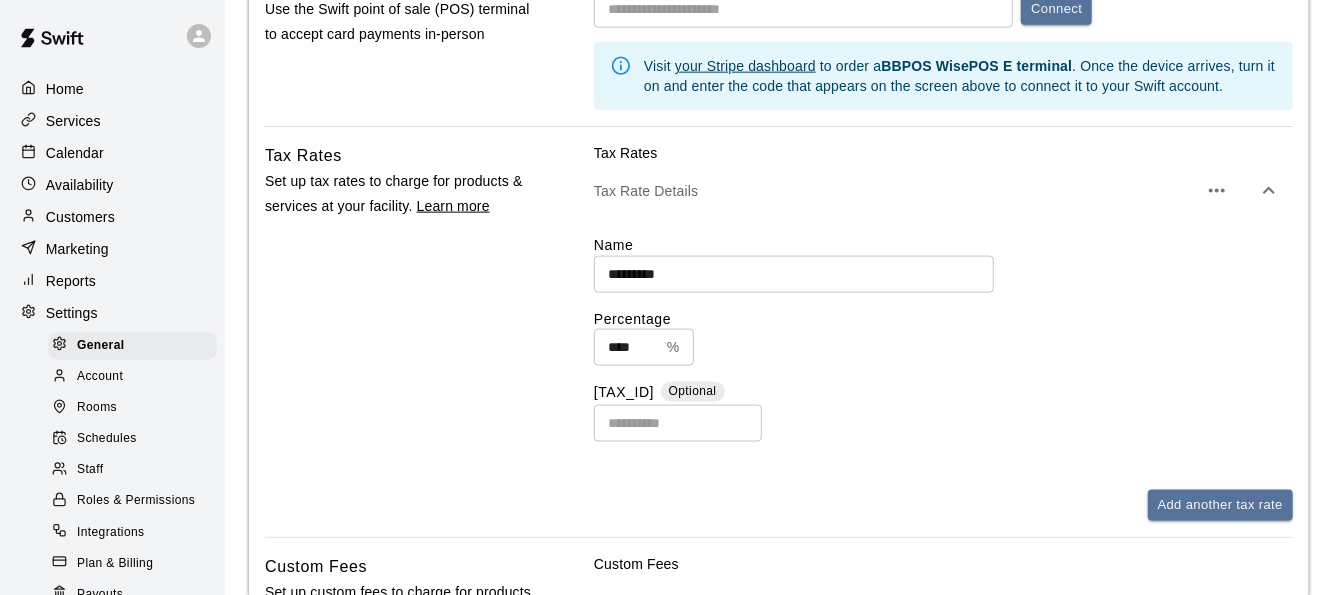 click on "*********" at bounding box center (794, 274) 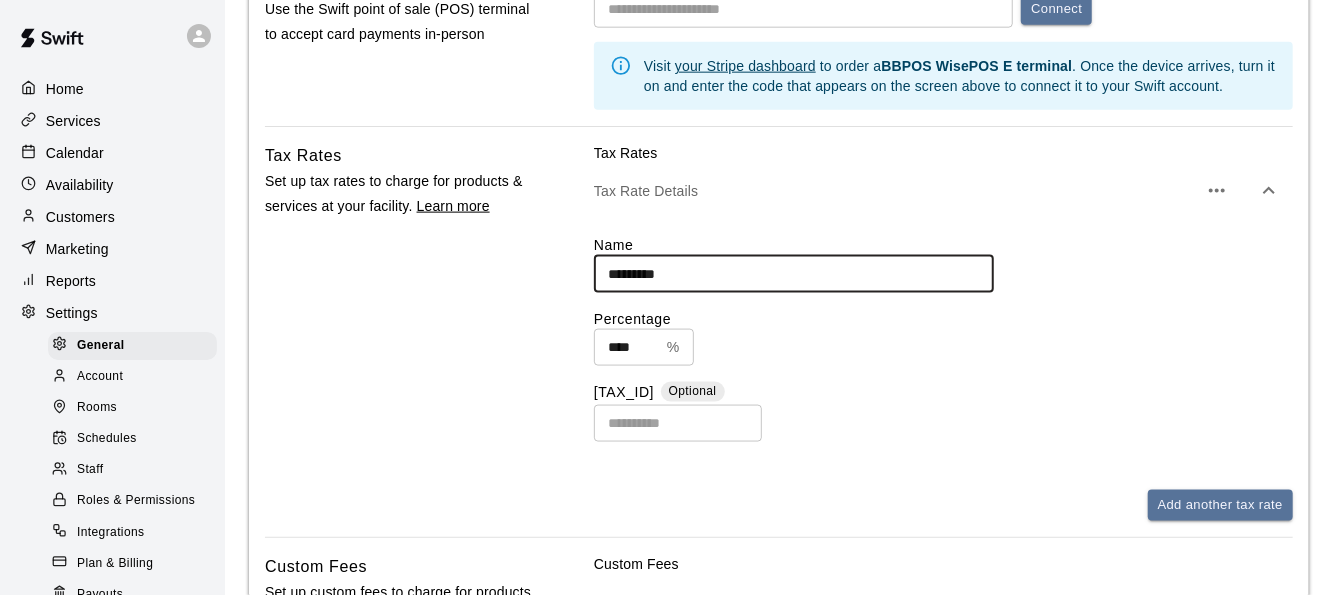 drag, startPoint x: 762, startPoint y: 281, endPoint x: 736, endPoint y: 280, distance: 26.019224 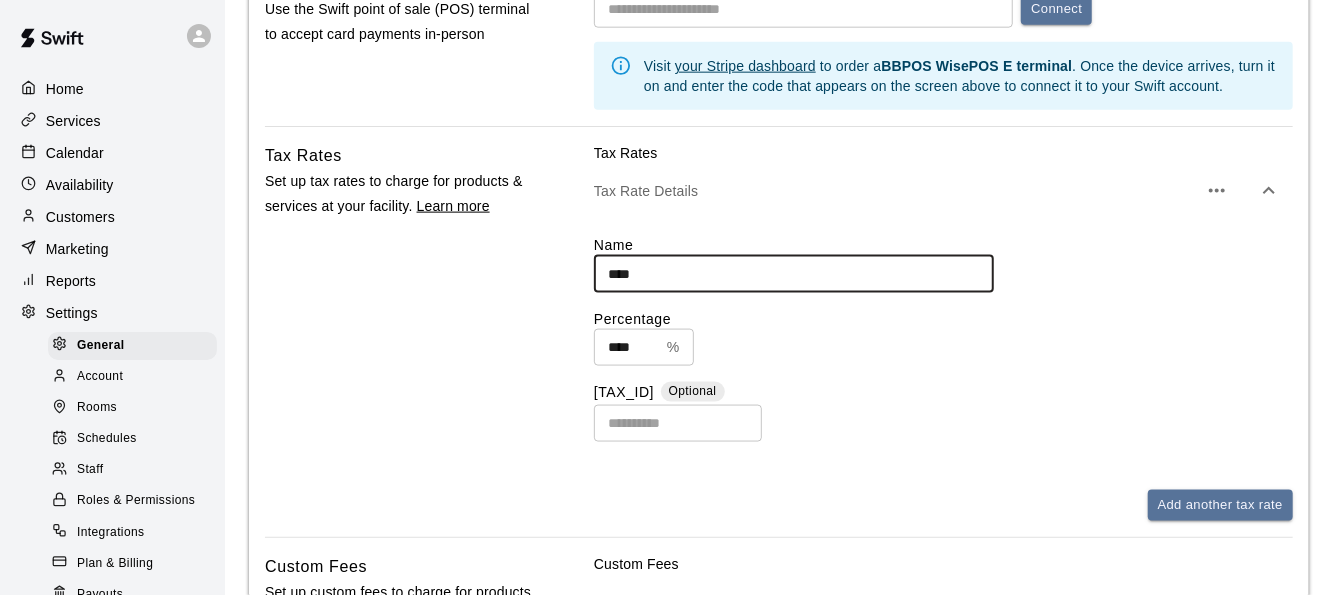 type on "***" 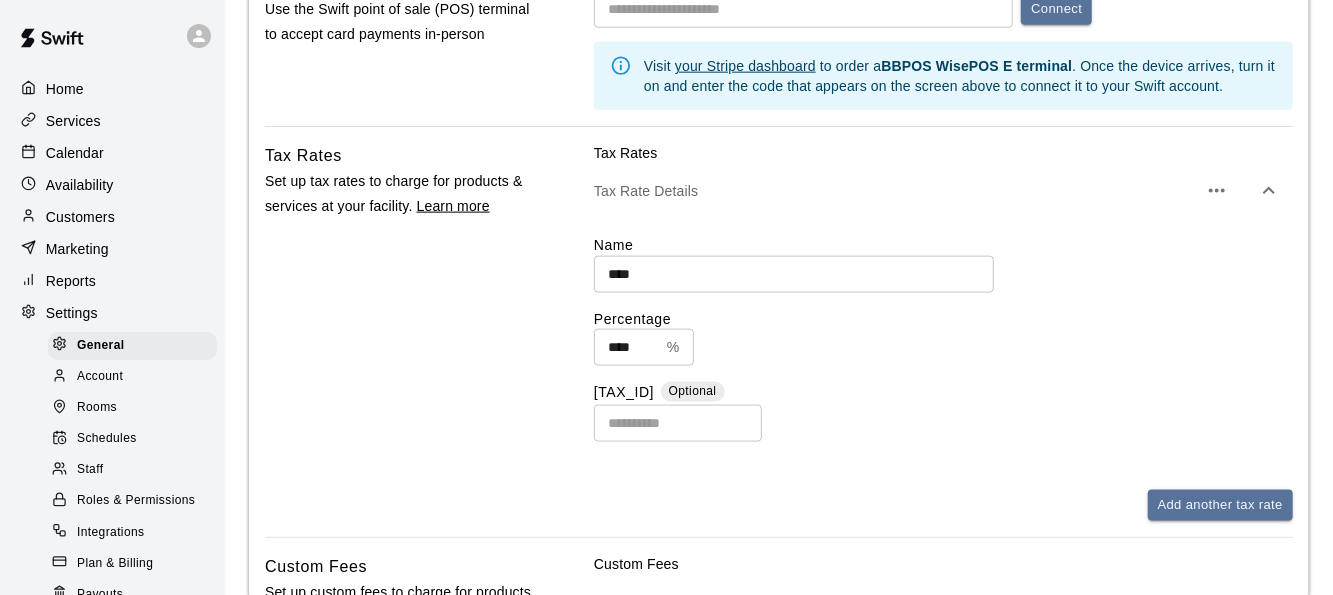 click on "Tax Rates Tax Rate Details Name *** ​ Percentage **** % ​ Tax ID Optional ​ Add another tax rate" at bounding box center [943, 332] 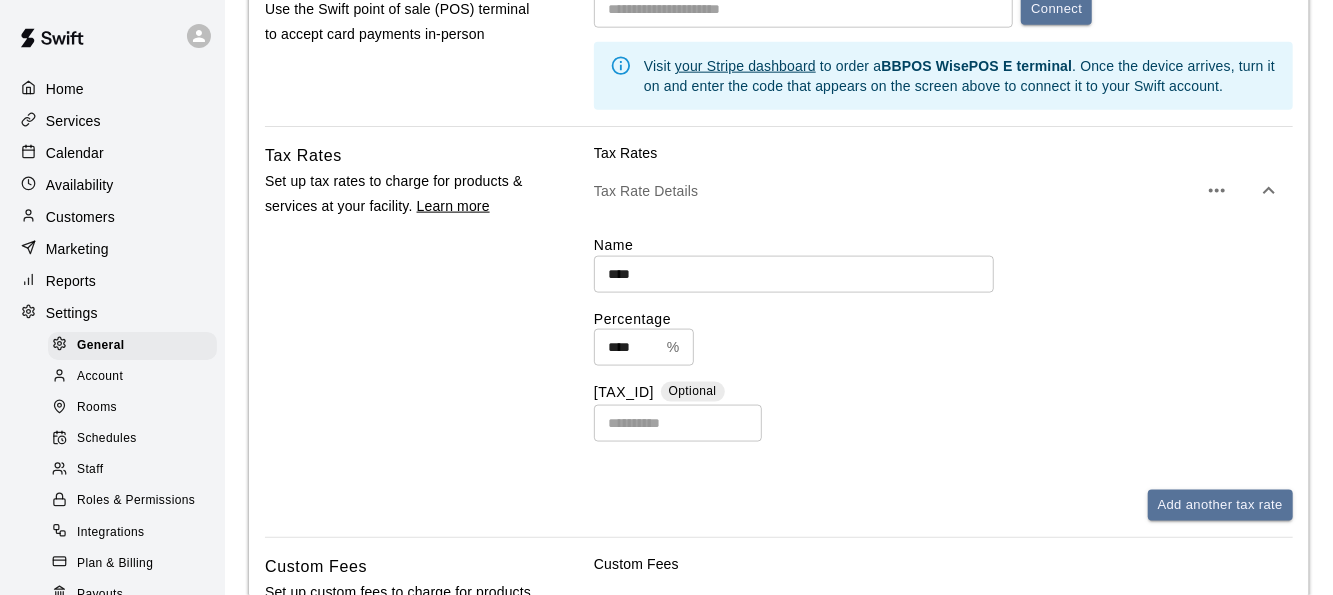 click 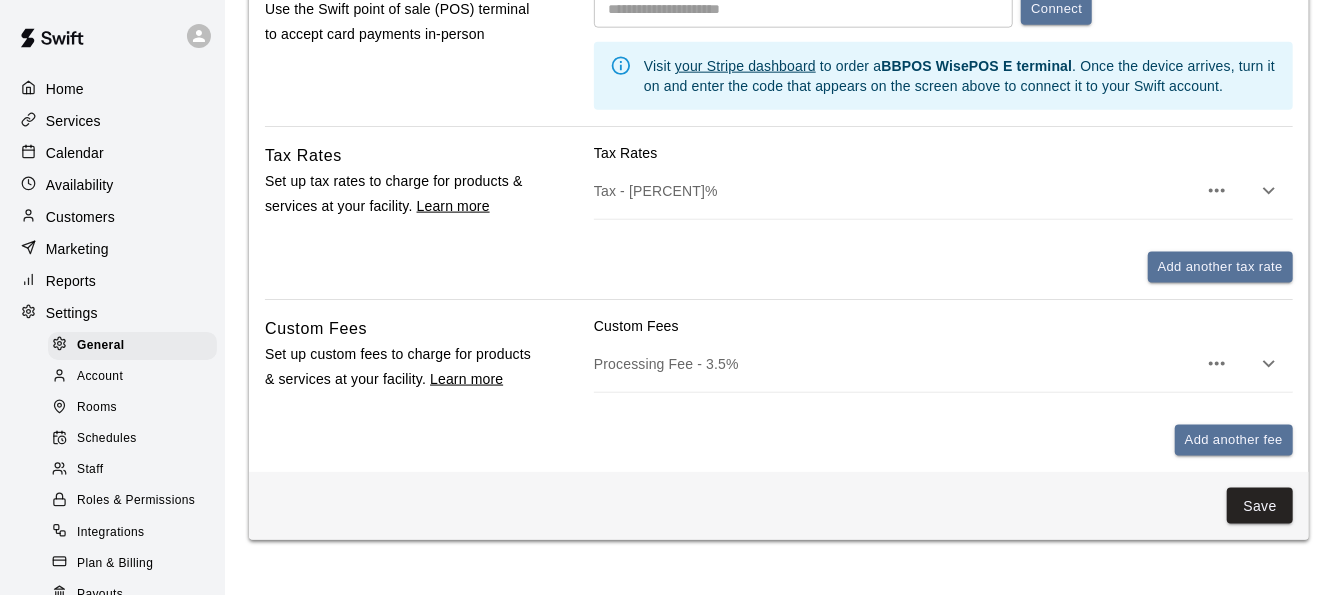 click on "Processing Fee - 3.5%" at bounding box center [895, 364] 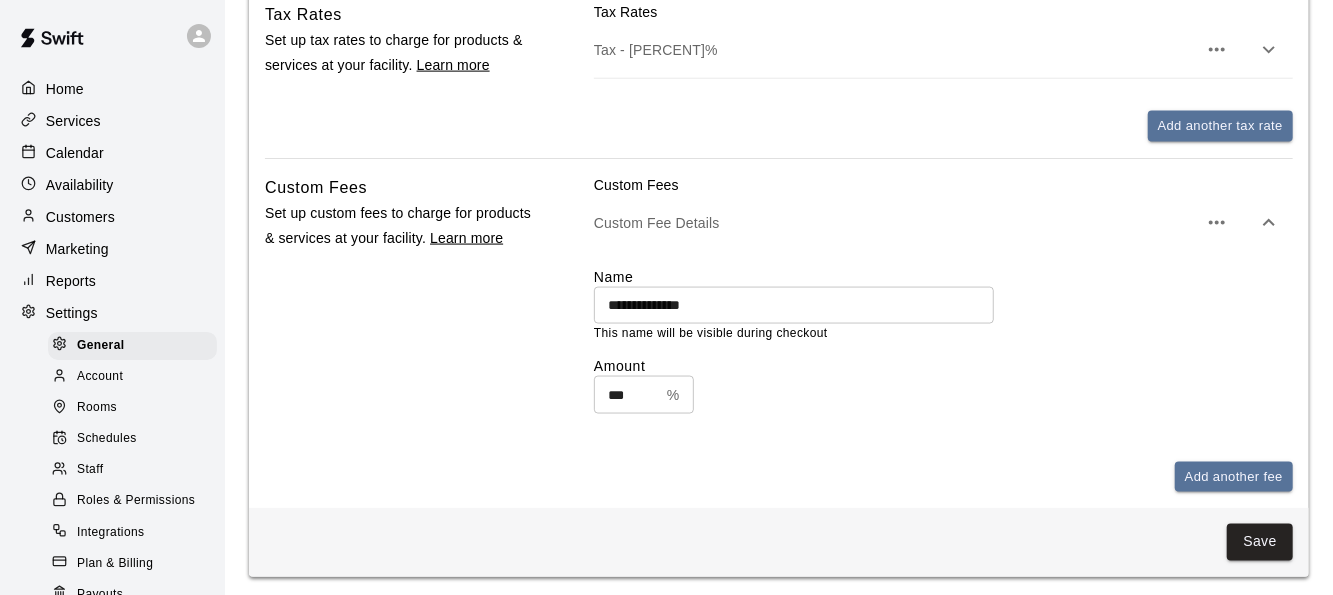 scroll, scrollTop: 1552, scrollLeft: 0, axis: vertical 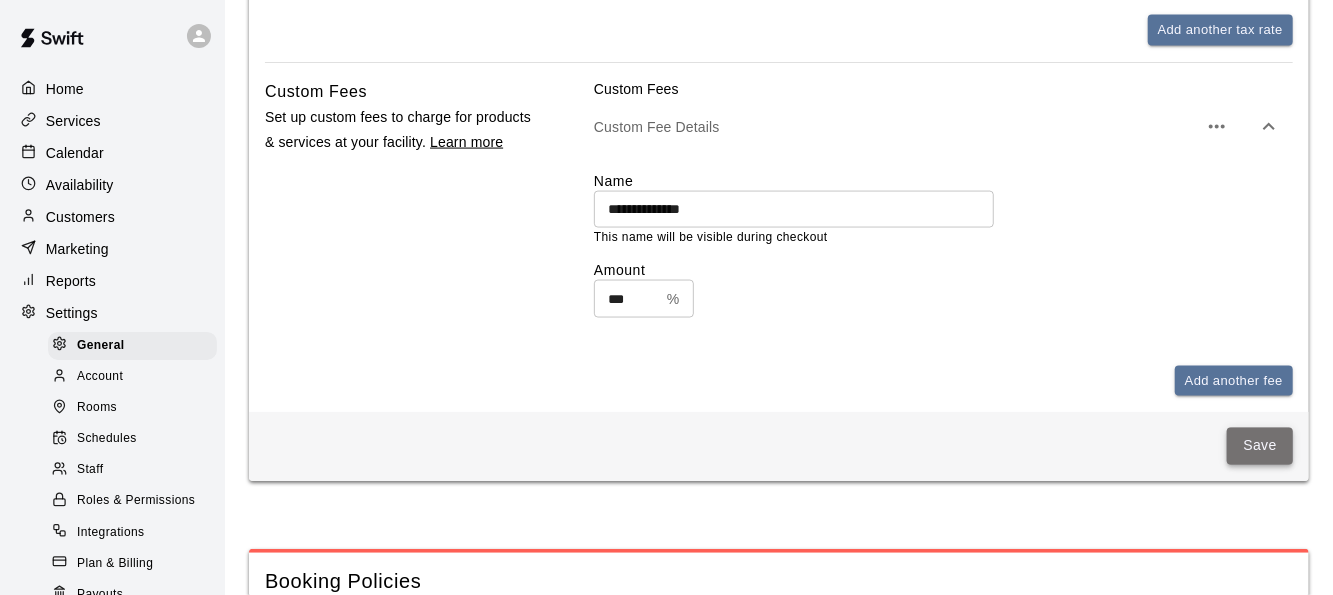 click on "Save" at bounding box center [1260, 446] 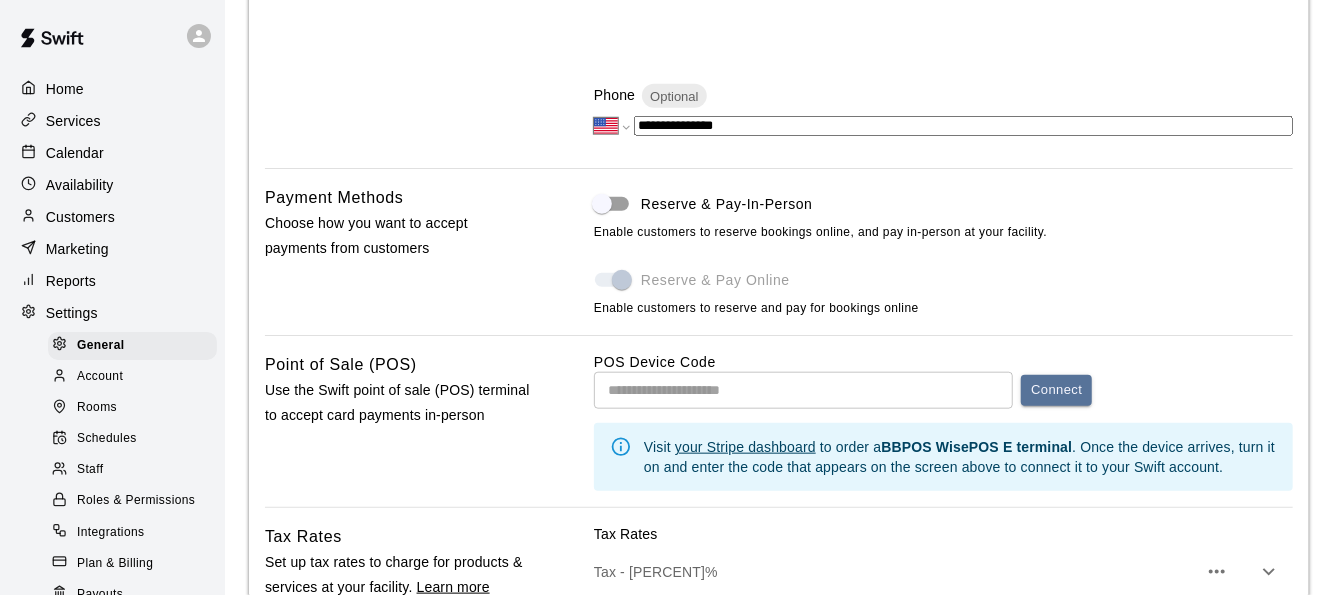 scroll, scrollTop: 931, scrollLeft: 0, axis: vertical 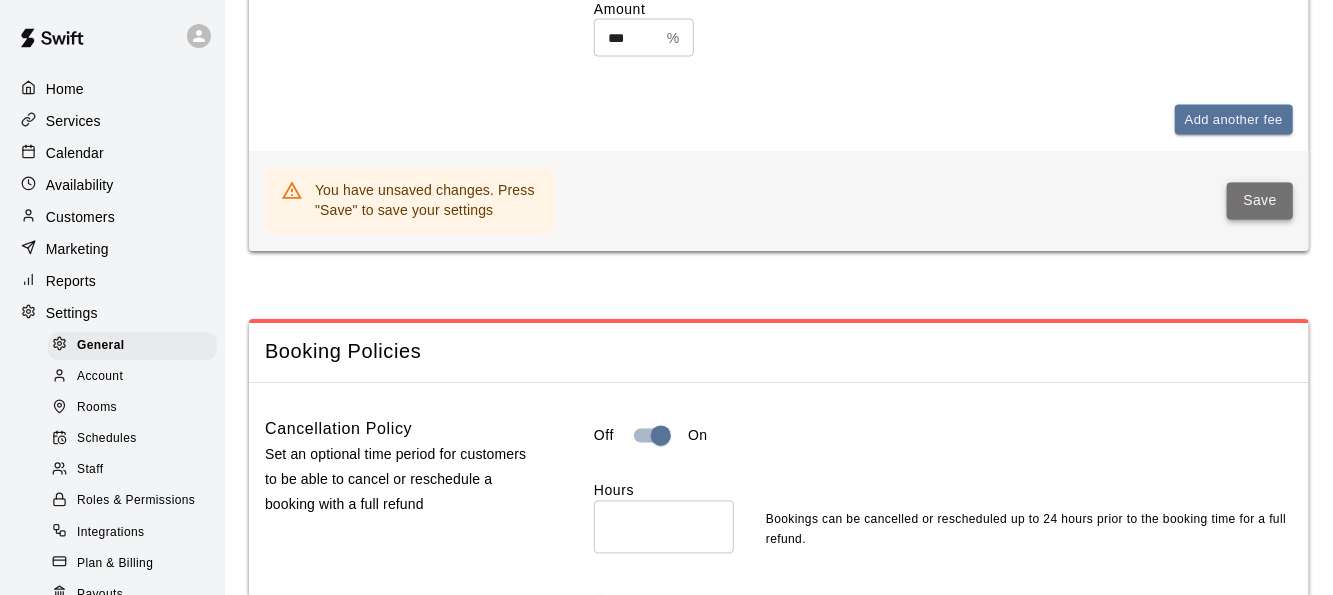 click on "Save" at bounding box center (1260, 201) 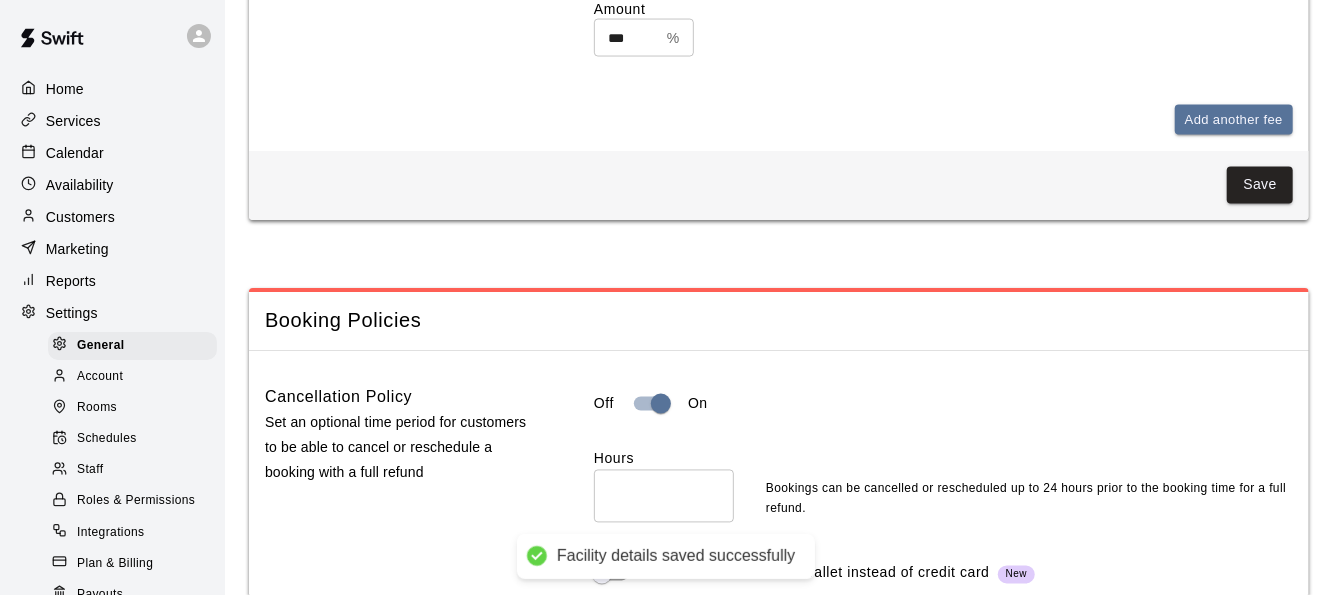 click on "Services" at bounding box center (73, 121) 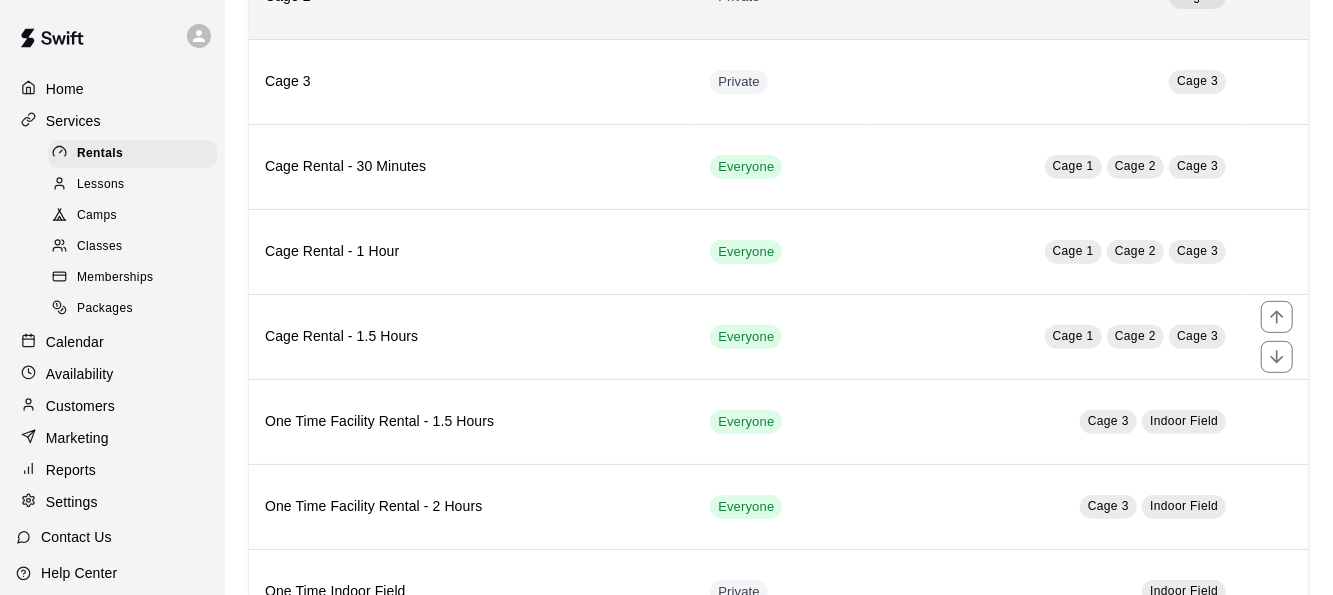 scroll, scrollTop: 397, scrollLeft: 0, axis: vertical 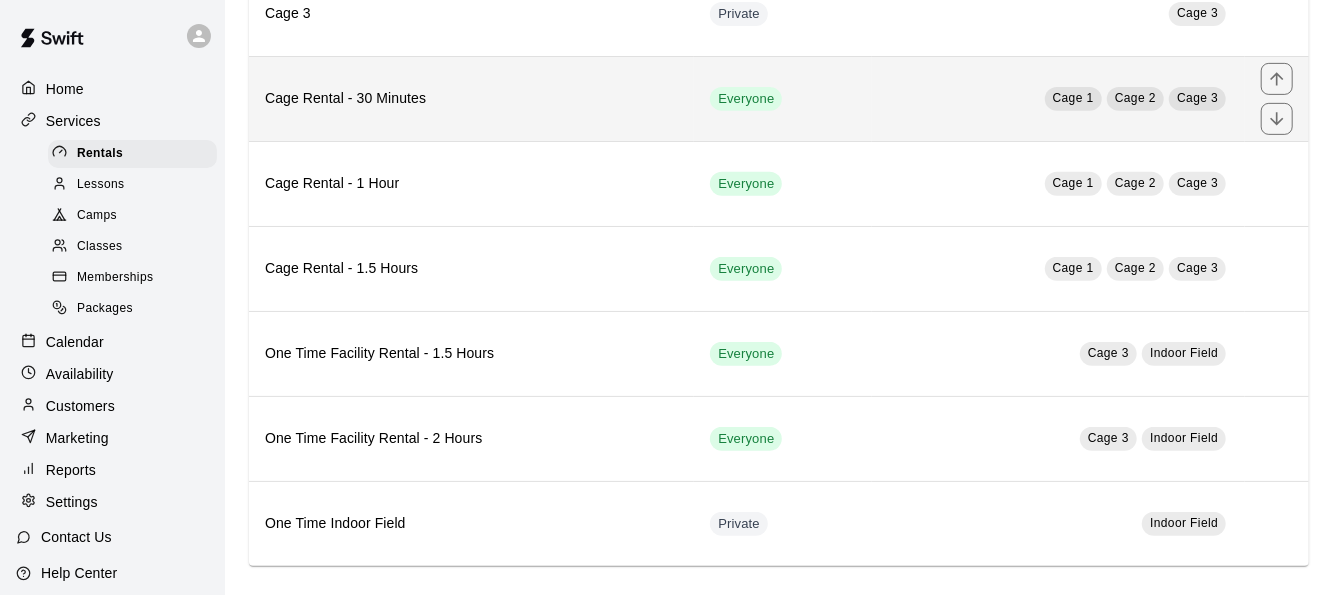 click on "Cage 1 Cage 2 Cage 3" at bounding box center (1058, 98) 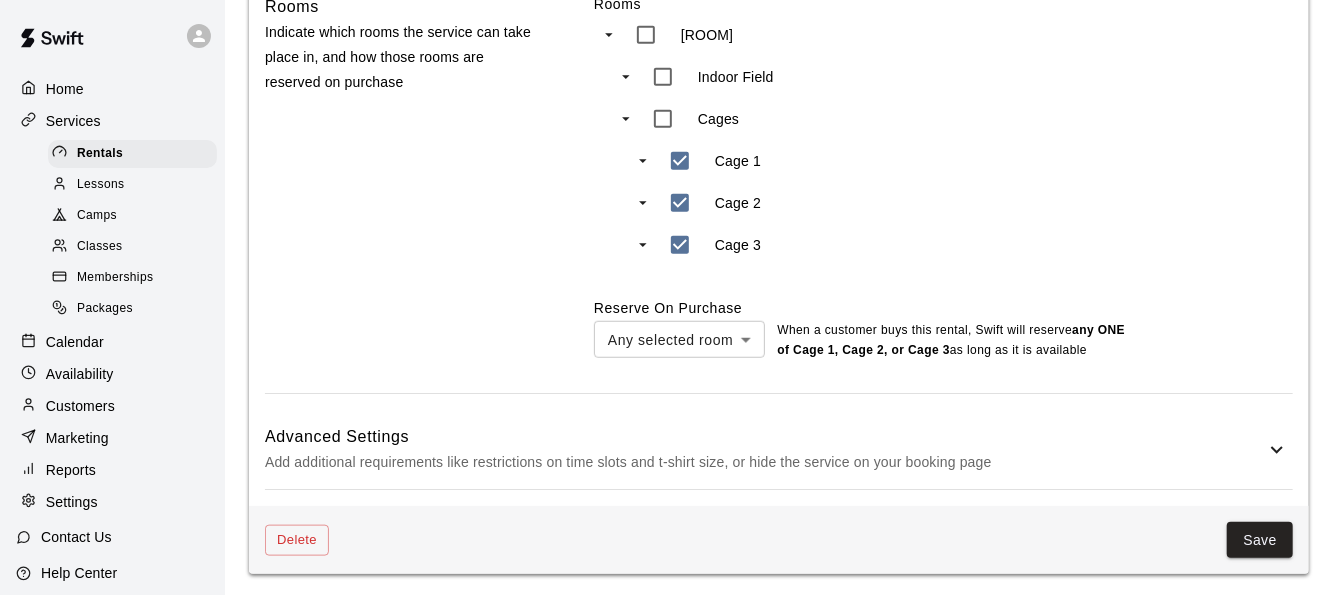 scroll, scrollTop: 921, scrollLeft: 0, axis: vertical 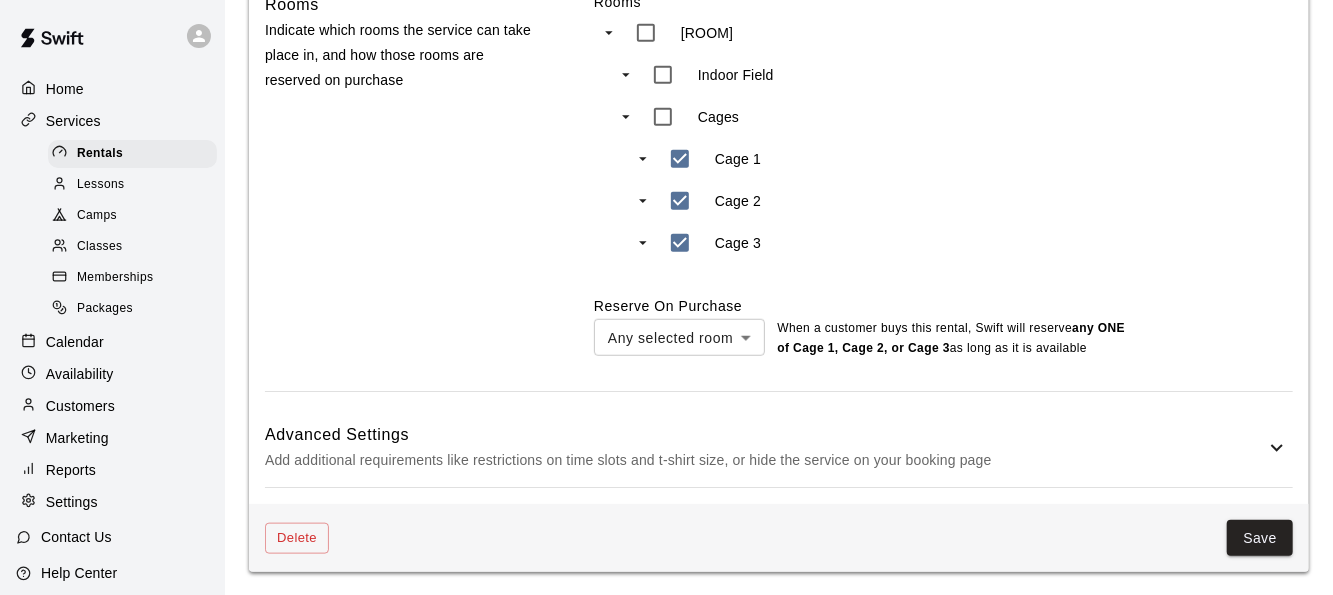 click on "Add additional requirements like restrictions on time slots and t-shirt size, or hide the service on your booking page" at bounding box center (765, 460) 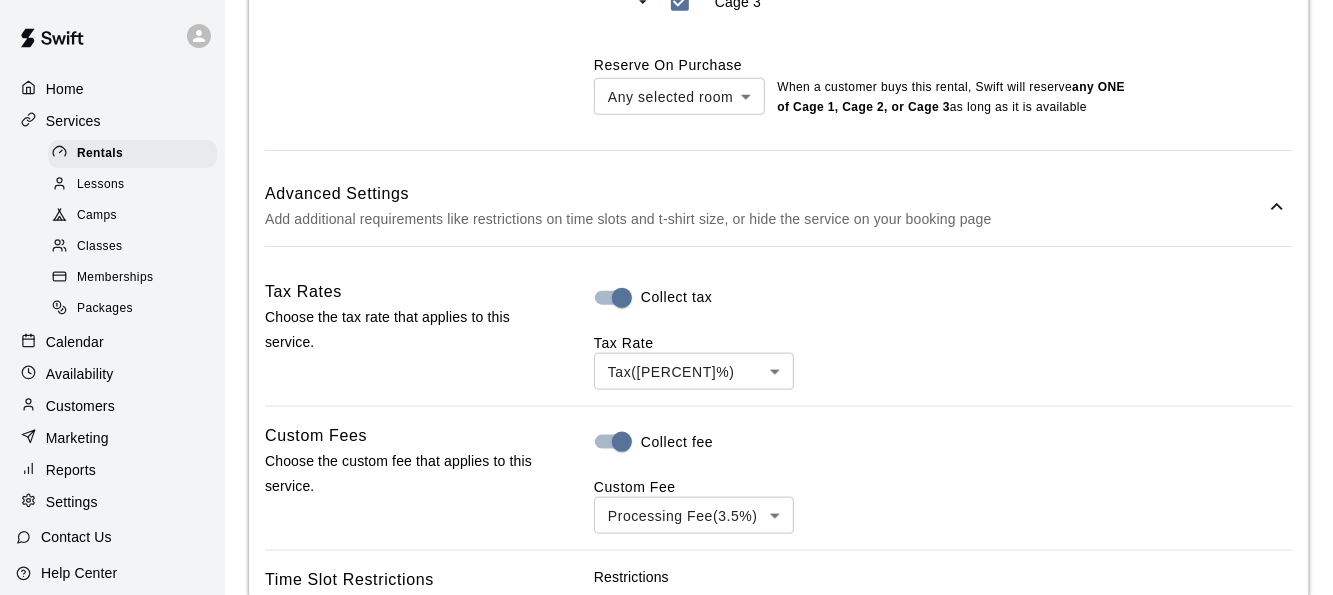 scroll, scrollTop: 1226, scrollLeft: 0, axis: vertical 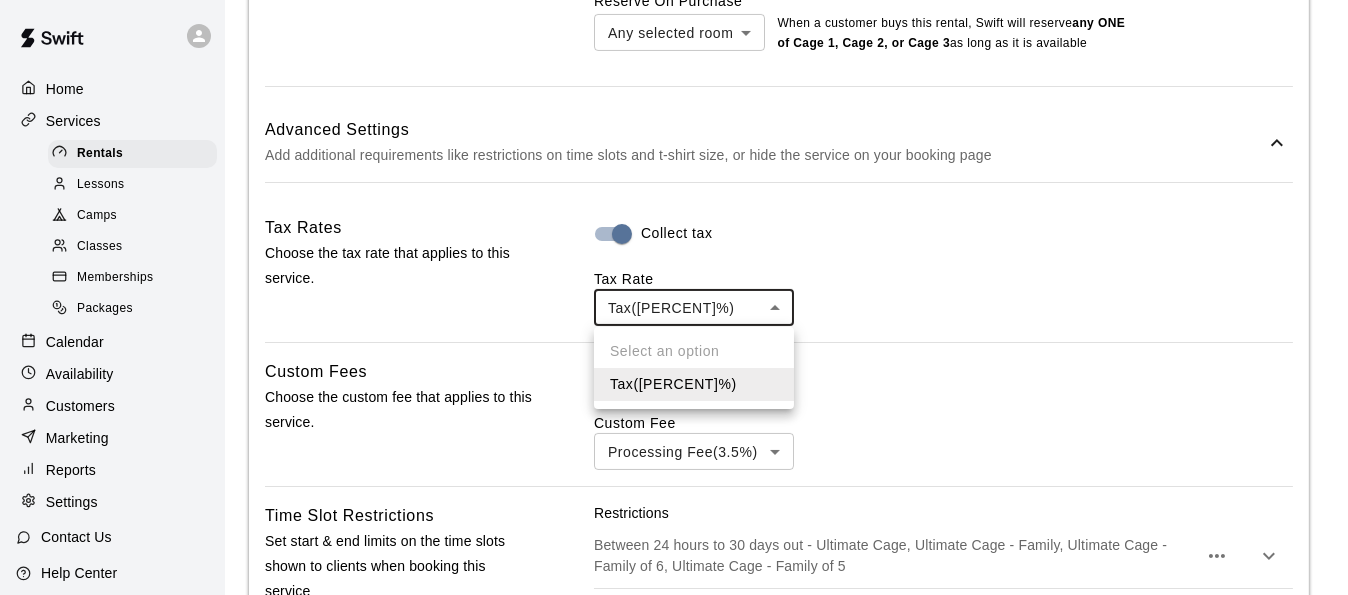 click on "**********" at bounding box center (674, 38) 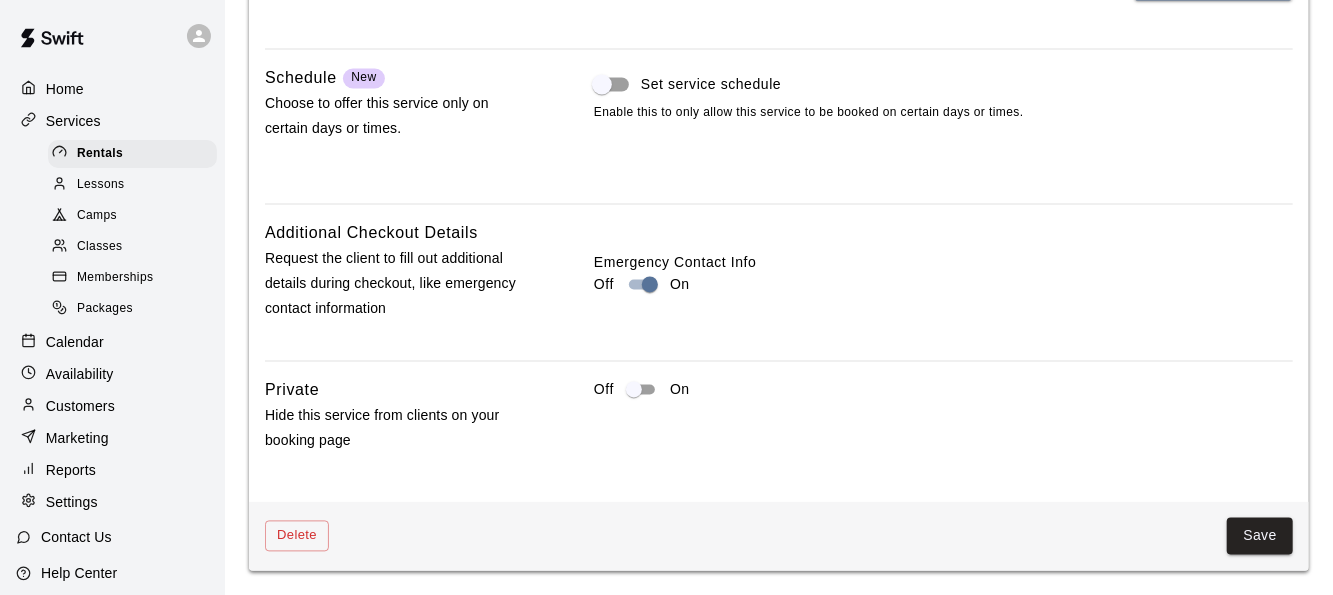 scroll, scrollTop: 1934, scrollLeft: 0, axis: vertical 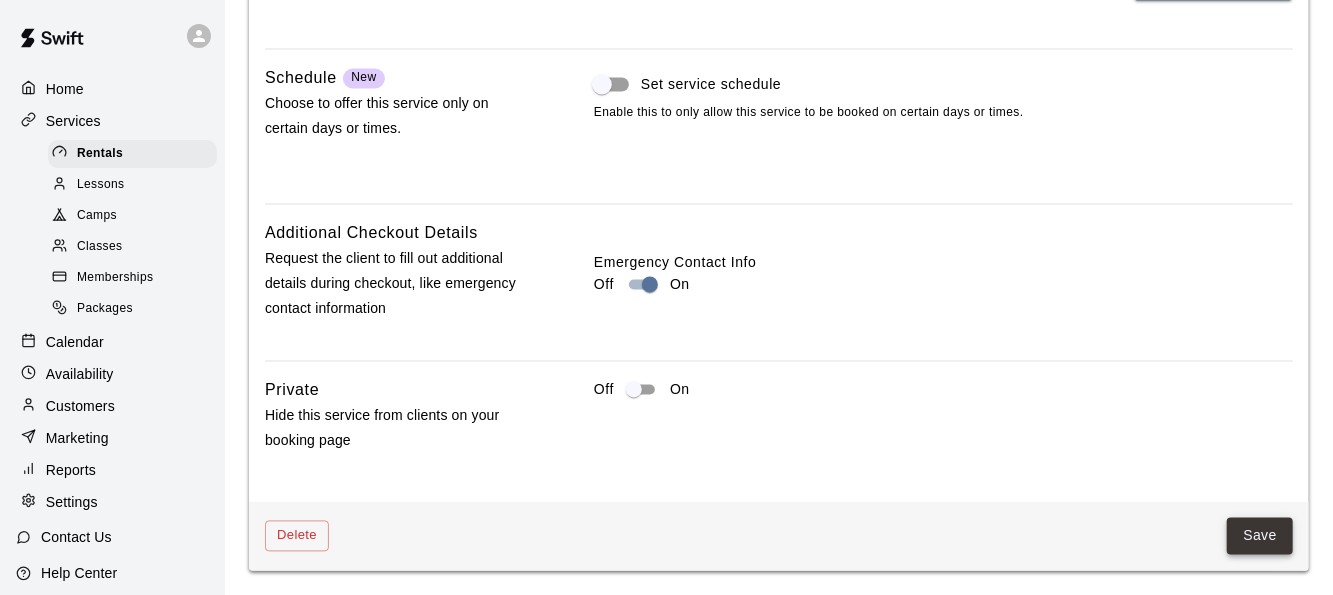 click on "Save" at bounding box center (1260, 536) 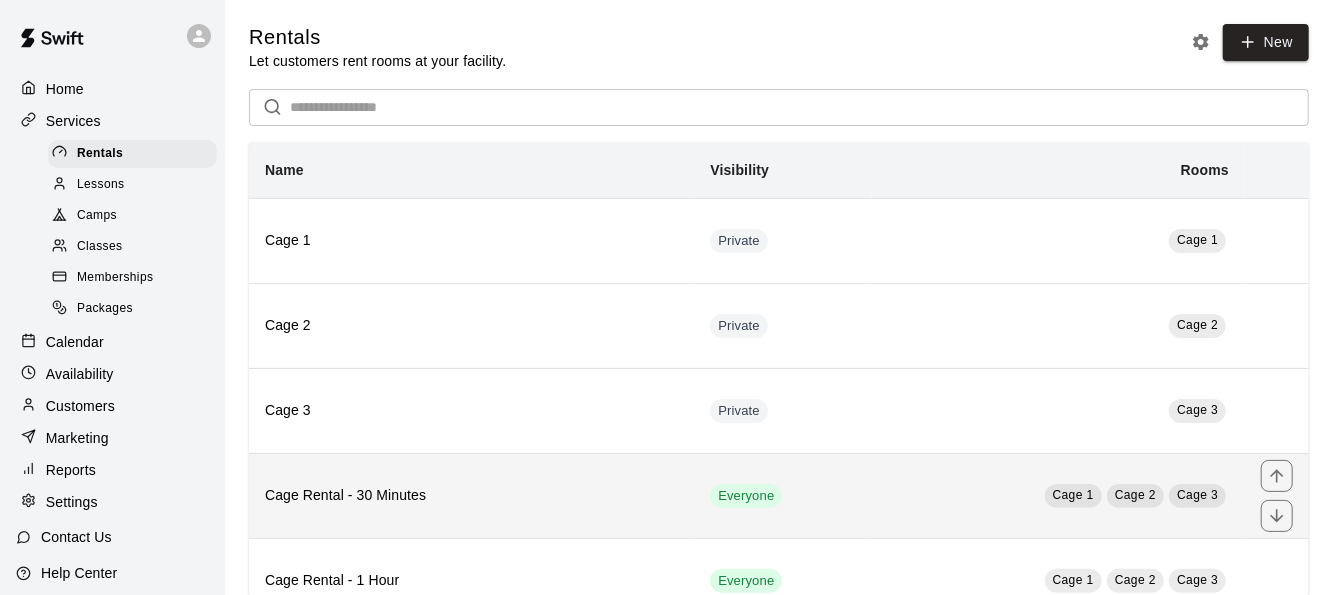 scroll, scrollTop: 124, scrollLeft: 0, axis: vertical 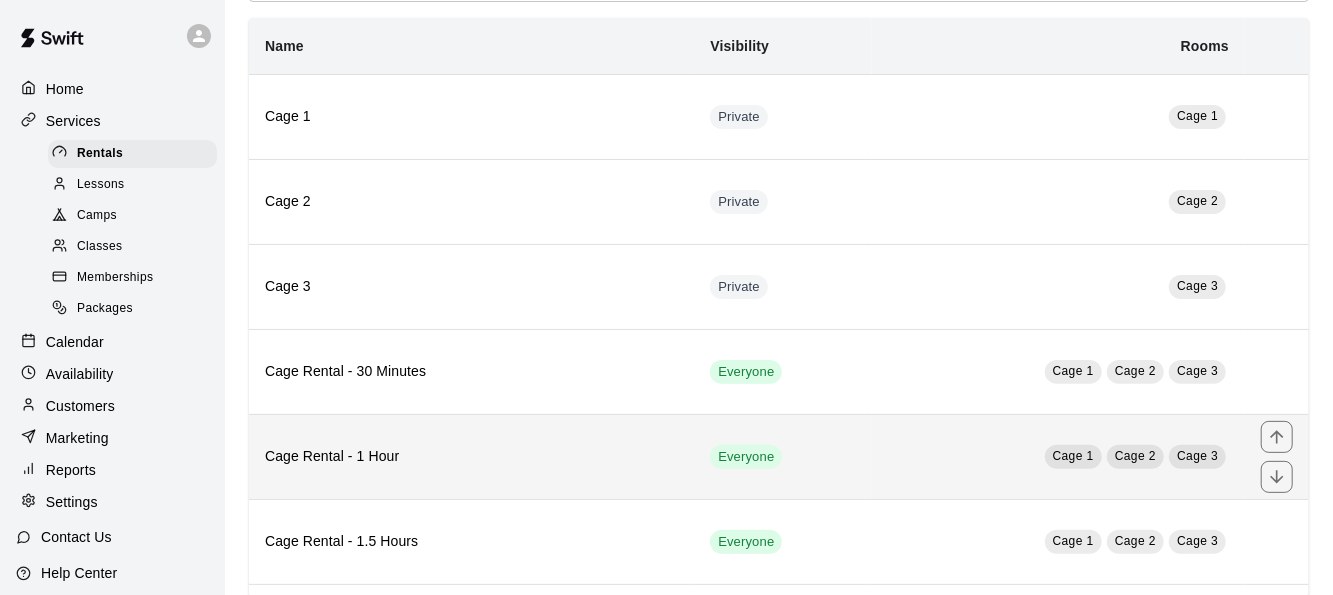 click on "Everyone" at bounding box center (783, 456) 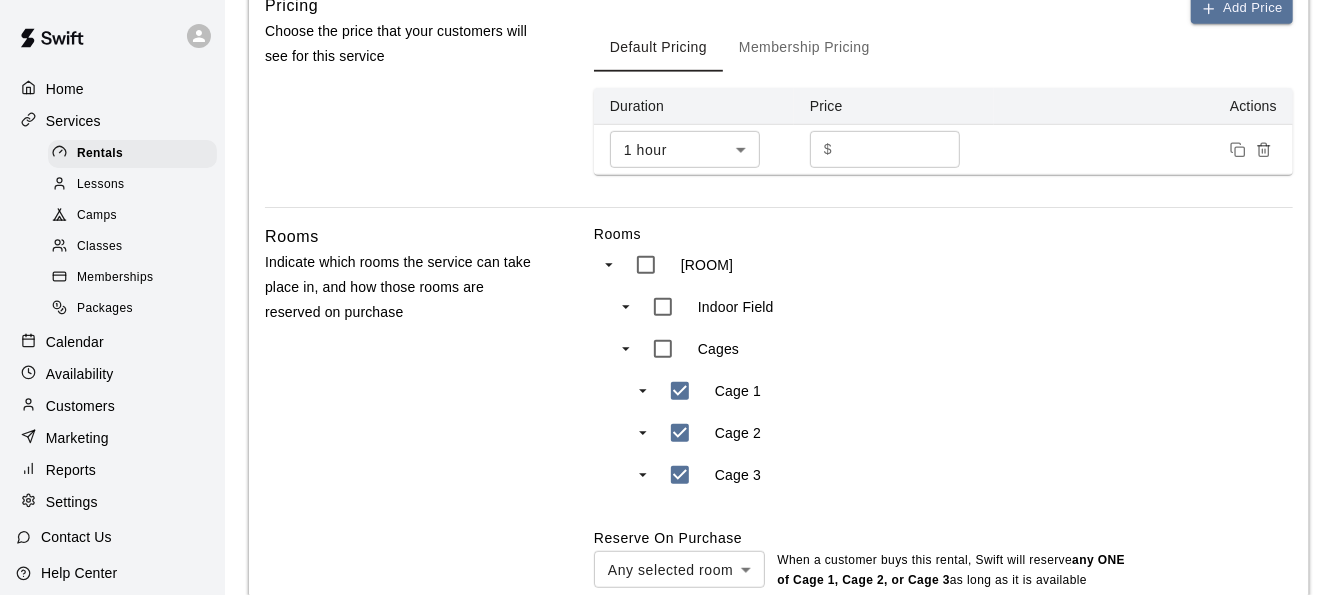 scroll, scrollTop: 921, scrollLeft: 0, axis: vertical 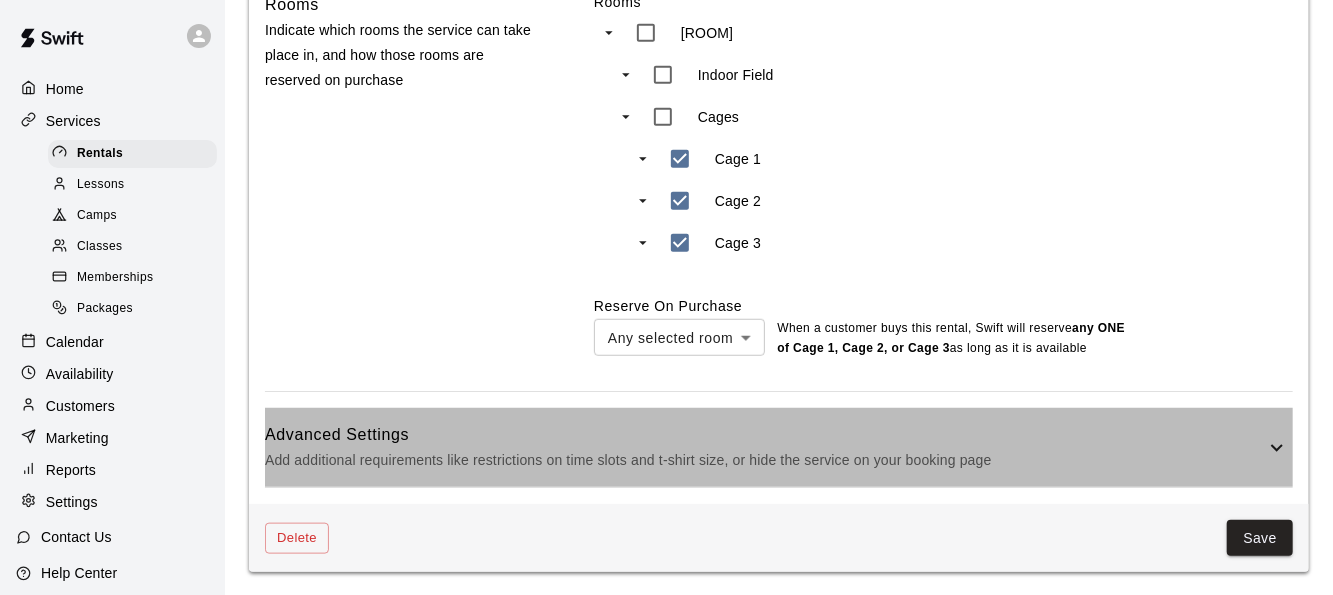 click on "Advanced Settings" at bounding box center (765, 435) 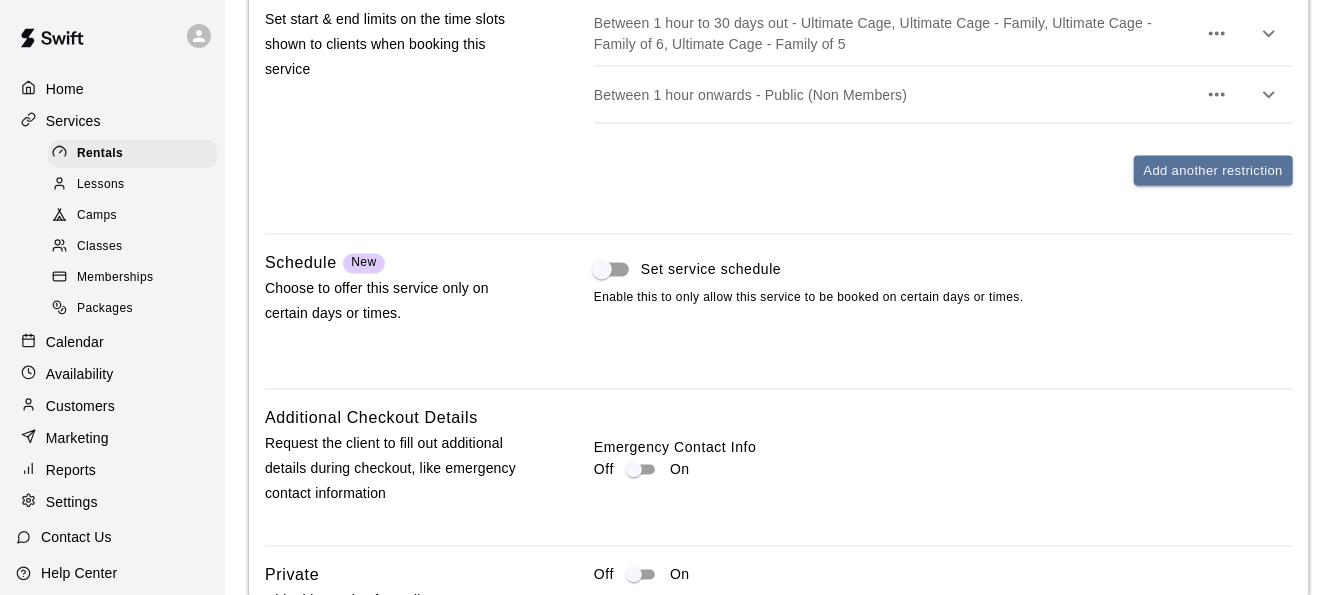 scroll, scrollTop: 1934, scrollLeft: 0, axis: vertical 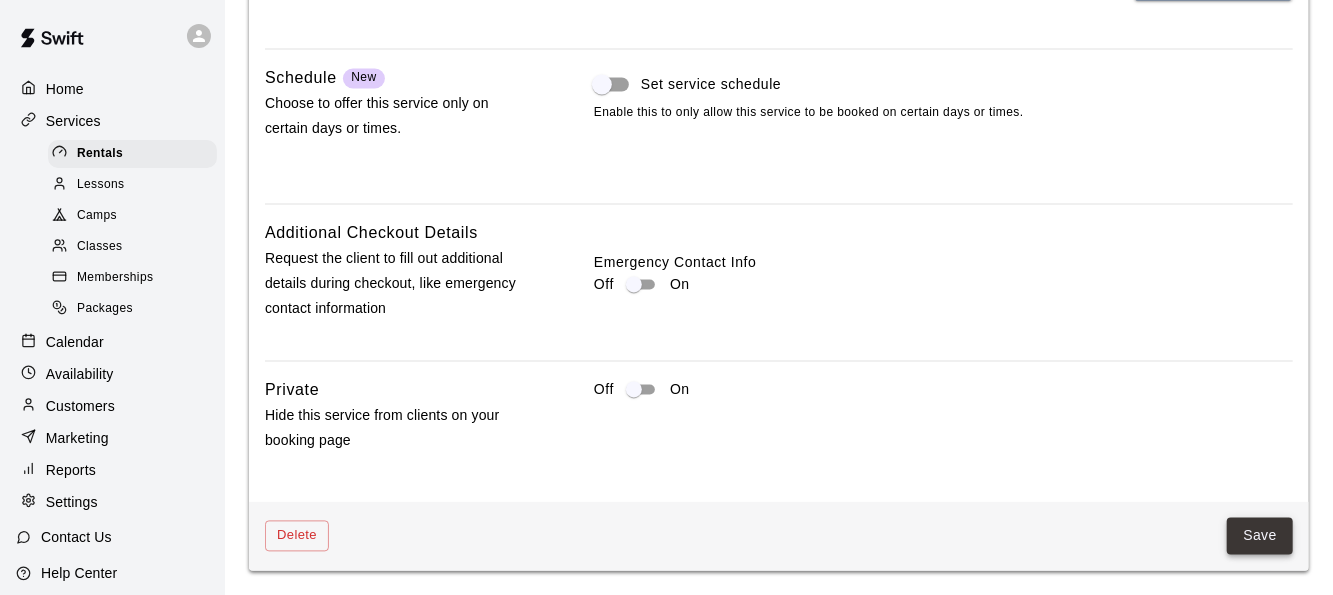 click on "Save" at bounding box center [1260, 536] 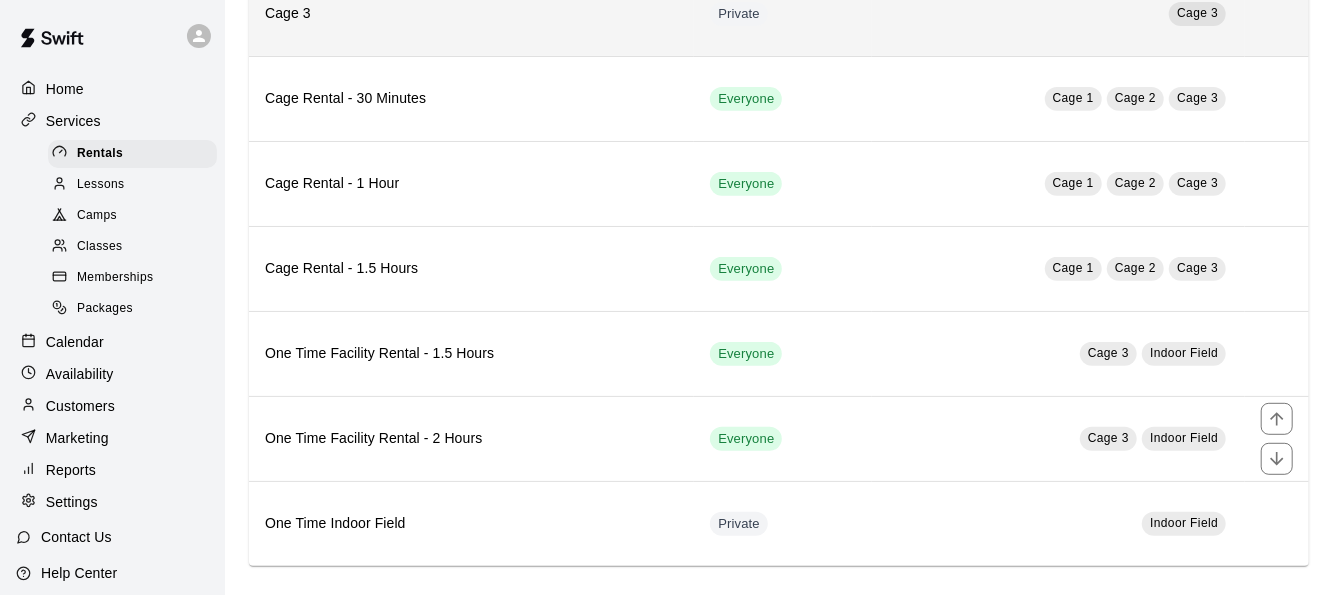 scroll, scrollTop: 397, scrollLeft: 0, axis: vertical 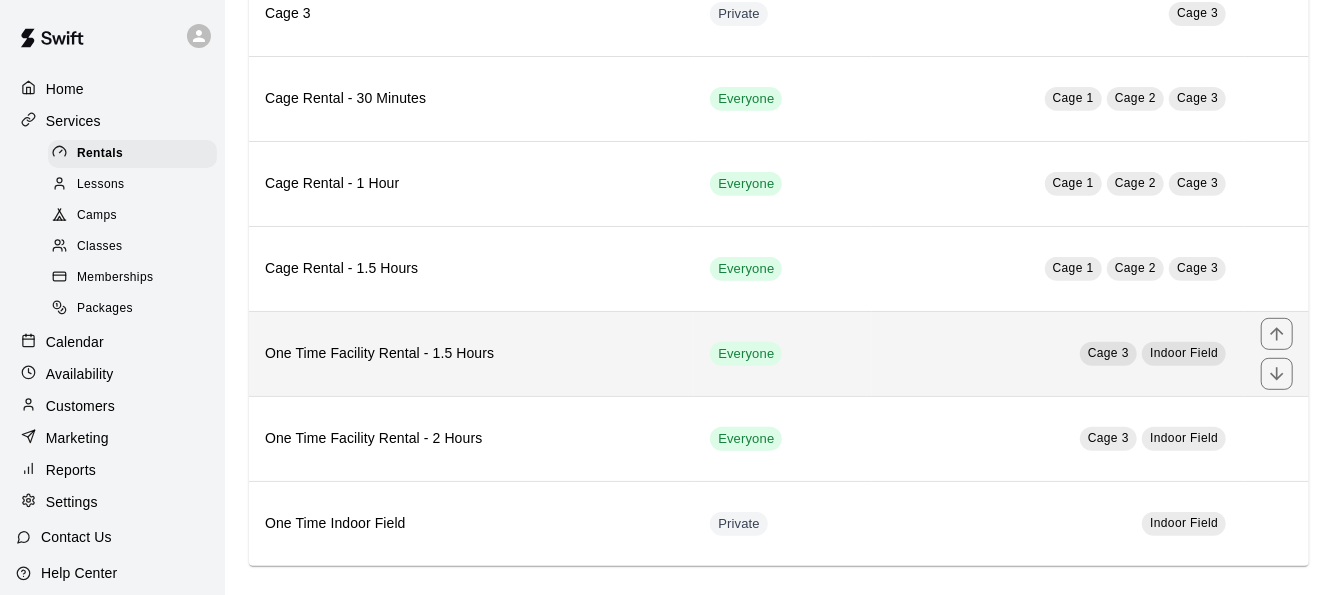 click on "Everyone" at bounding box center (783, 353) 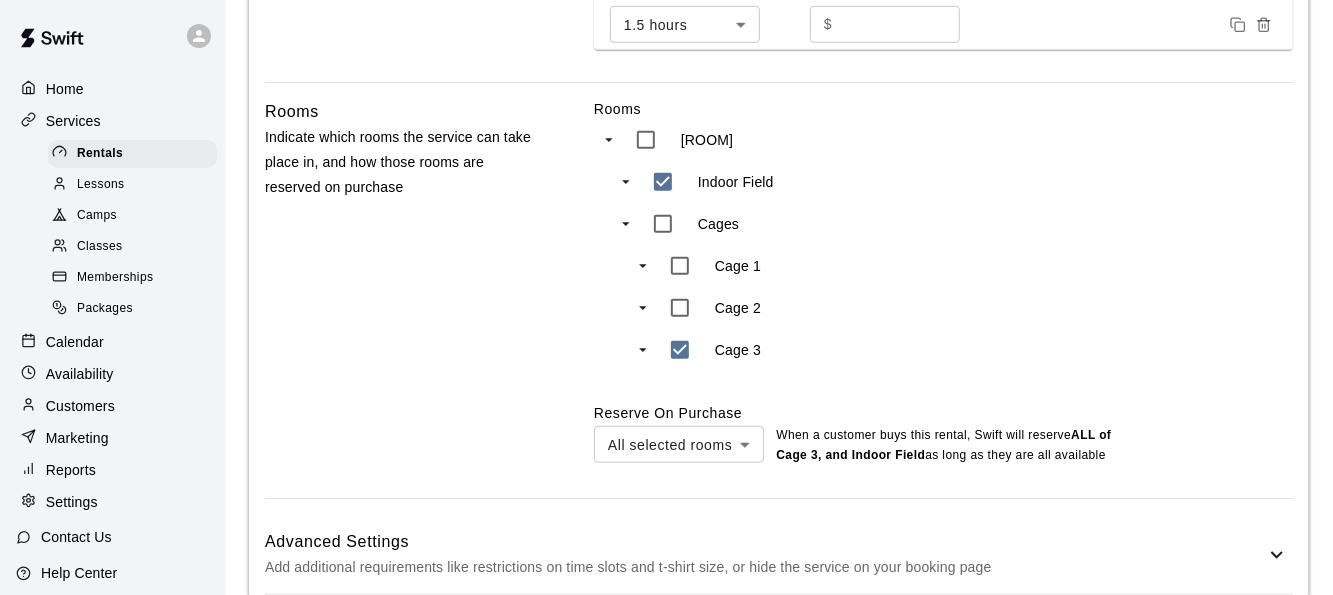 scroll, scrollTop: 921, scrollLeft: 0, axis: vertical 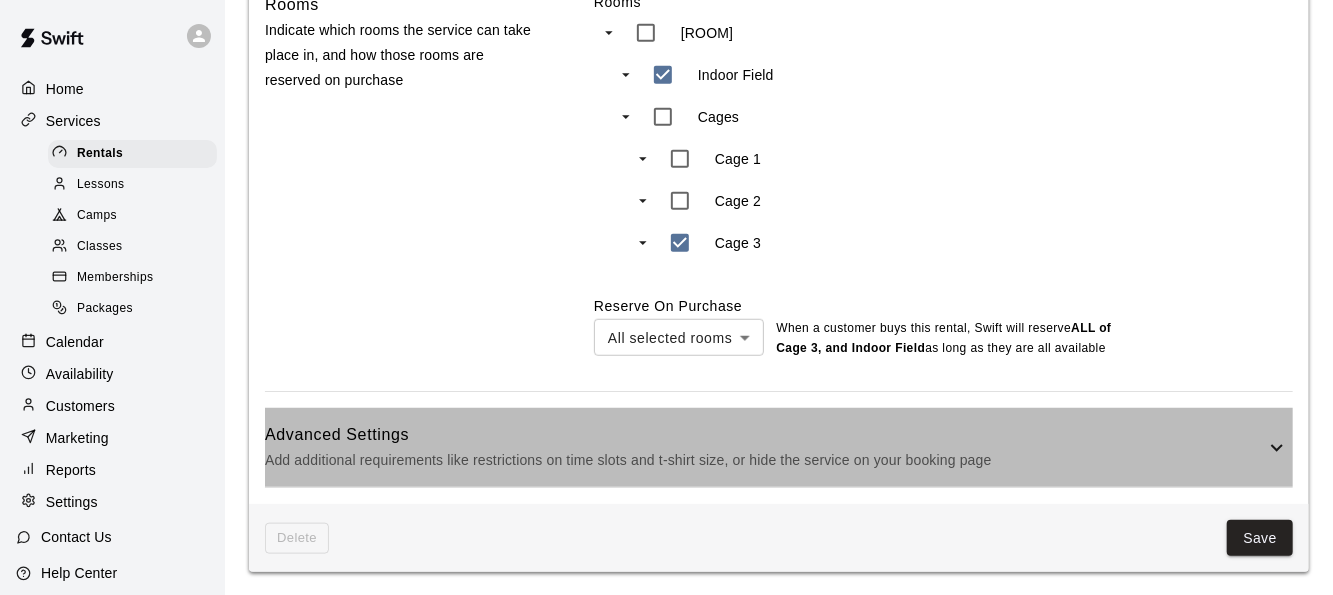 click on "Advanced Settings" at bounding box center (765, 435) 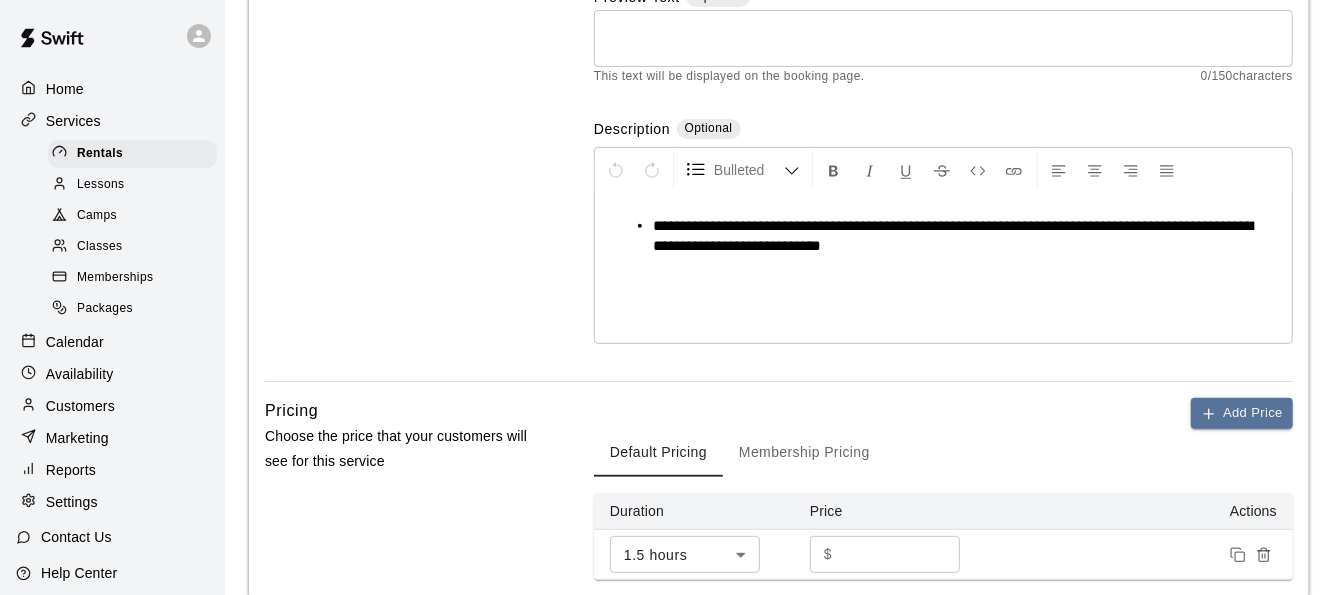 scroll, scrollTop: 0, scrollLeft: 0, axis: both 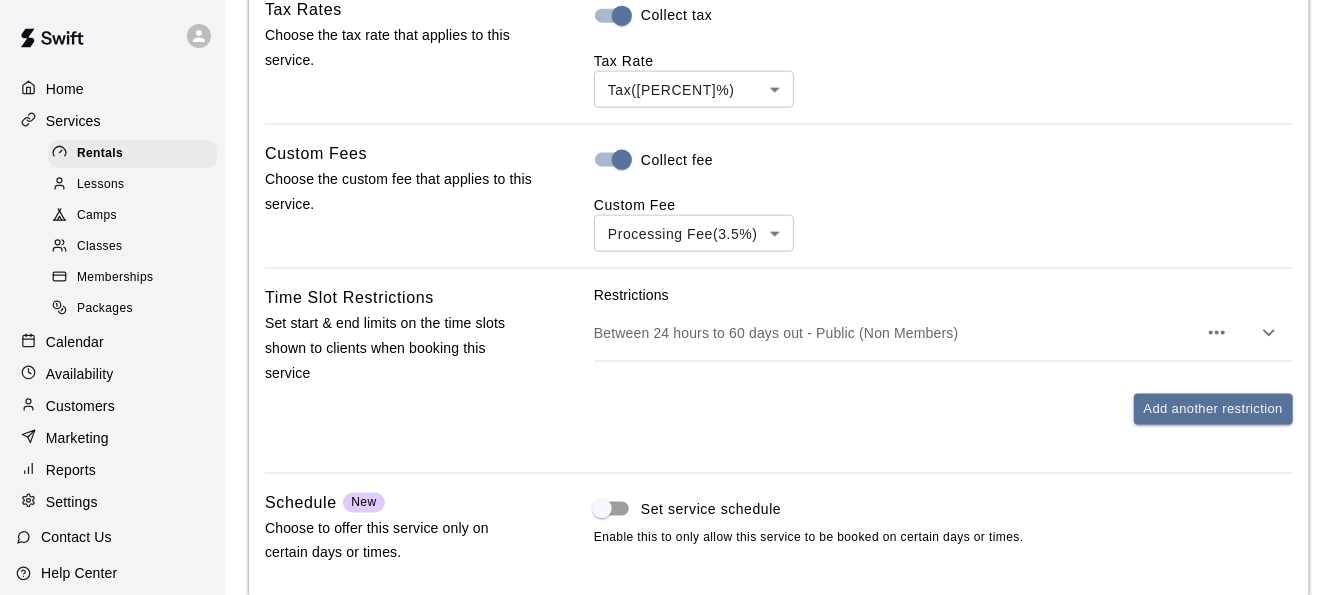 click on "**********" at bounding box center (666, -213) 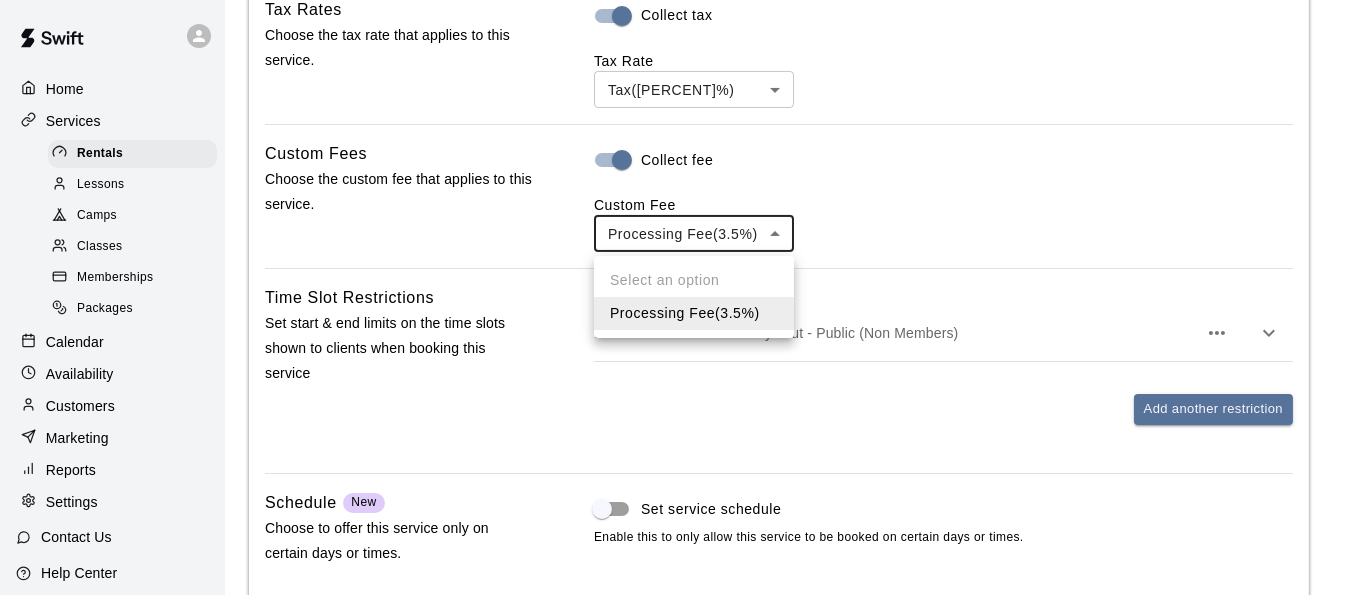 click at bounding box center (674, 297) 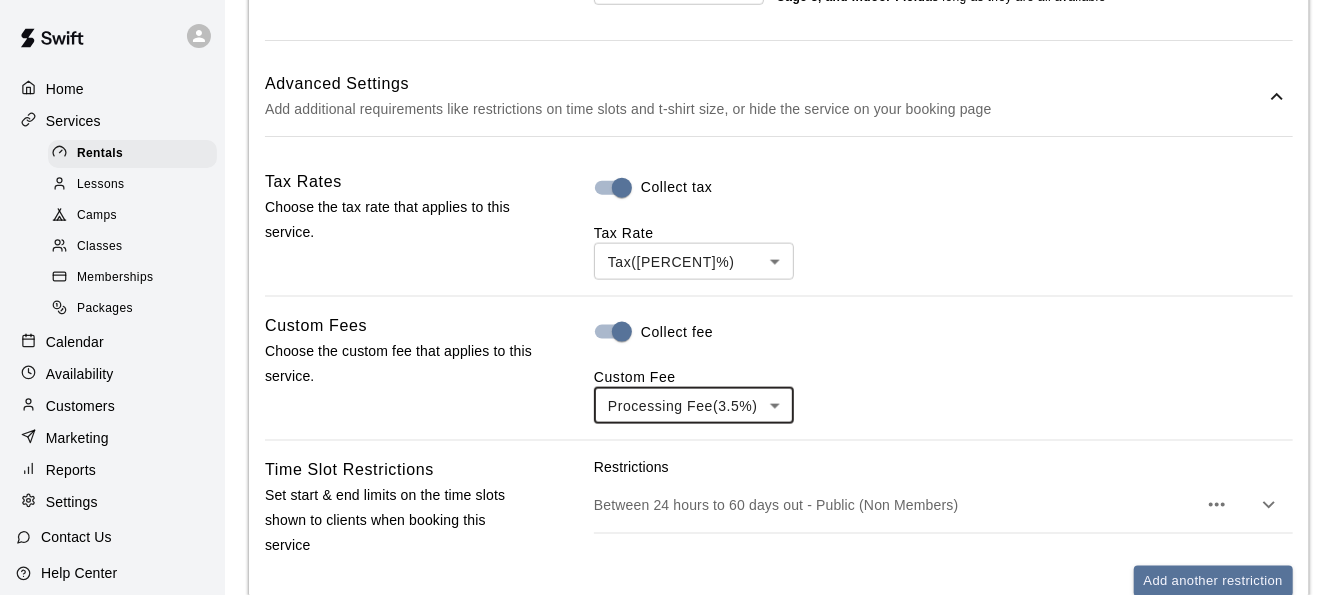 scroll, scrollTop: 1272, scrollLeft: 0, axis: vertical 